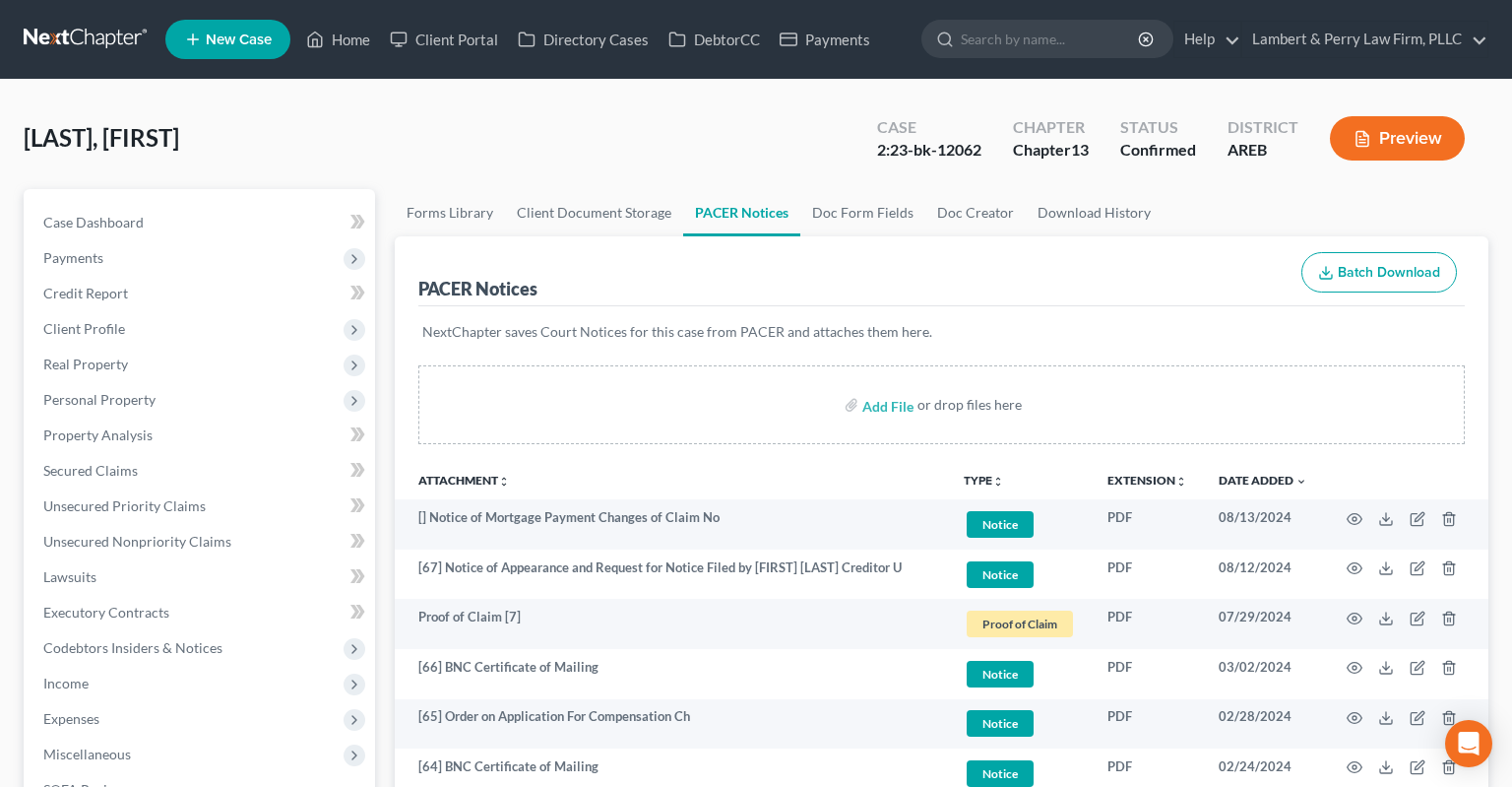 scroll, scrollTop: 0, scrollLeft: 0, axis: both 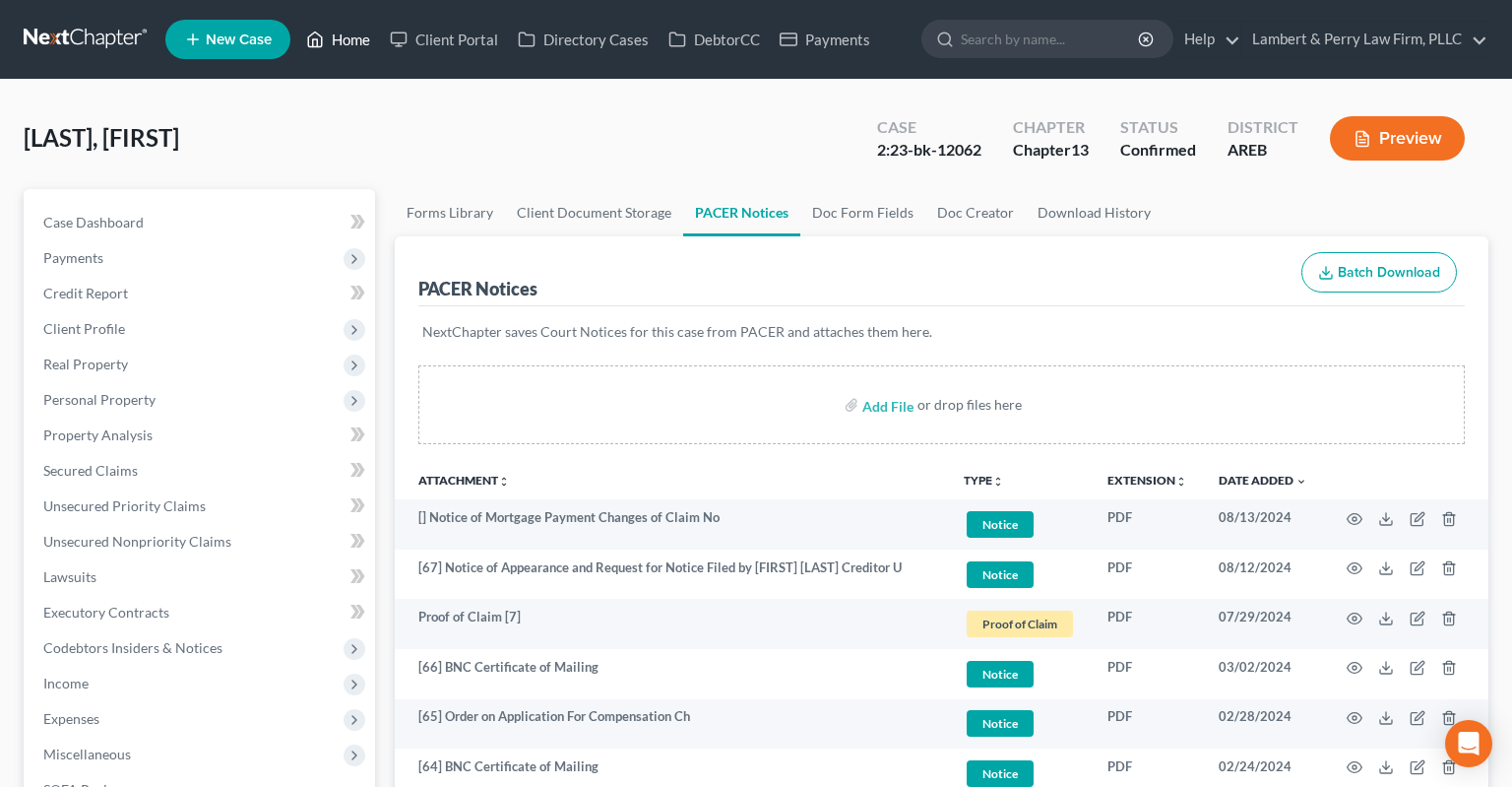 click on "Home" at bounding box center [338, 39] 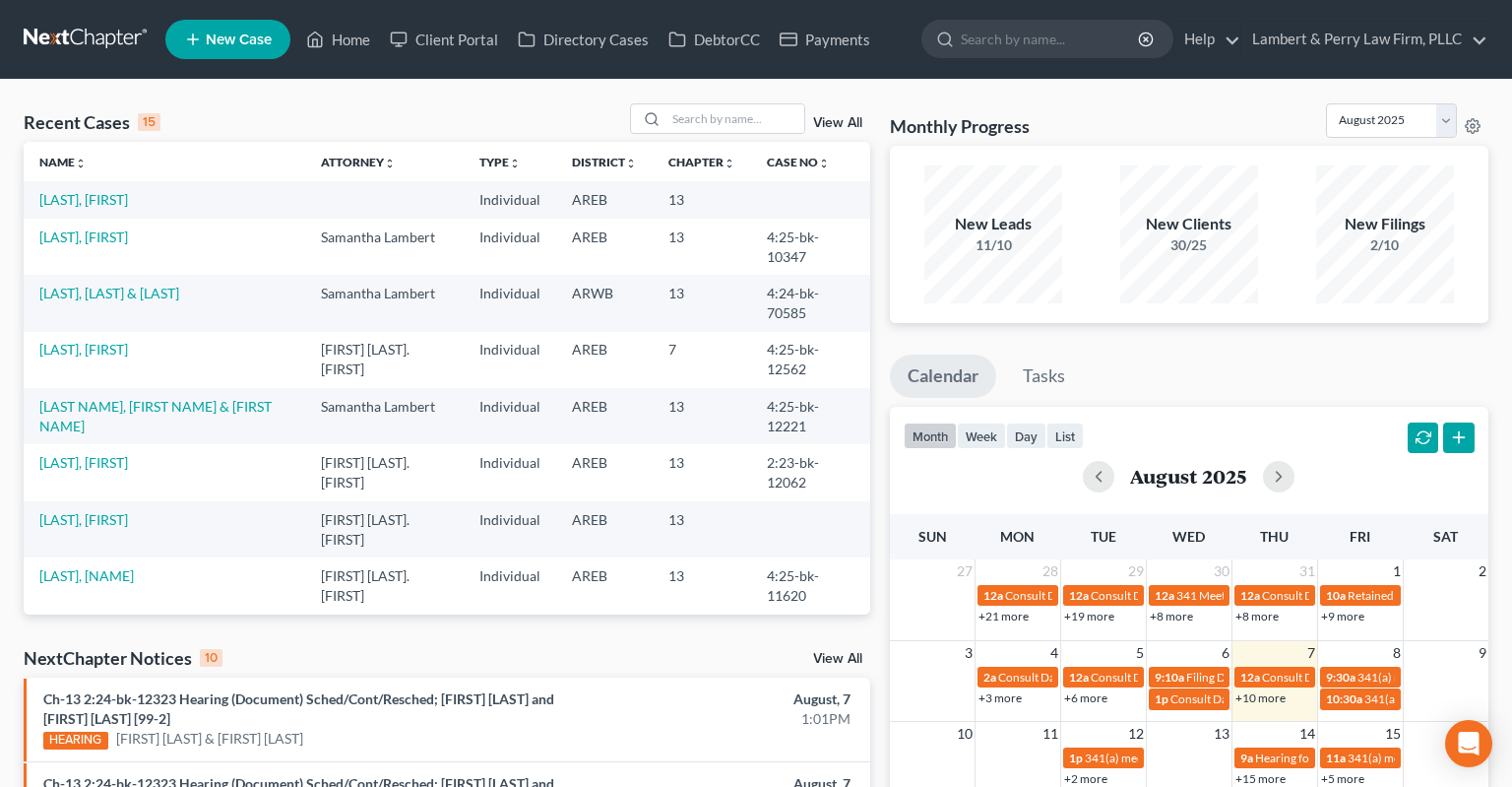 click on "Recent Cases 15         View All" at bounding box center (447, 122) 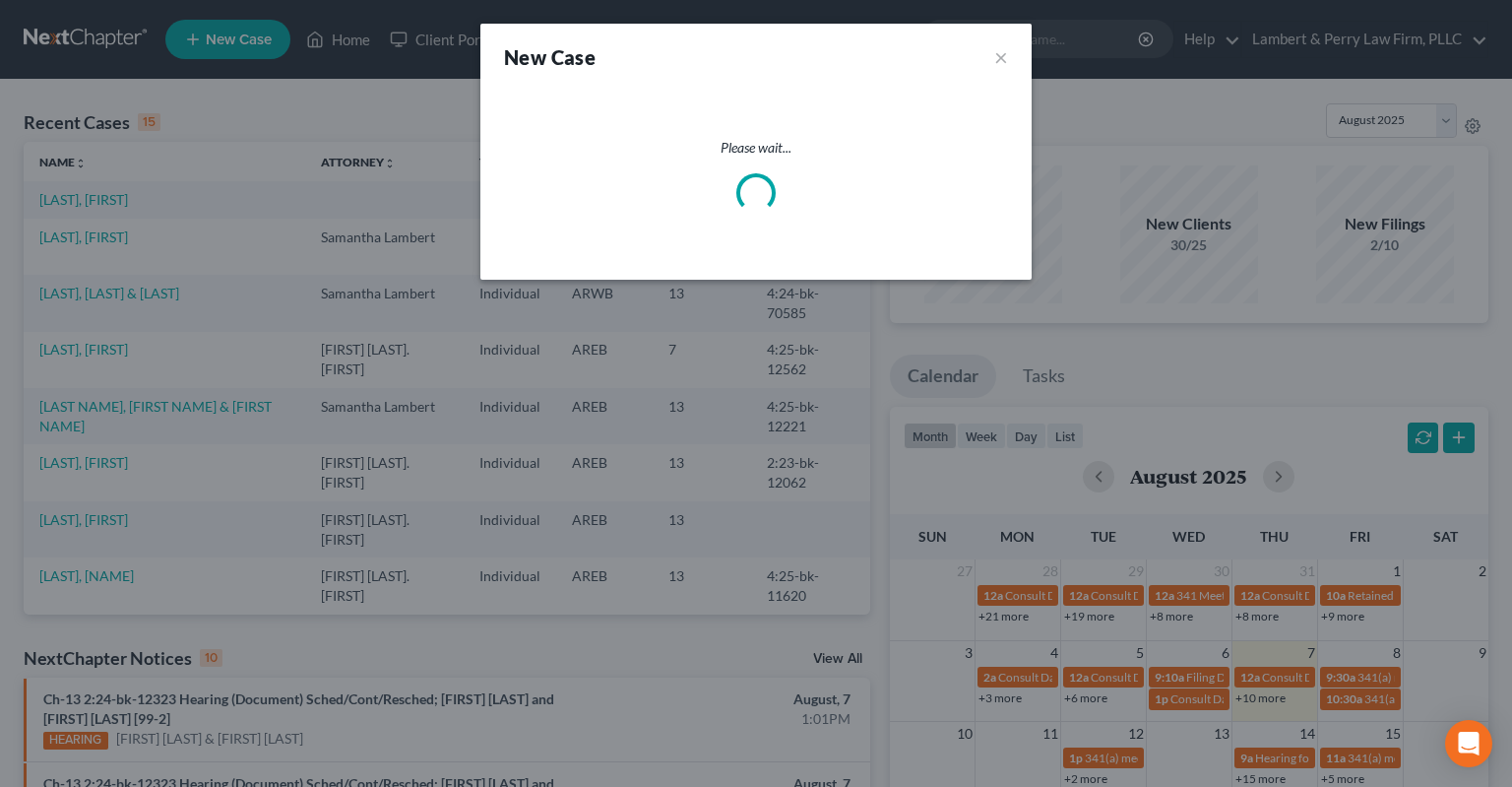 select on "5" 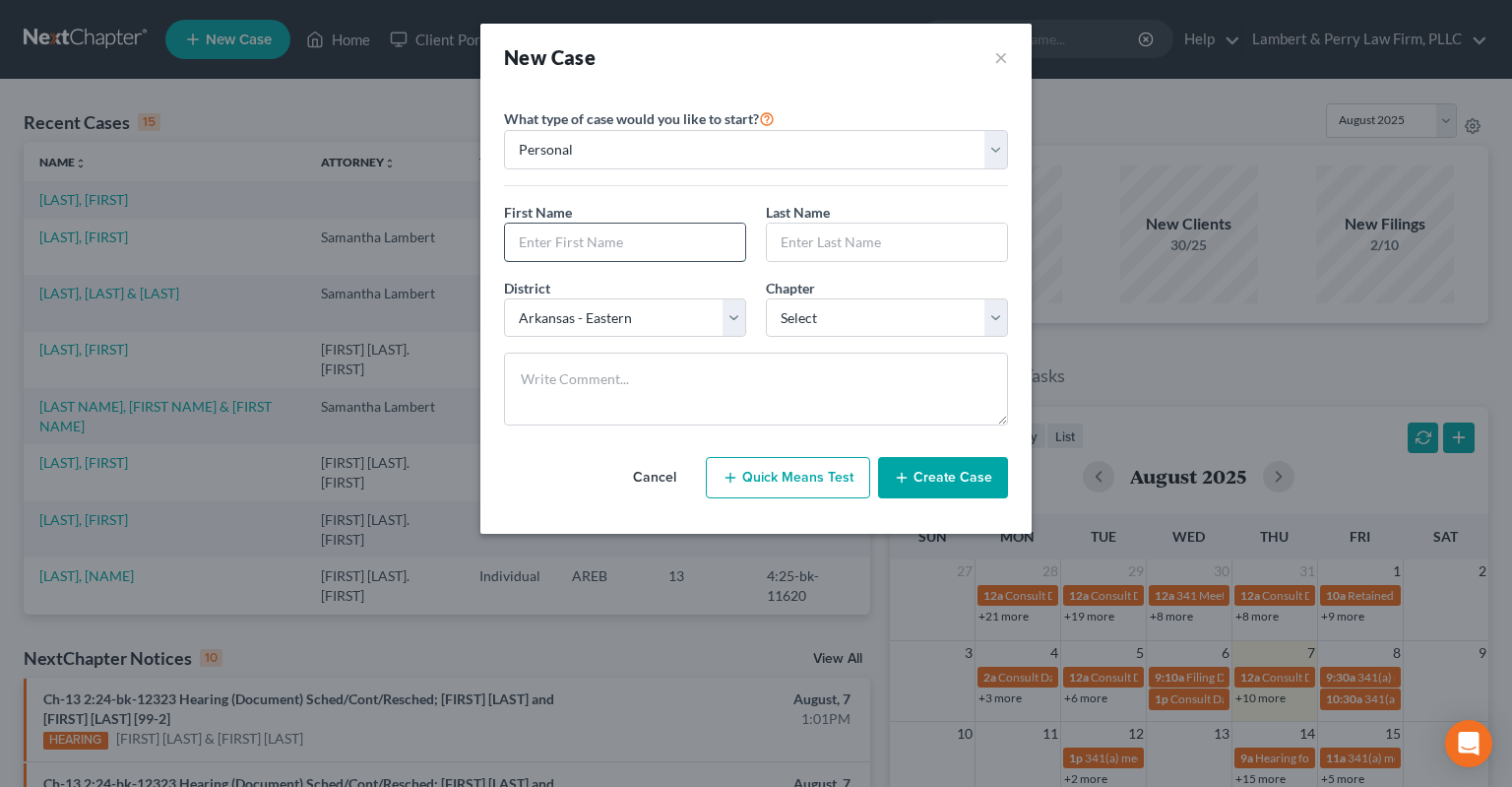 click at bounding box center (625, 242) 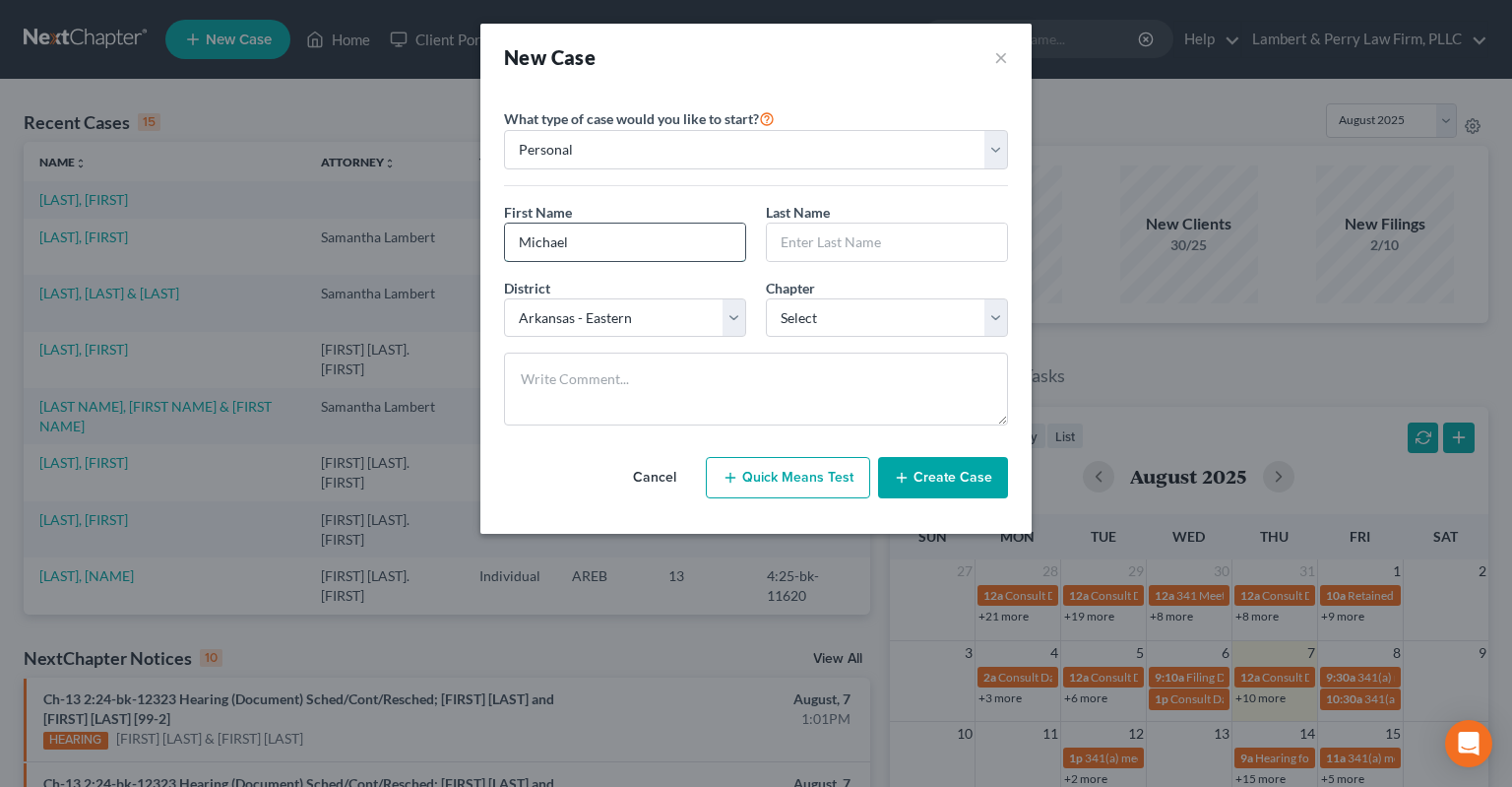 type on "Michael" 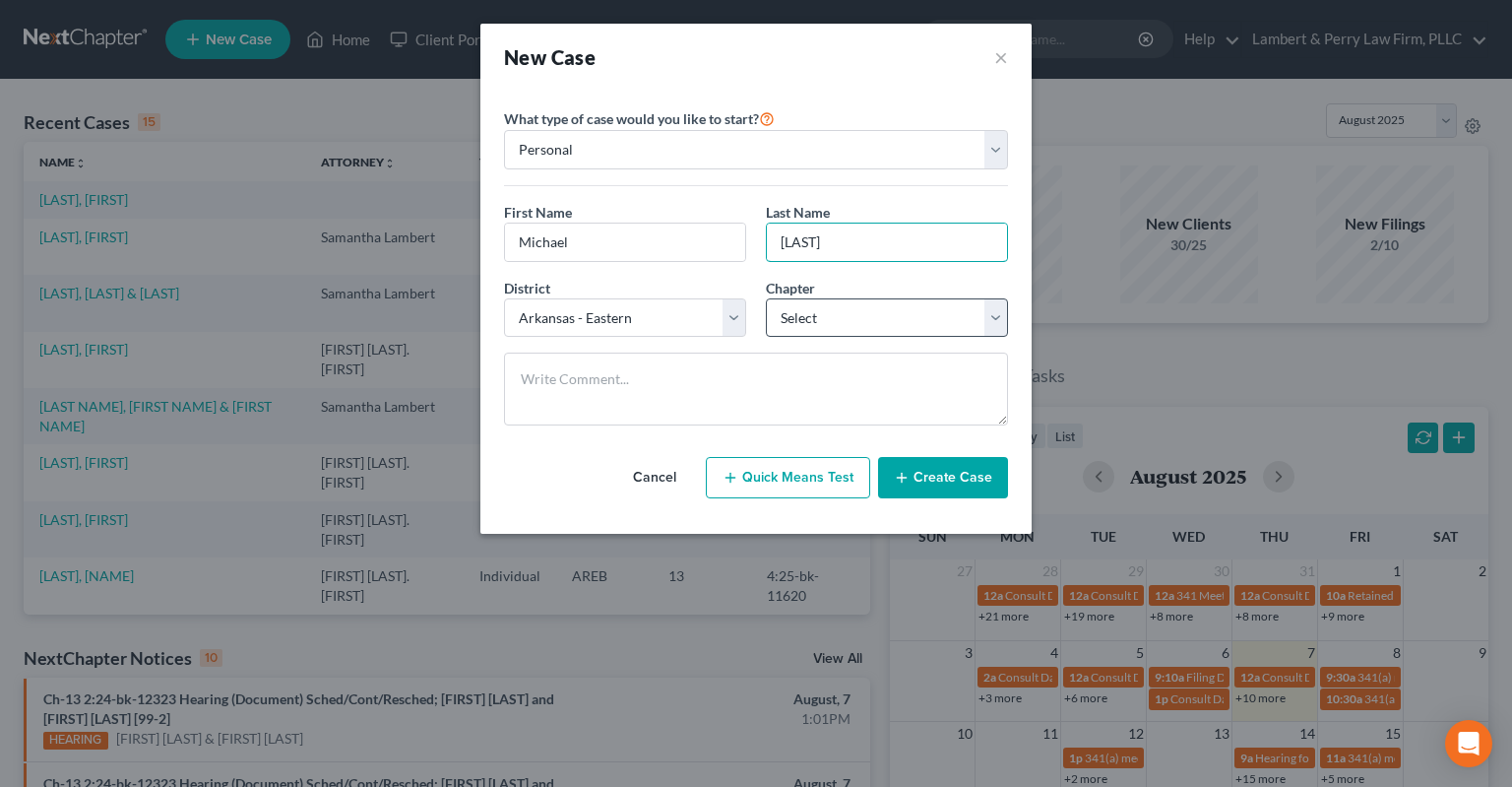 type on "[LAST]" 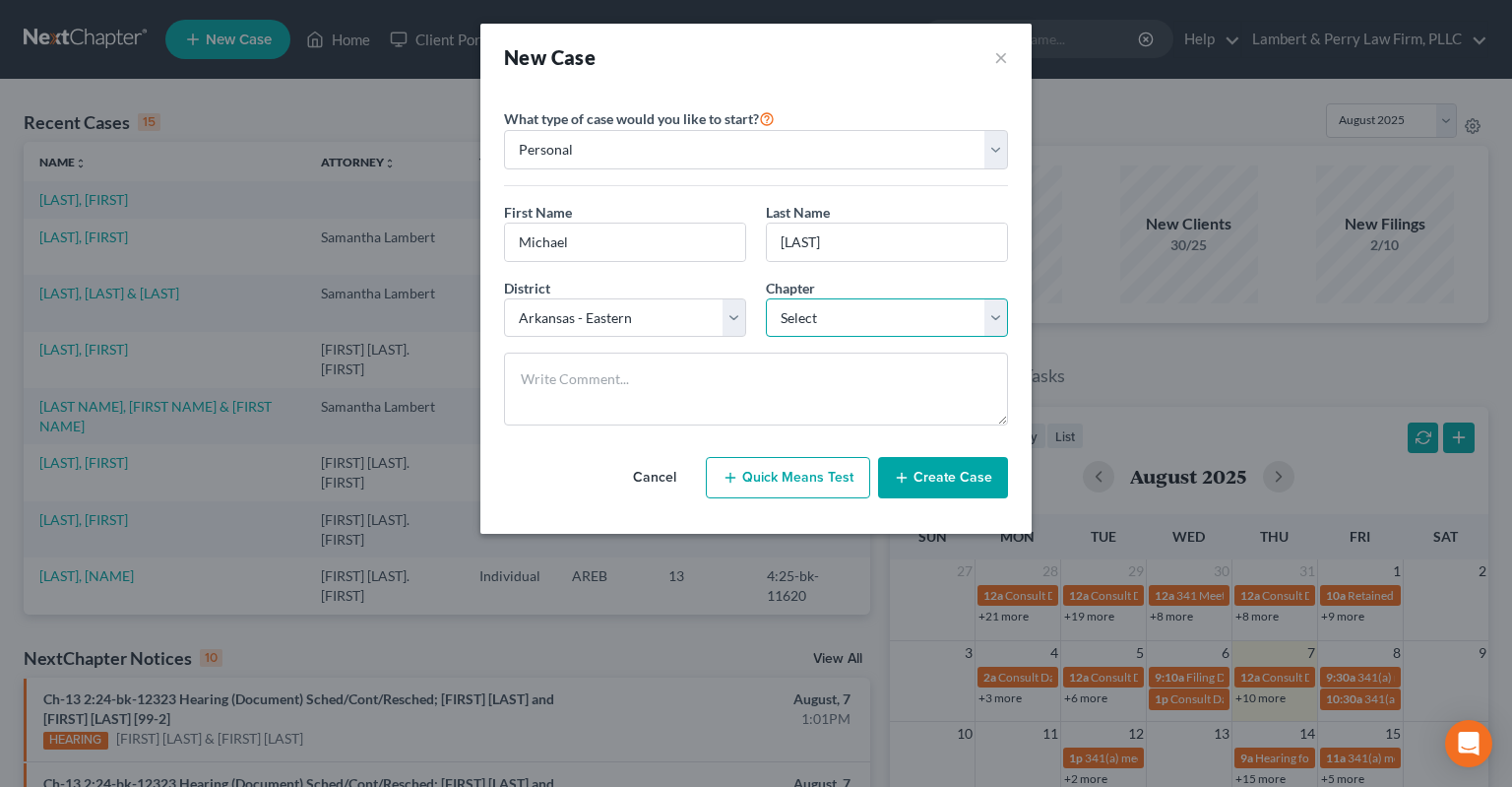 click on "Select 7 11 12 13" at bounding box center [887, 318] 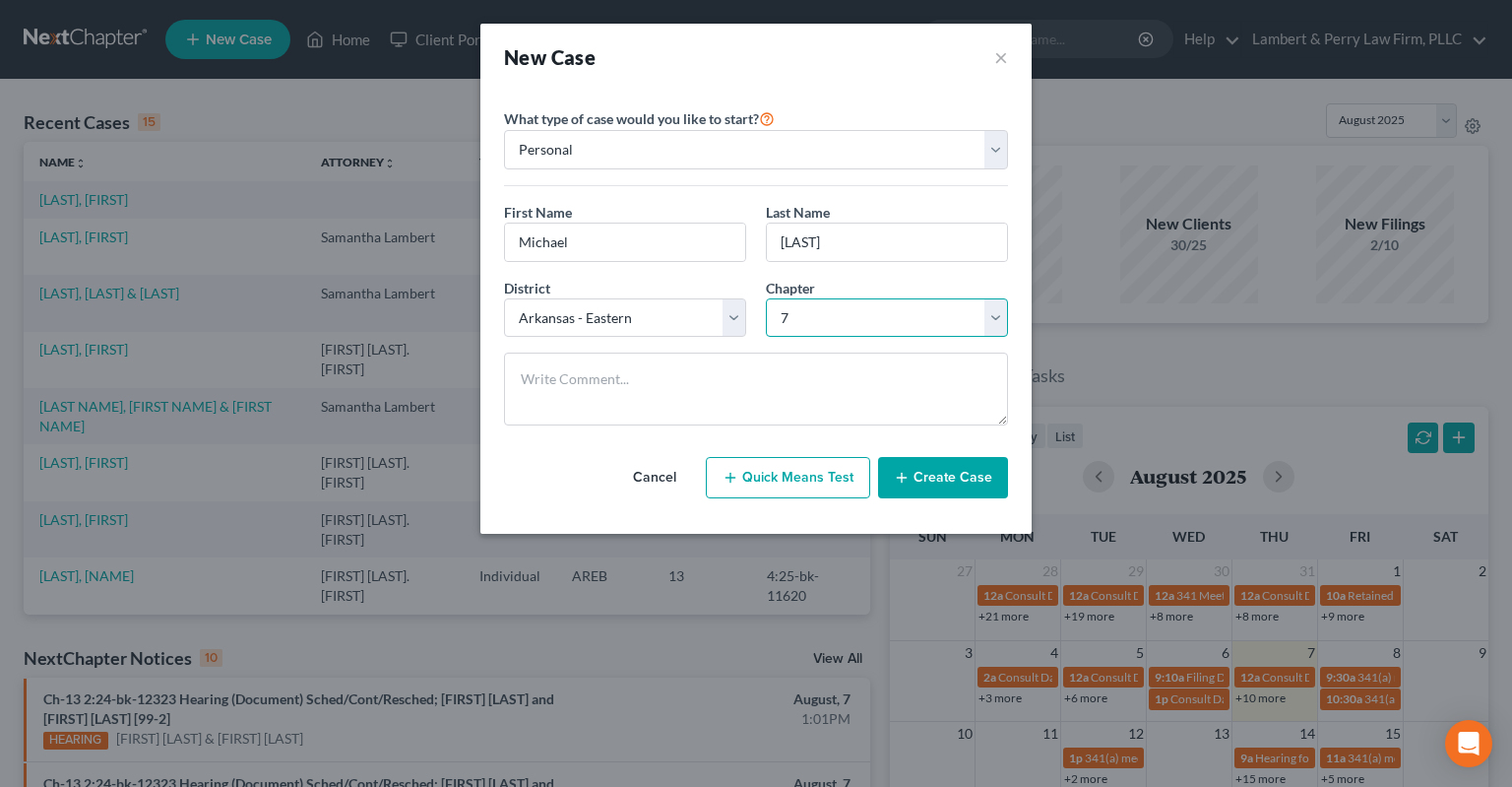 click on "7" at bounding box center [0, 0] 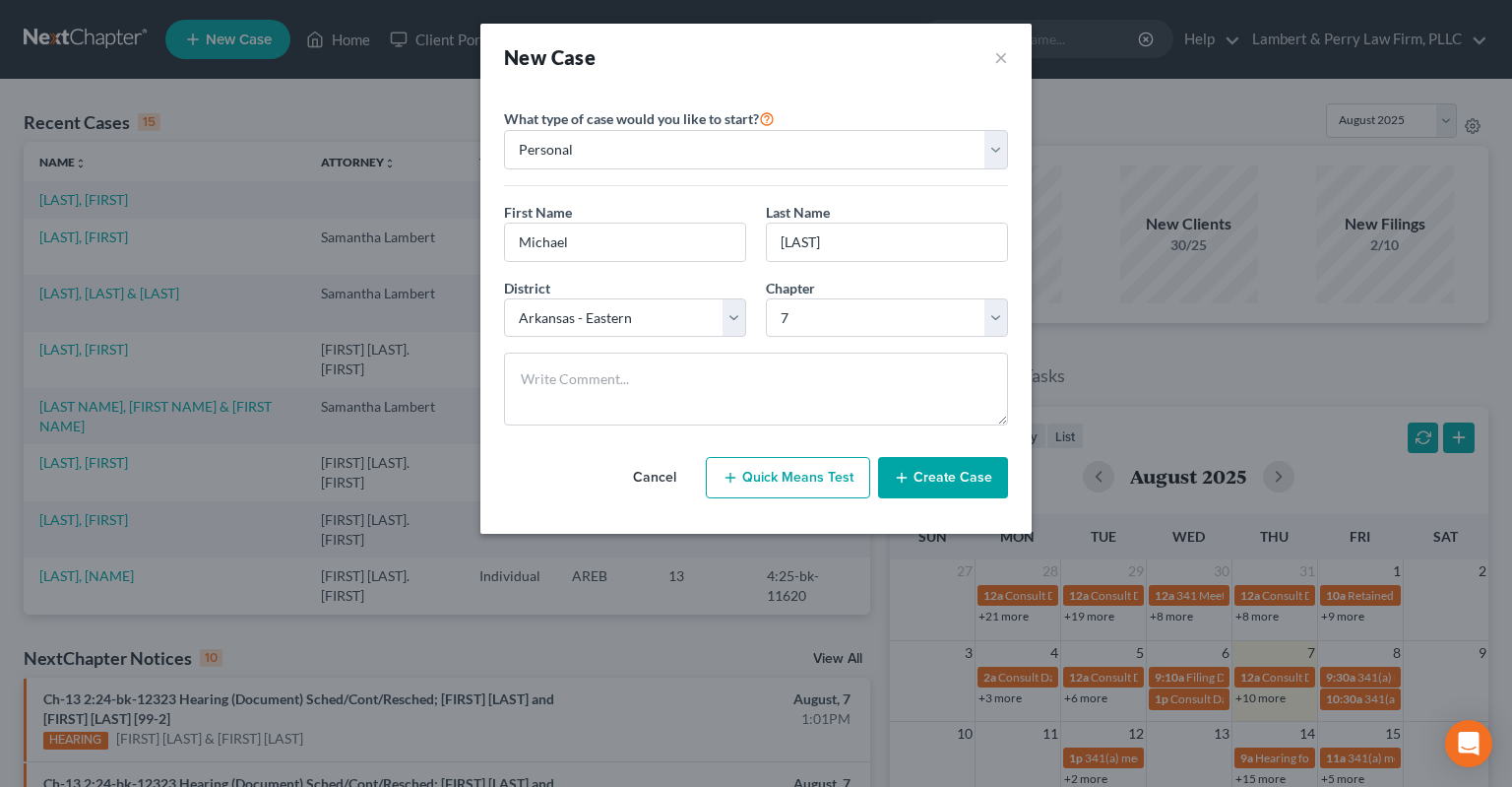 click on "Create Case" at bounding box center [943, 478] 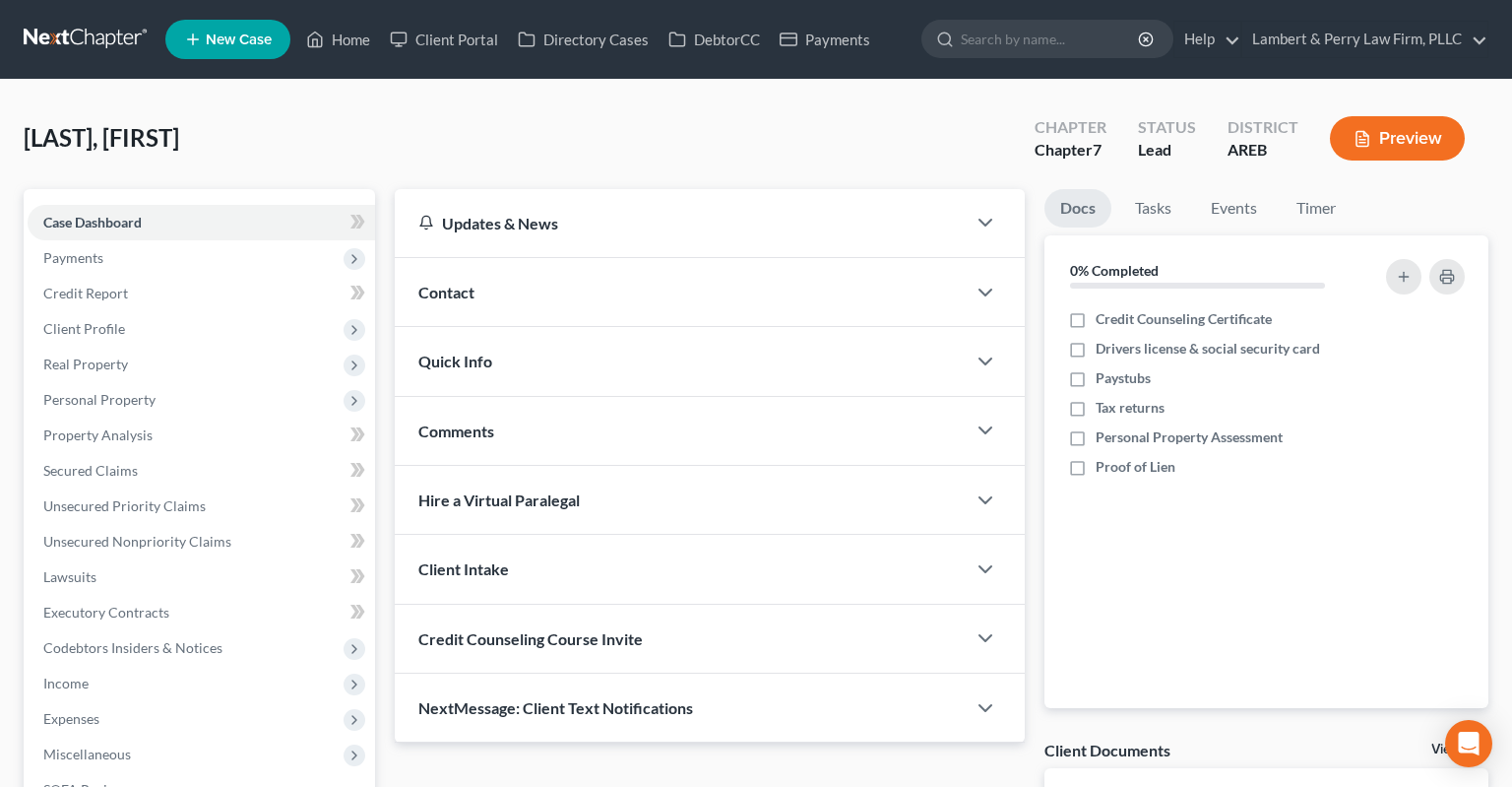 click on "Contact" at bounding box center [680, 292] 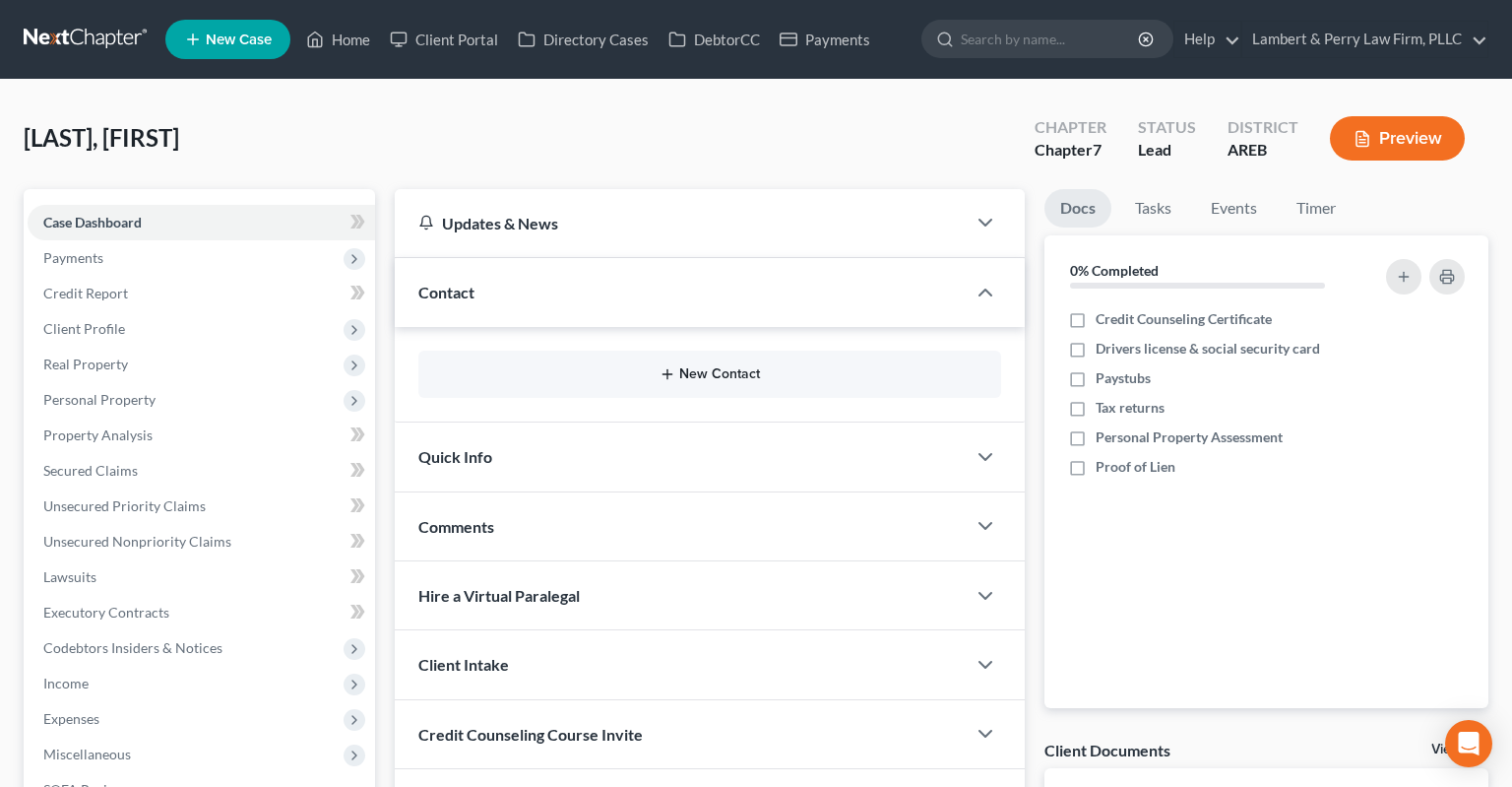 click on "New Contact" at bounding box center (710, 374) 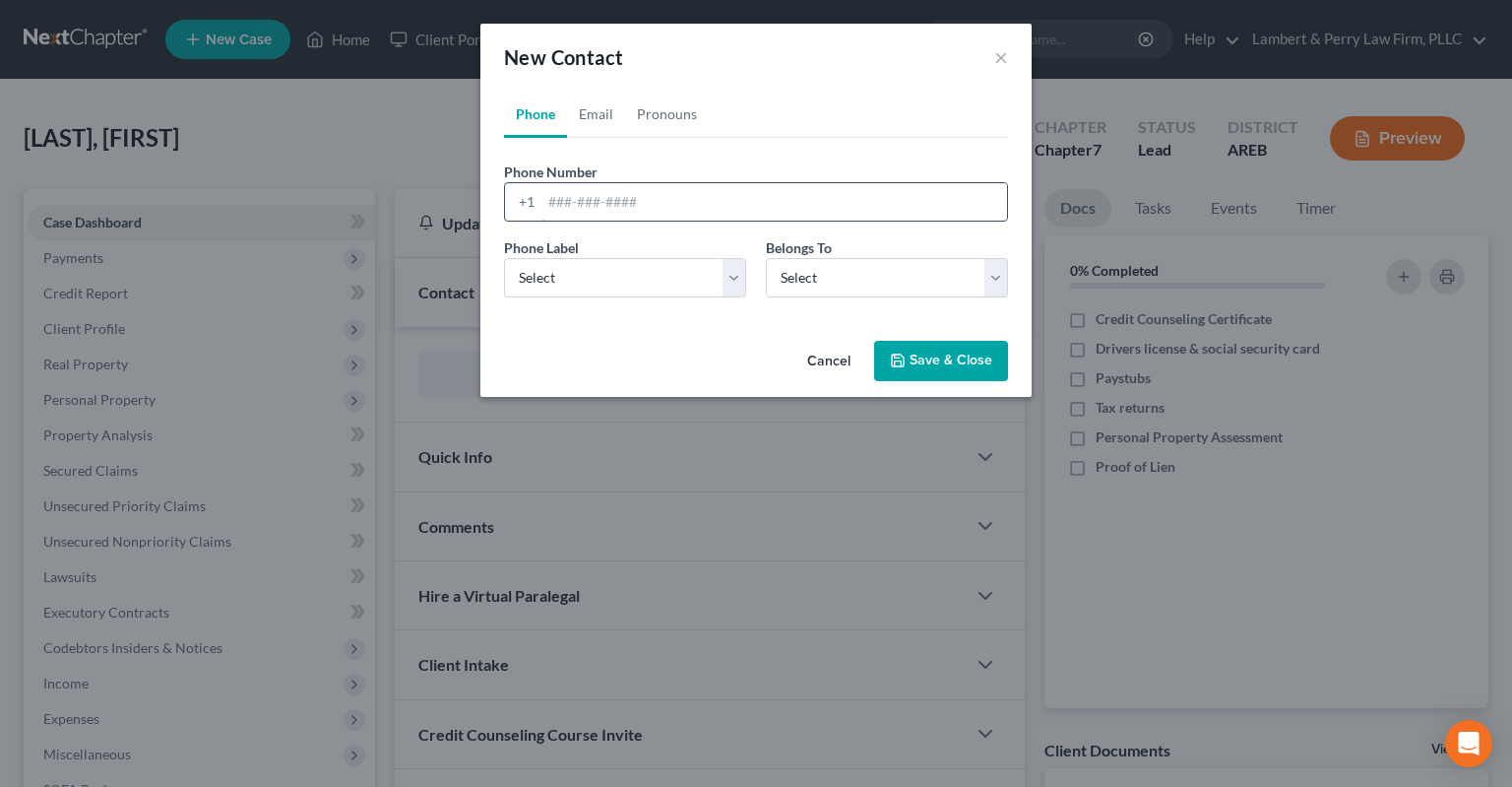 click at bounding box center (774, 202) 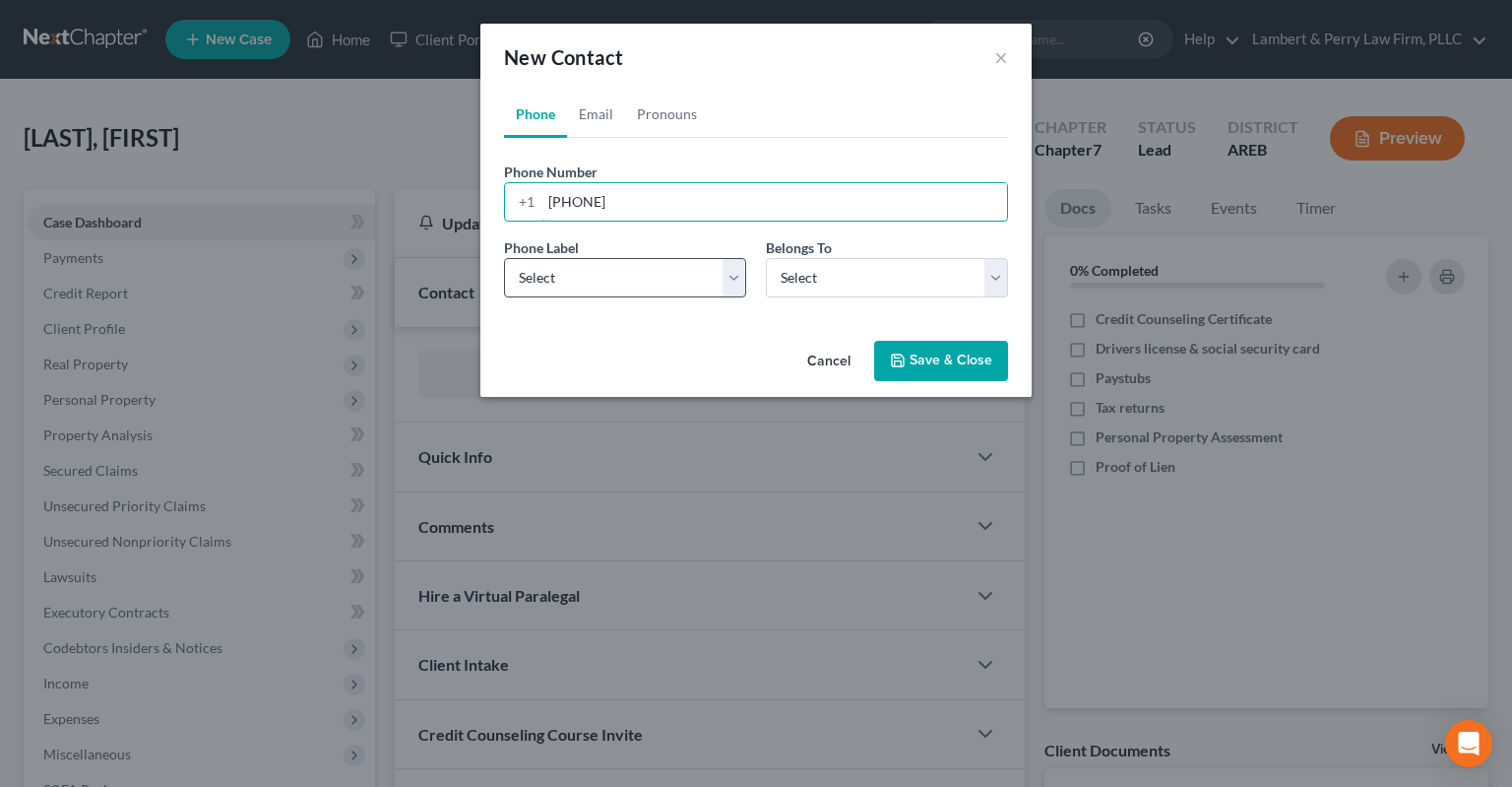 type on "[PHONE]" 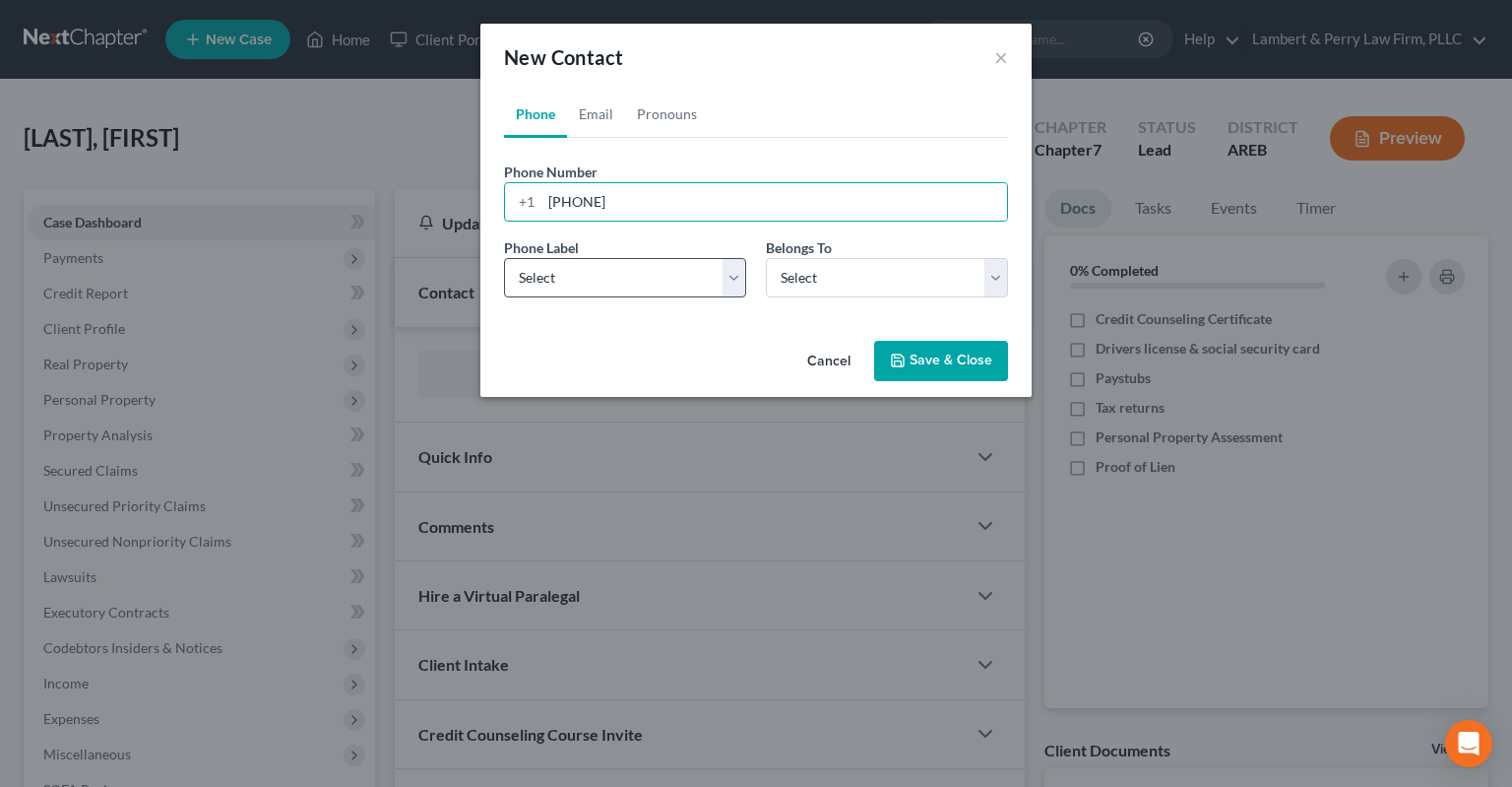 click on "Phone Label
*
Select Mobile Home Work Other
Belongs To
*
Select Client Other" at bounding box center (756, 275) 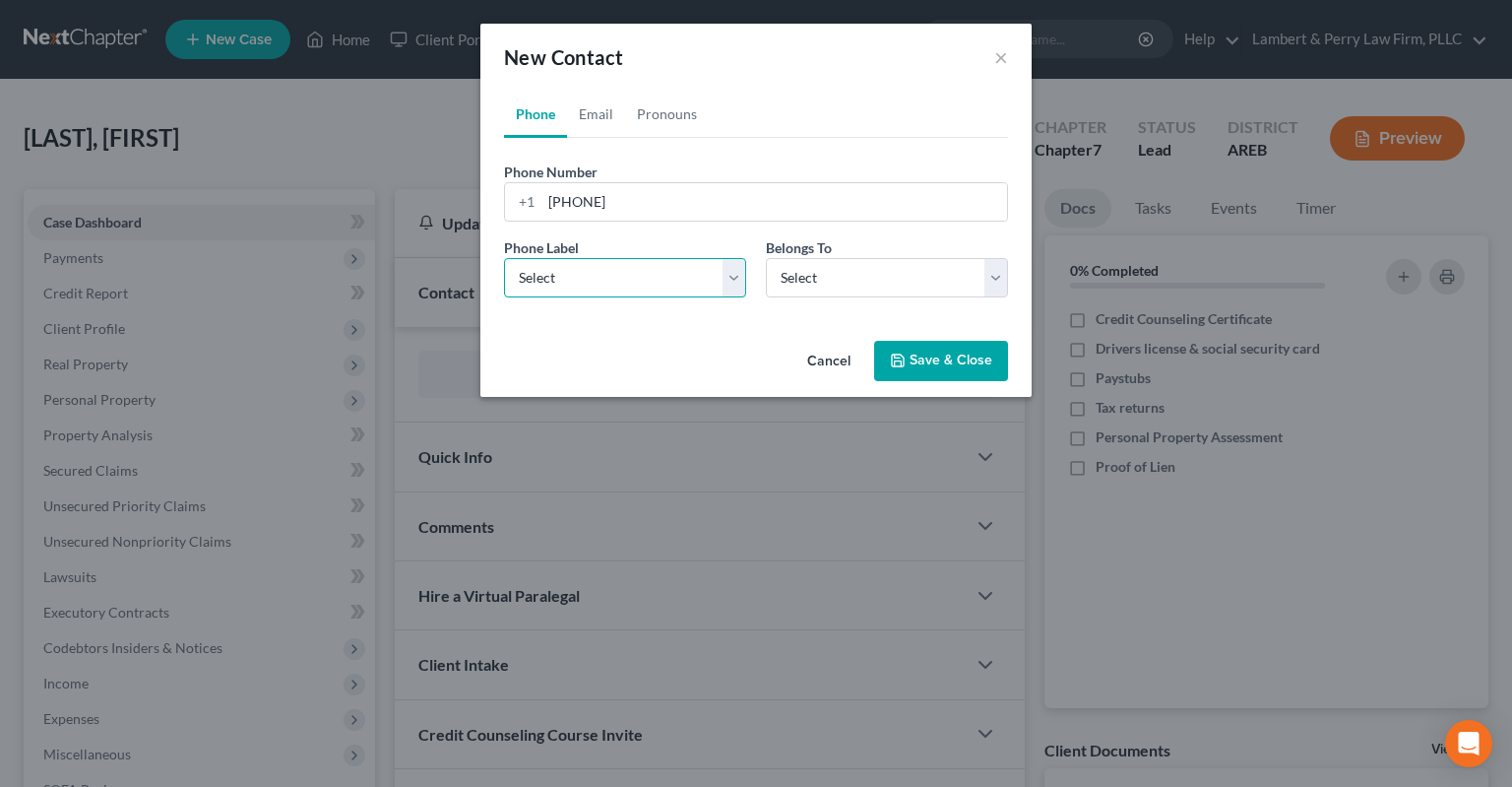 click on "Select Mobile Home Work Other" at bounding box center [625, 278] 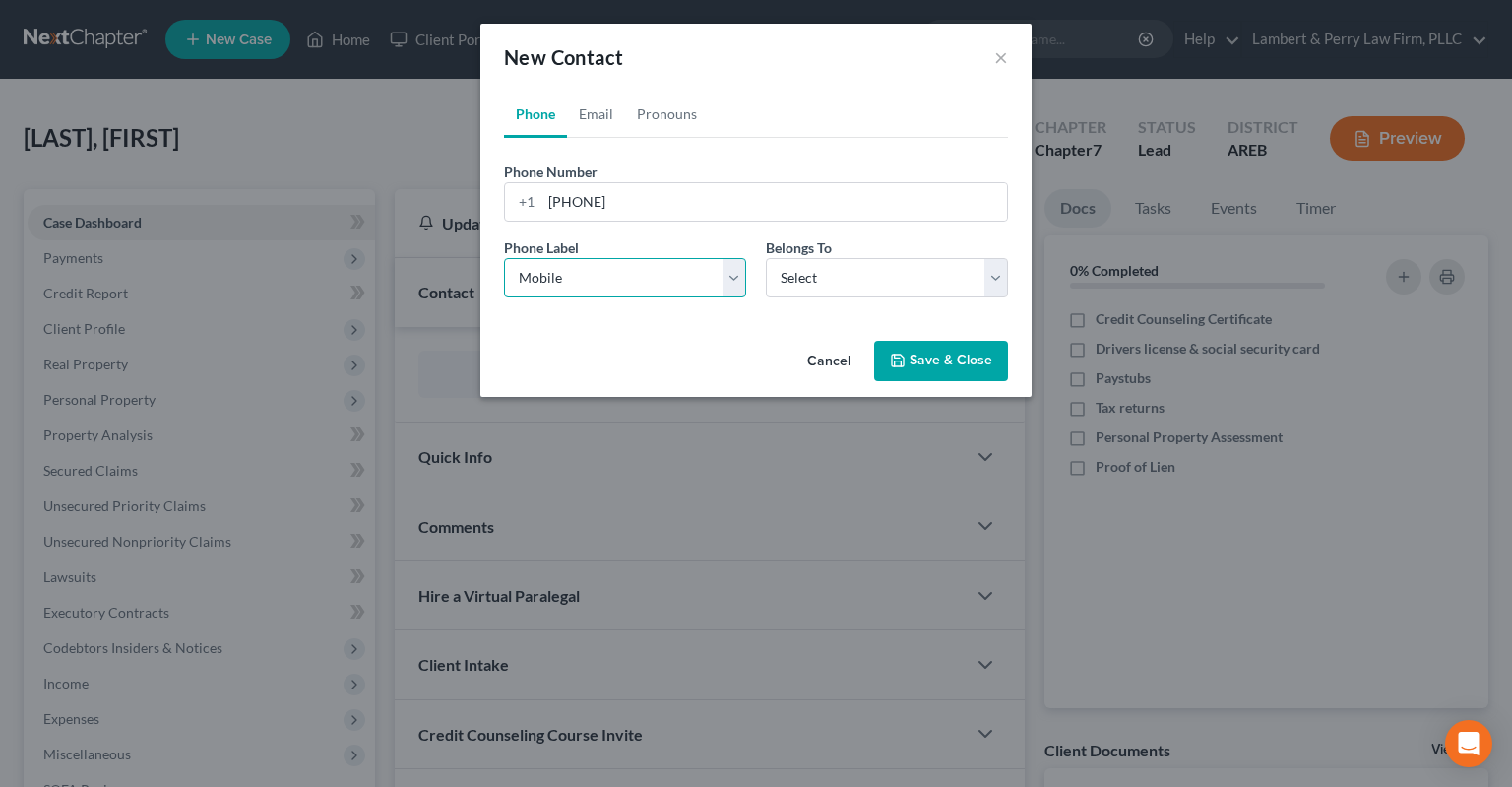click on "Mobile" at bounding box center [0, 0] 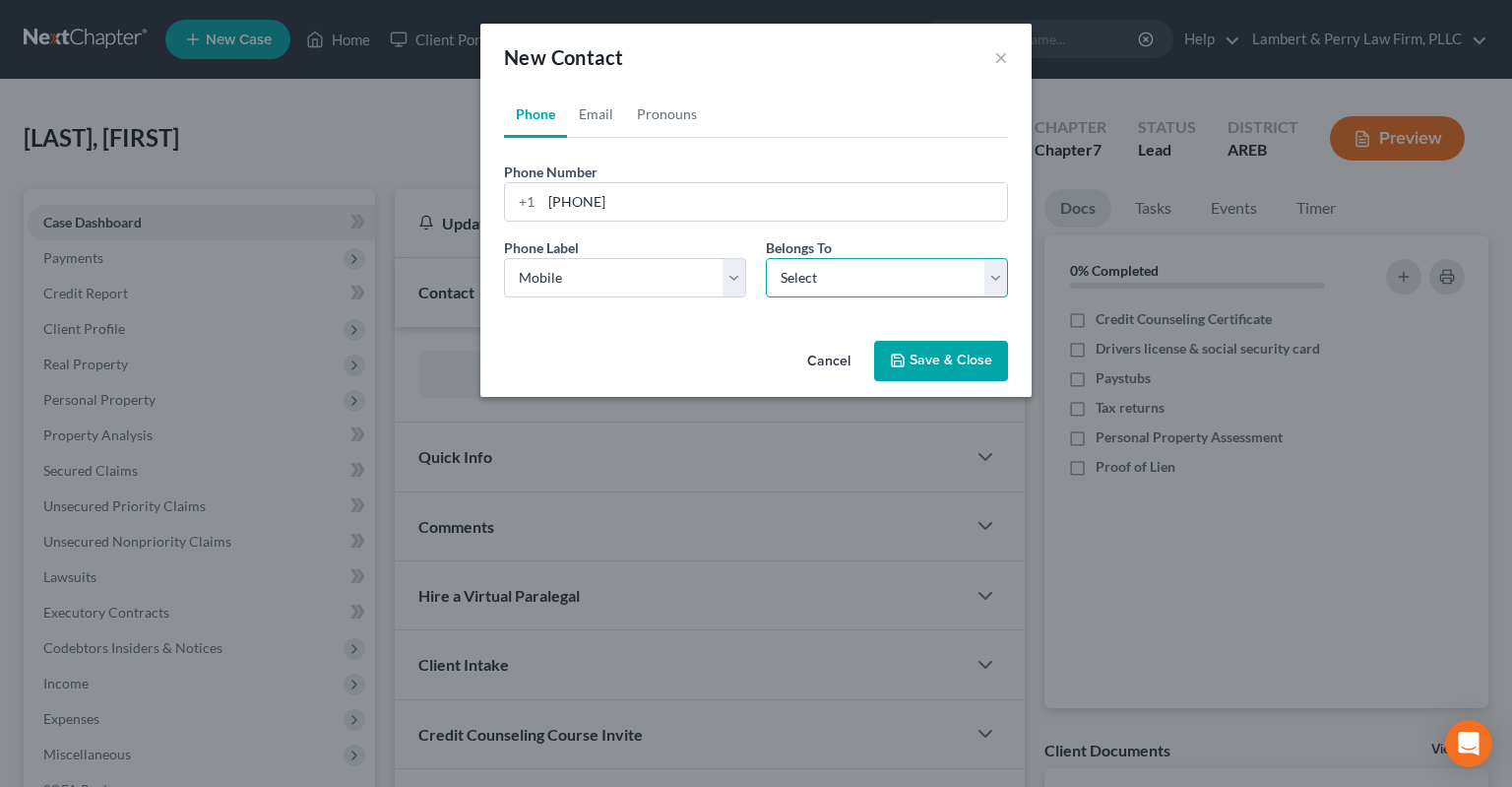 click on "Select Client Other" at bounding box center (887, 278) 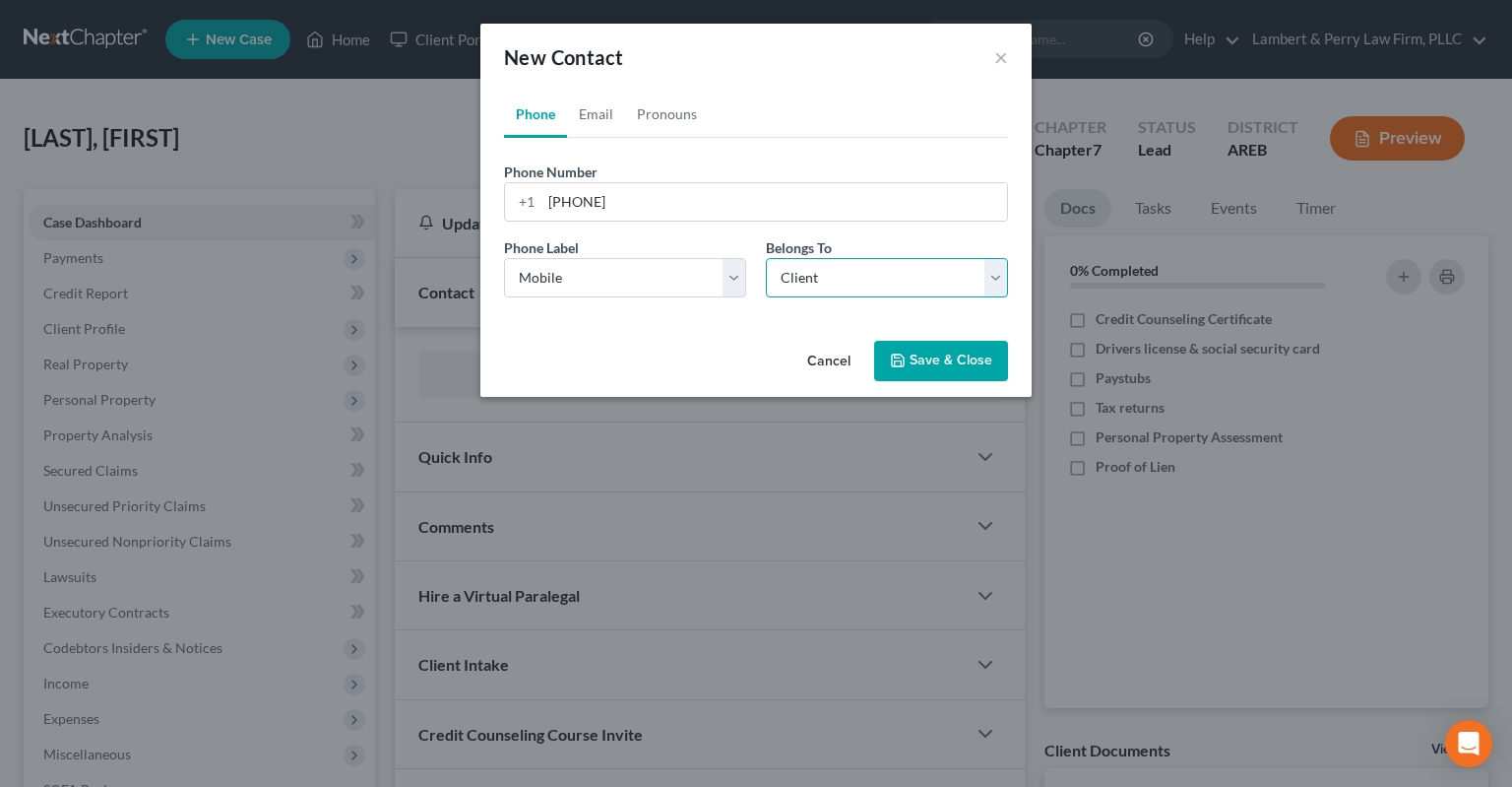 click on "Client" at bounding box center [0, 0] 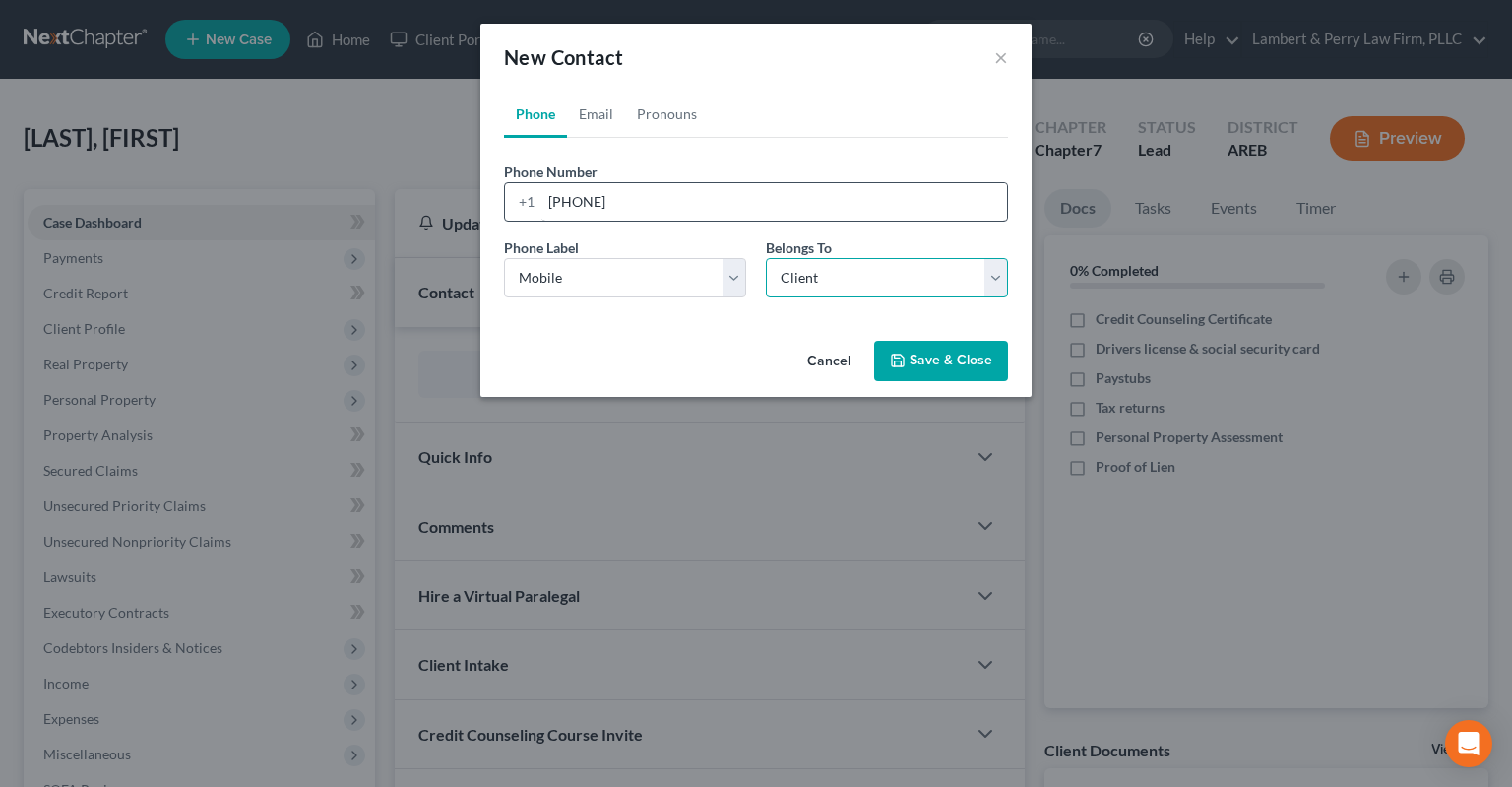 select on "0" 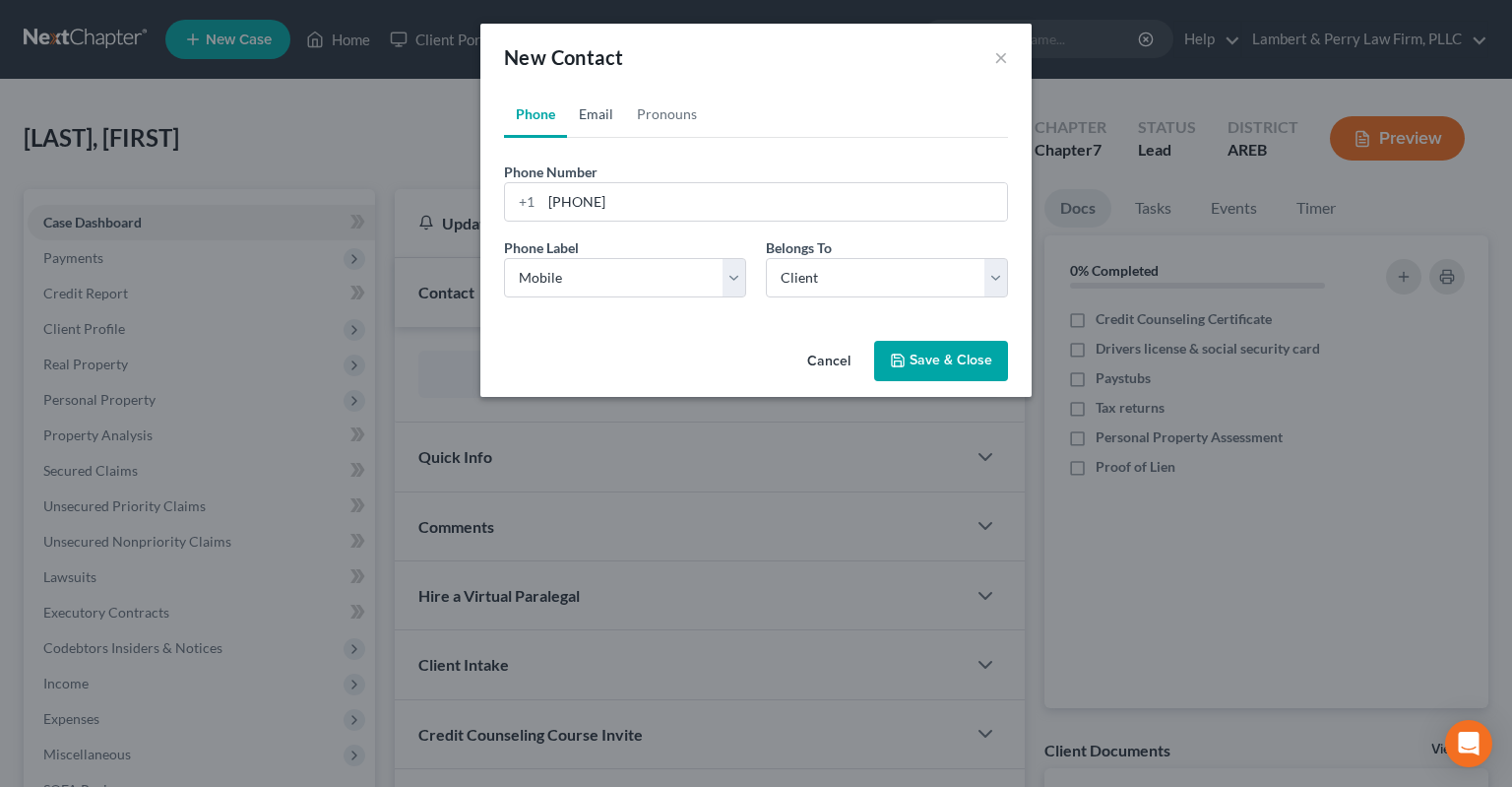drag, startPoint x: 593, startPoint y: 119, endPoint x: 604, endPoint y: 154, distance: 37 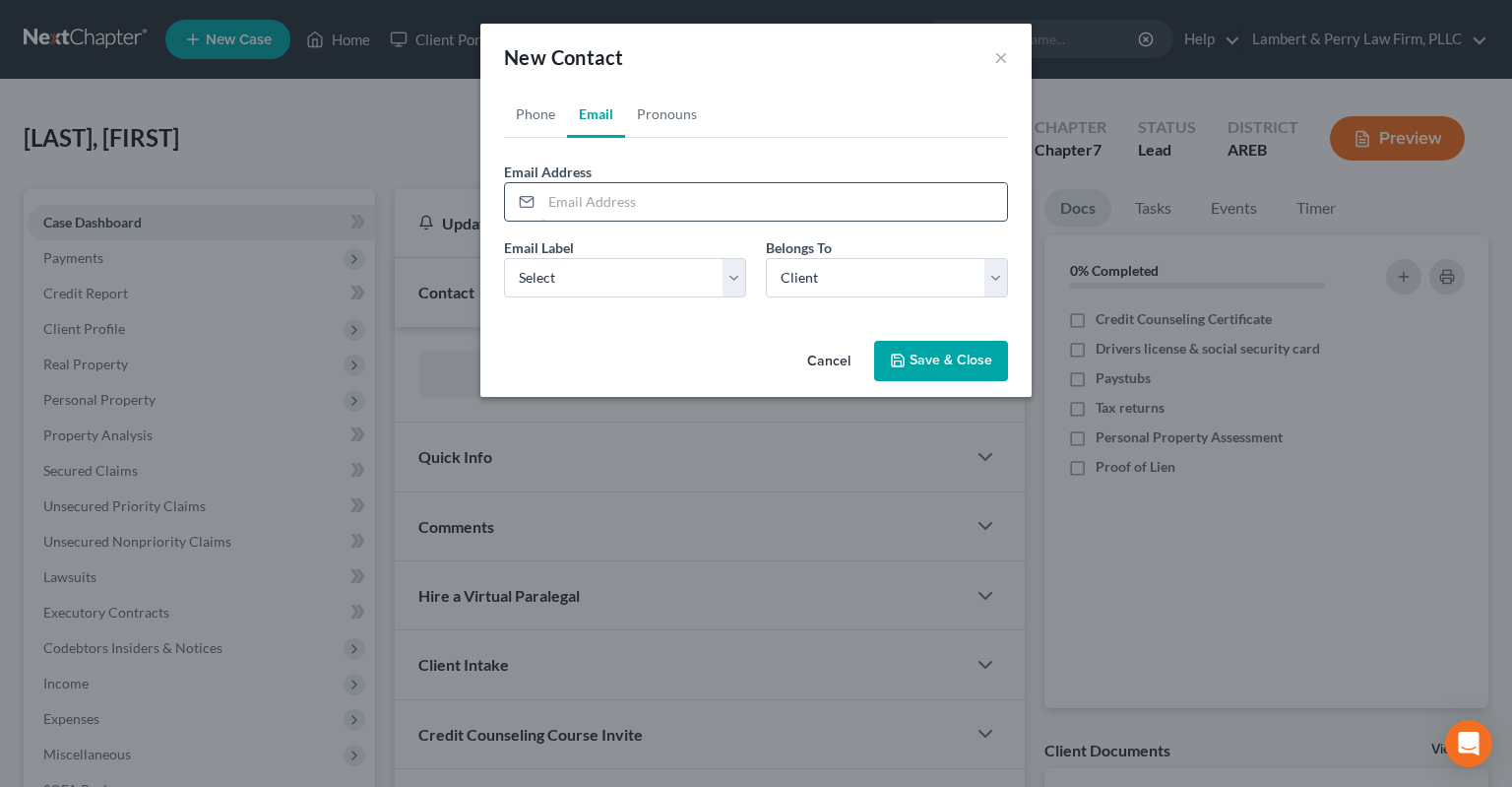 click at bounding box center [774, 202] 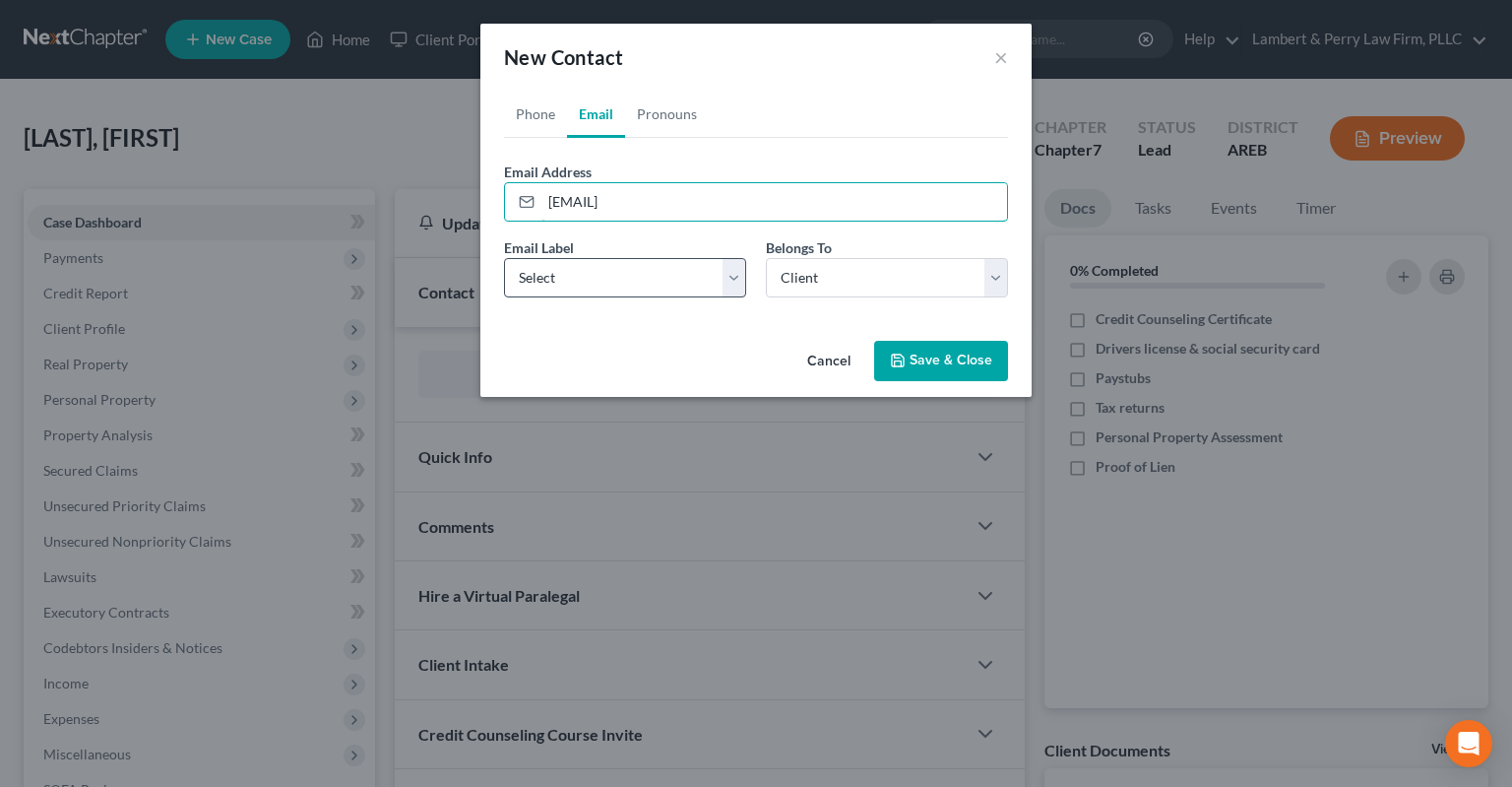 type on "[EMAIL]" 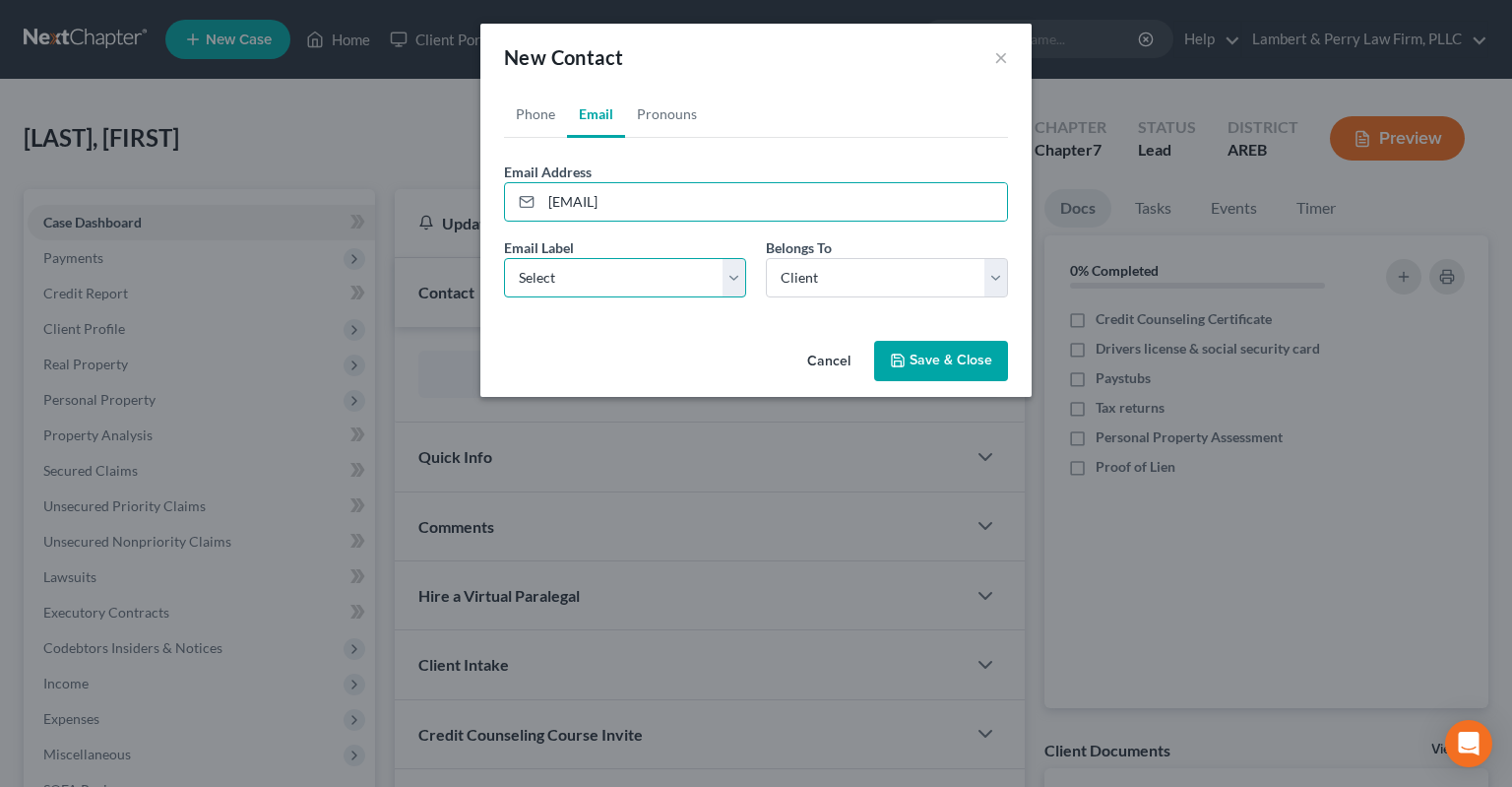 click on "Select Home Work Other" at bounding box center [625, 278] 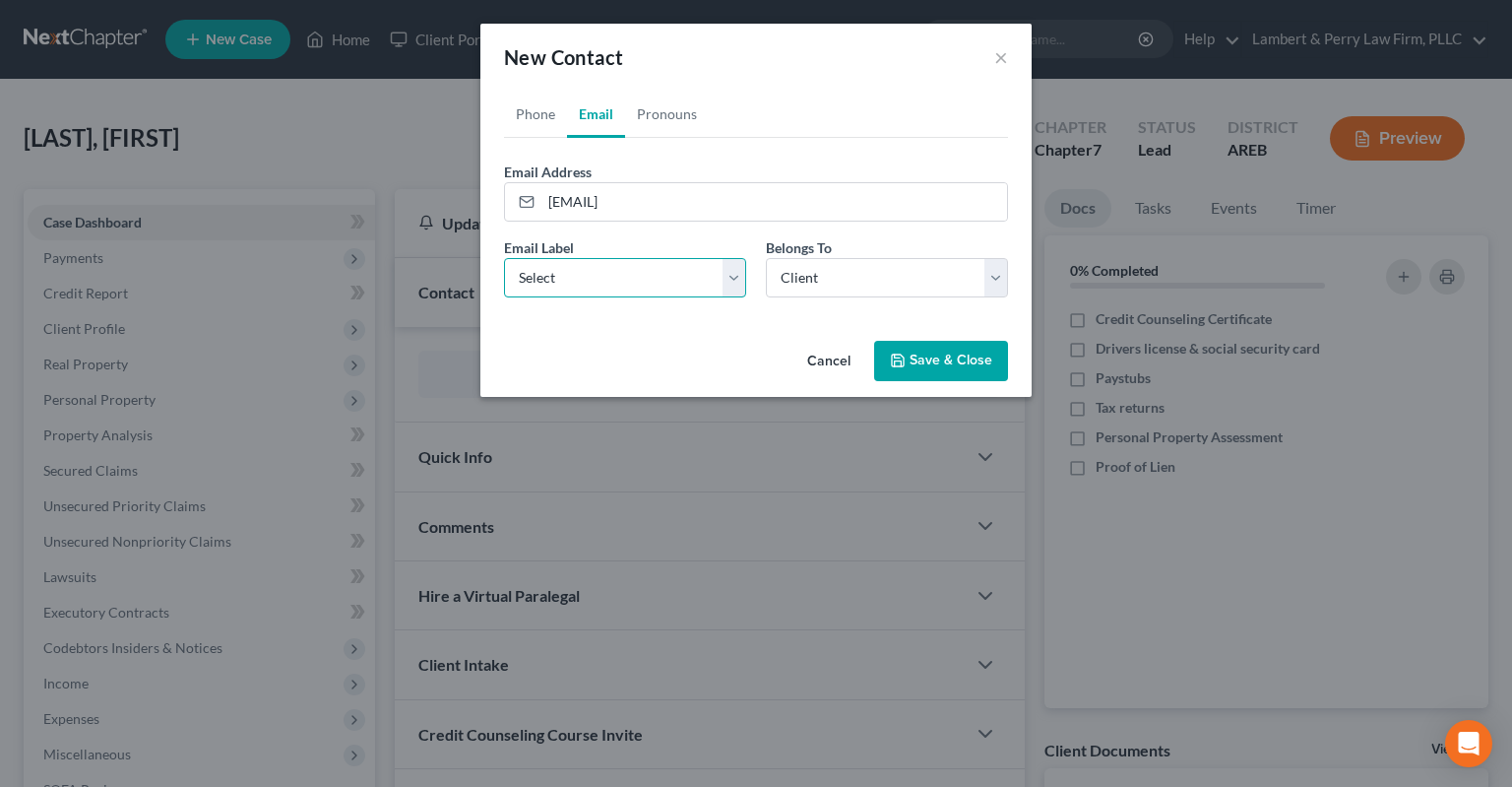 select on "0" 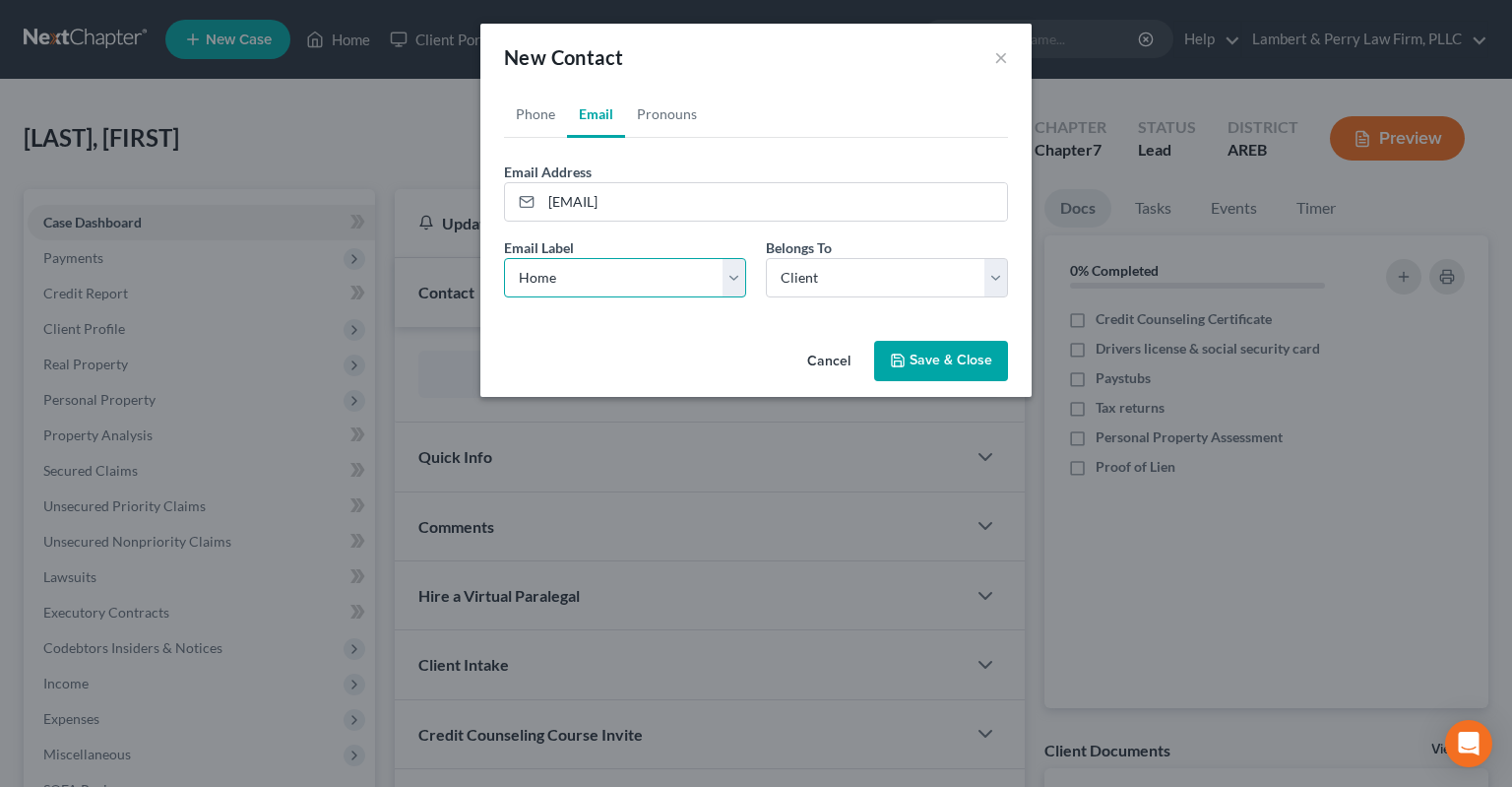 click on "Home" at bounding box center (0, 0) 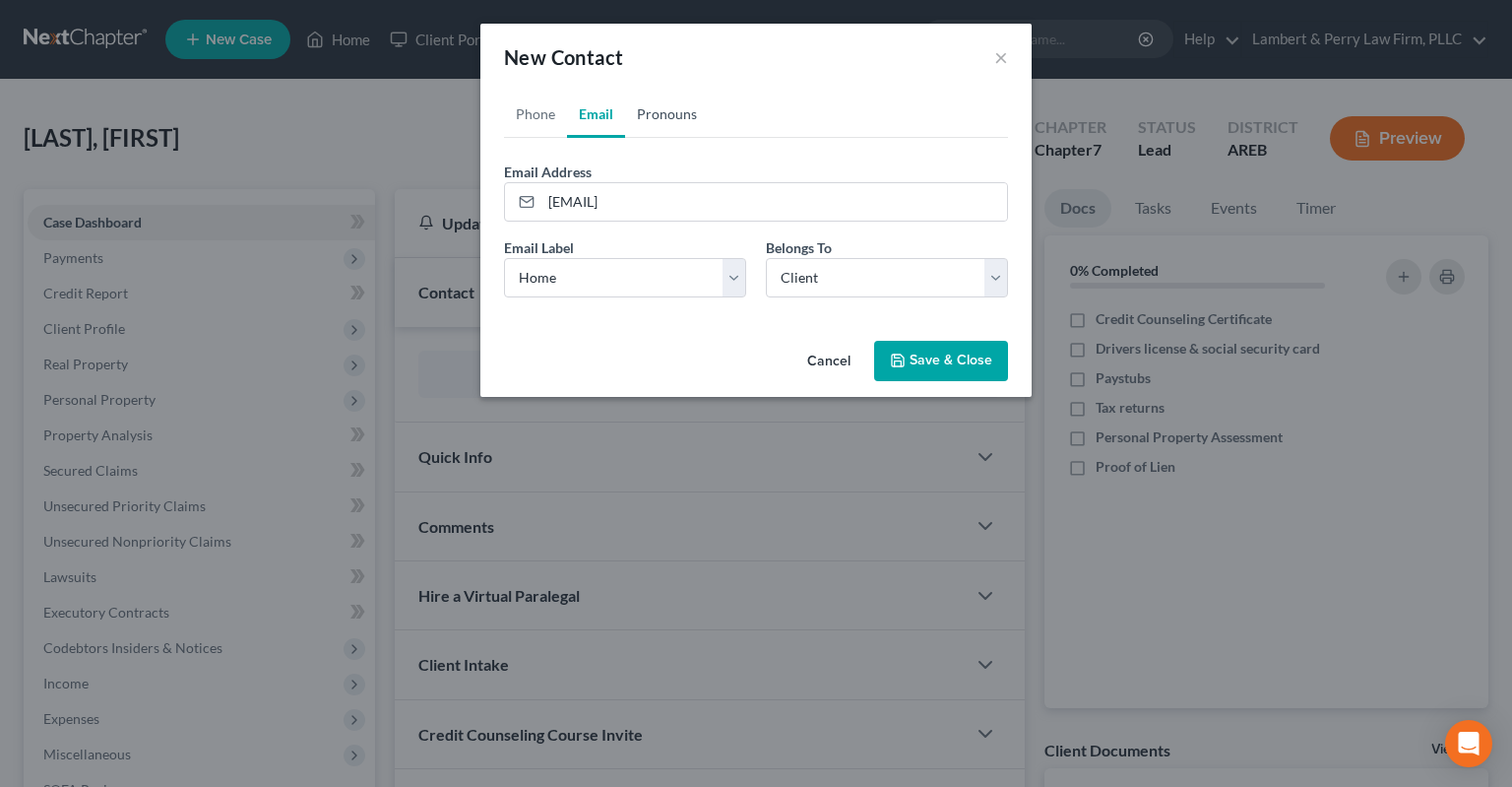 click on "Pronouns" at bounding box center (666, 114) 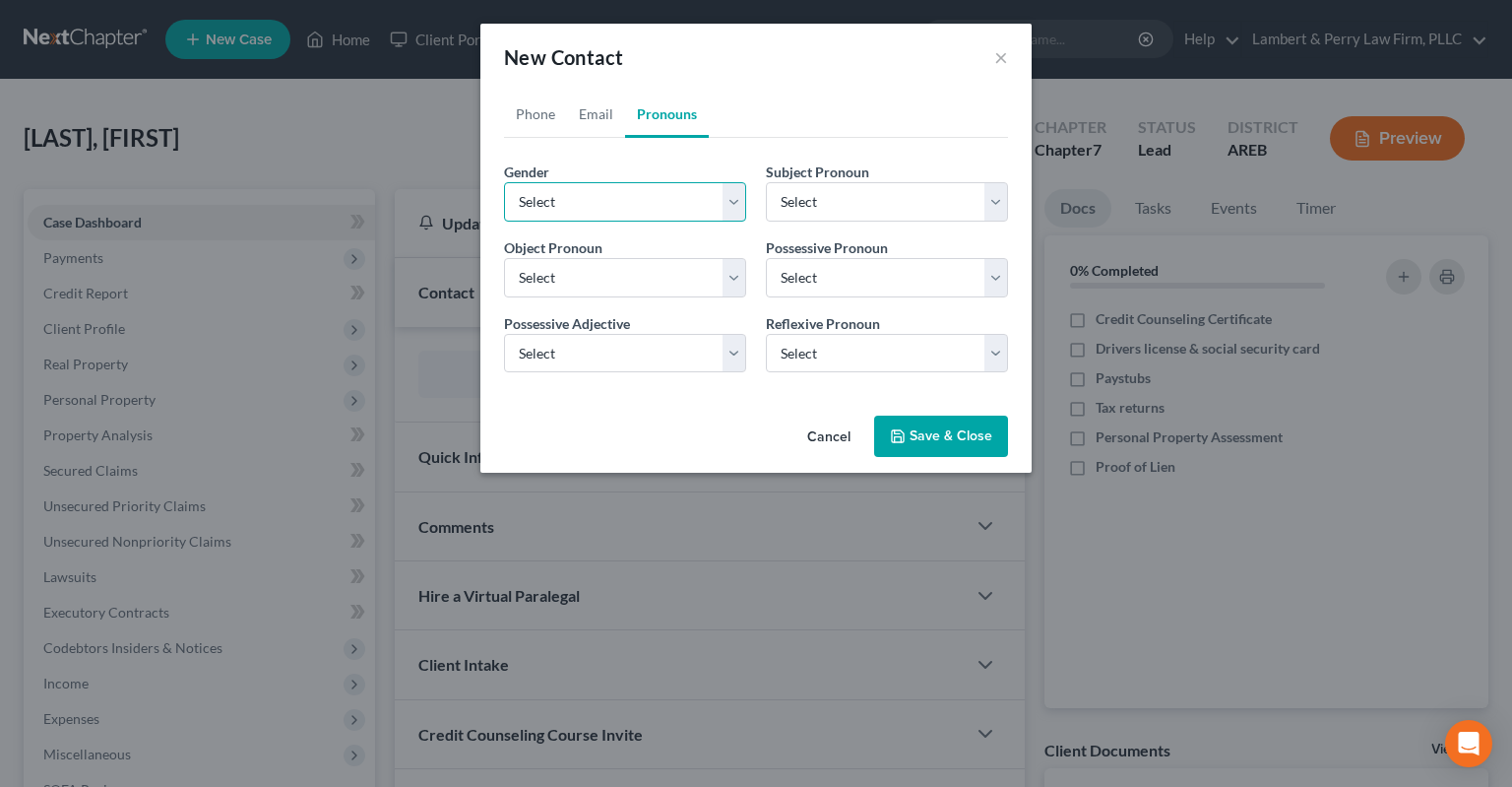 click on "Select Male Female Non Binary More Than One Person" at bounding box center (625, 202) 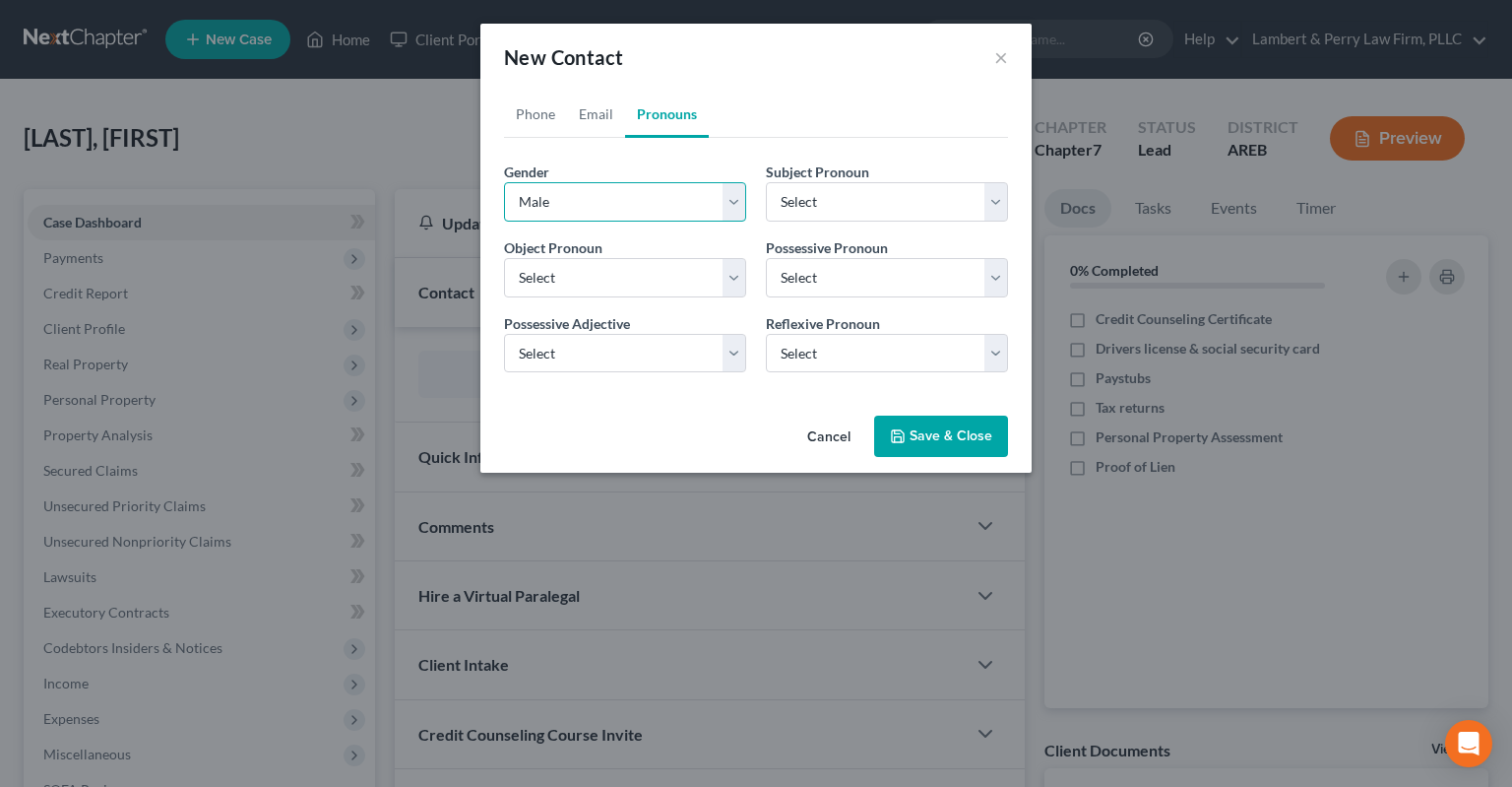 click on "Male" at bounding box center (0, 0) 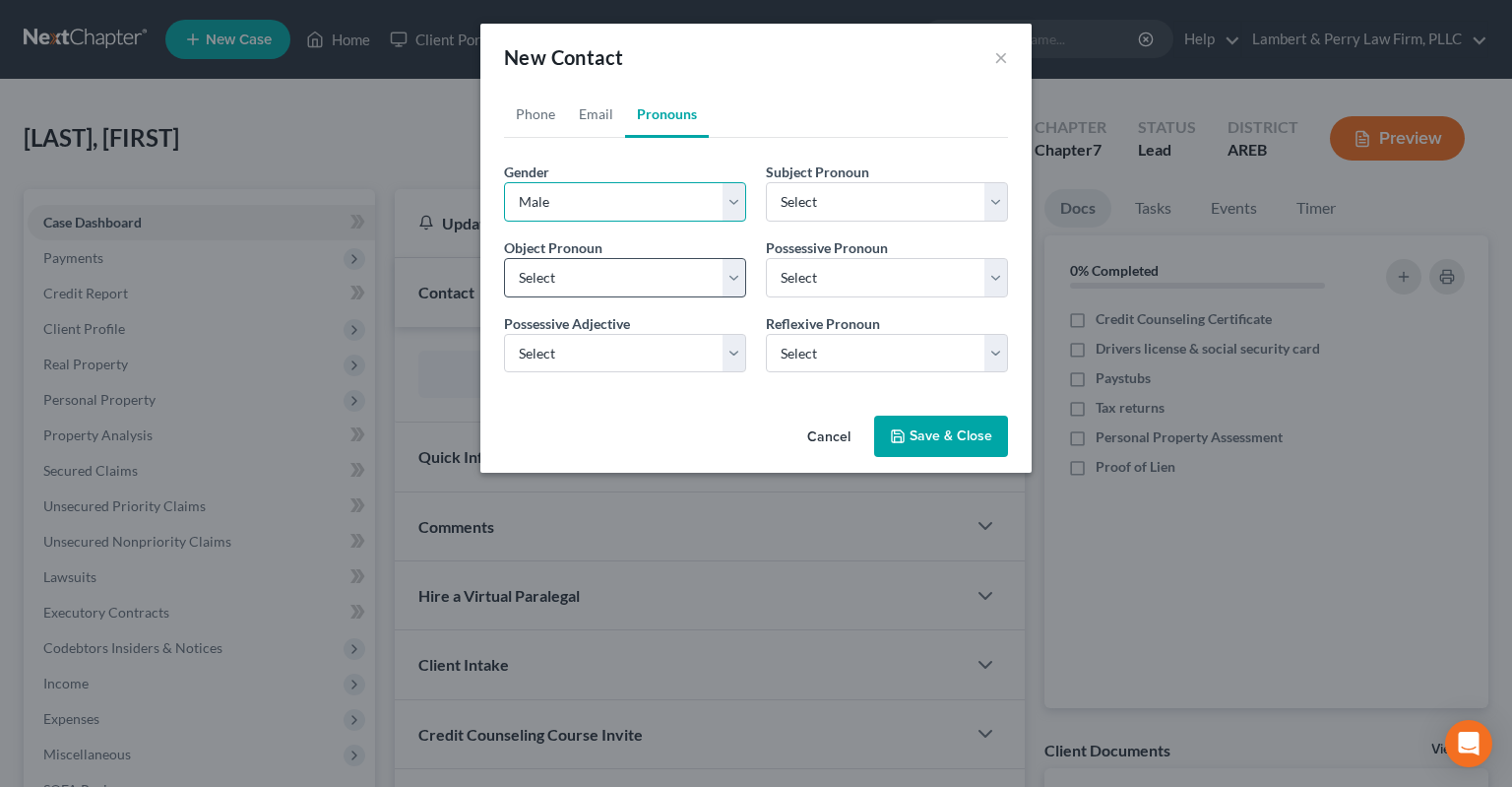 select on "0" 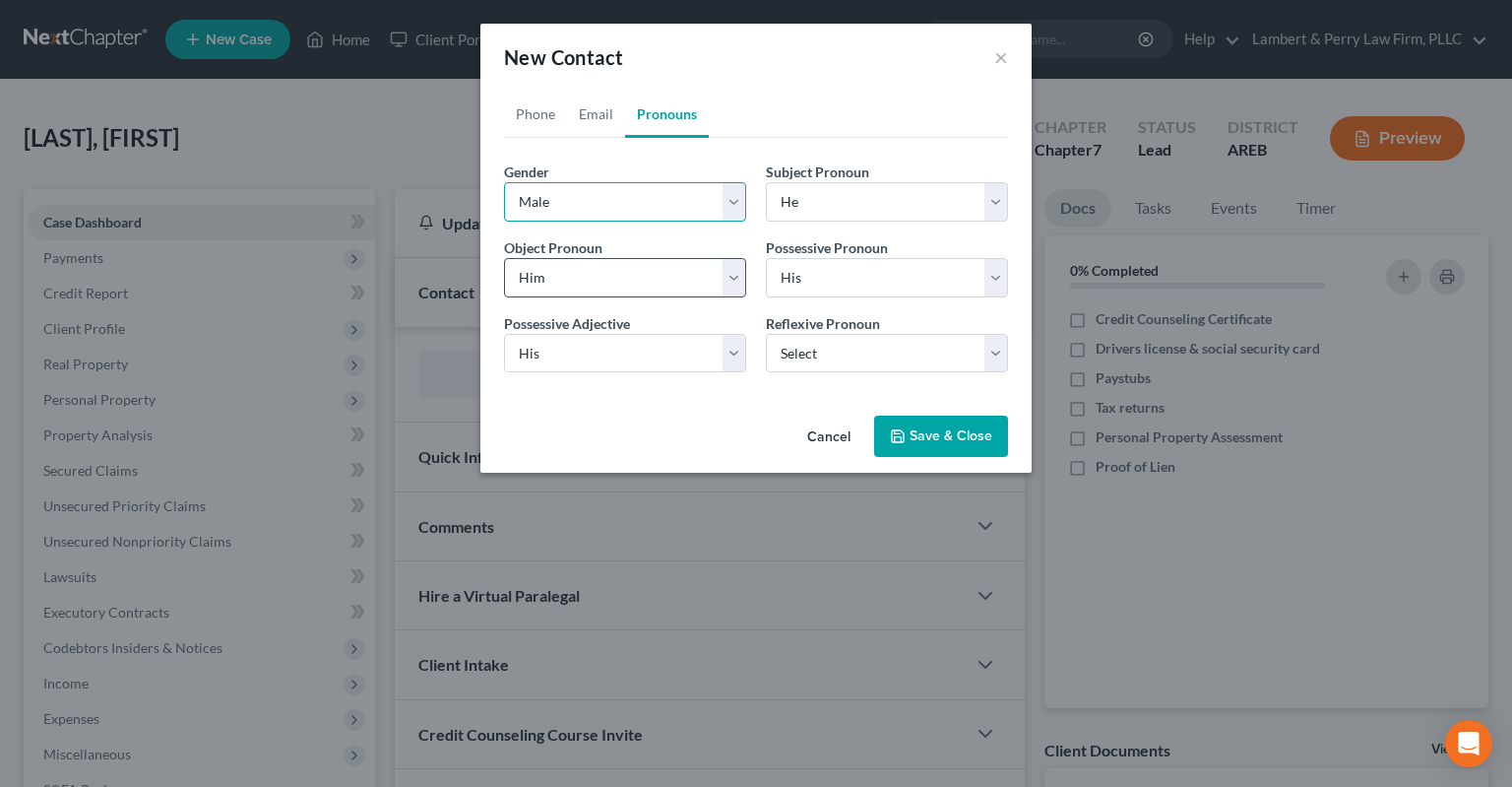 select on "0" 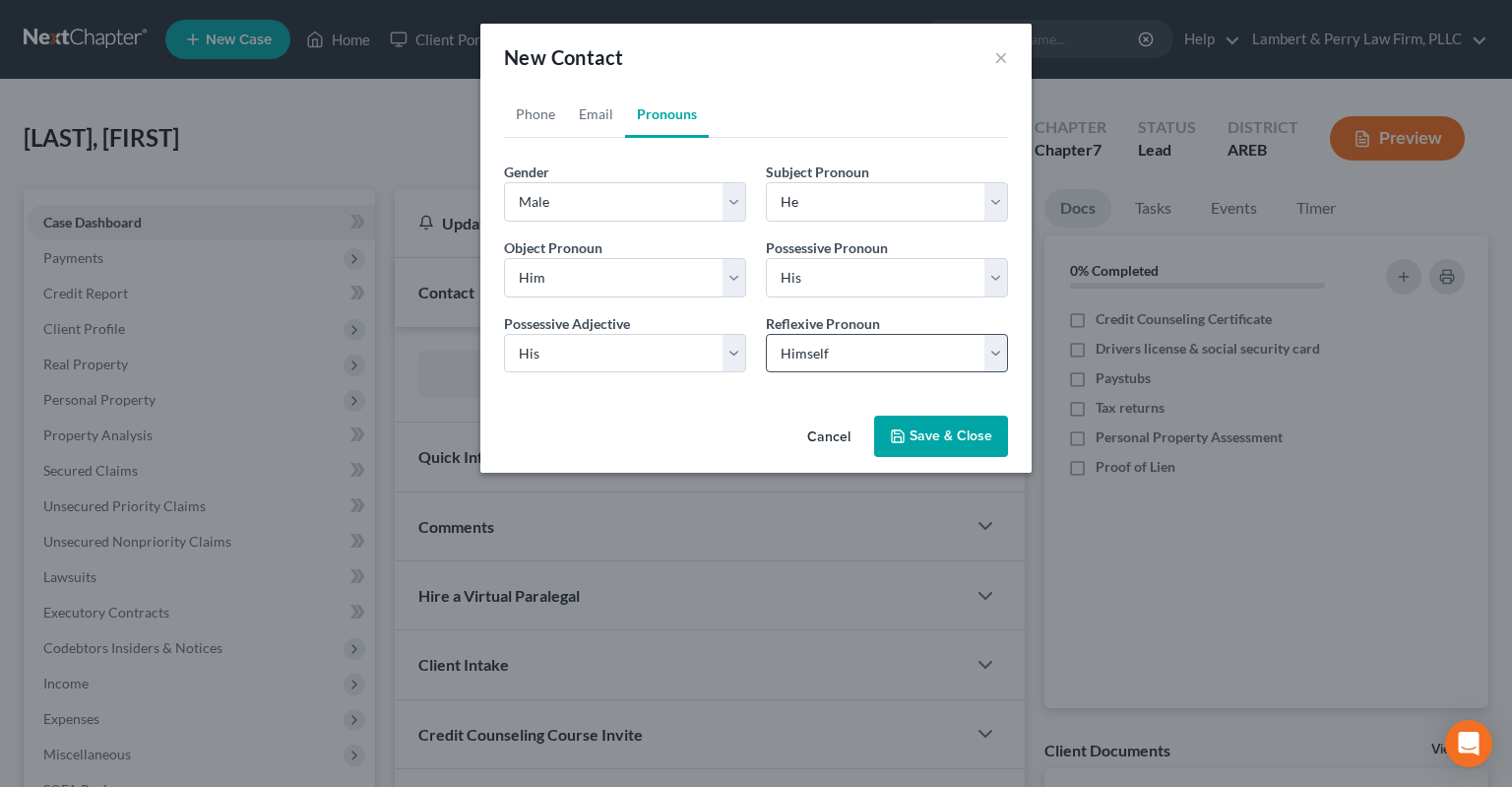drag, startPoint x: 963, startPoint y: 453, endPoint x: 943, endPoint y: 350, distance: 104.923782 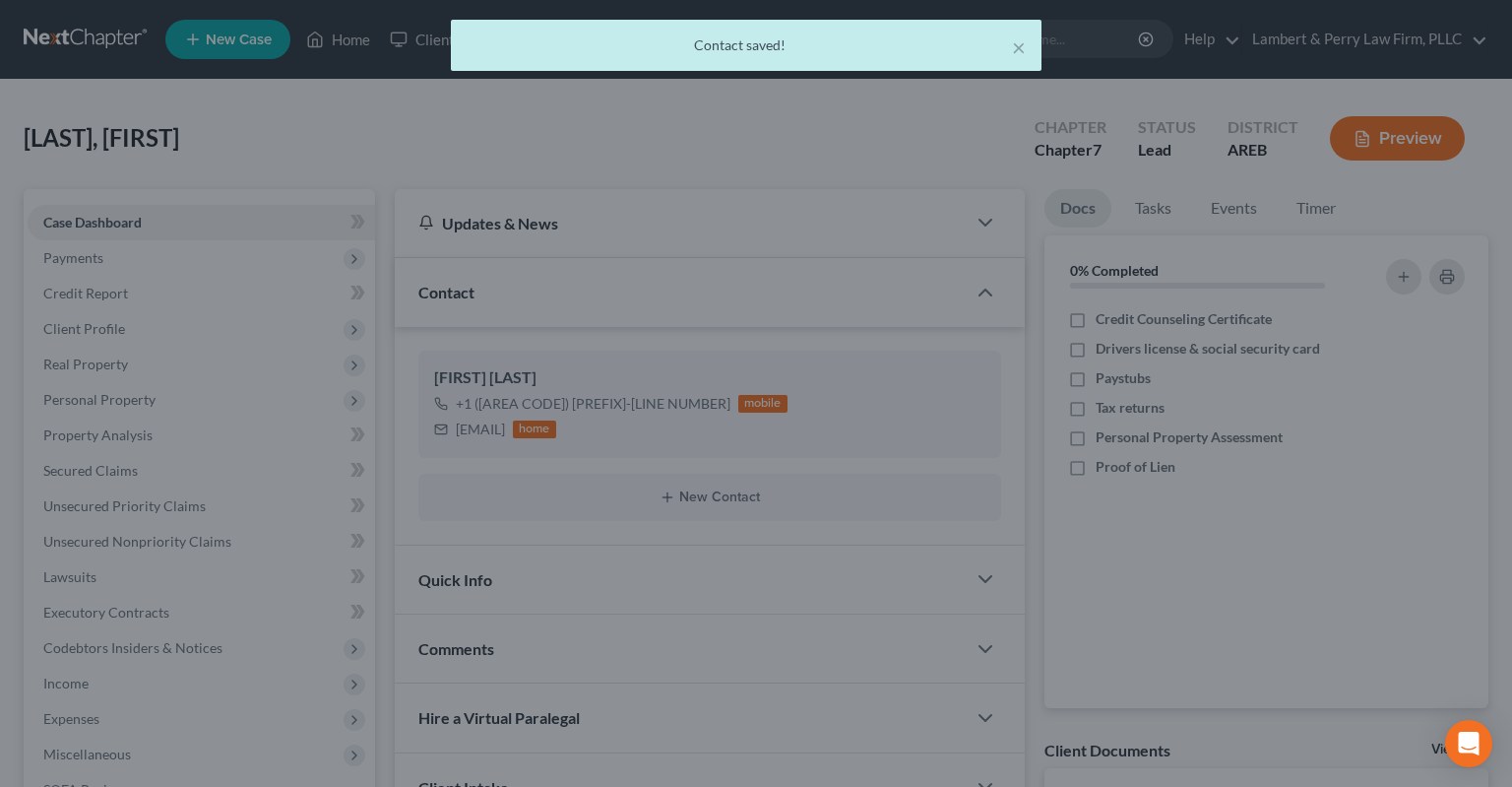 scroll, scrollTop: 103, scrollLeft: 0, axis: vertical 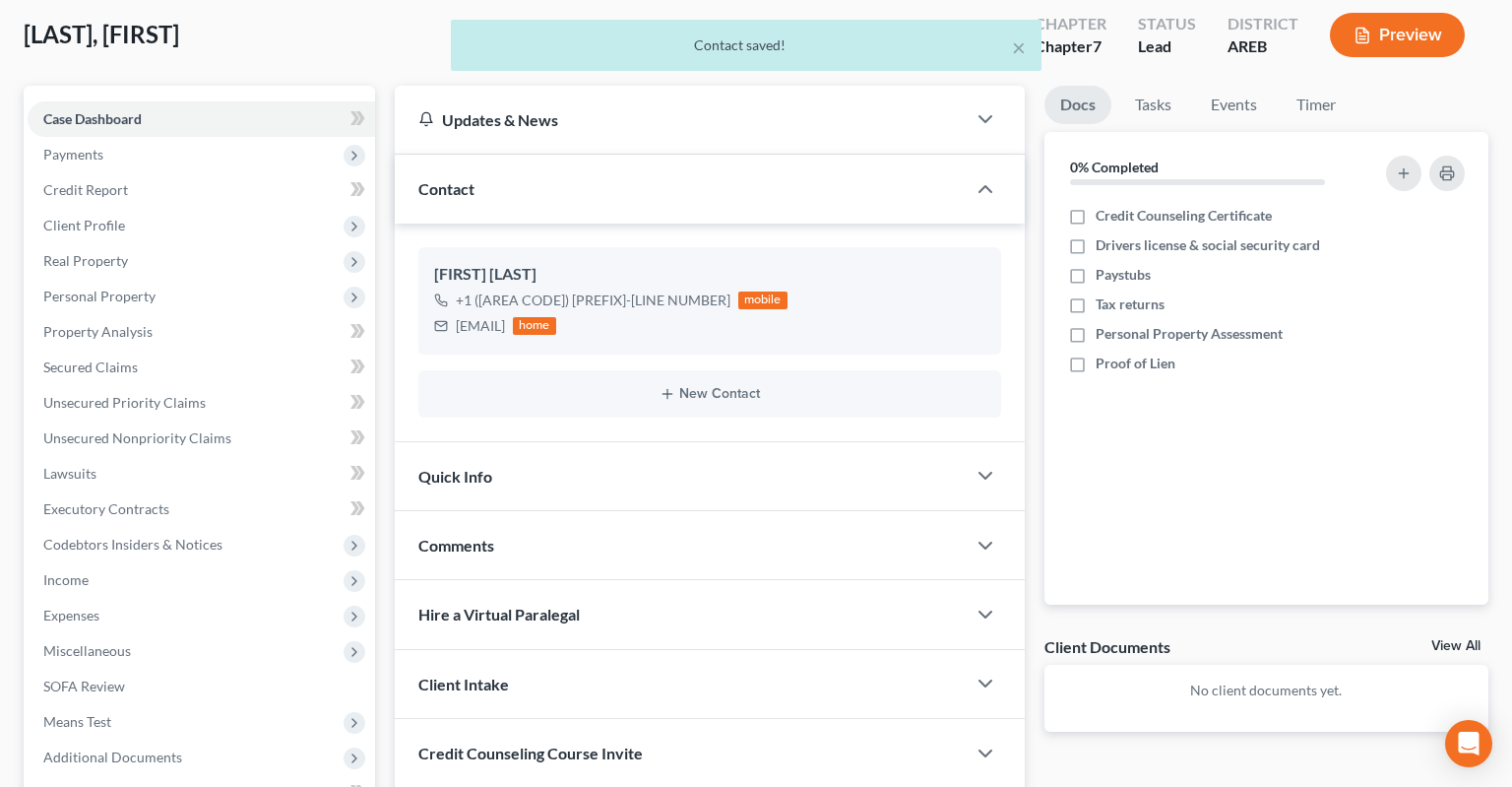 click on "Quick Info" at bounding box center (680, 476) 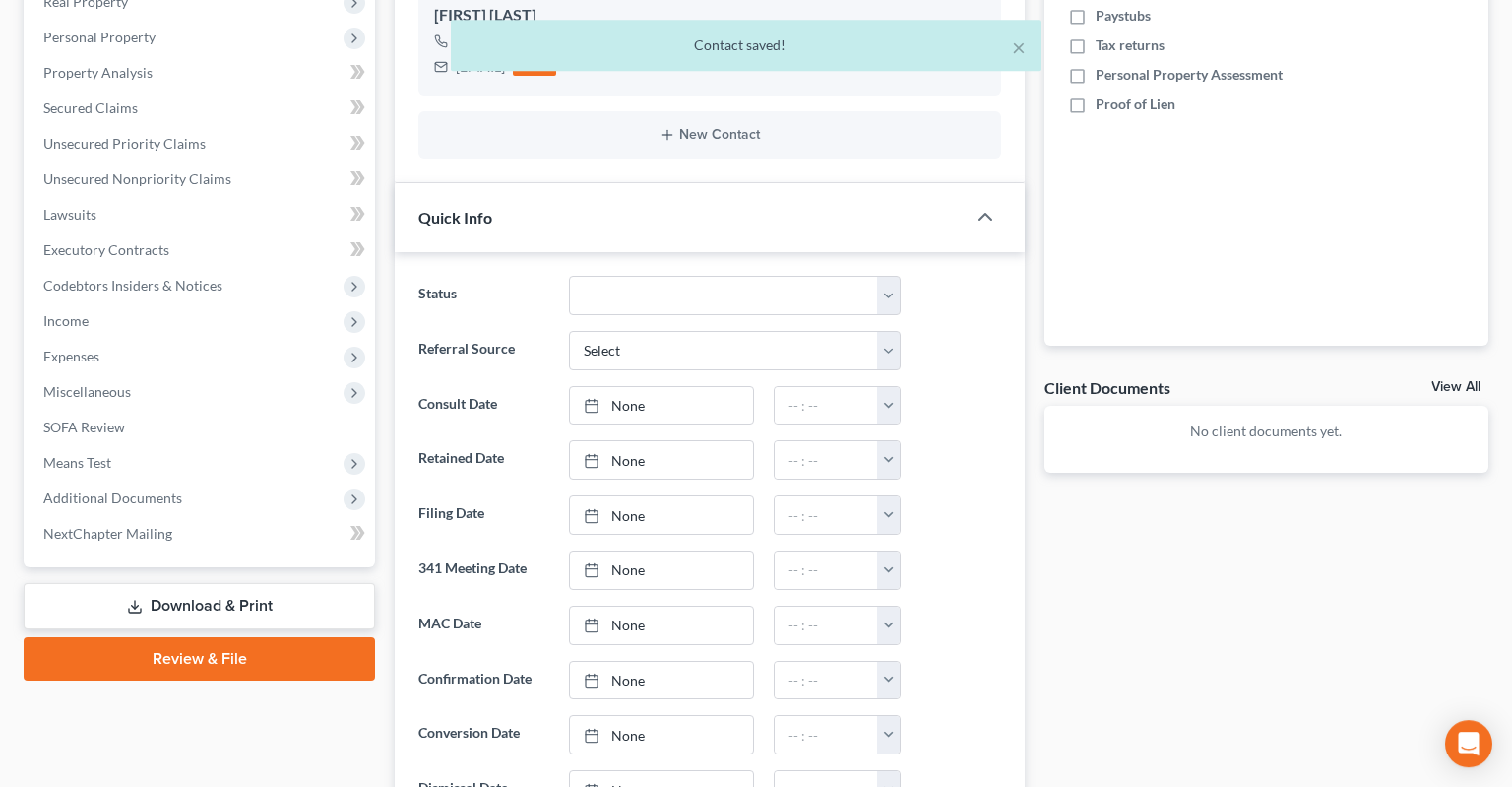 scroll, scrollTop: 416, scrollLeft: 0, axis: vertical 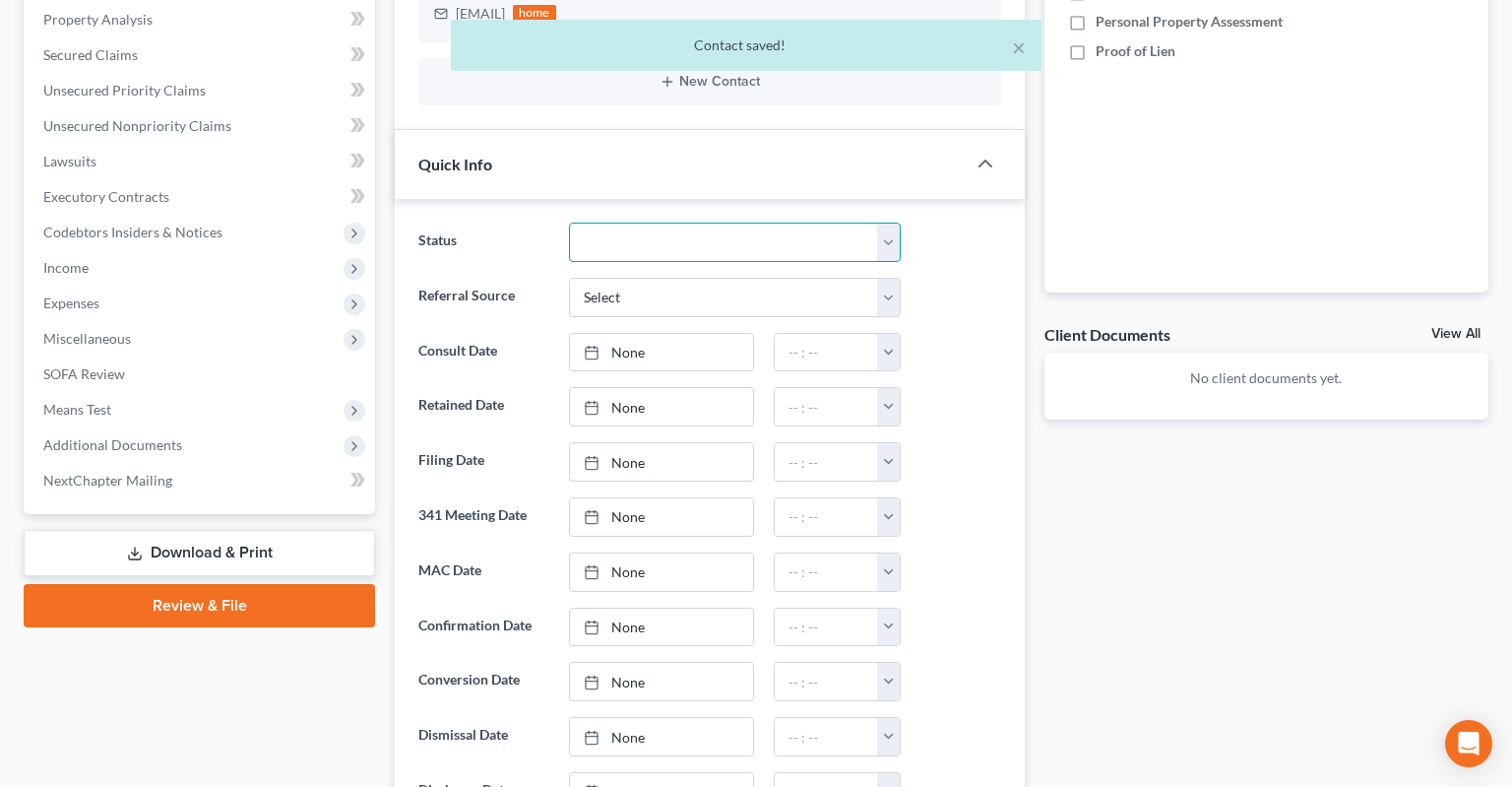 click on "Awaiting 341 Chapter 7 - Attended Meeting Confirmed Discharged Dismissed New Consult Not Retained Rejected Retained Unconfirmed Withdrawn as Counsel" at bounding box center [734, 242] 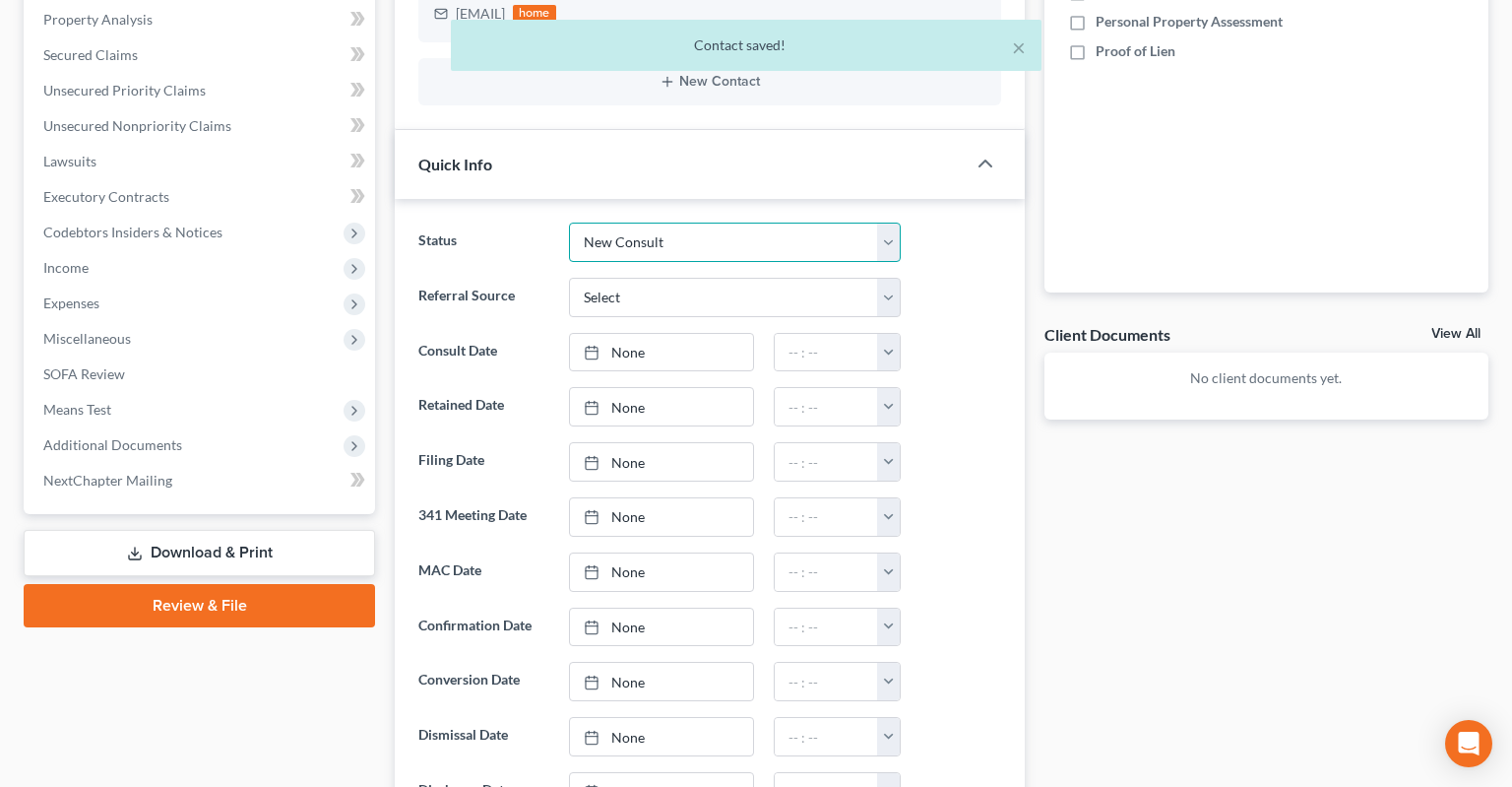 click on "New Consult" at bounding box center (0, 0) 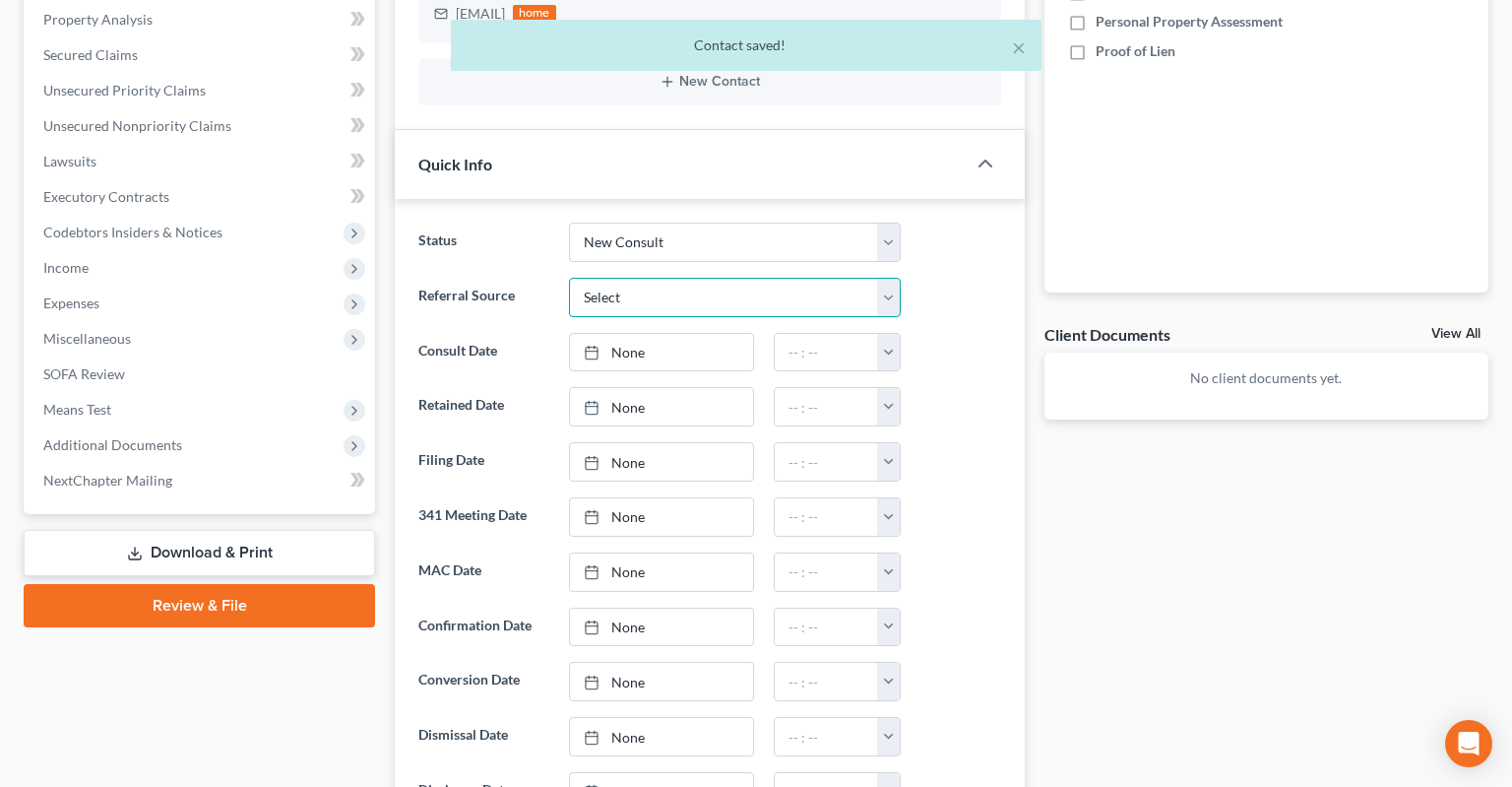 click on "Select Word Of Mouth Previous Clients Direct Mail Website Google Search Modern Attorney Other (specify)" at bounding box center [734, 297] 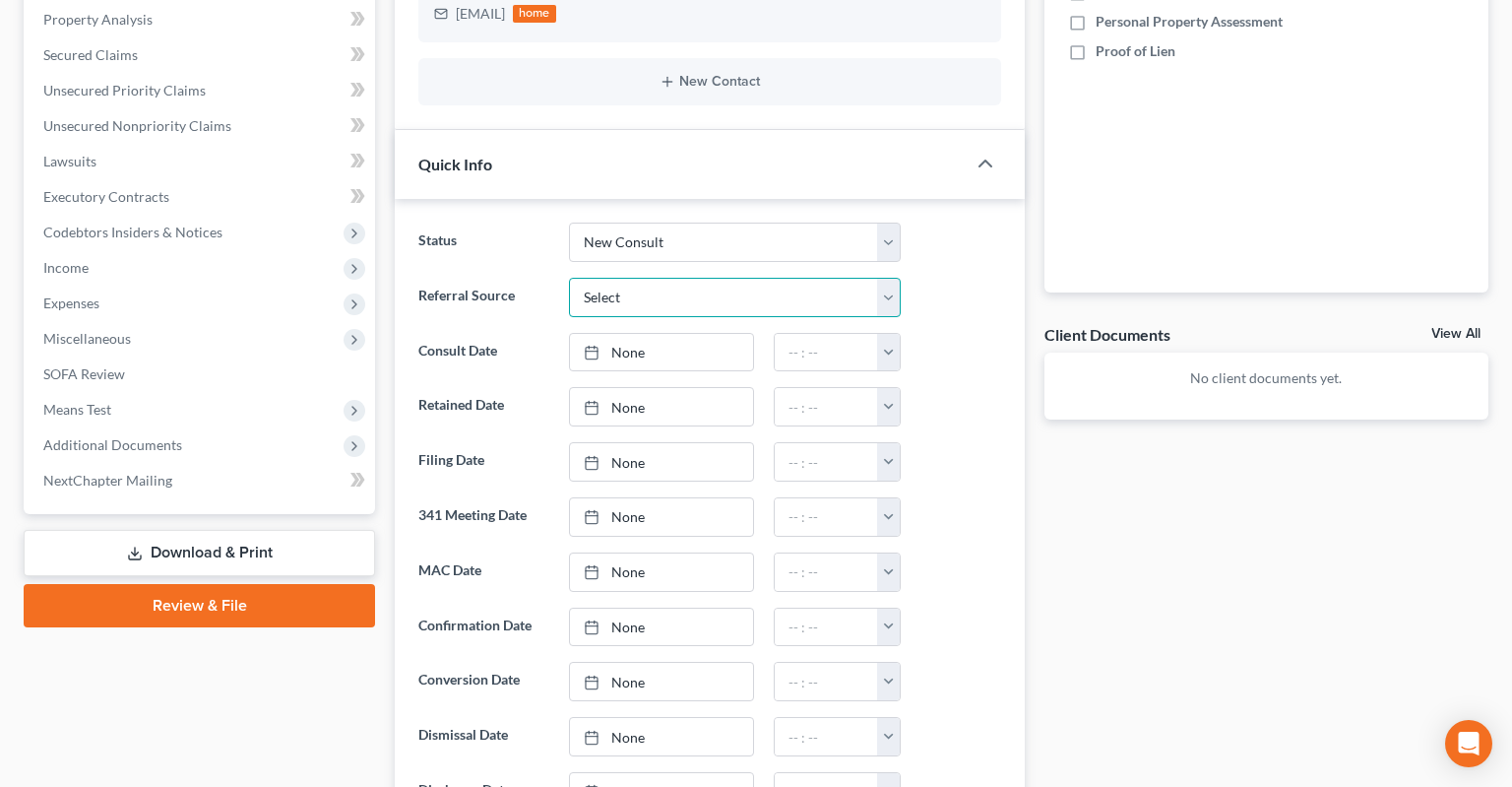 select on "2" 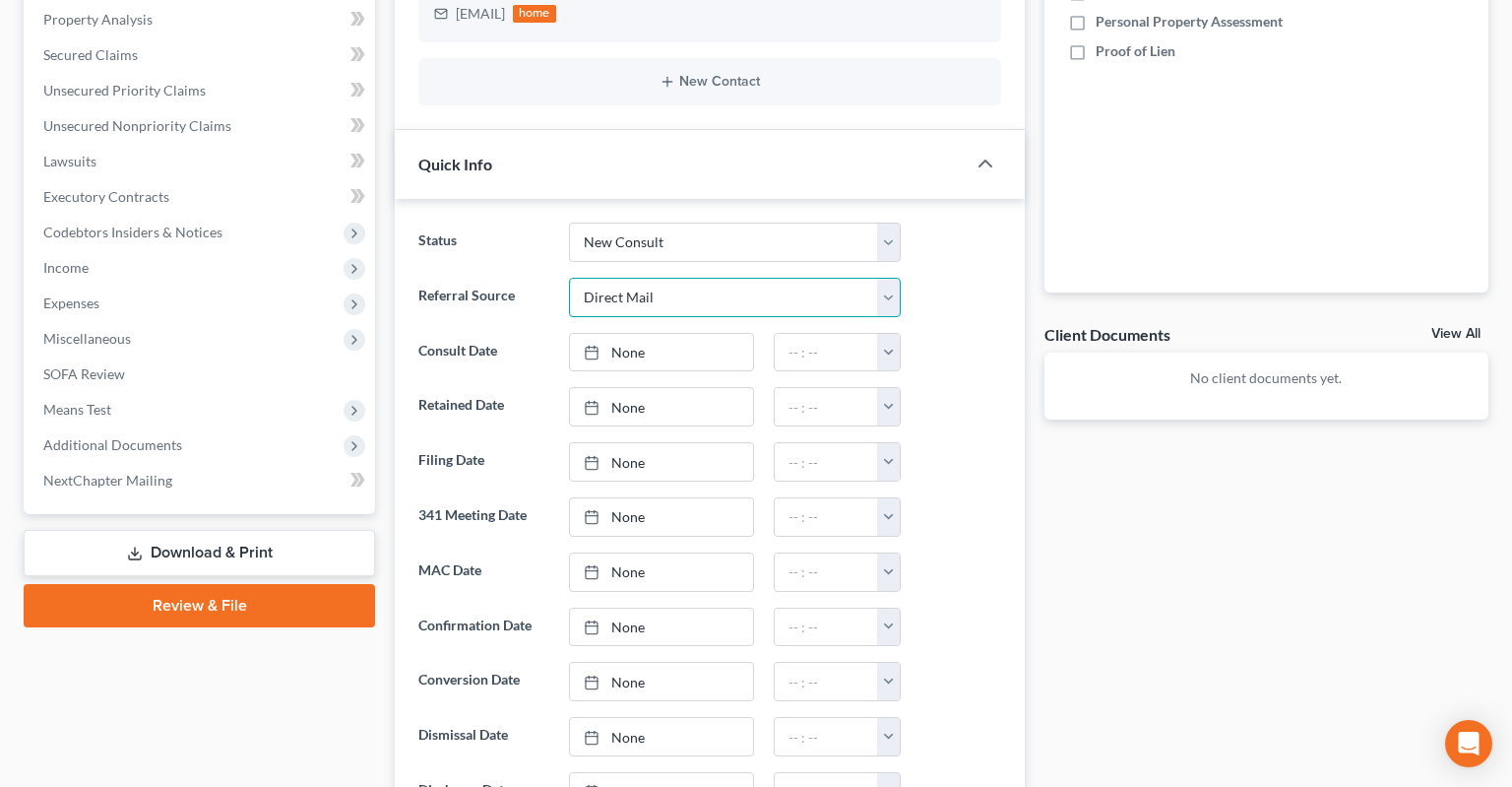 click on "Direct Mail" at bounding box center (0, 0) 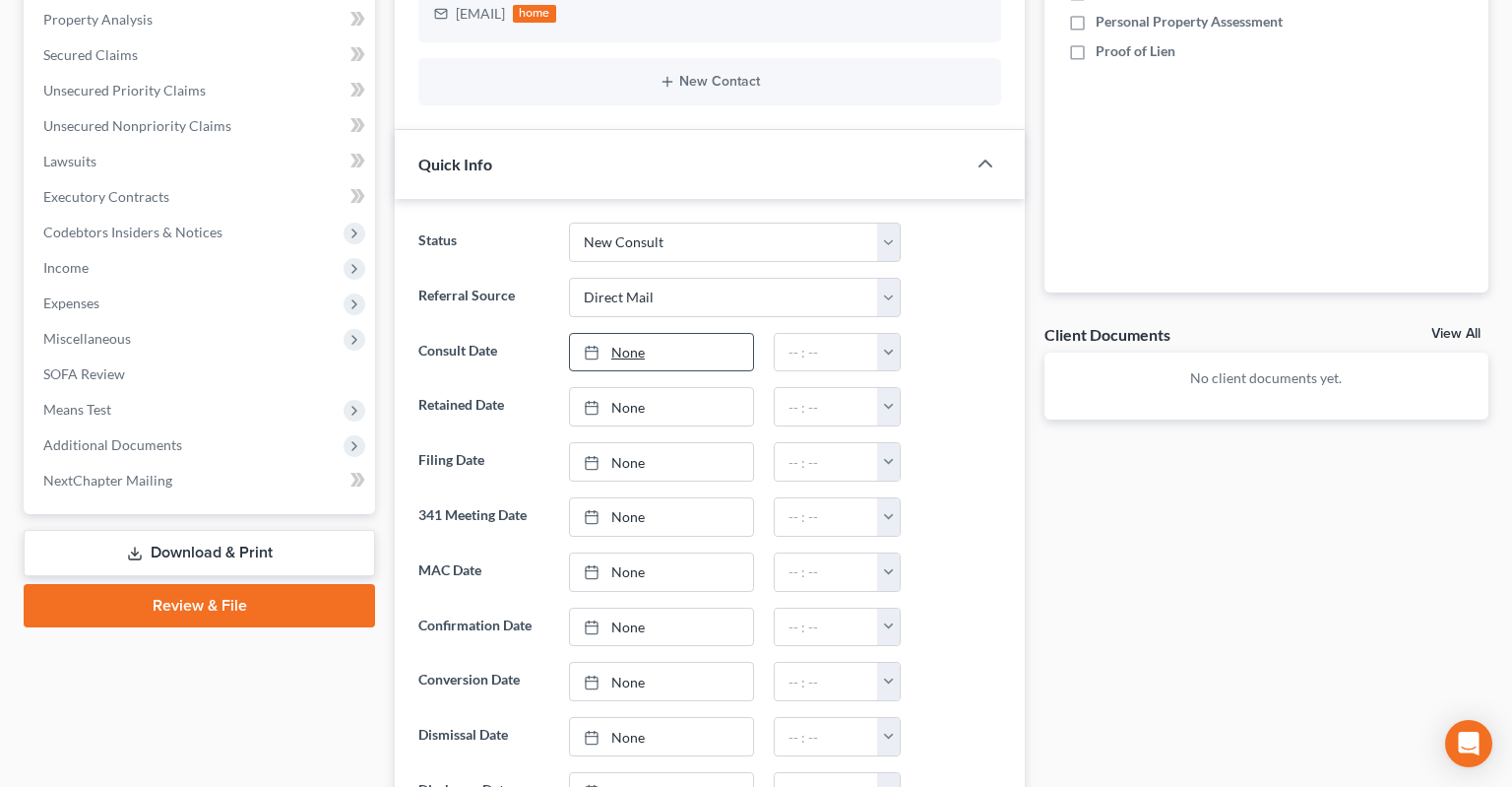 click on "None" at bounding box center [662, 353] 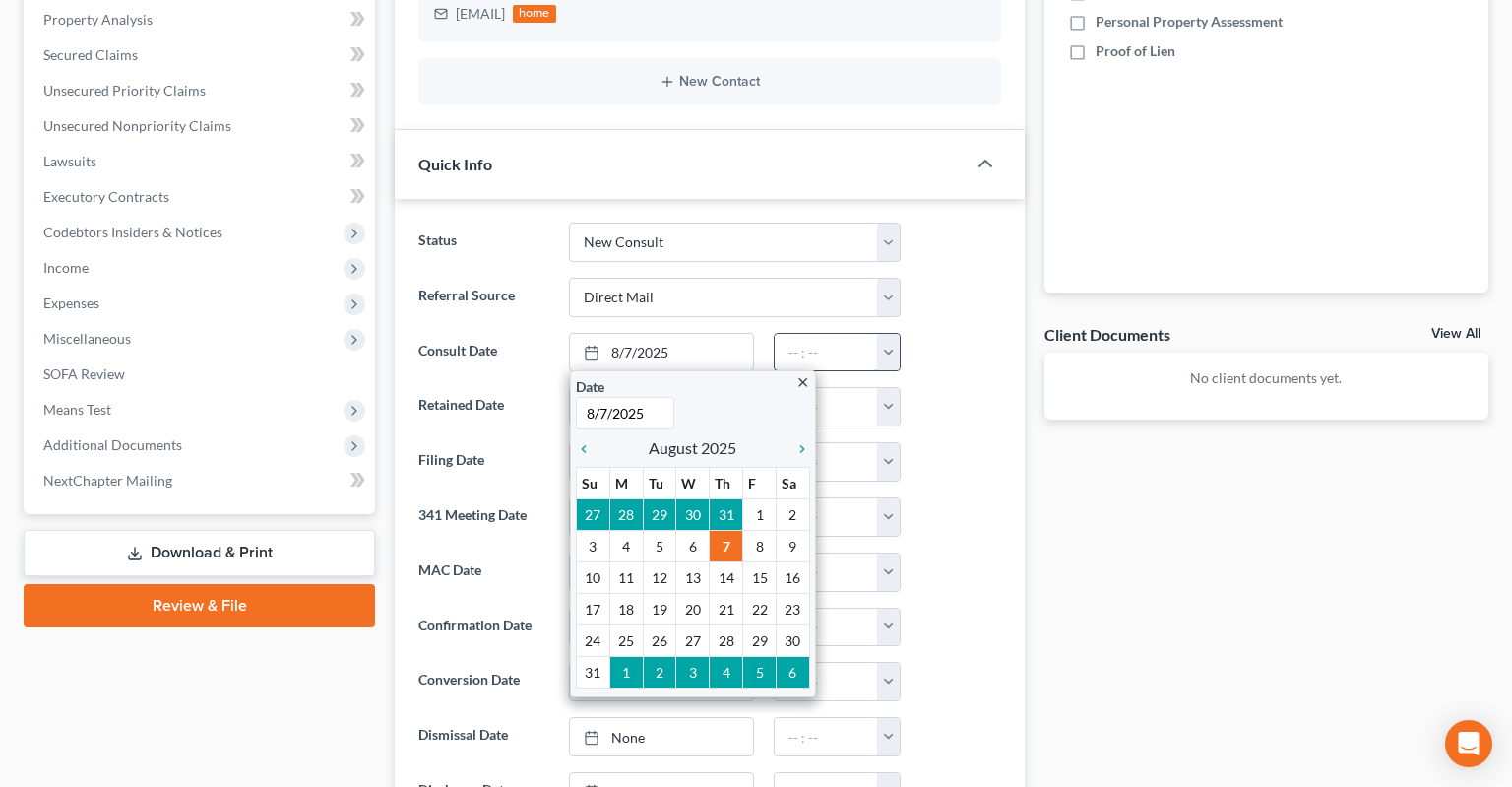 click at bounding box center [826, 353] 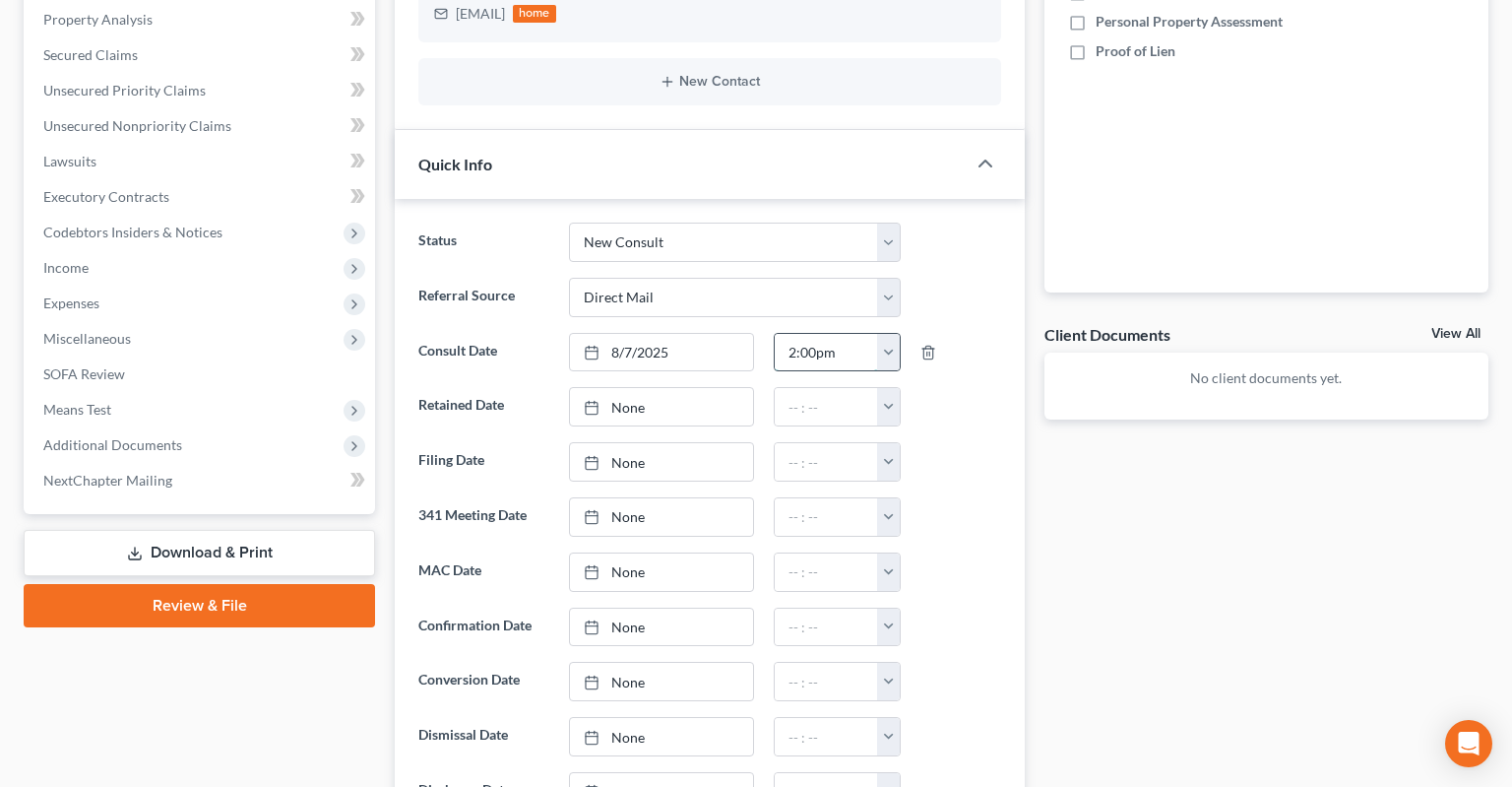 type on "2:00pm" 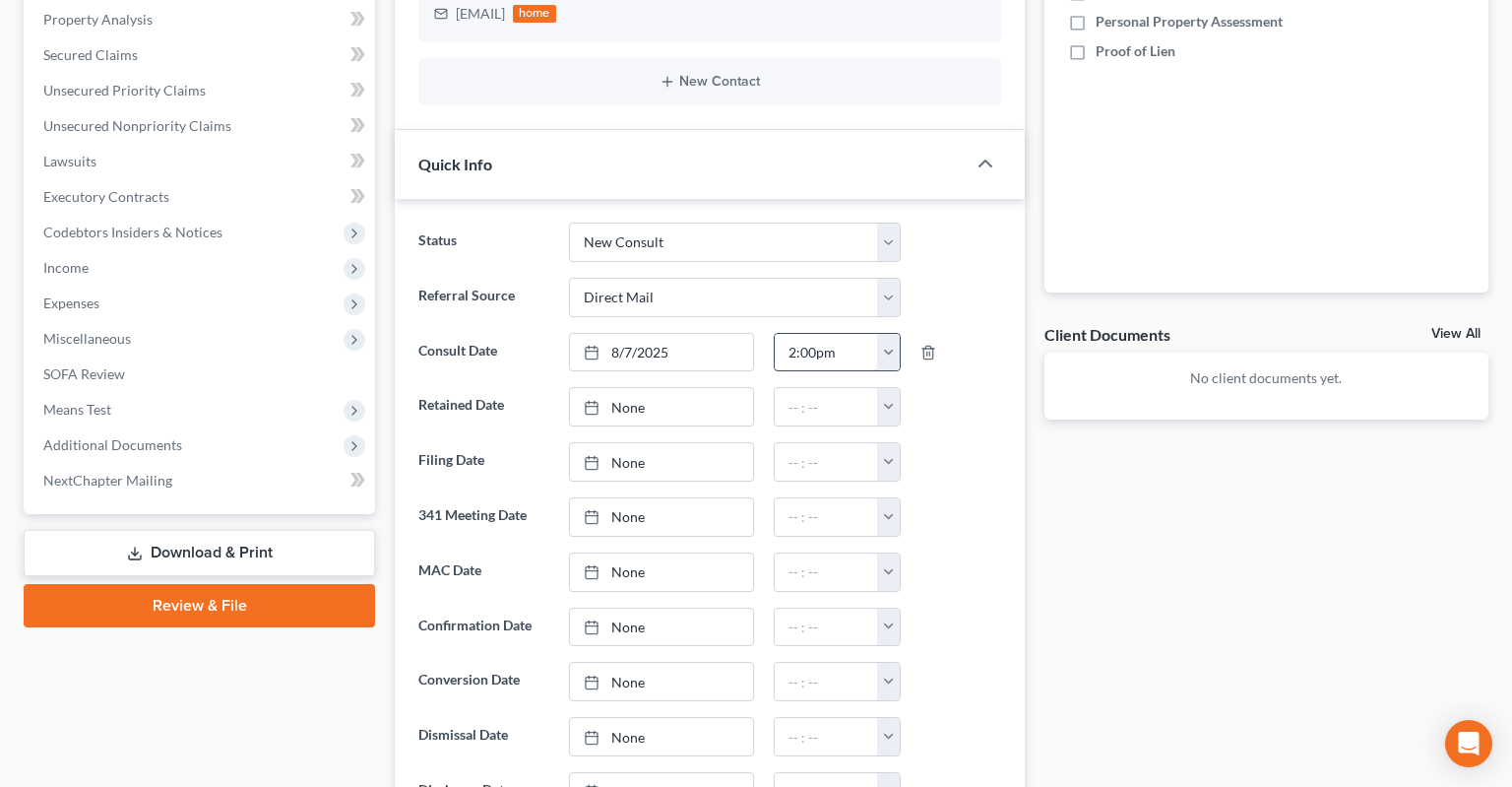 type 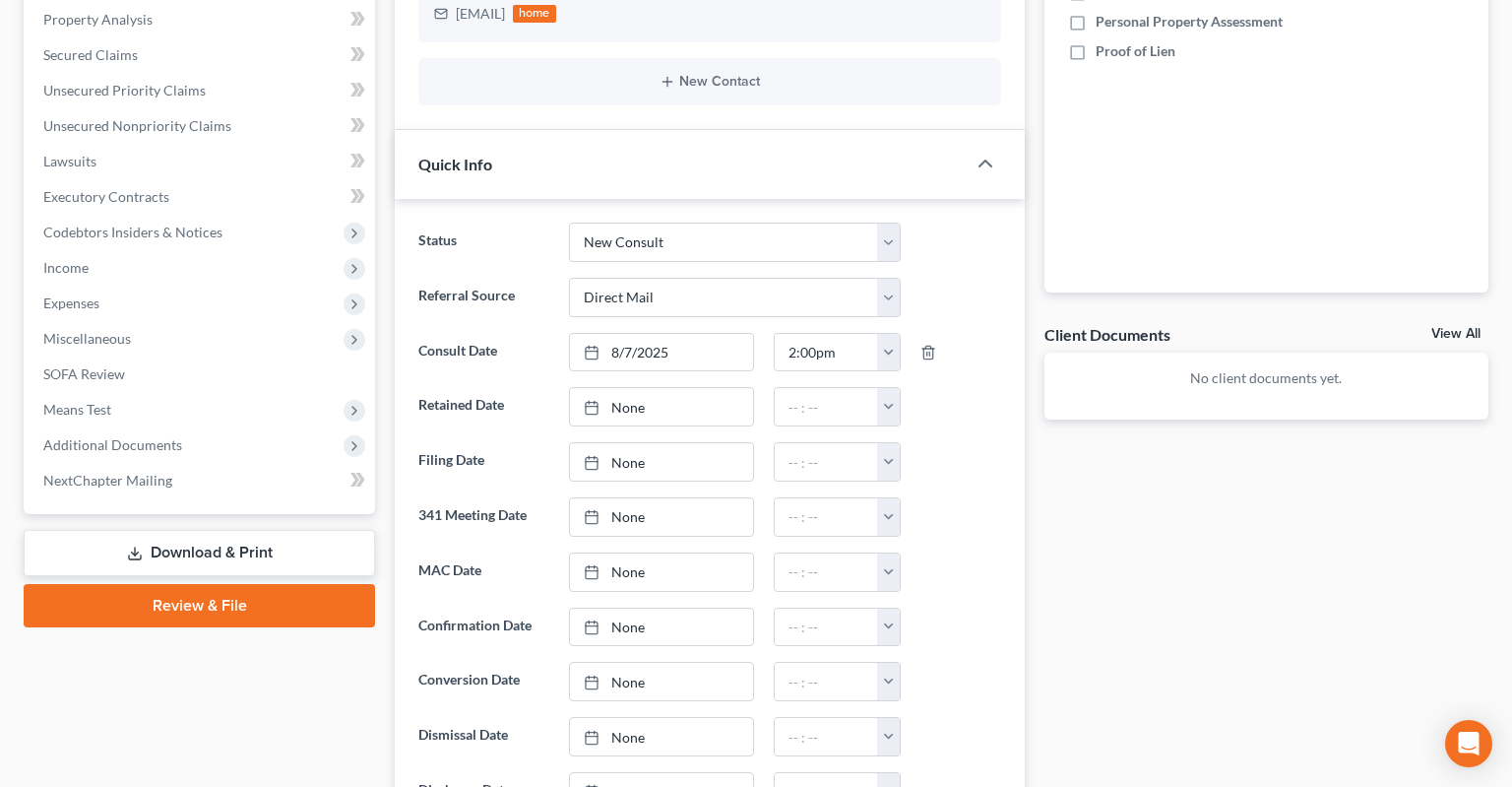 drag, startPoint x: 963, startPoint y: 426, endPoint x: 939, endPoint y: 438, distance: 26.832816 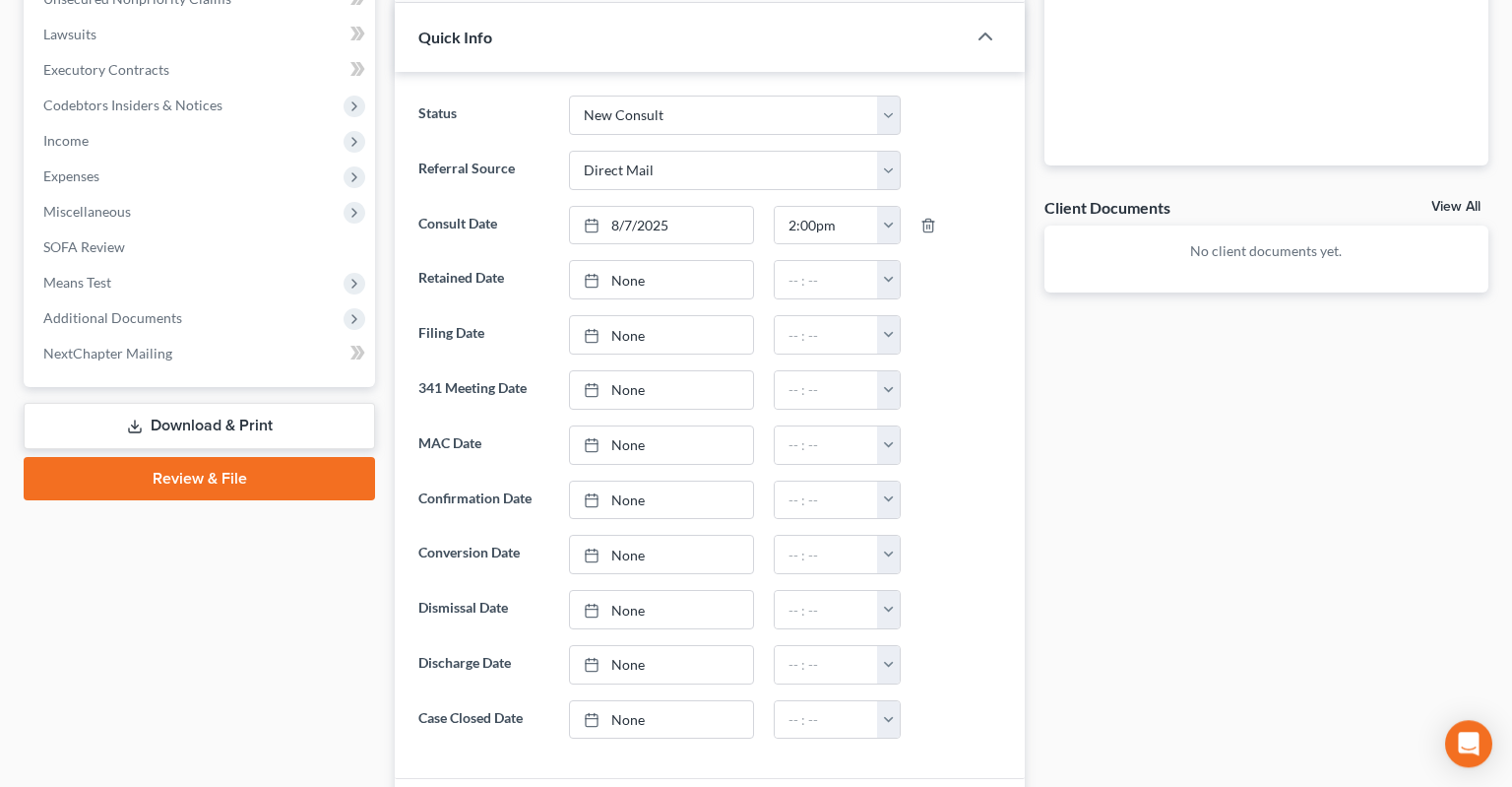 scroll, scrollTop: 103, scrollLeft: 0, axis: vertical 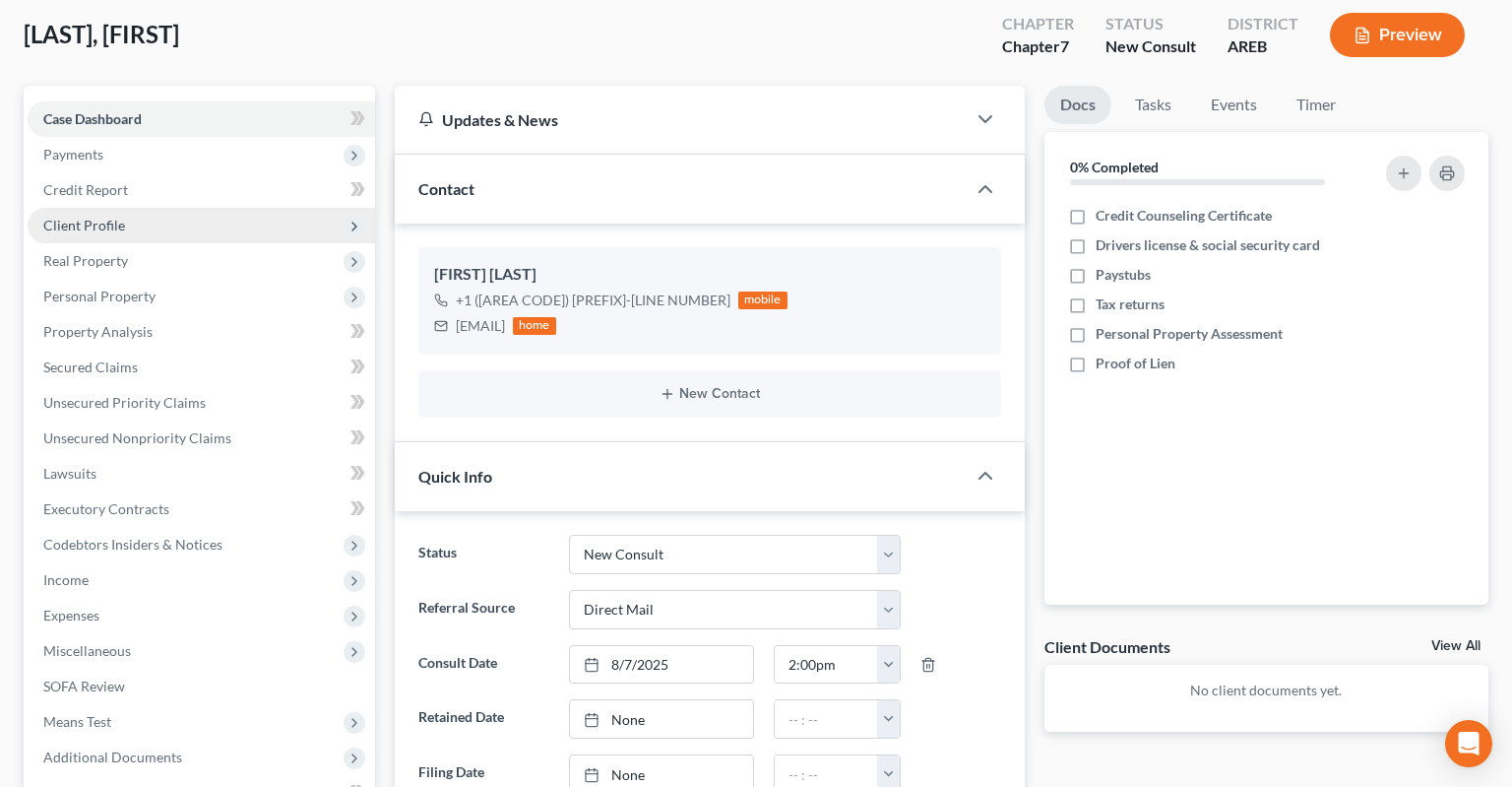 click on "Client Profile" at bounding box center [201, 226] 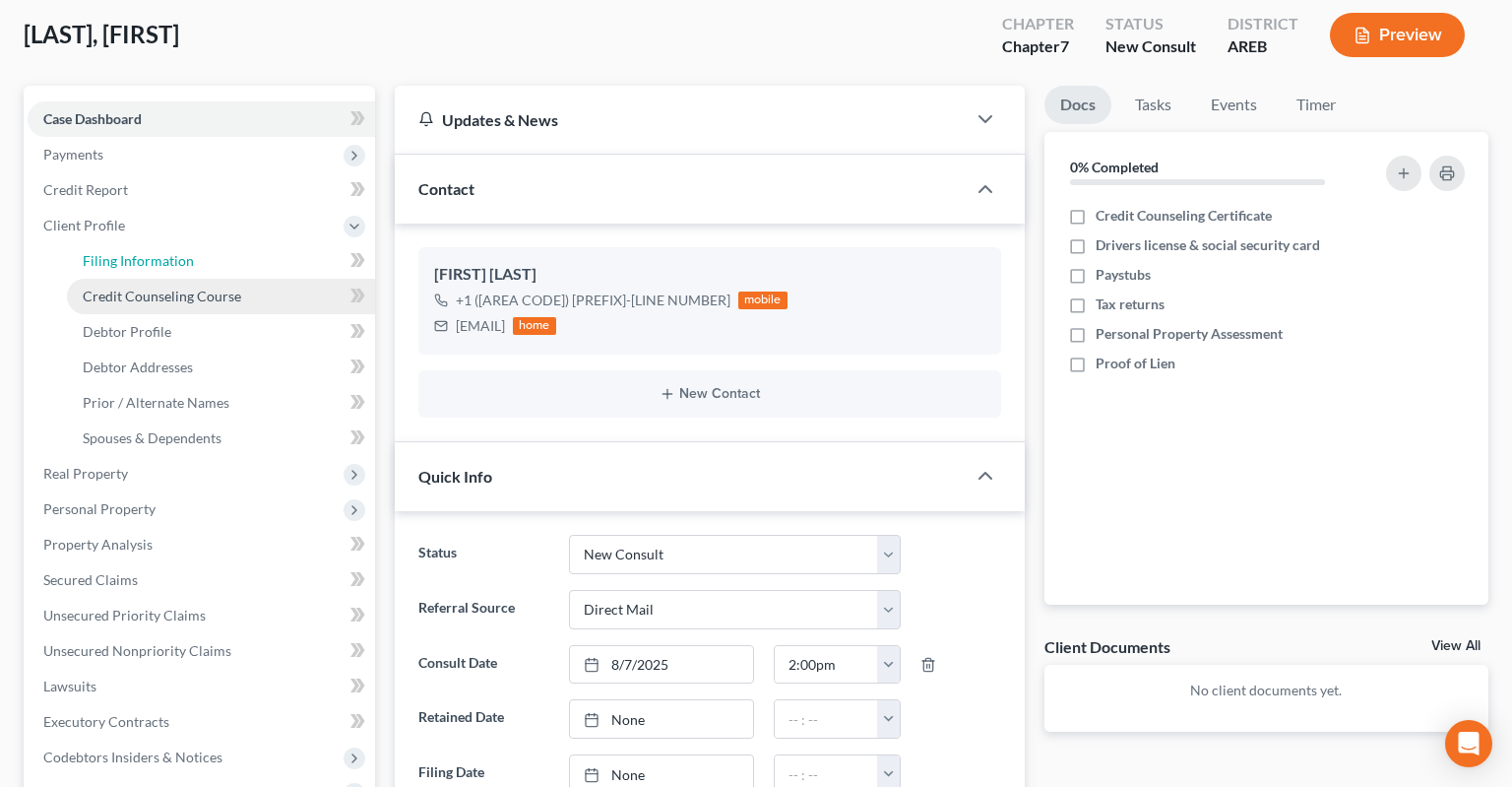 click on "Filing Information" at bounding box center [220, 261] 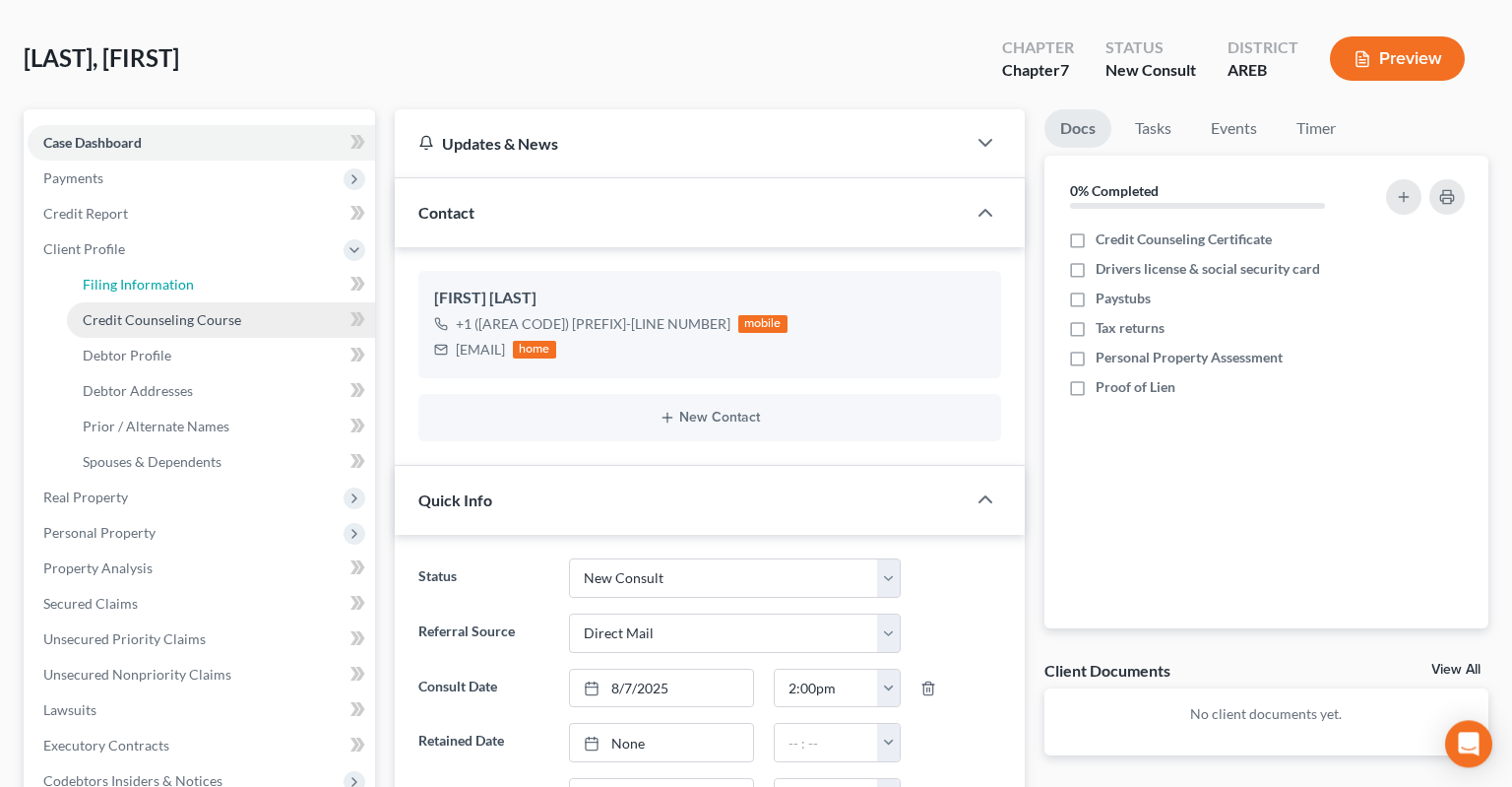 select on "1" 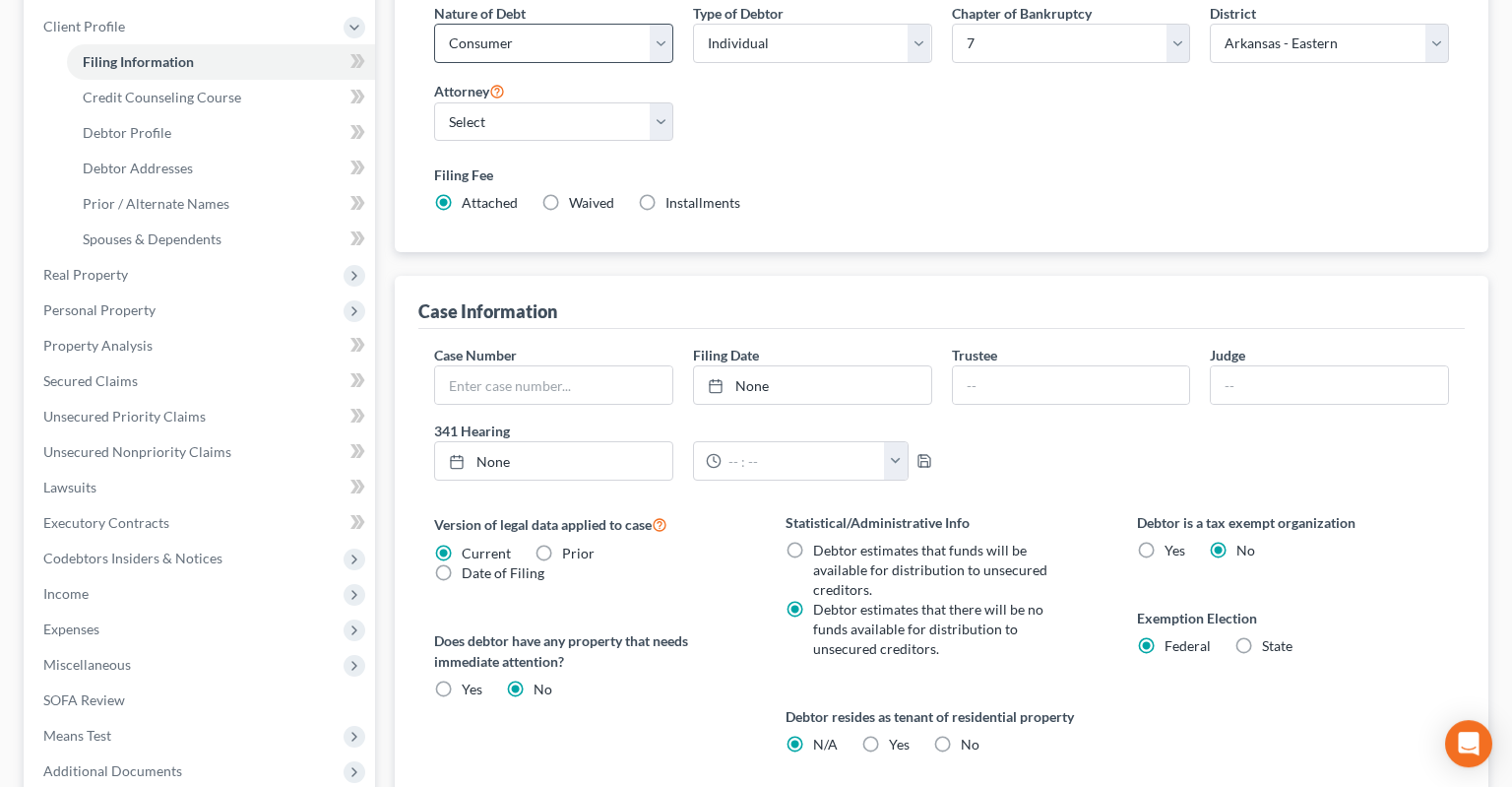scroll, scrollTop: 209, scrollLeft: 0, axis: vertical 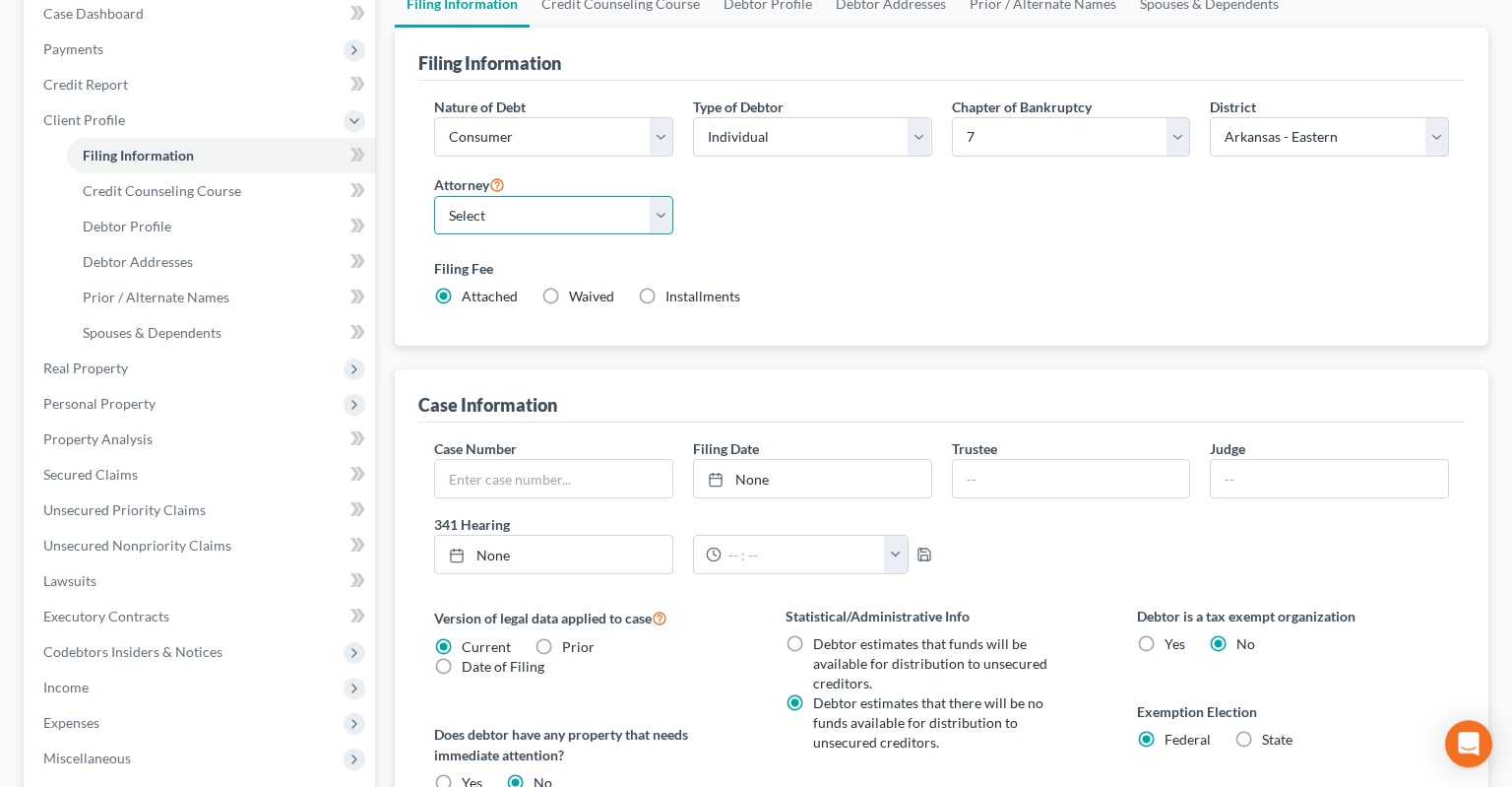 click on "Select Samantha Lambert - AREB Samantha Lambert - ARWB Ben D. Perry - AREB Ben D. Perry - ARWB" at bounding box center [553, 216] 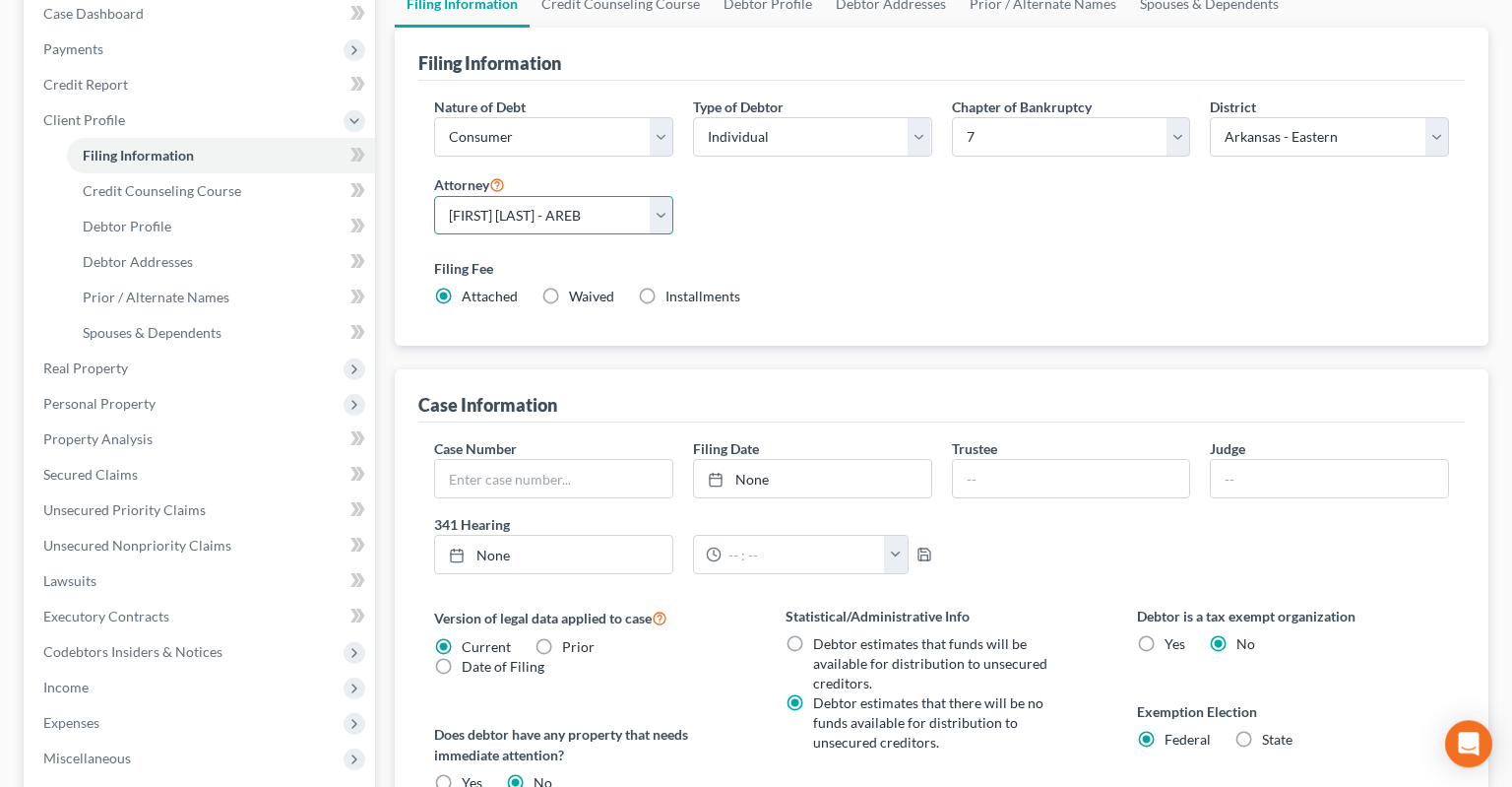 click on "[FIRST] [LAST] - AREB" at bounding box center [0, 0] 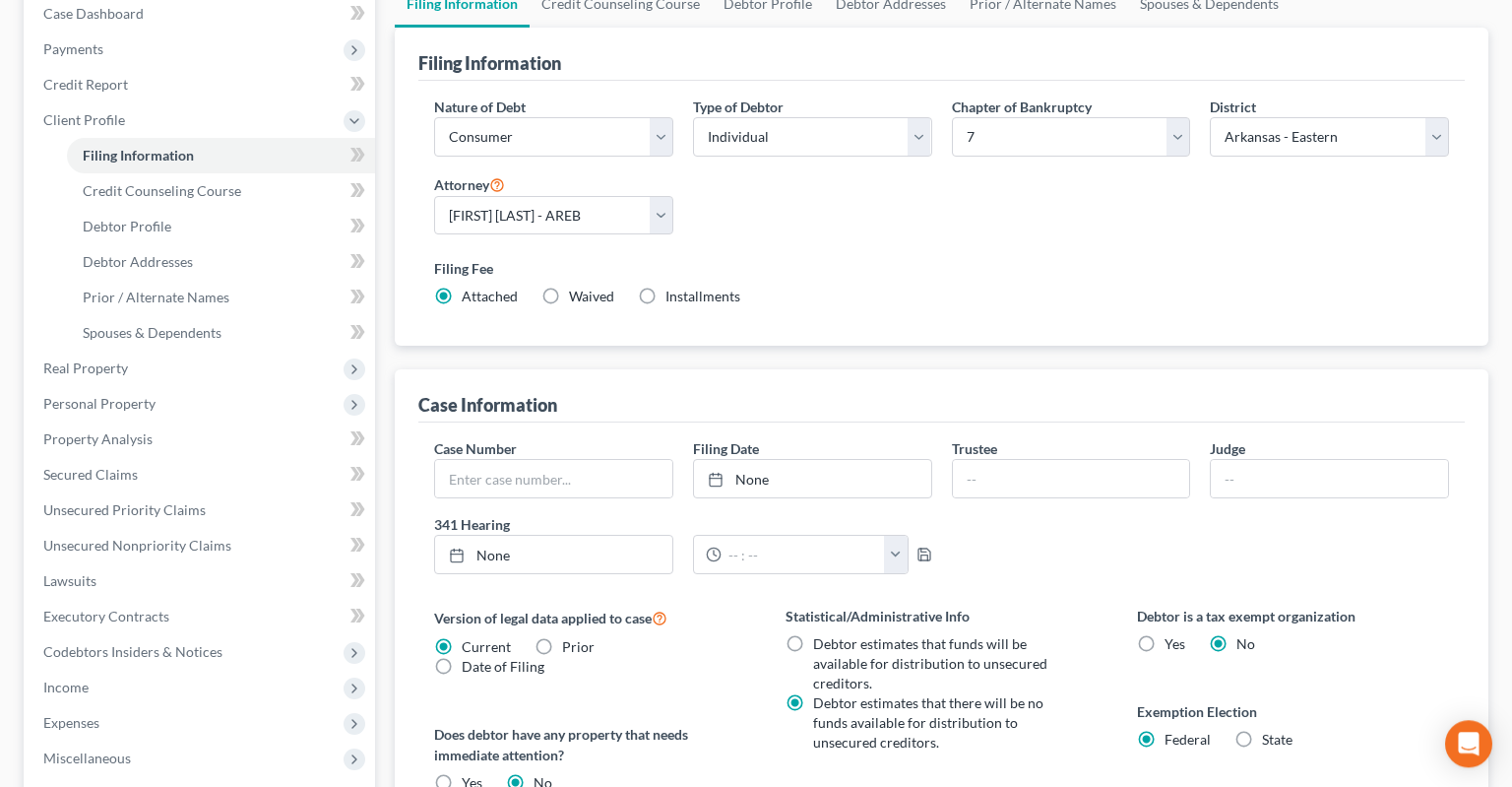 drag, startPoint x: 878, startPoint y: 305, endPoint x: 889, endPoint y: 302, distance: 11.401754 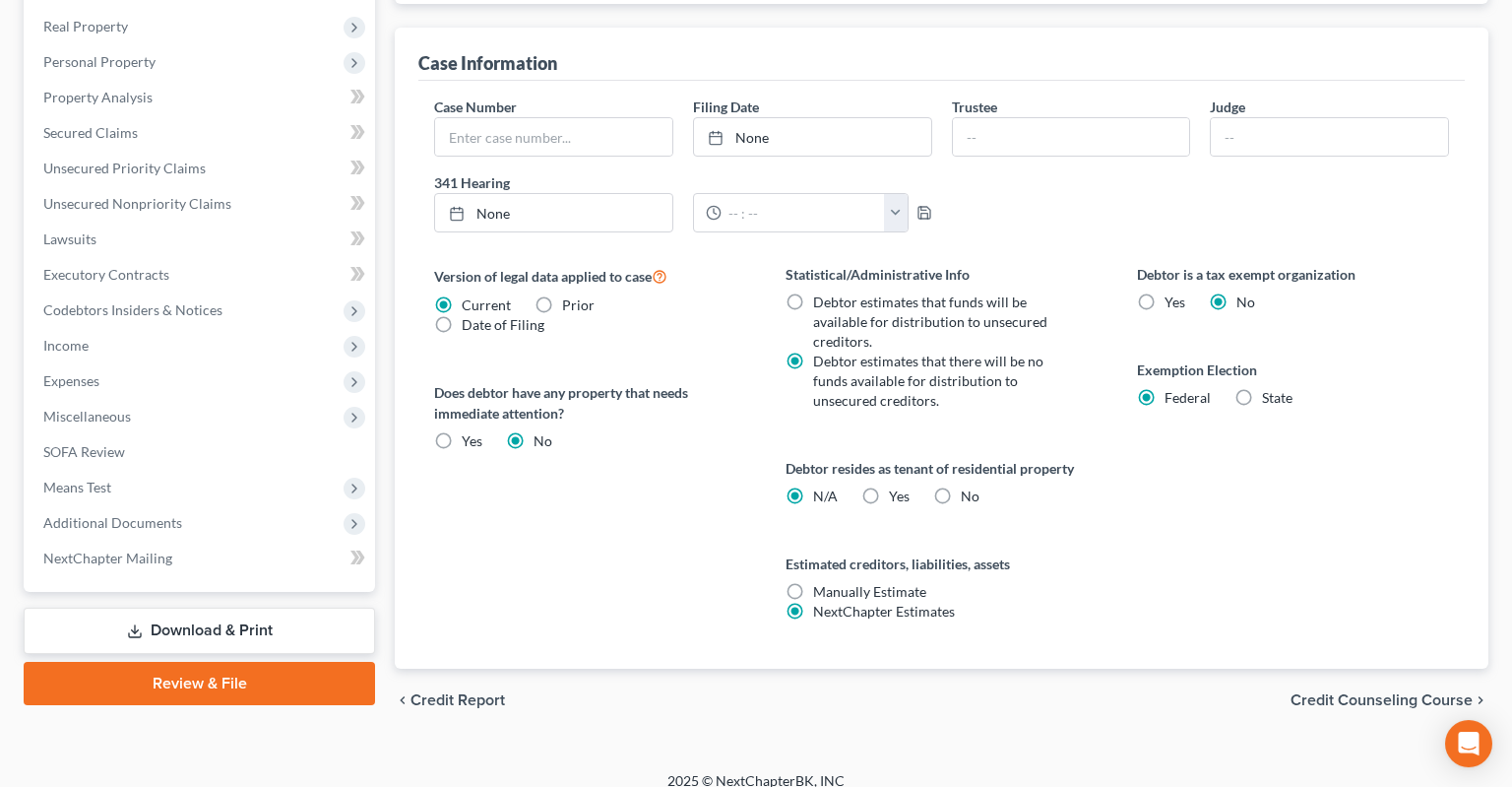 scroll, scrollTop: 567, scrollLeft: 0, axis: vertical 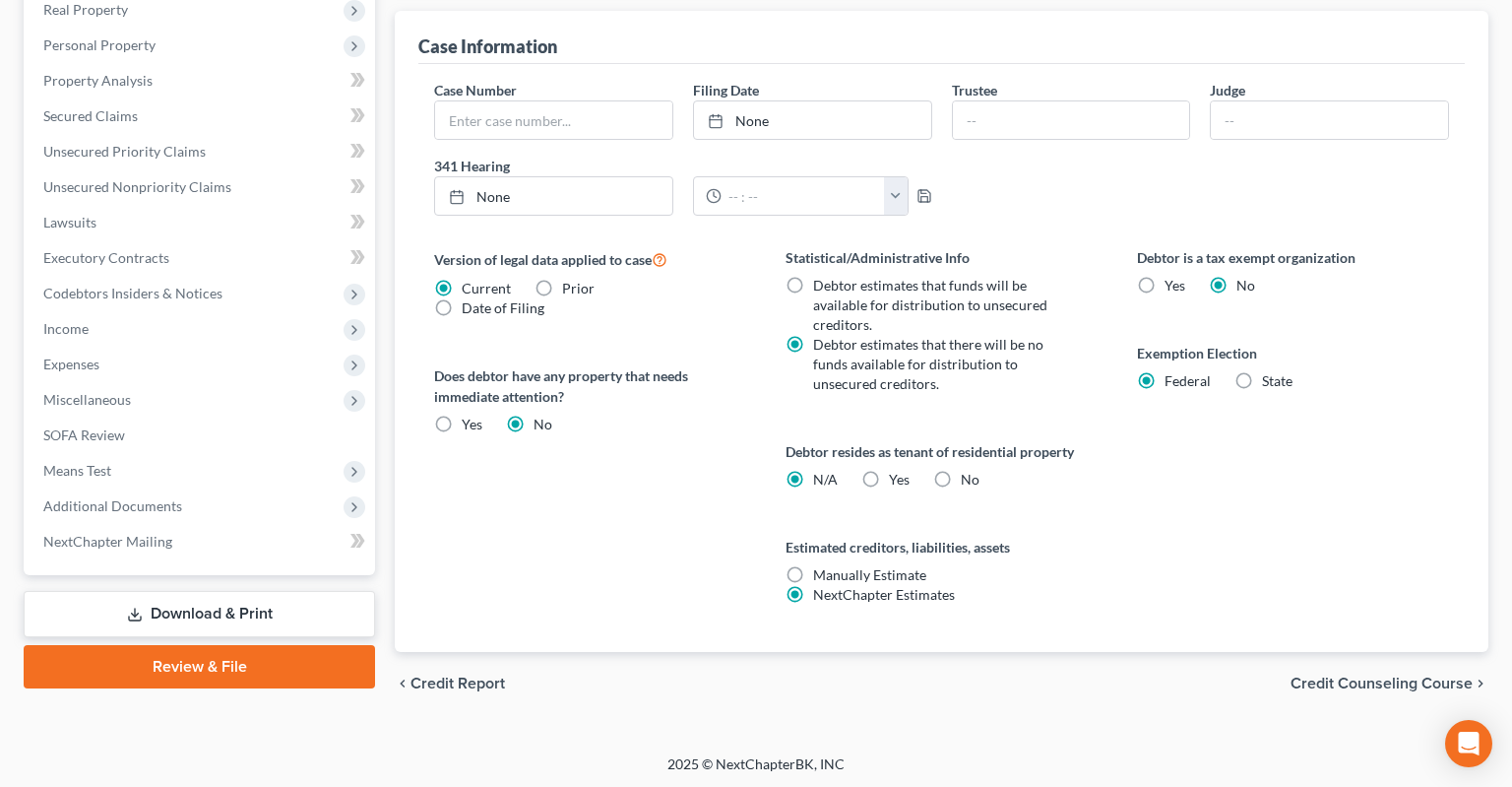 click on "No" at bounding box center (970, 480) 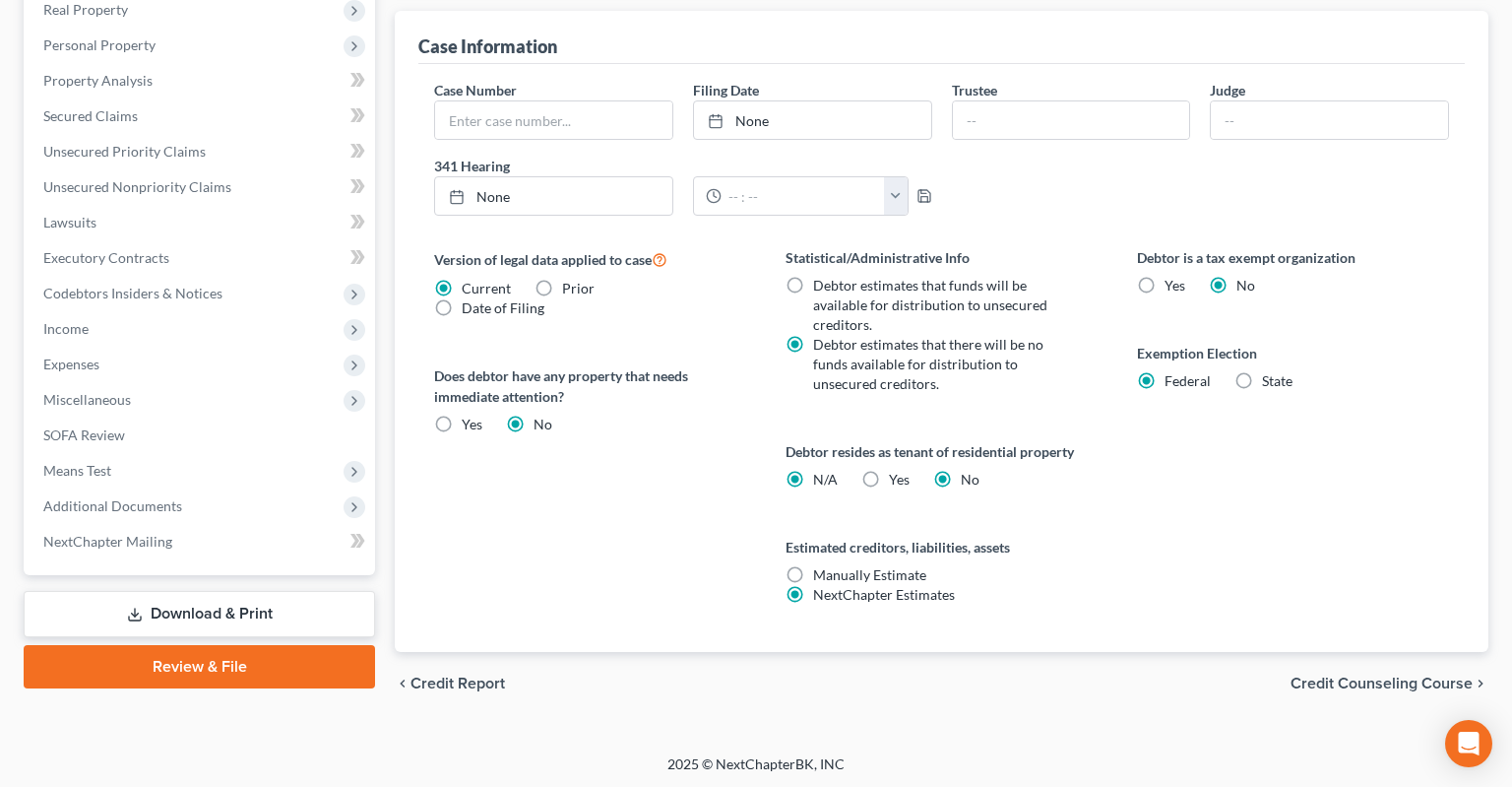 radio on "false" 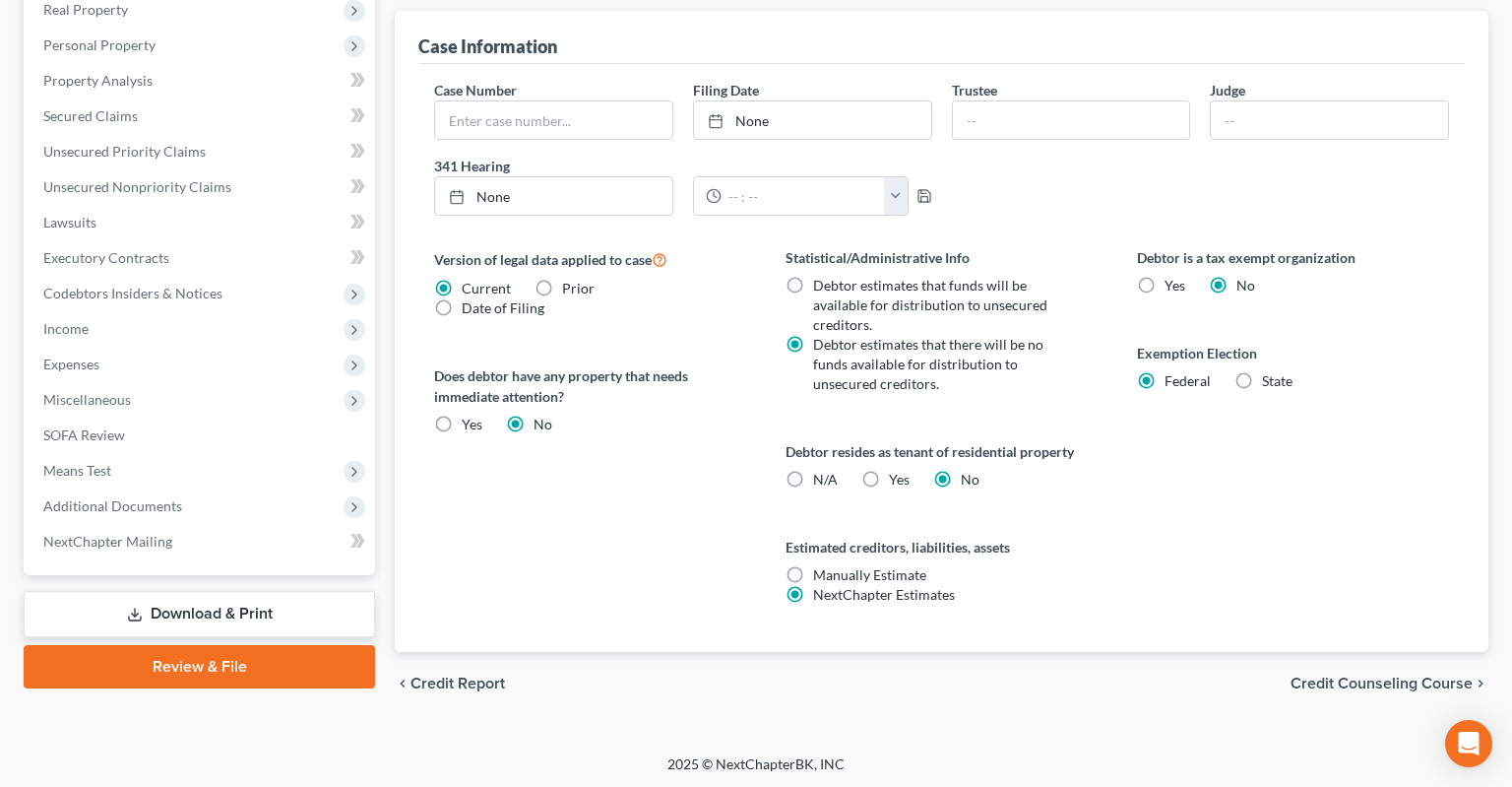 click on "Debtor resides as tenant of residential property N/A Yes Yes No" at bounding box center (941, 465) 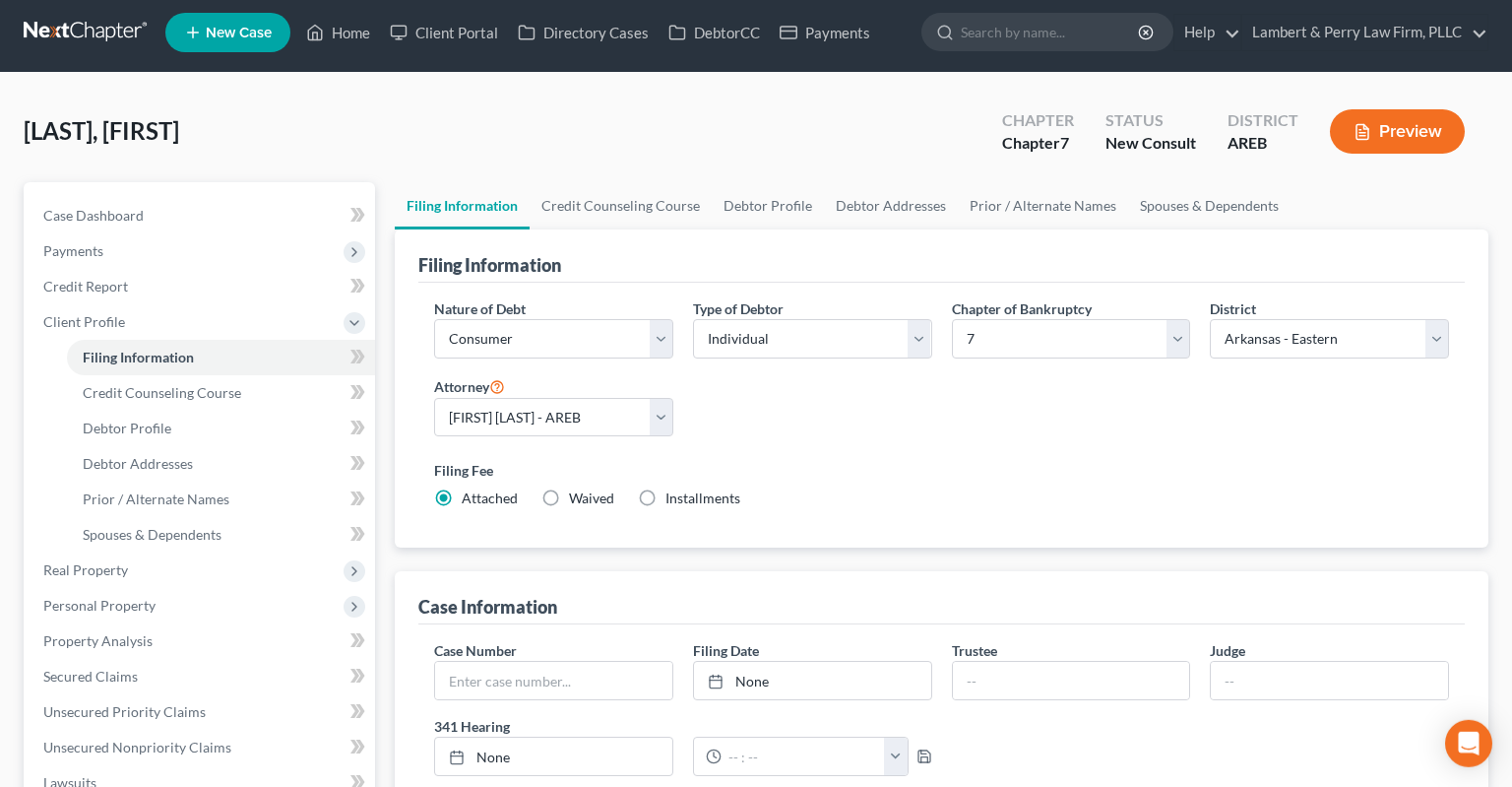 scroll, scrollTop: 0, scrollLeft: 0, axis: both 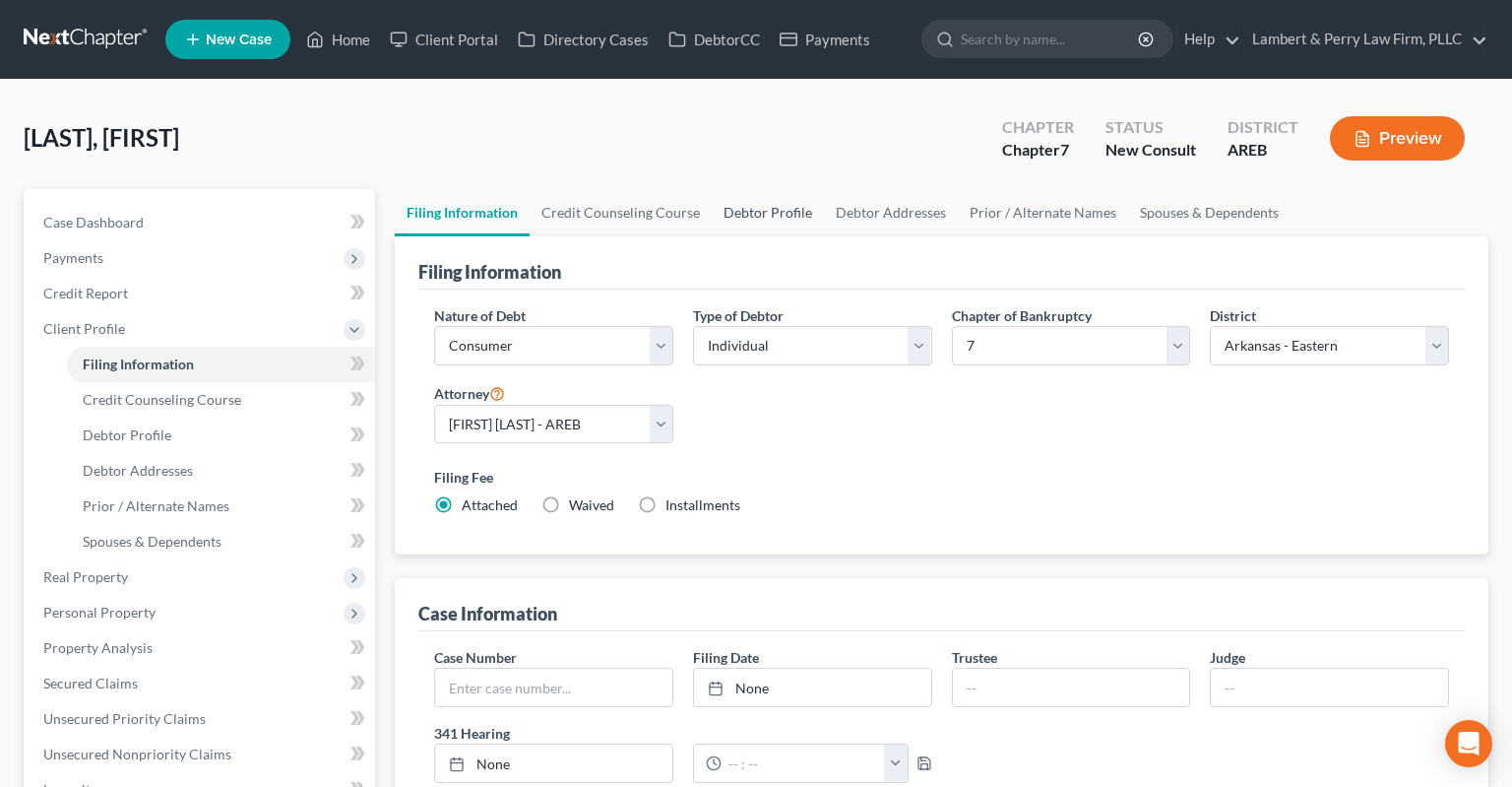 click on "Debtor Profile" at bounding box center [768, 213] 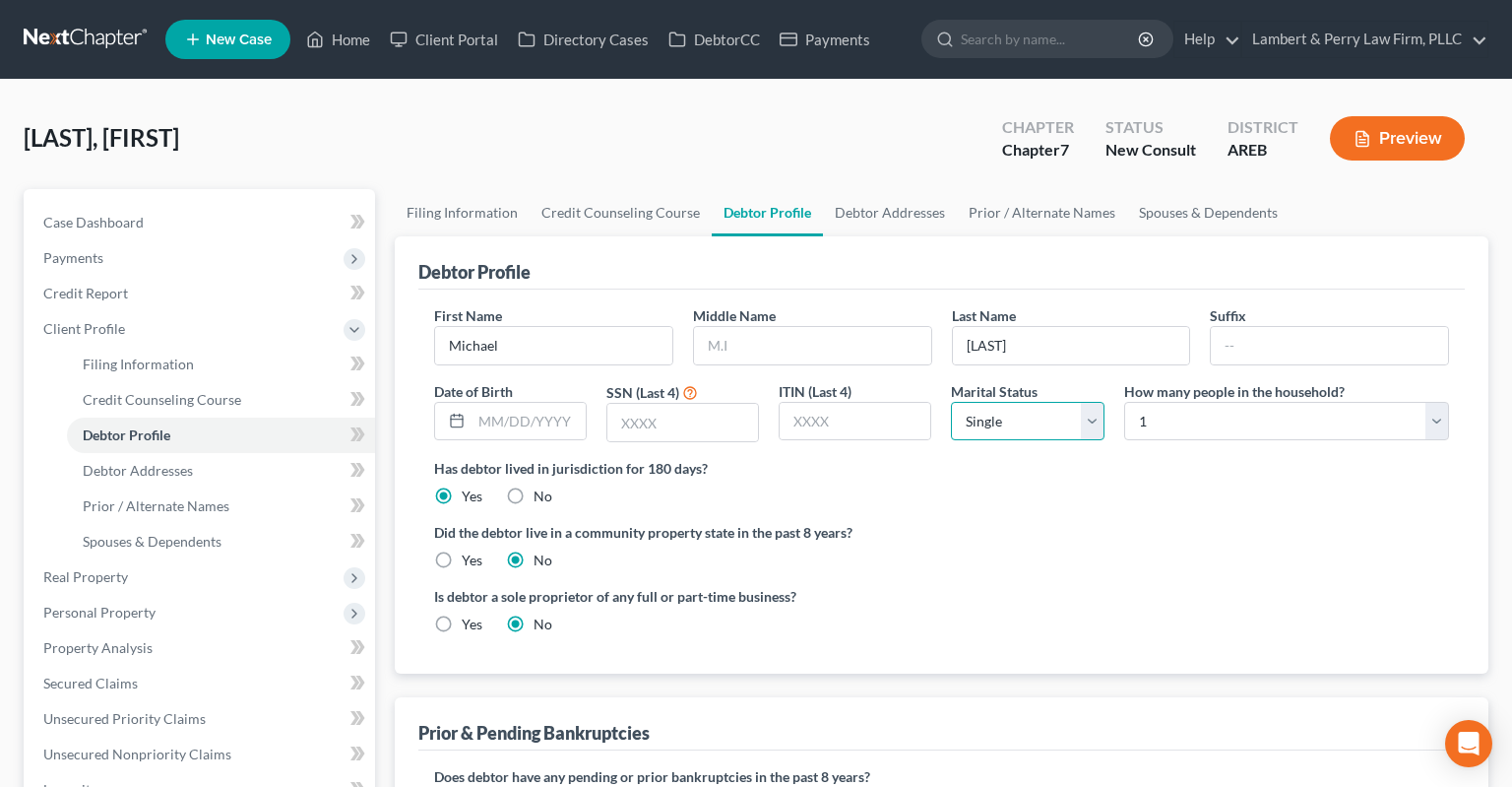 click on "Select Single Married Separated Divorced Widowed" at bounding box center (1027, 422) 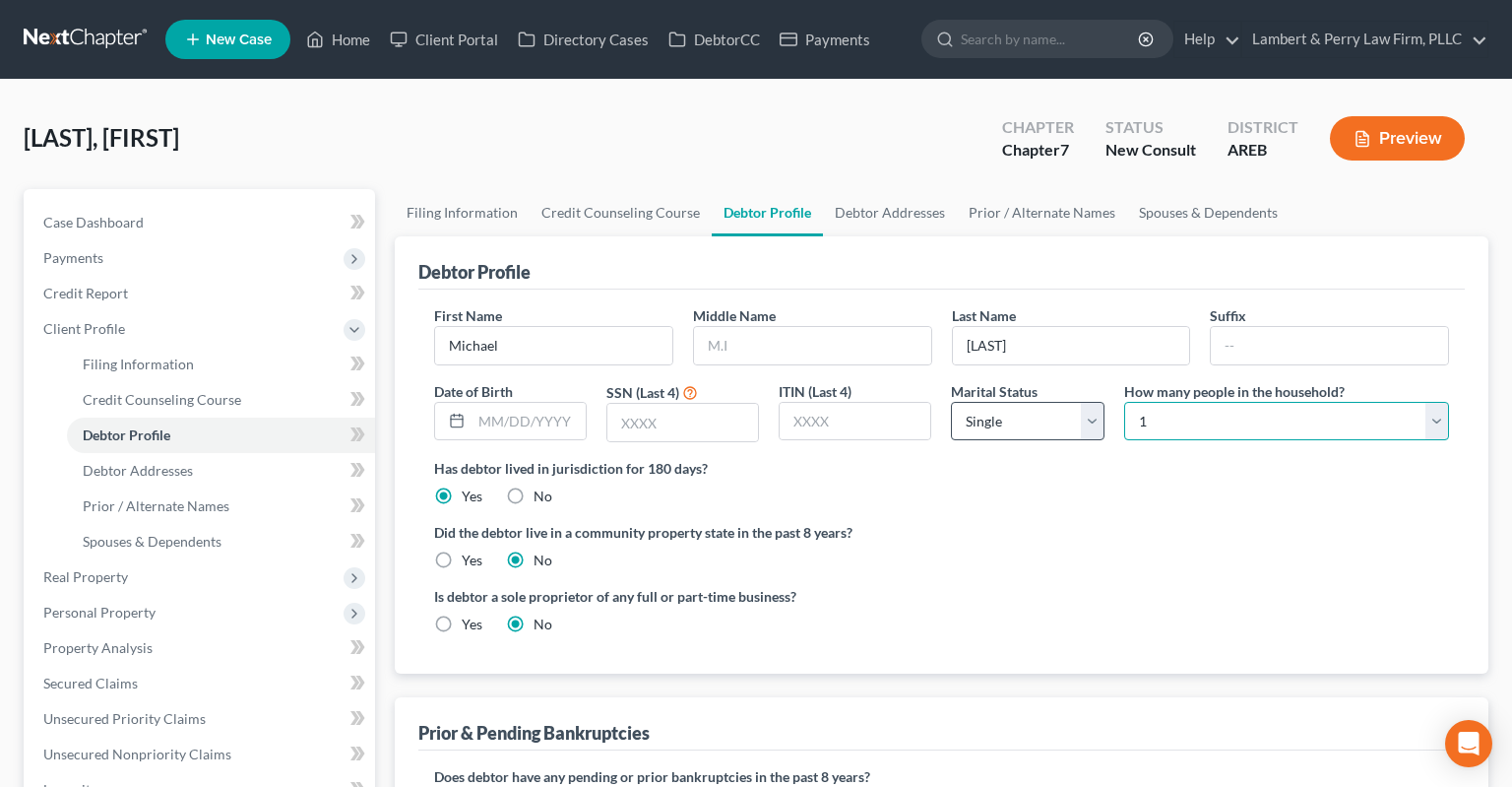 click on "Select 1 2 3 4 5 6 7 8 9 10 11 12 13 14 15 16 17 18 19 20" at bounding box center [1287, 422] 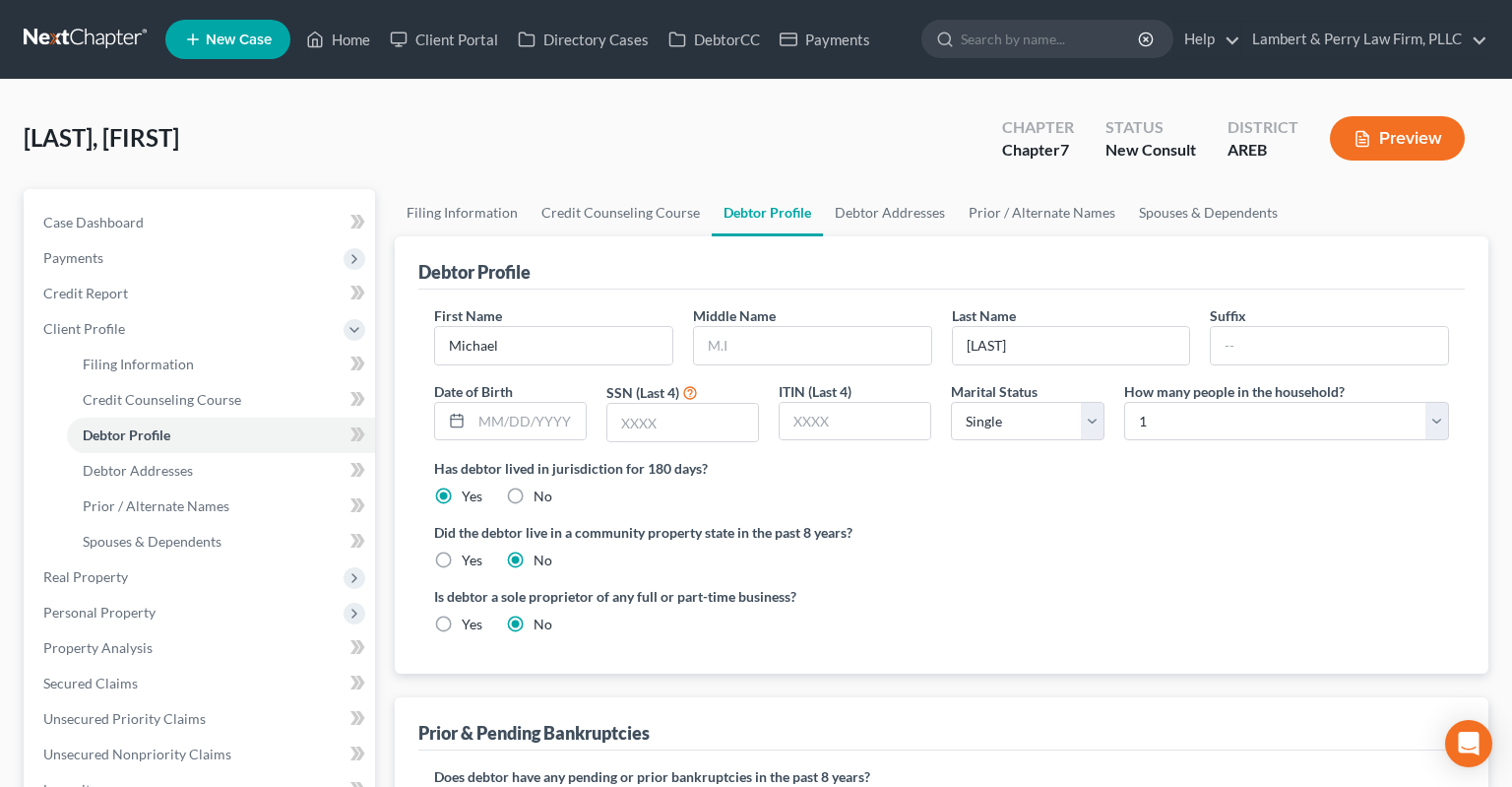 drag, startPoint x: 1111, startPoint y: 486, endPoint x: 1098, endPoint y: 479, distance: 14.764823 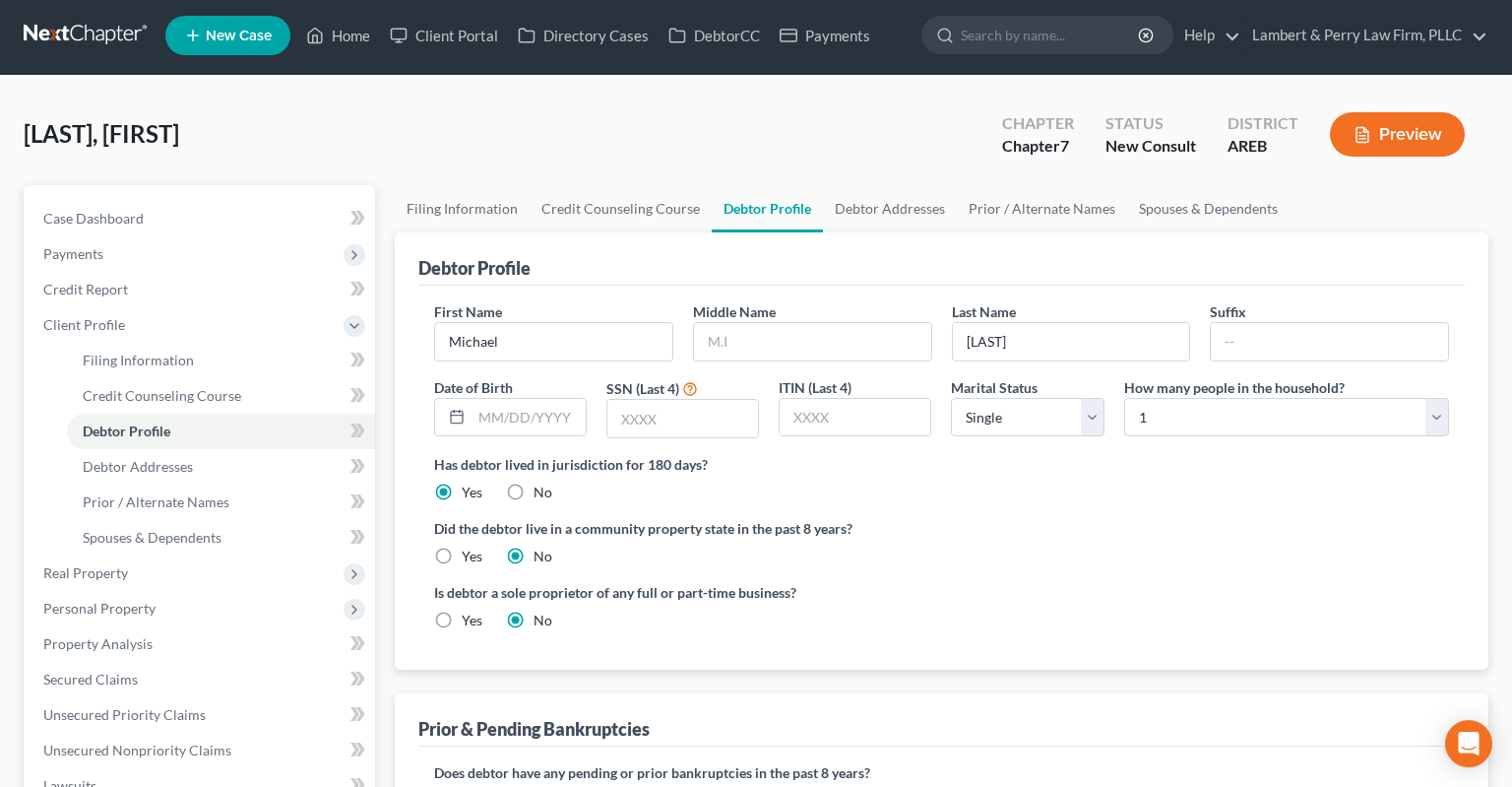 scroll, scrollTop: 0, scrollLeft: 0, axis: both 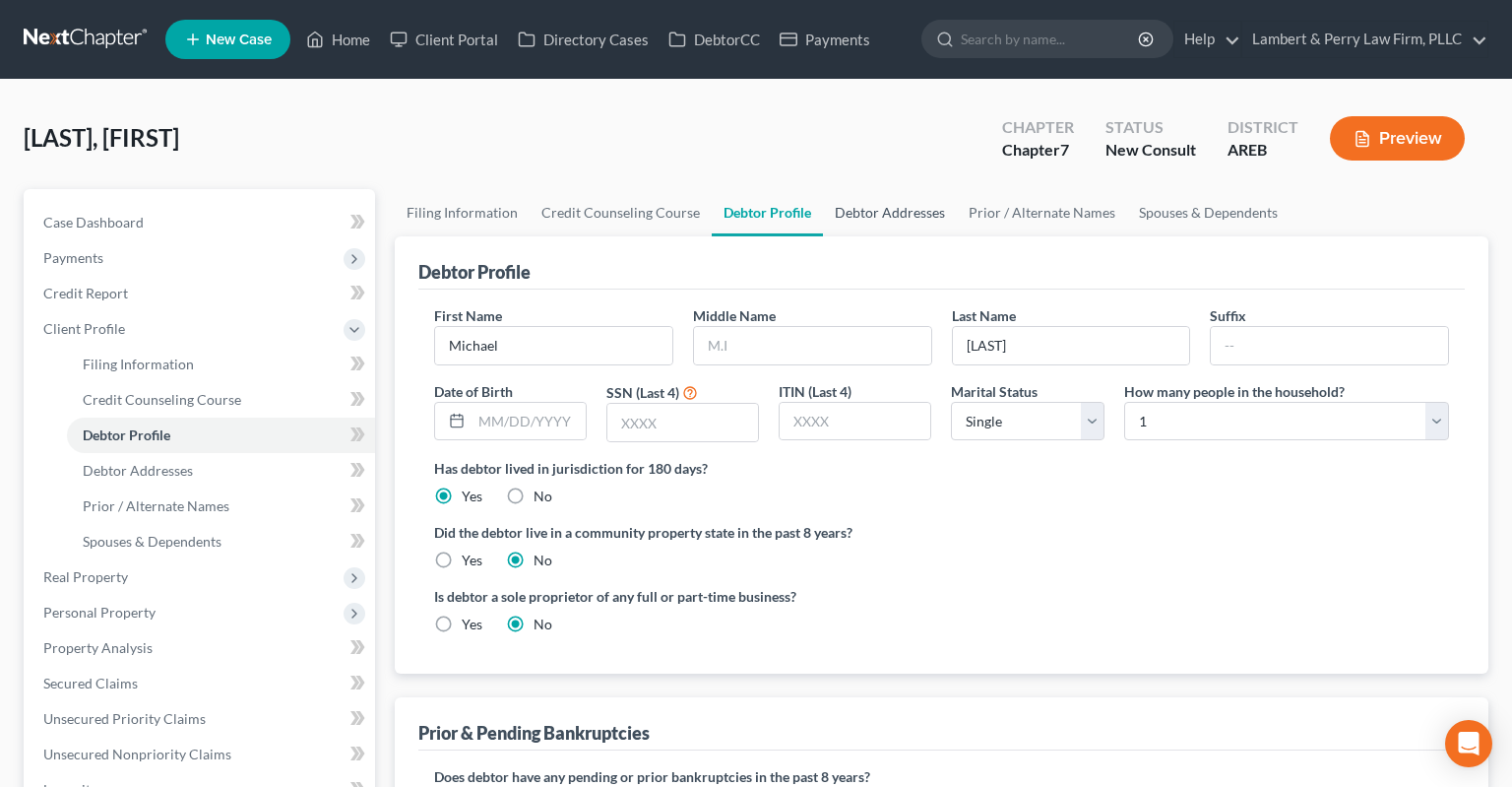 click on "Debtor Addresses" at bounding box center (890, 213) 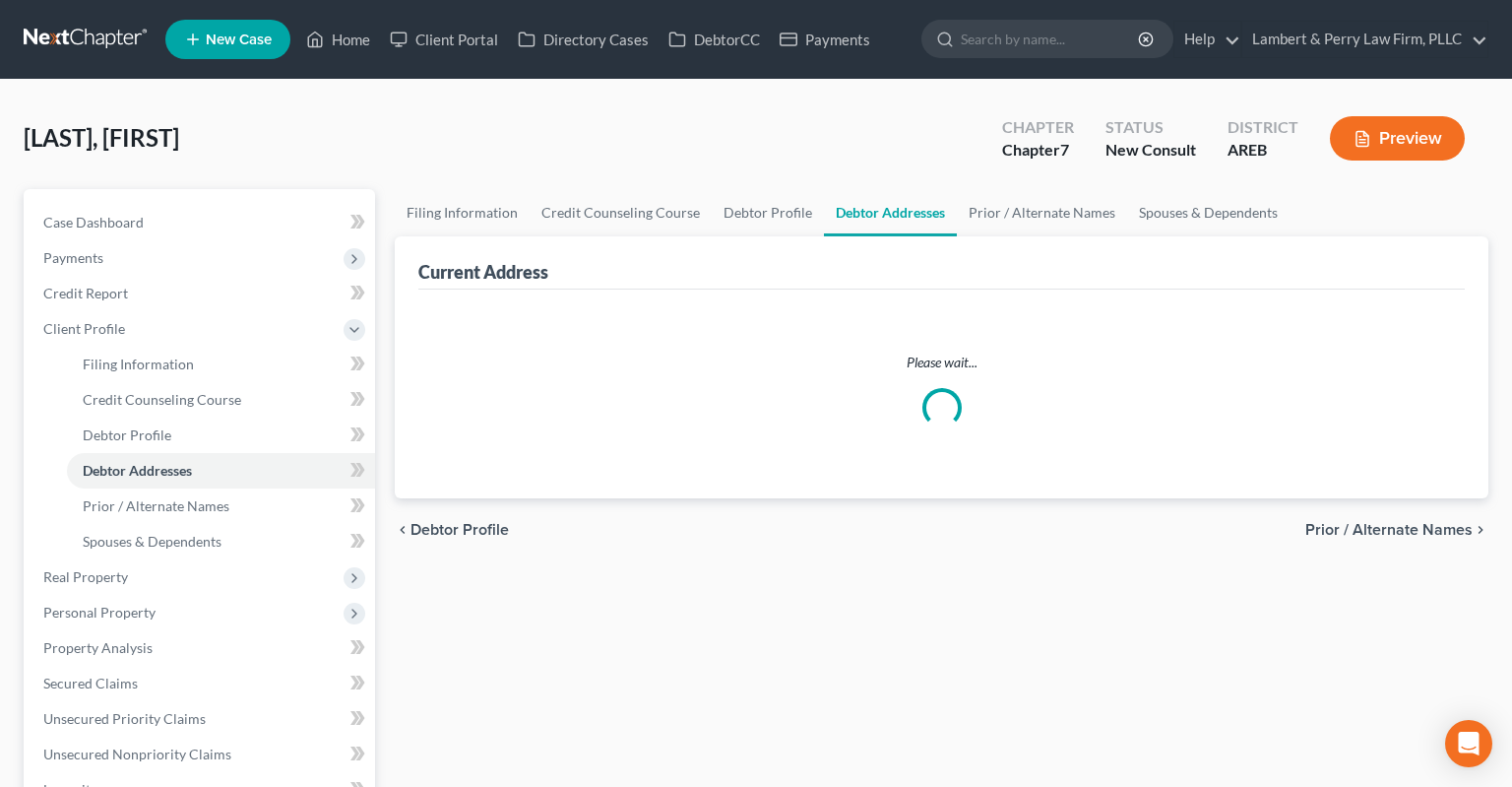 select on "0" 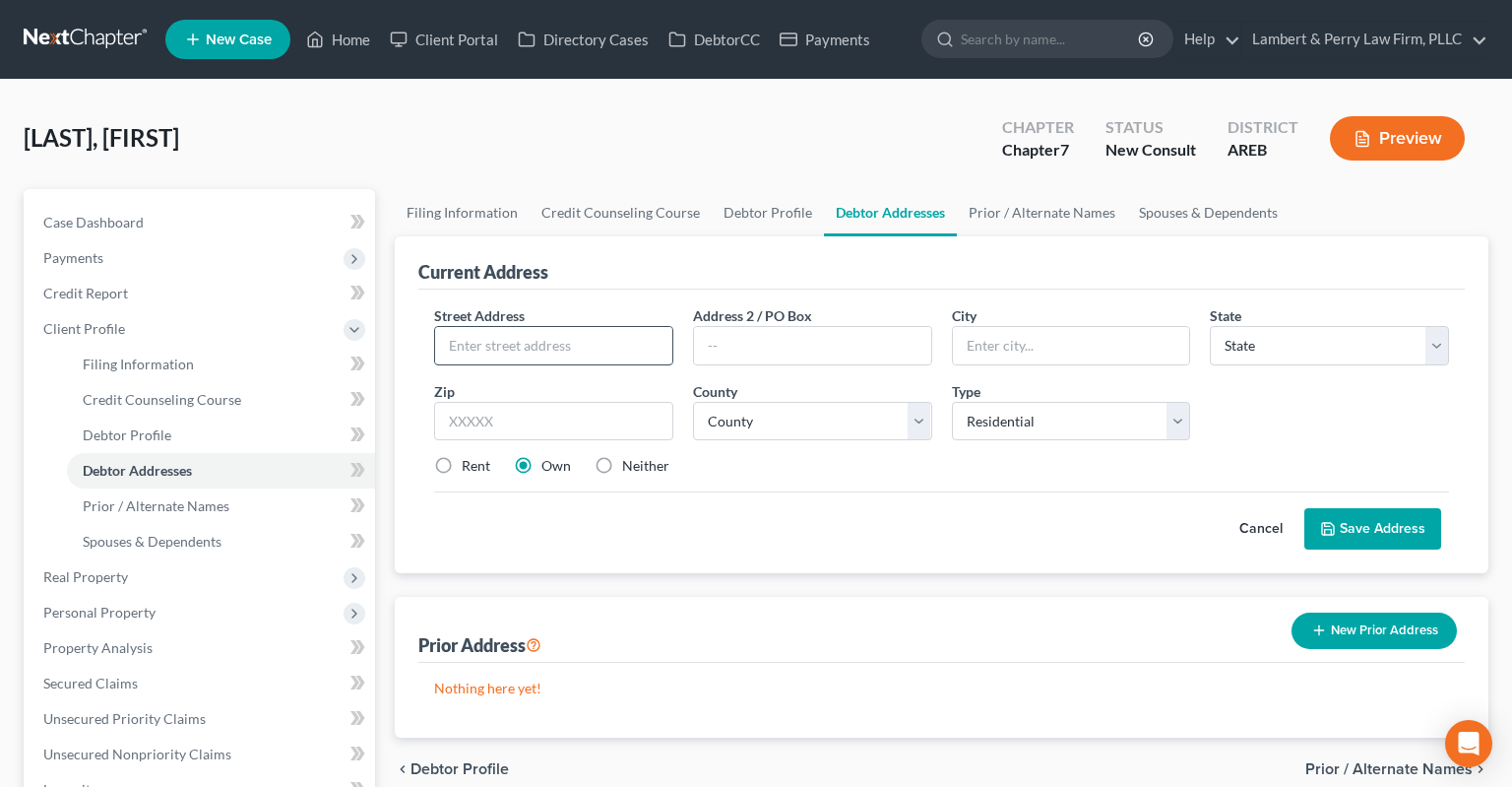 click at bounding box center [553, 346] 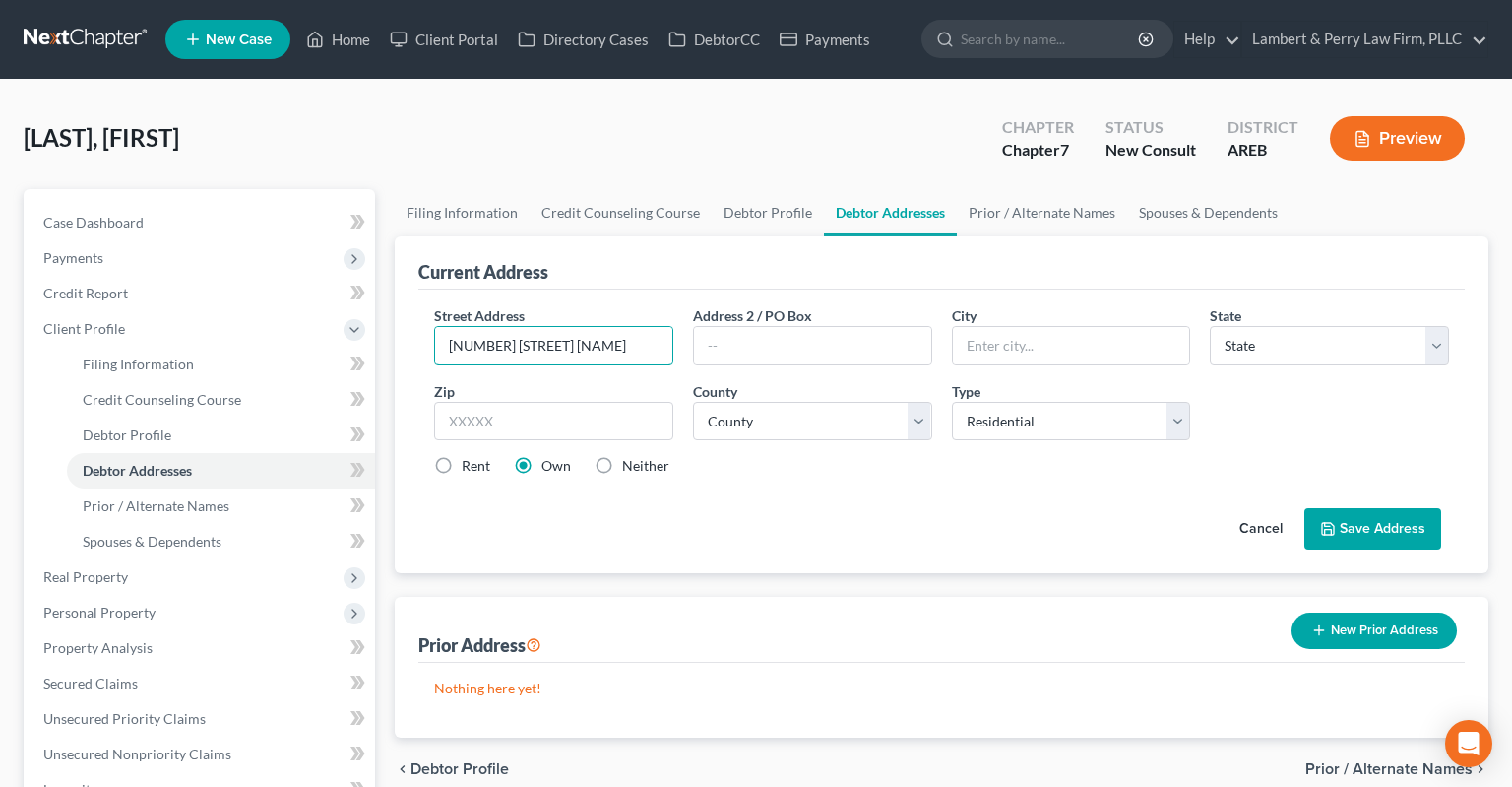 type on "[NUMBER] [STREET] [NAME]" 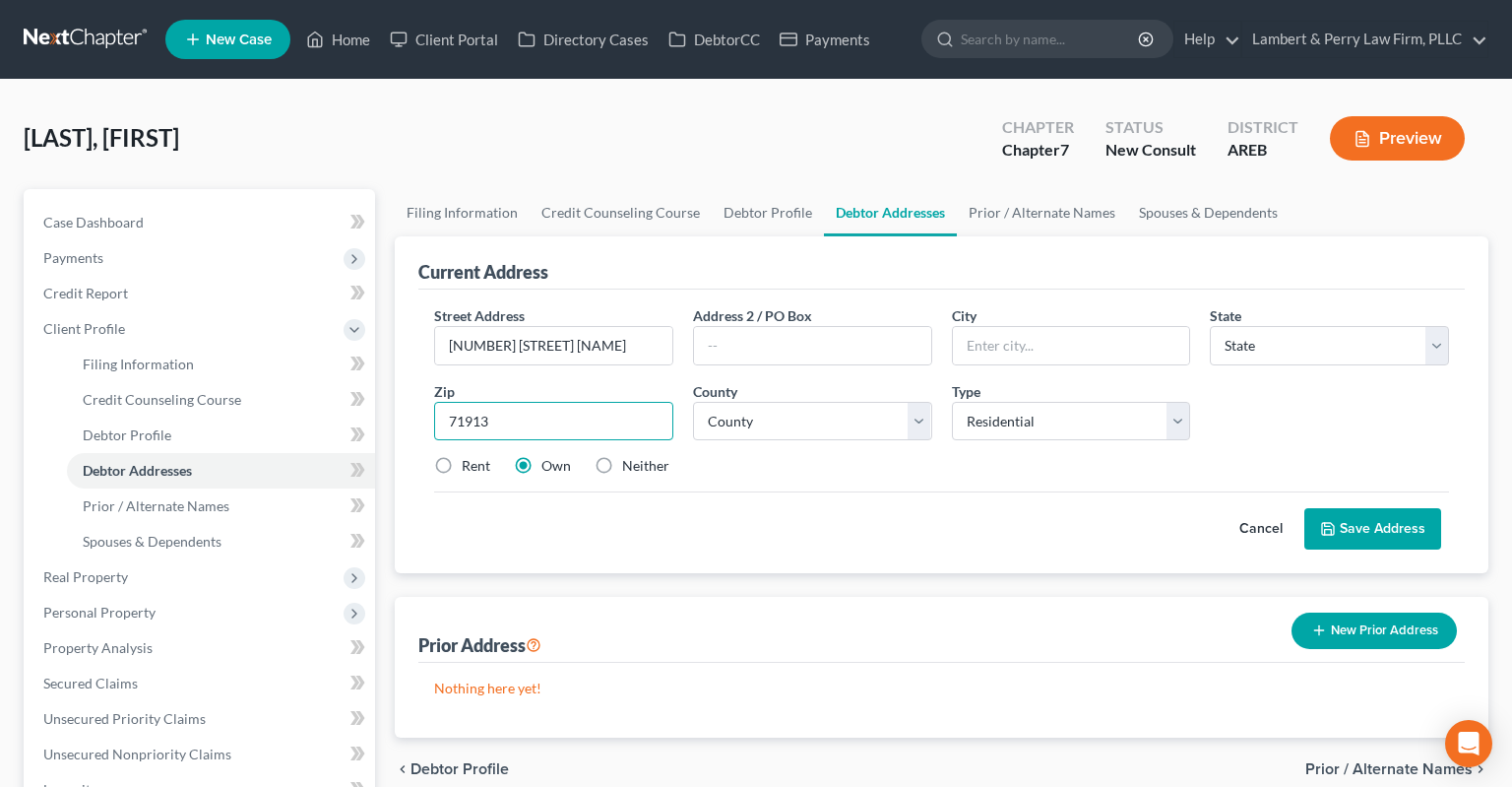 type on "71913" 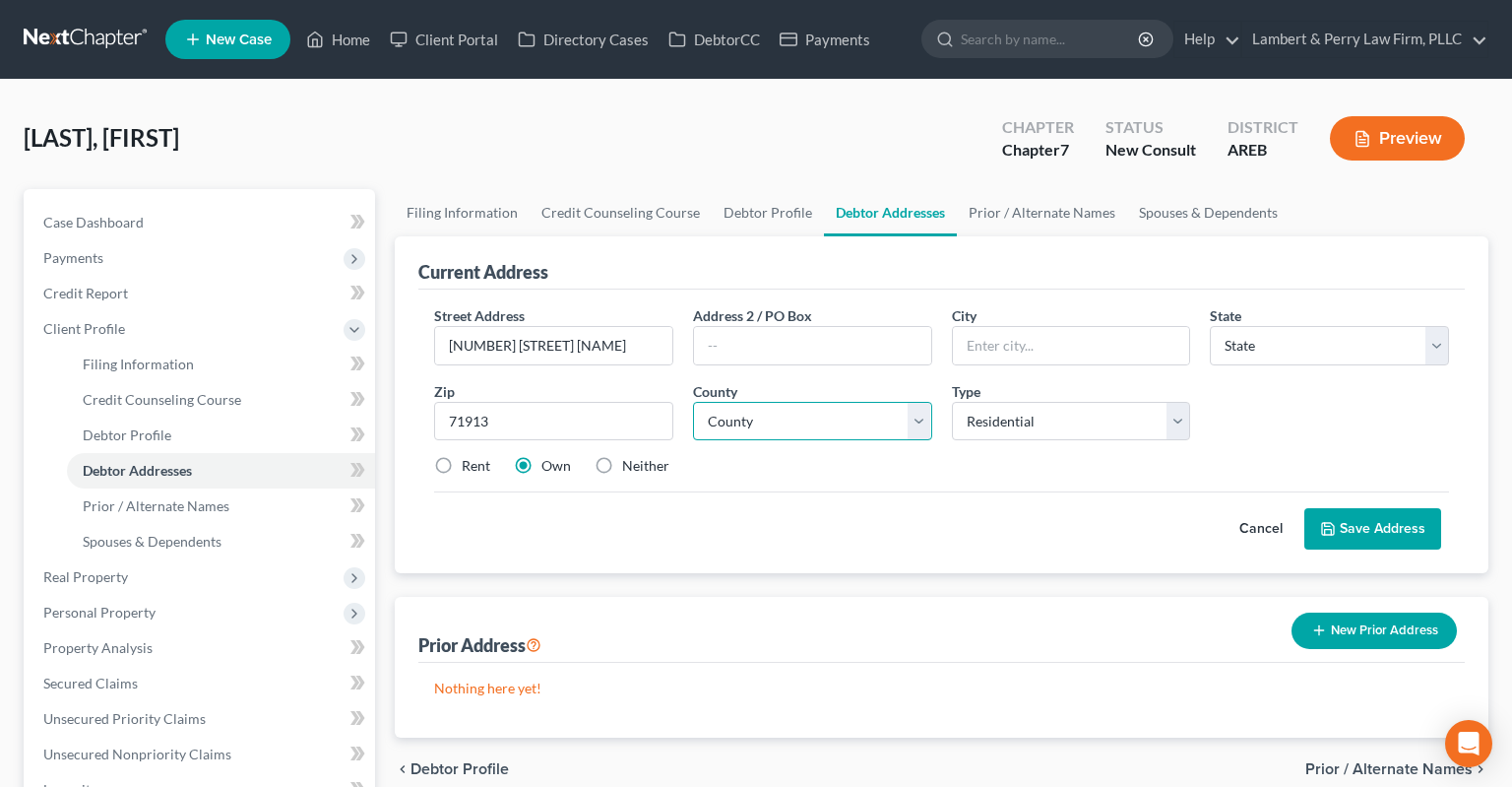 type on "[LOCATION] [NAME]" 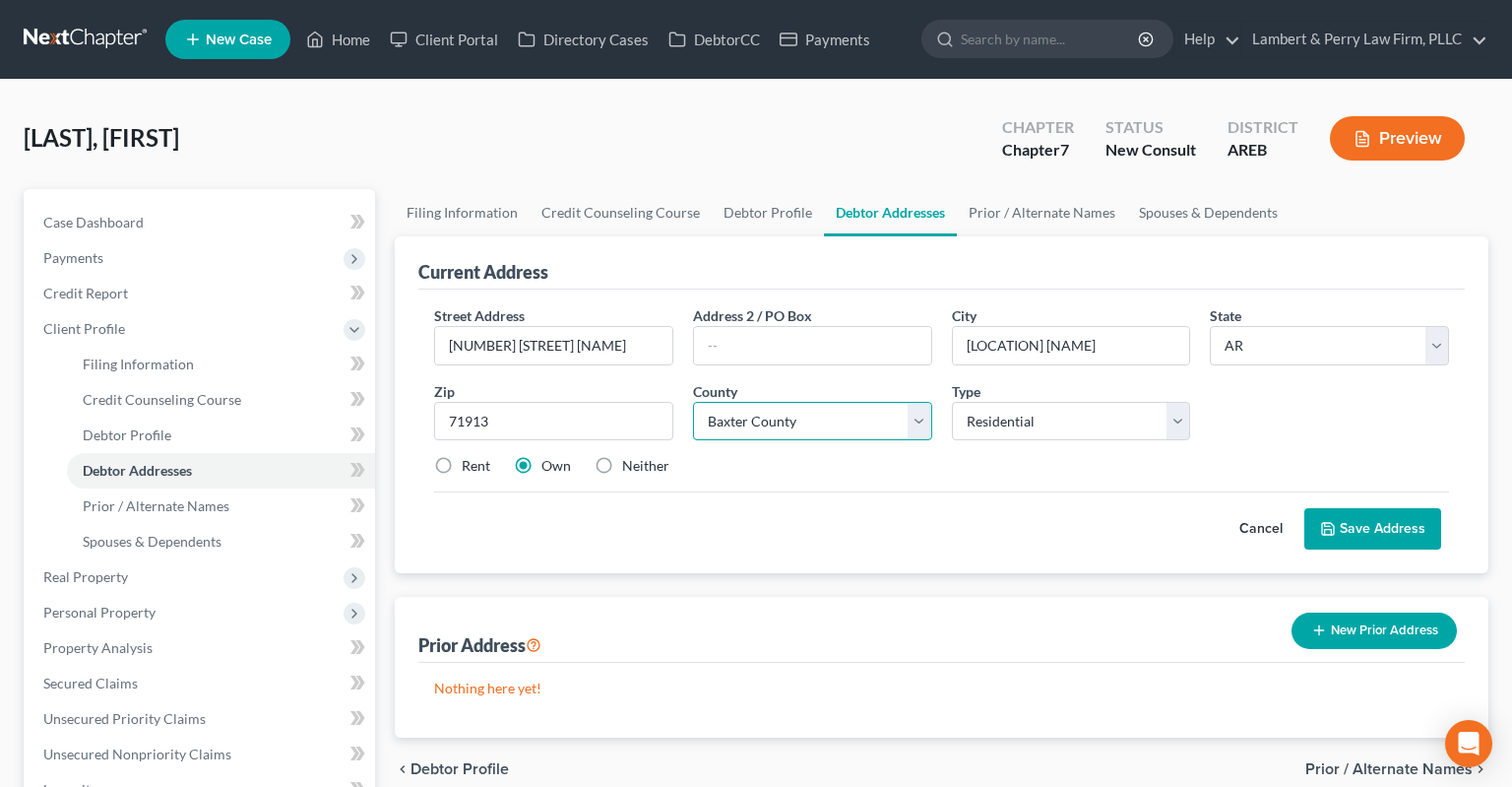 select on "25" 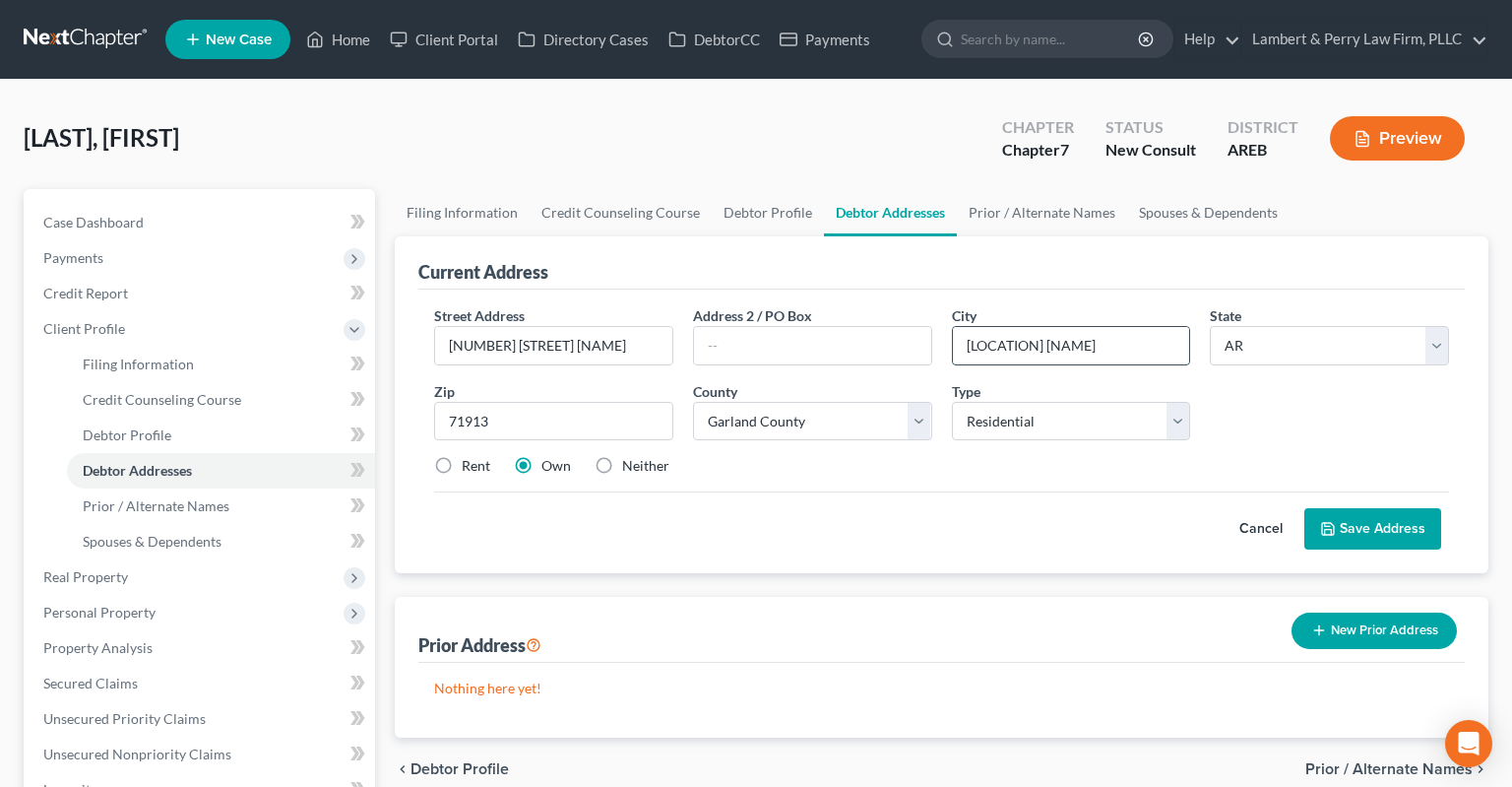 click on "[LOCATION] [NAME]" at bounding box center [1071, 346] 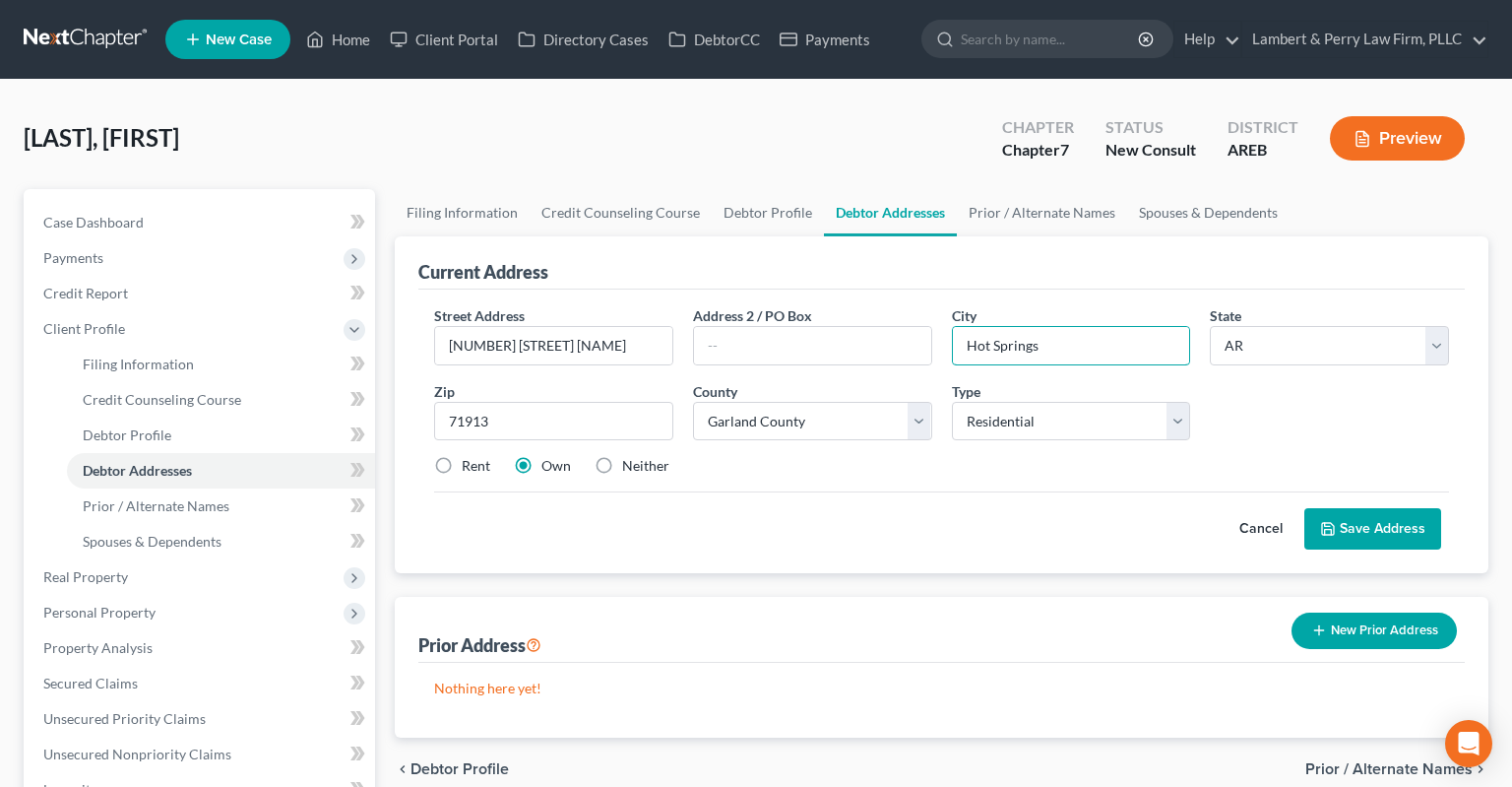 type on "Hot Springs" 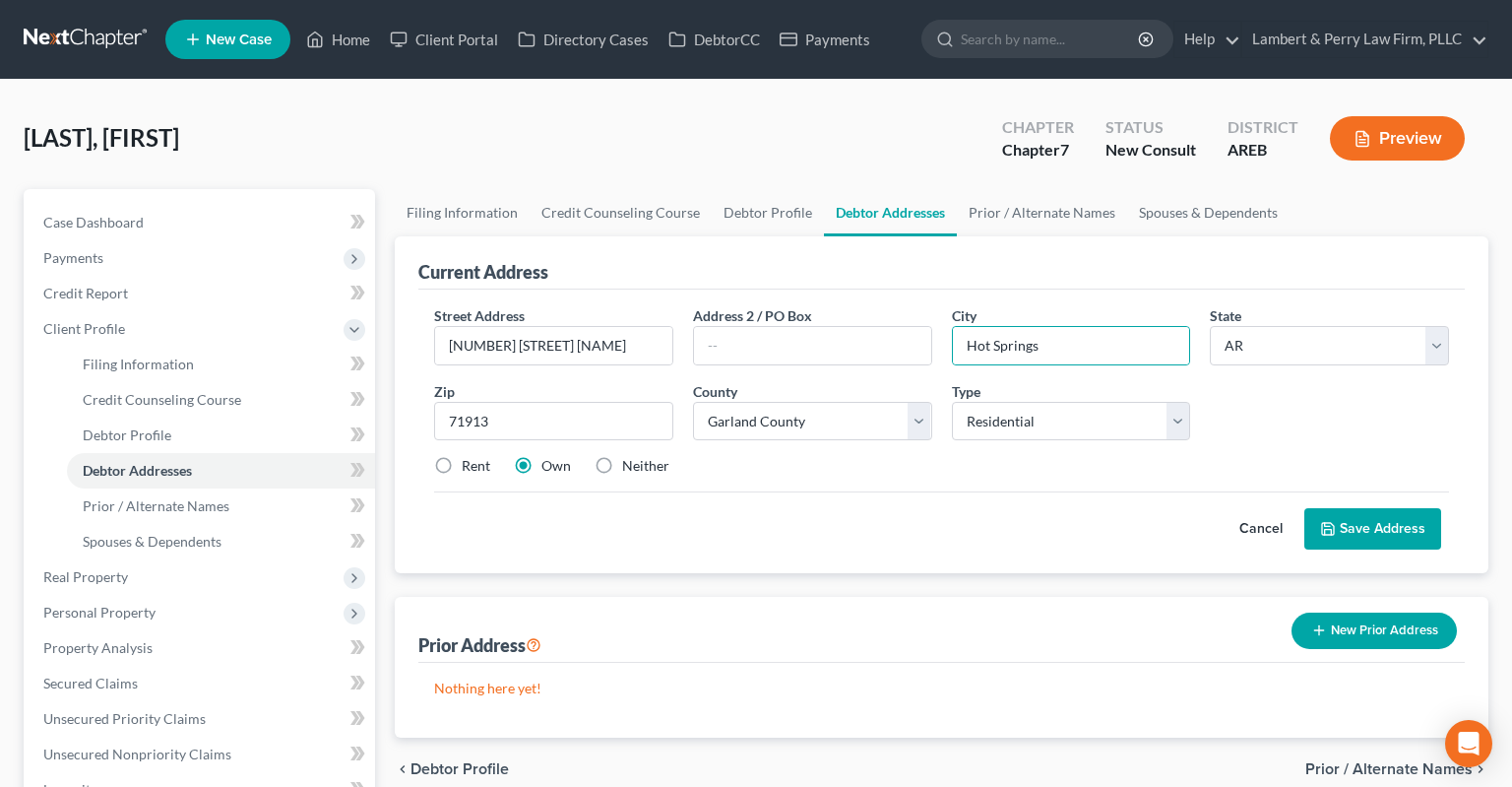 click on "Neither" at bounding box center (646, 466) 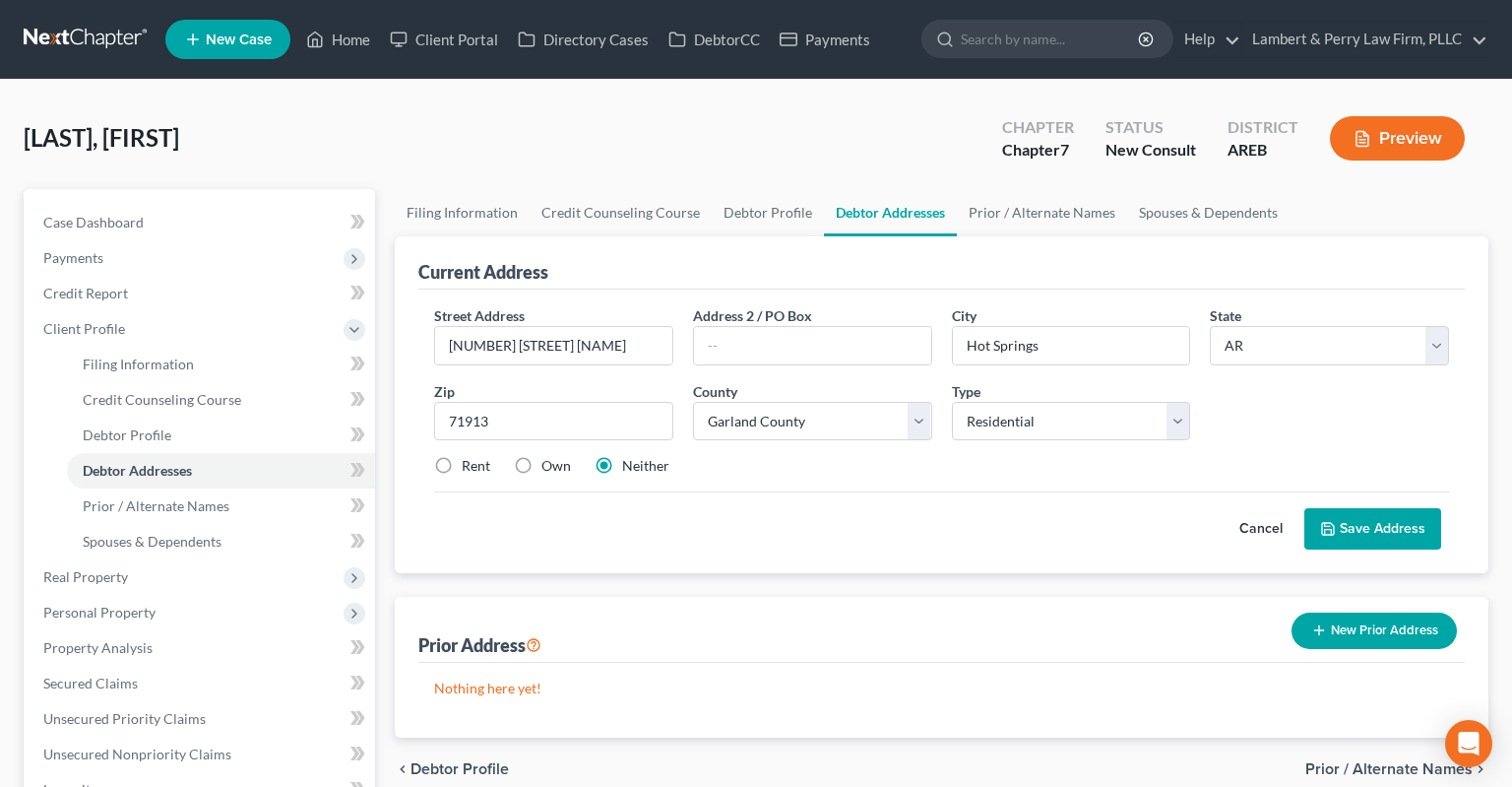click on "Save Address" at bounding box center [1372, 529] 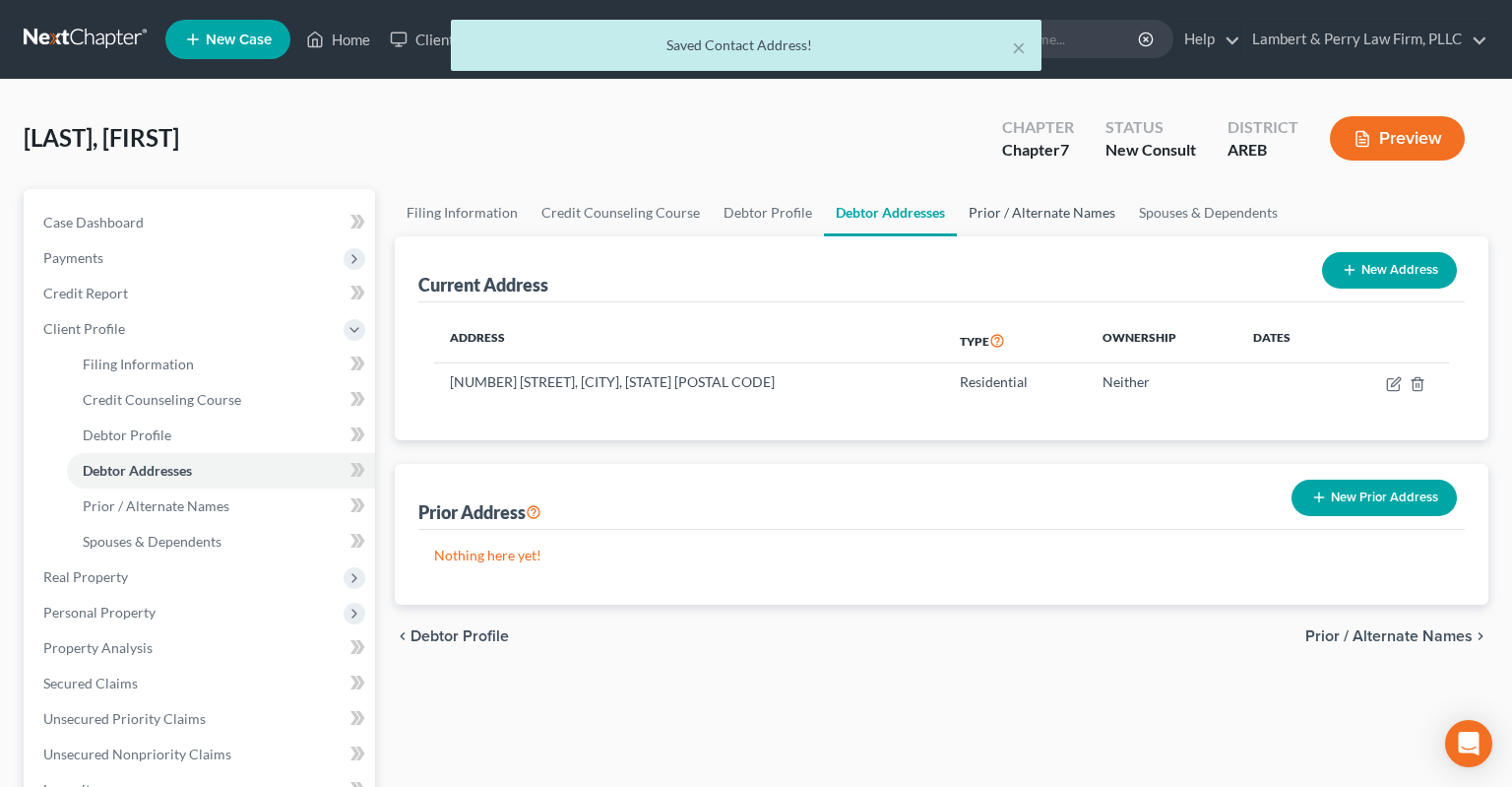 click on "Prior / Alternate Names" at bounding box center (1041, 213) 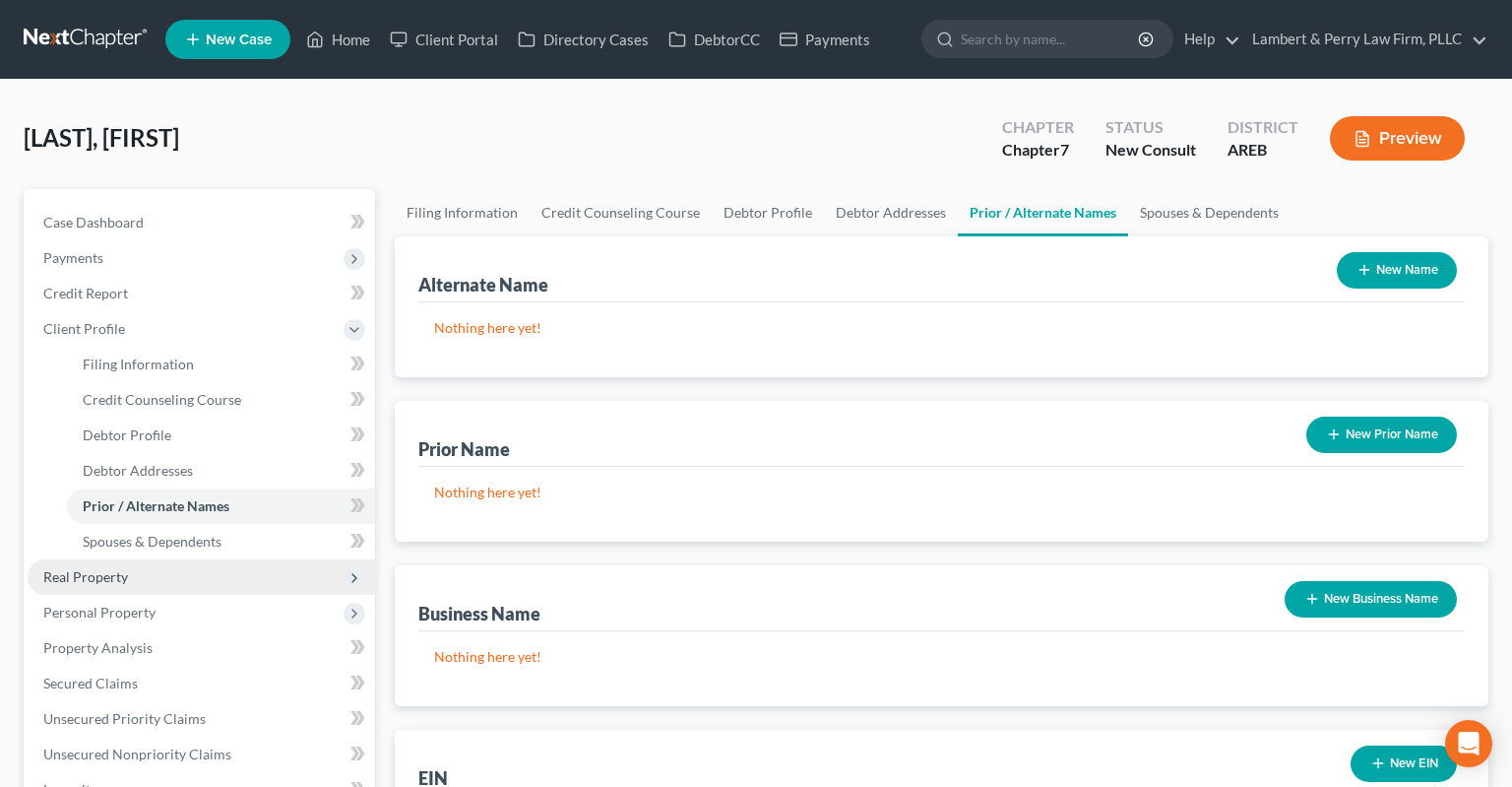drag, startPoint x: 113, startPoint y: 561, endPoint x: 131, endPoint y: 562, distance: 18.027756 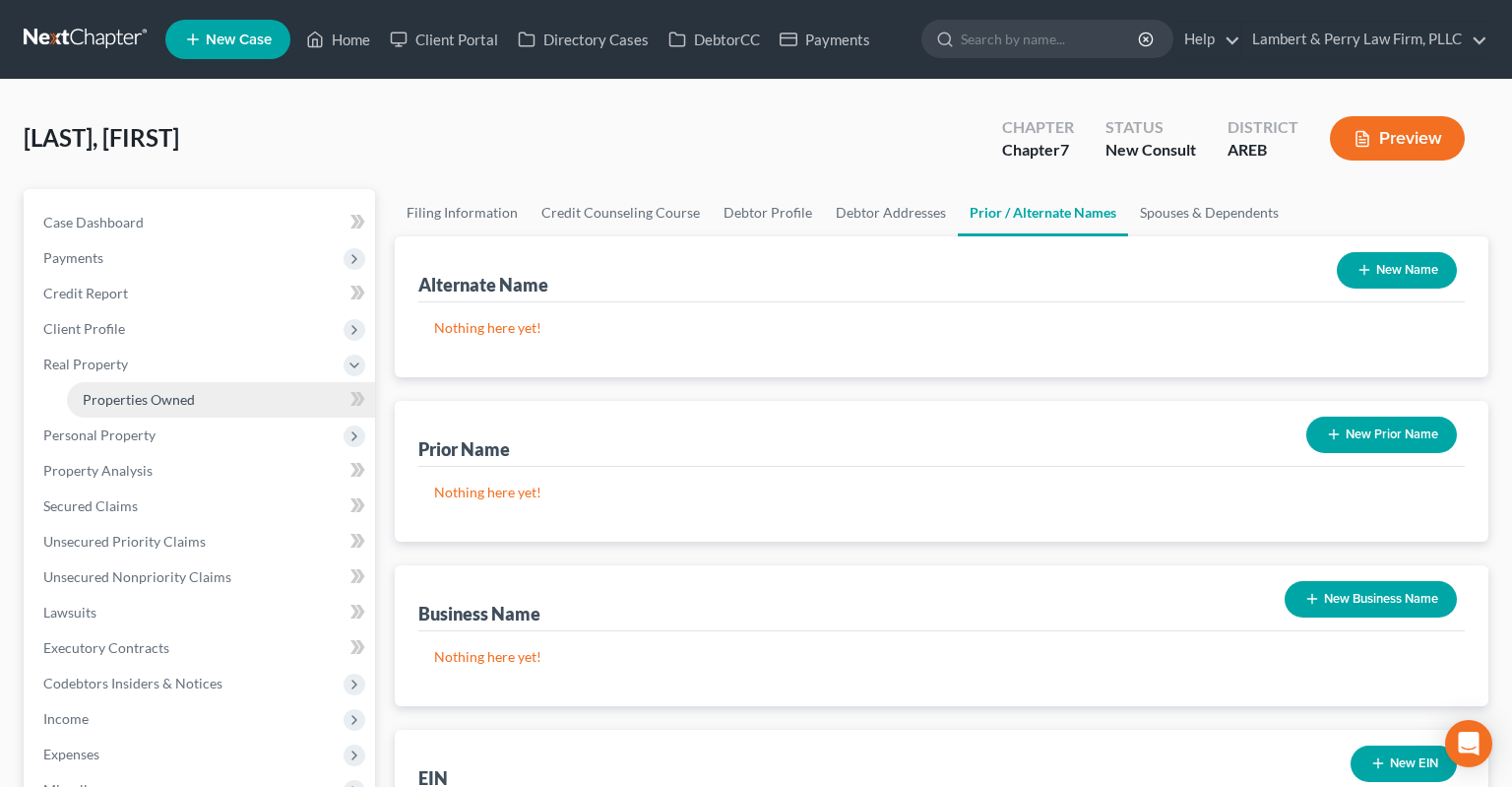 click on "Properties Owned" at bounding box center (139, 399) 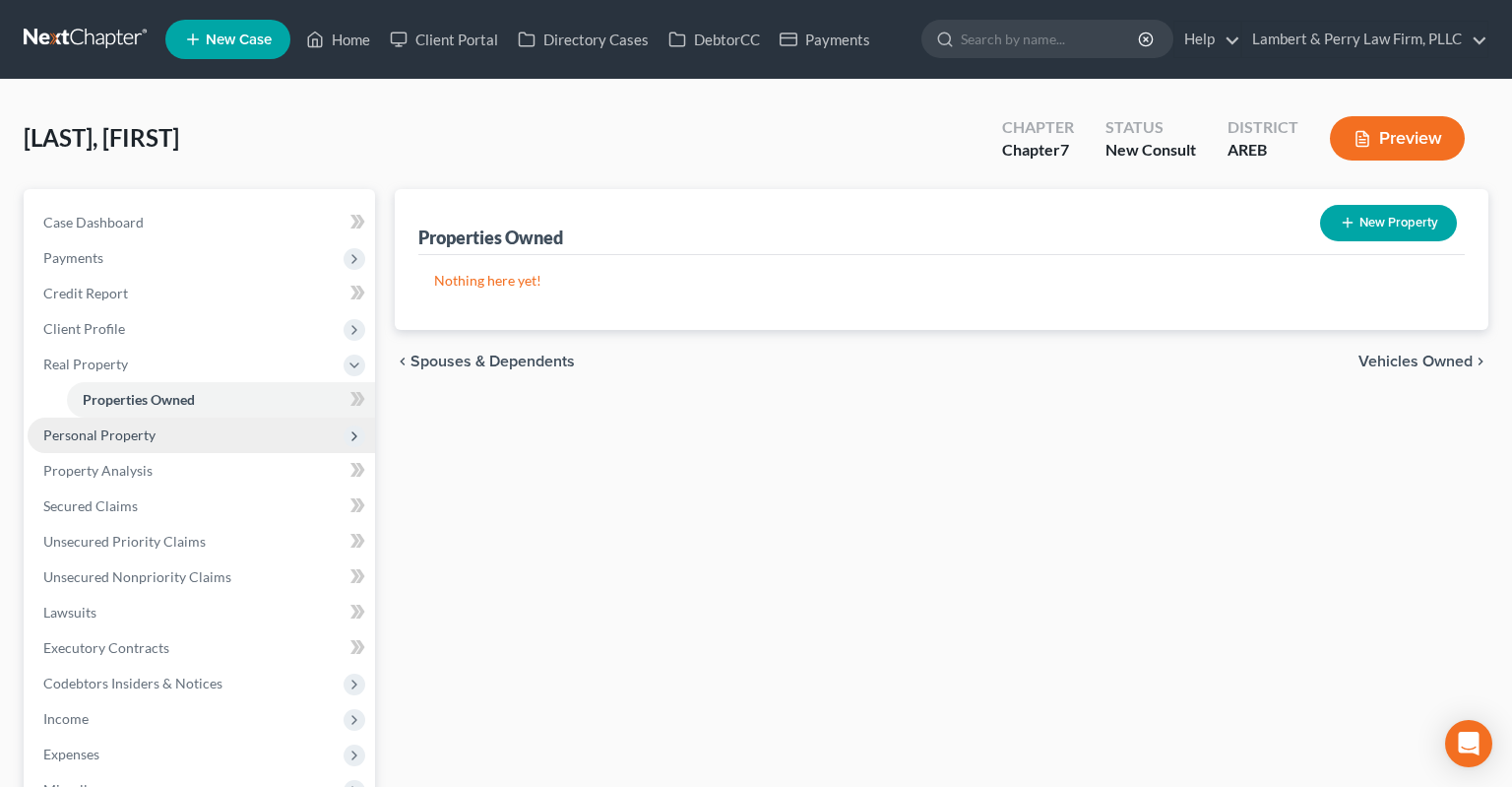 click on "Personal Property" at bounding box center (201, 435) 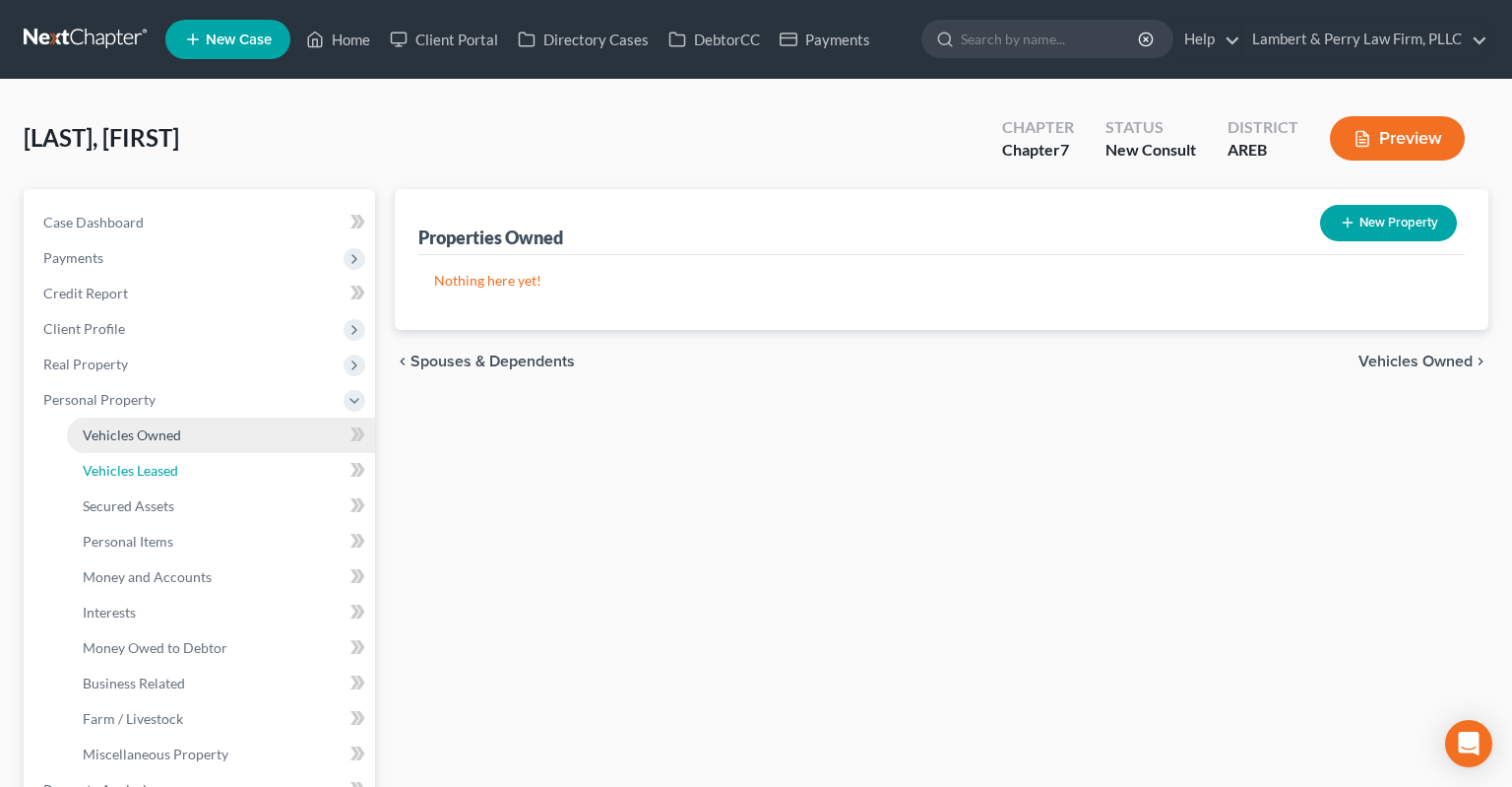 click on "Vehicles Leased" at bounding box center [220, 471] 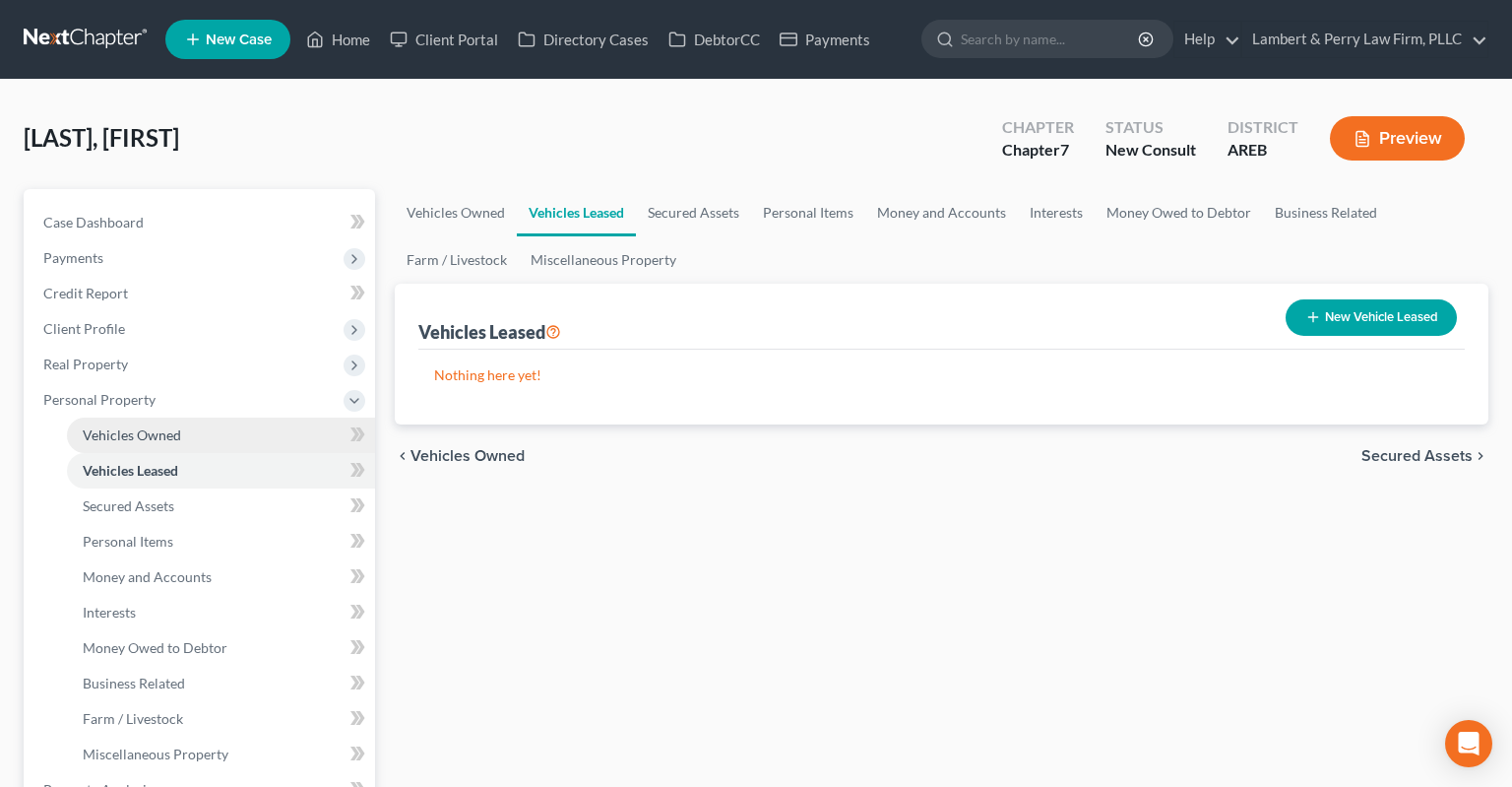 click on "Vehicles Owned" at bounding box center (220, 435) 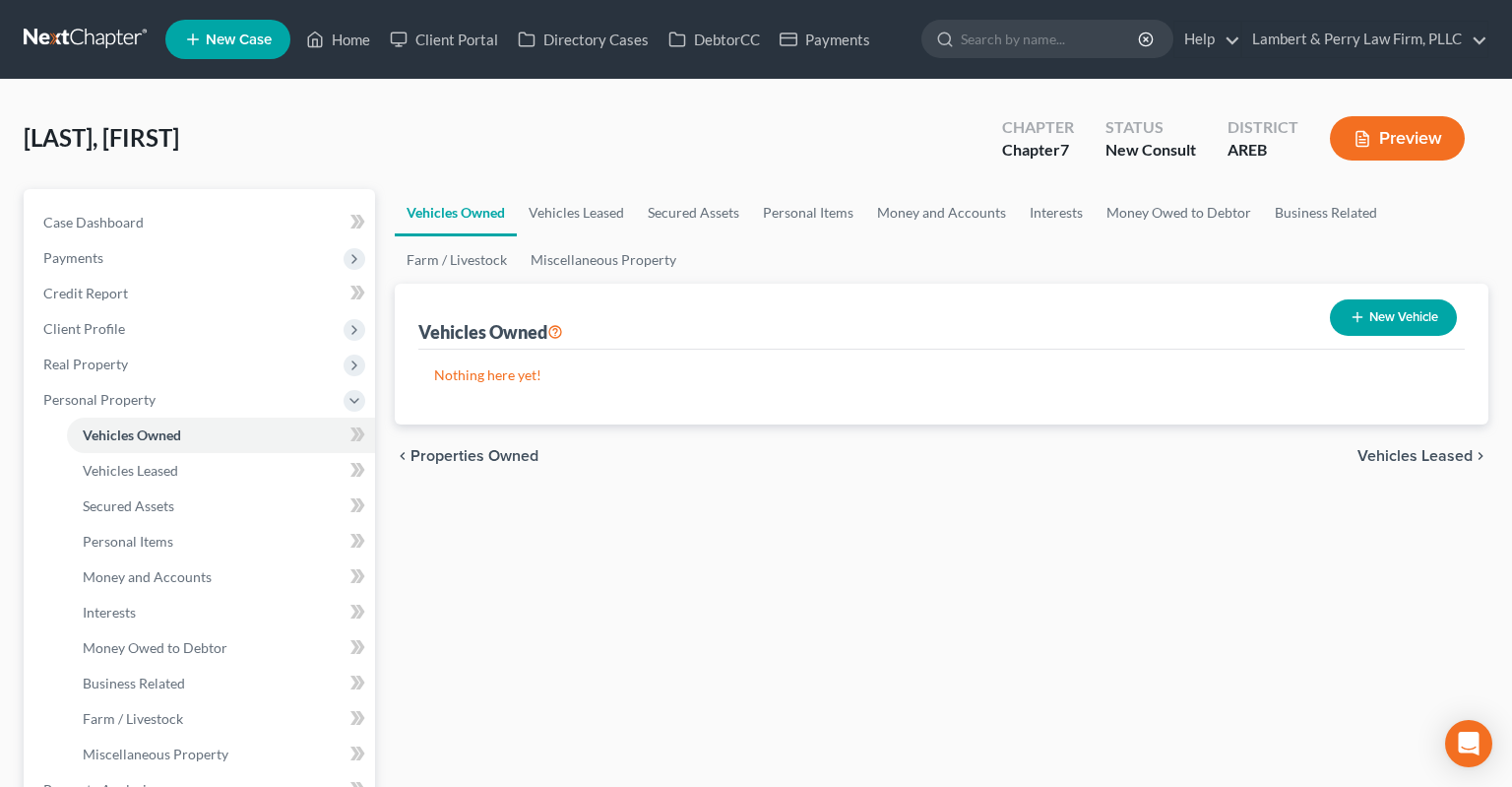 click on "New Vehicle" at bounding box center [1393, 317] 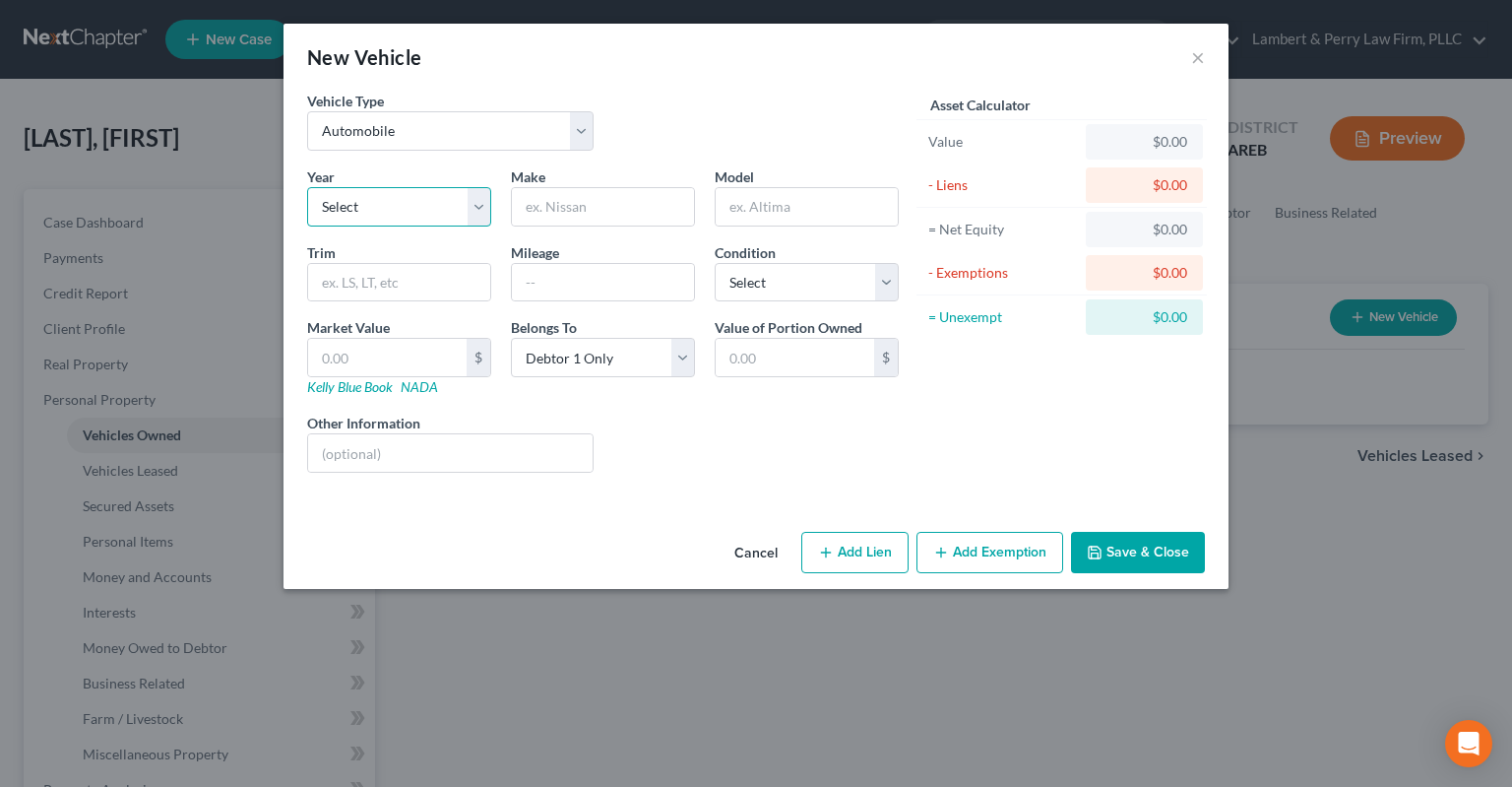 click on "Select 2026 2025 2024 2023 2022 2021 2020 2019 2018 2017 2016 2015 2014 2013 2012 2011 2010 2009 2008 2007 2006 2005 2004 2003 2002 2001 2000 1999 1998 1997 1996 1995 1994 1993 1992 1991 1990 1989 1988 1987 1986 1985 1984 1983 1982 1981 1980 1979 1978 1977 1976 1975 1974 1973 1972 1971 1970 1969 1968 1967 1966 1965 1964 1963 1962 1961 1960 1959 1958 1957 1956 1955 1954 1953 1952 1951 1950 1949 1948 1947 1946 1945 1944 1943 1942 1941 1940 1939 1938 1937 1936 1935 1934 1933 1932 1931 1930 1929 1928 1927 1926 1925 1924 1923 1922 1921 1920 1919 1918 1917 1916 1915 1914 1913 1912 1911 1910 1909 1908 1907 1906 1905 1904 1903 1902 1901" at bounding box center (399, 207) 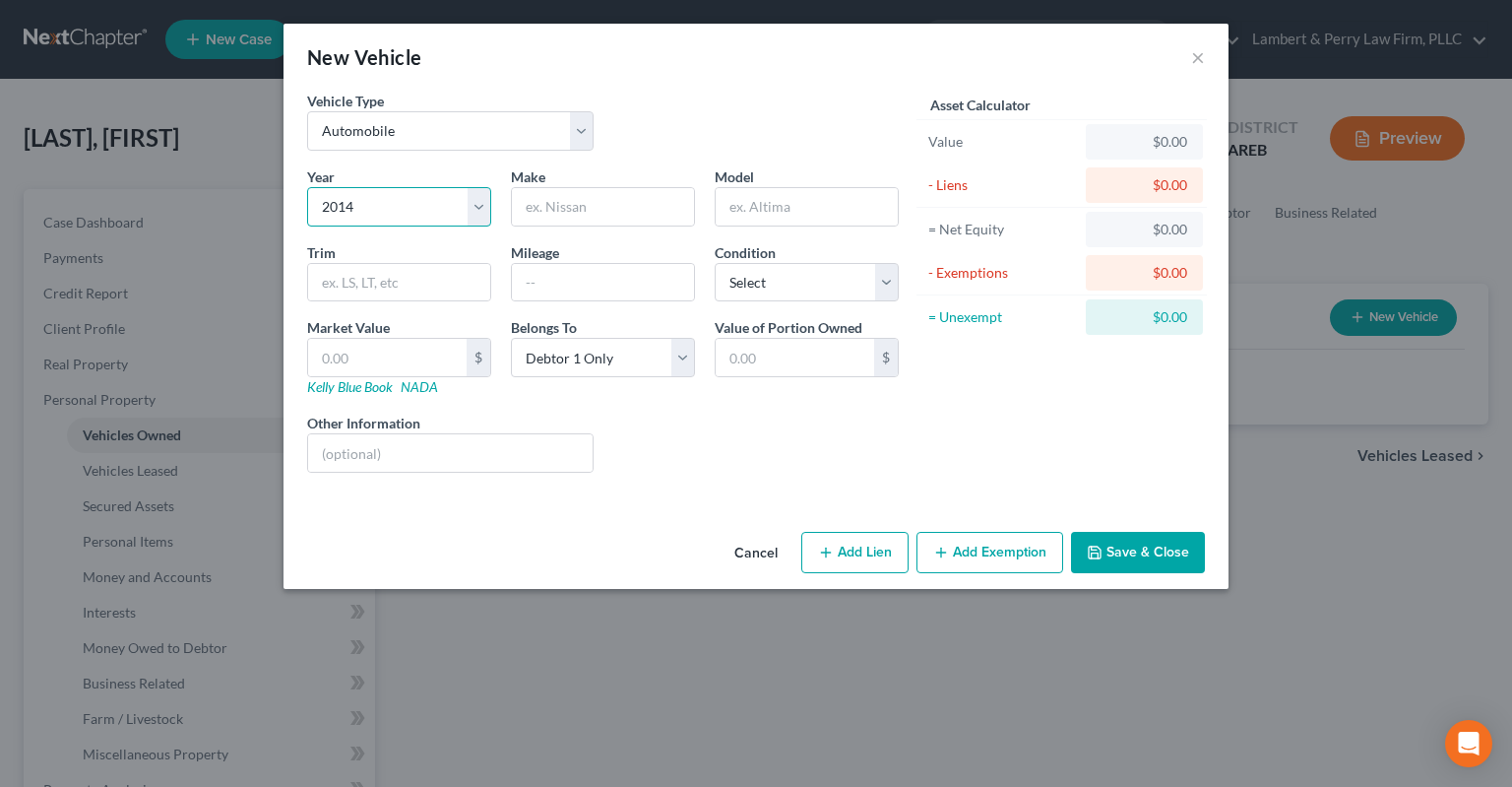 click on "2014" at bounding box center (0, 0) 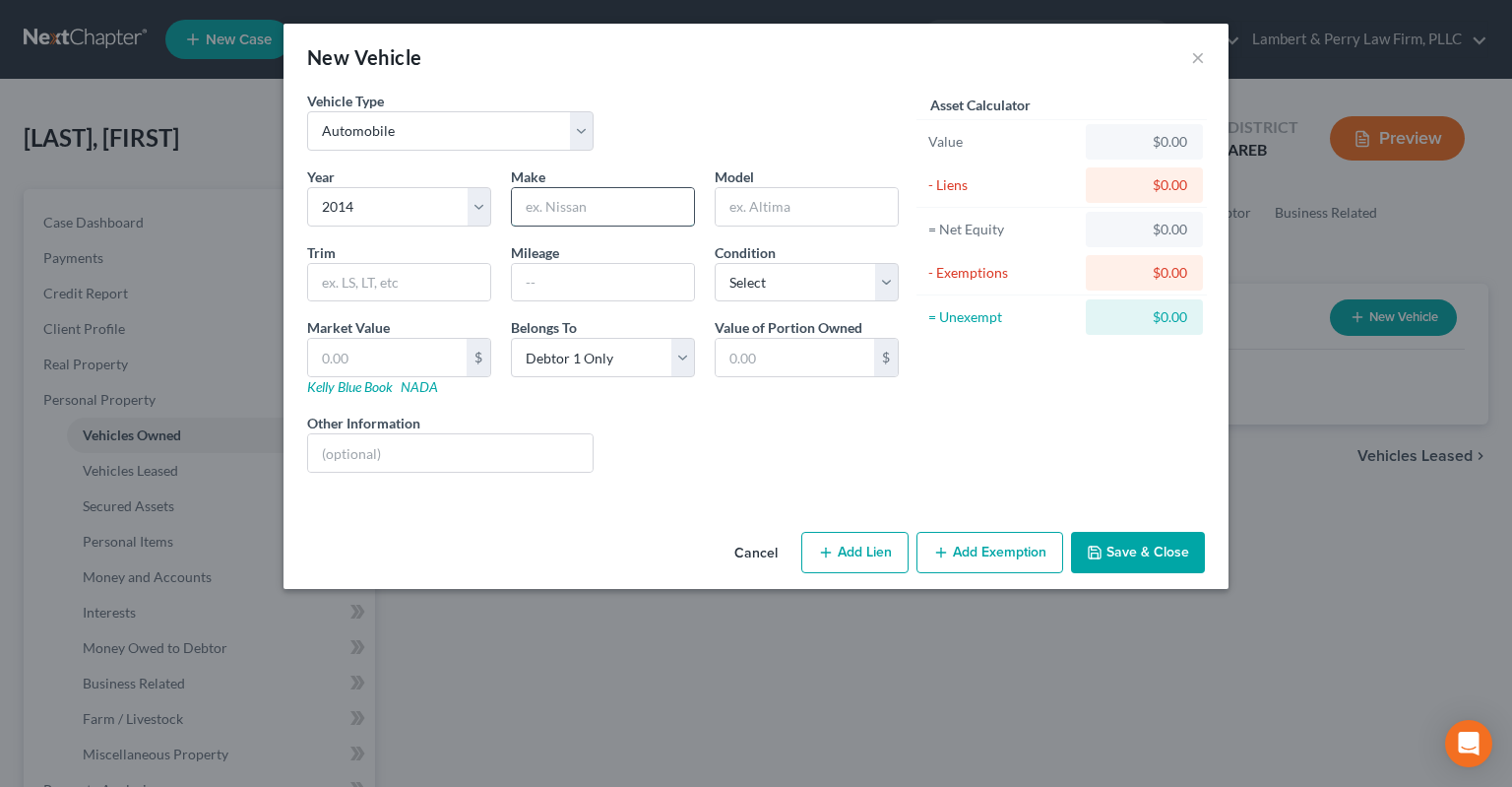 click at bounding box center (602, 207) 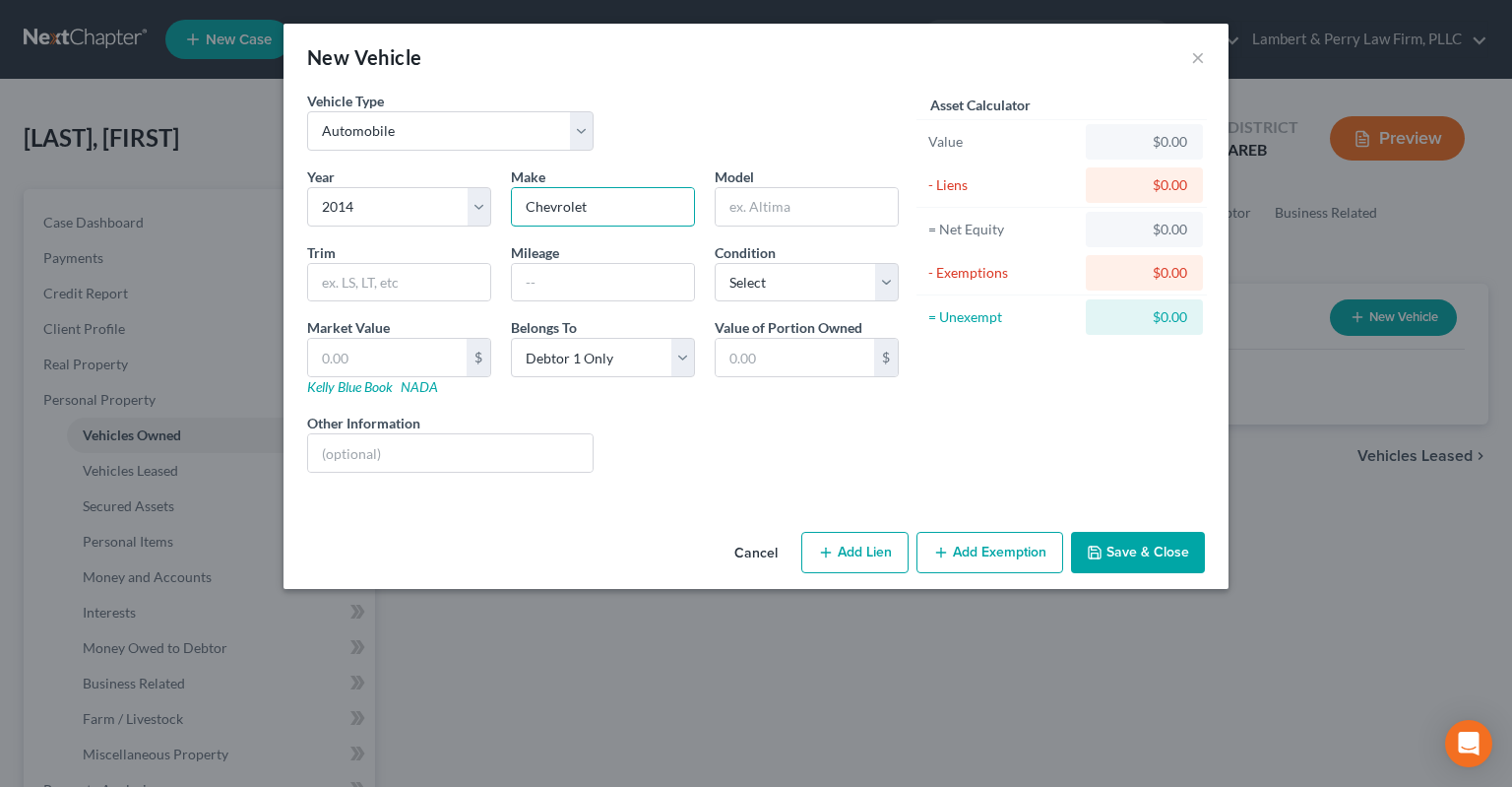 type on "Chevrolet" 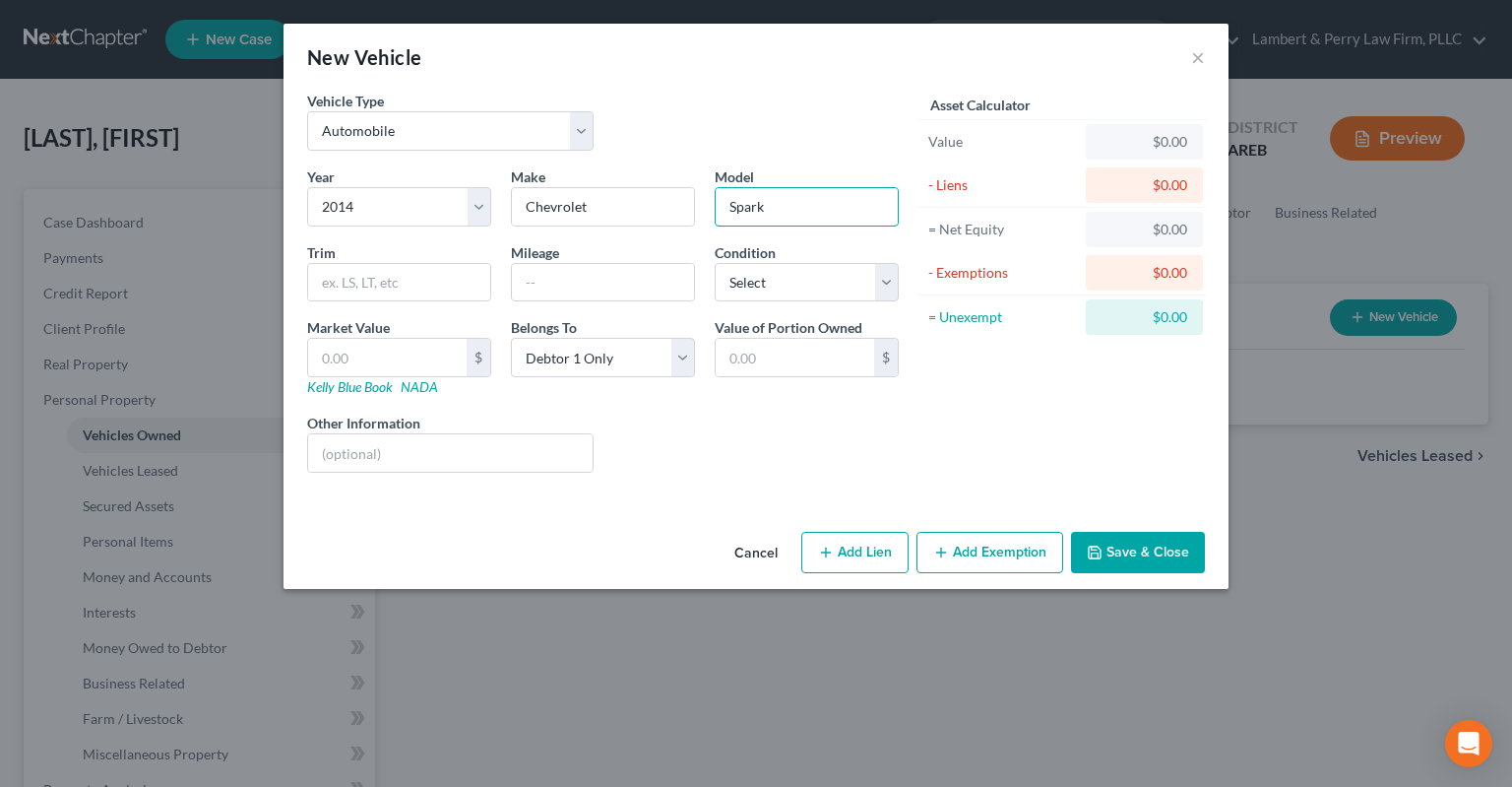 type on "Spark" 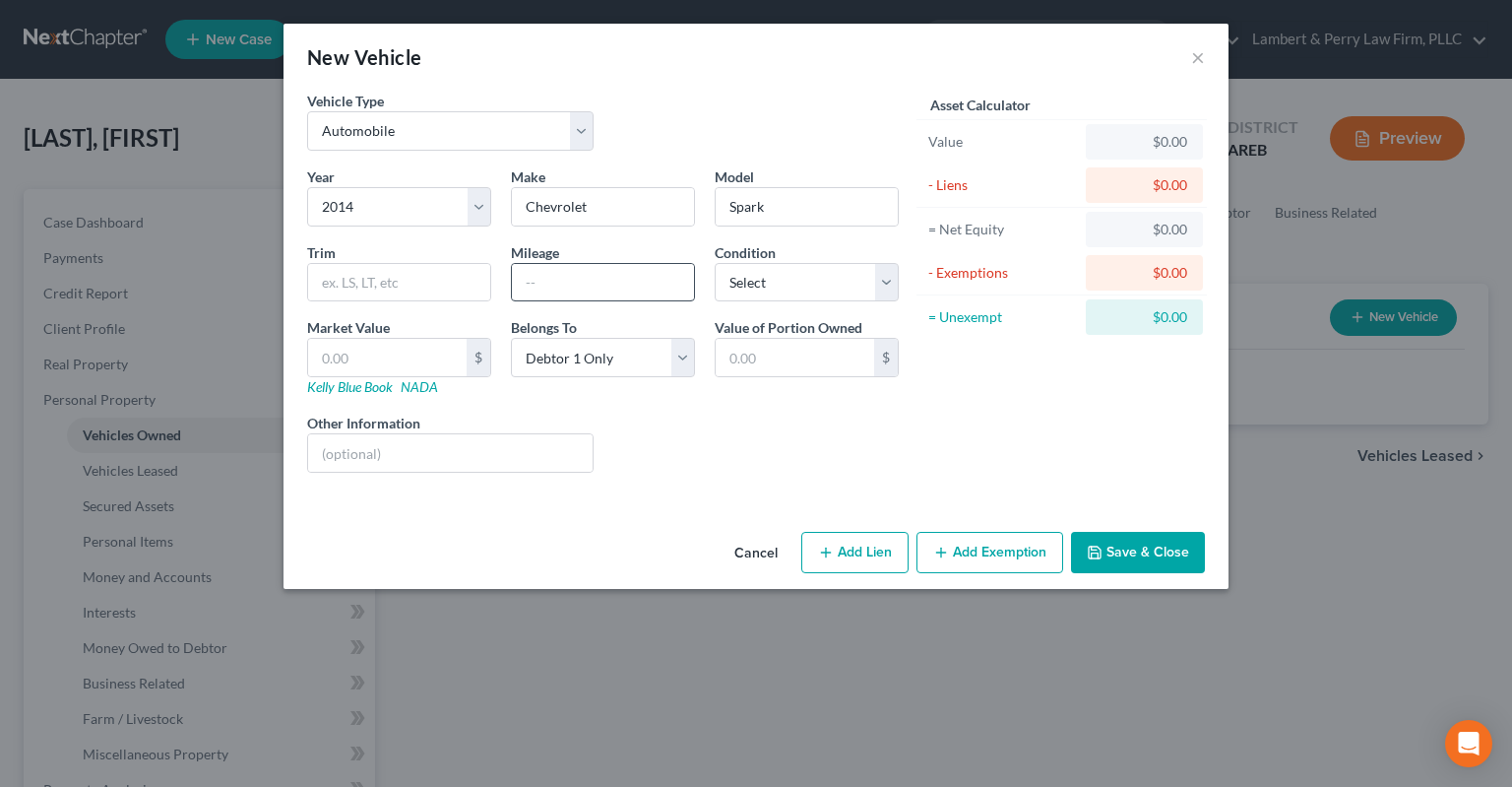 drag, startPoint x: 579, startPoint y: 297, endPoint x: 581, endPoint y: 288, distance: 9.219544 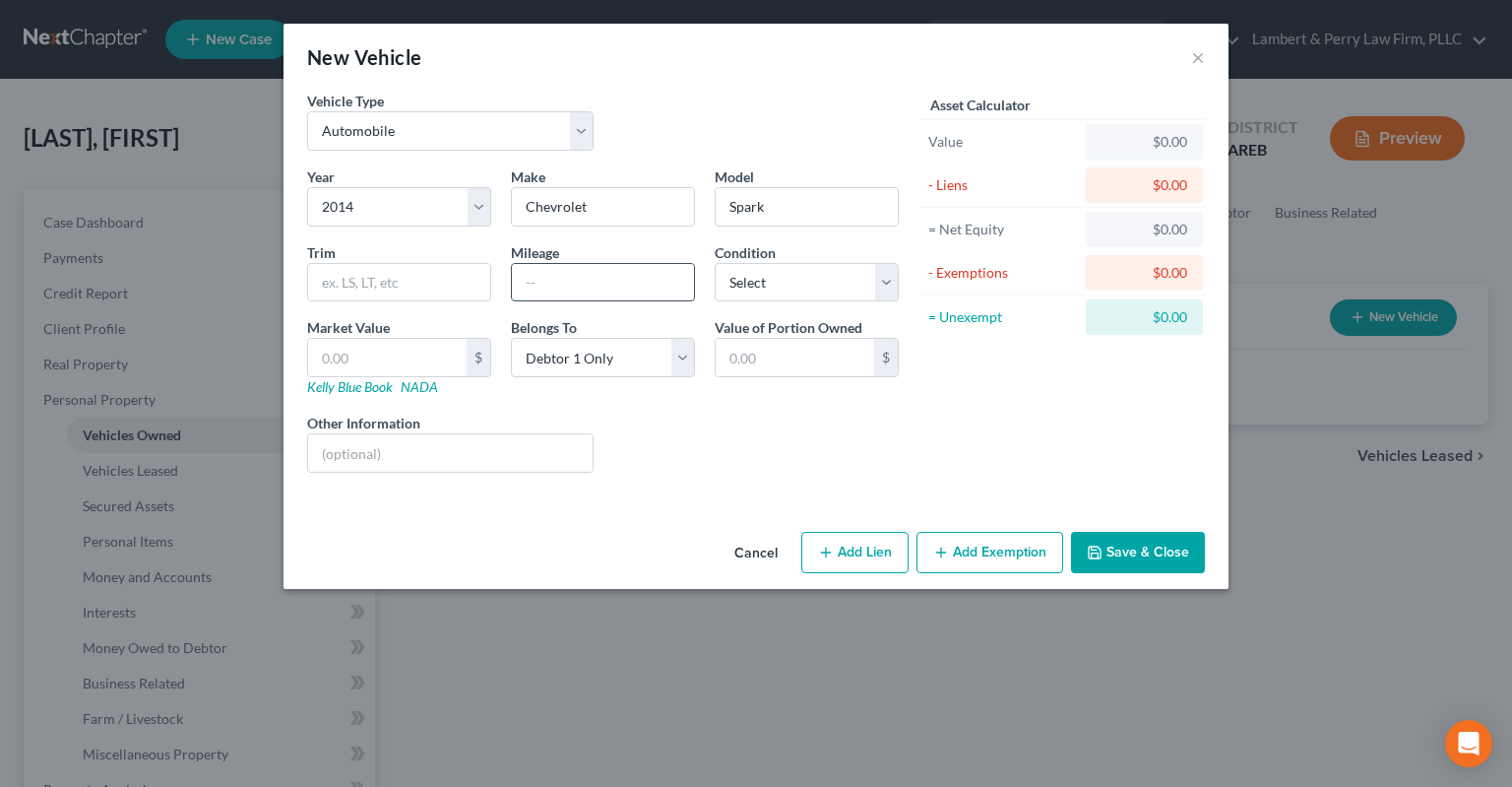 click at bounding box center (602, 283) 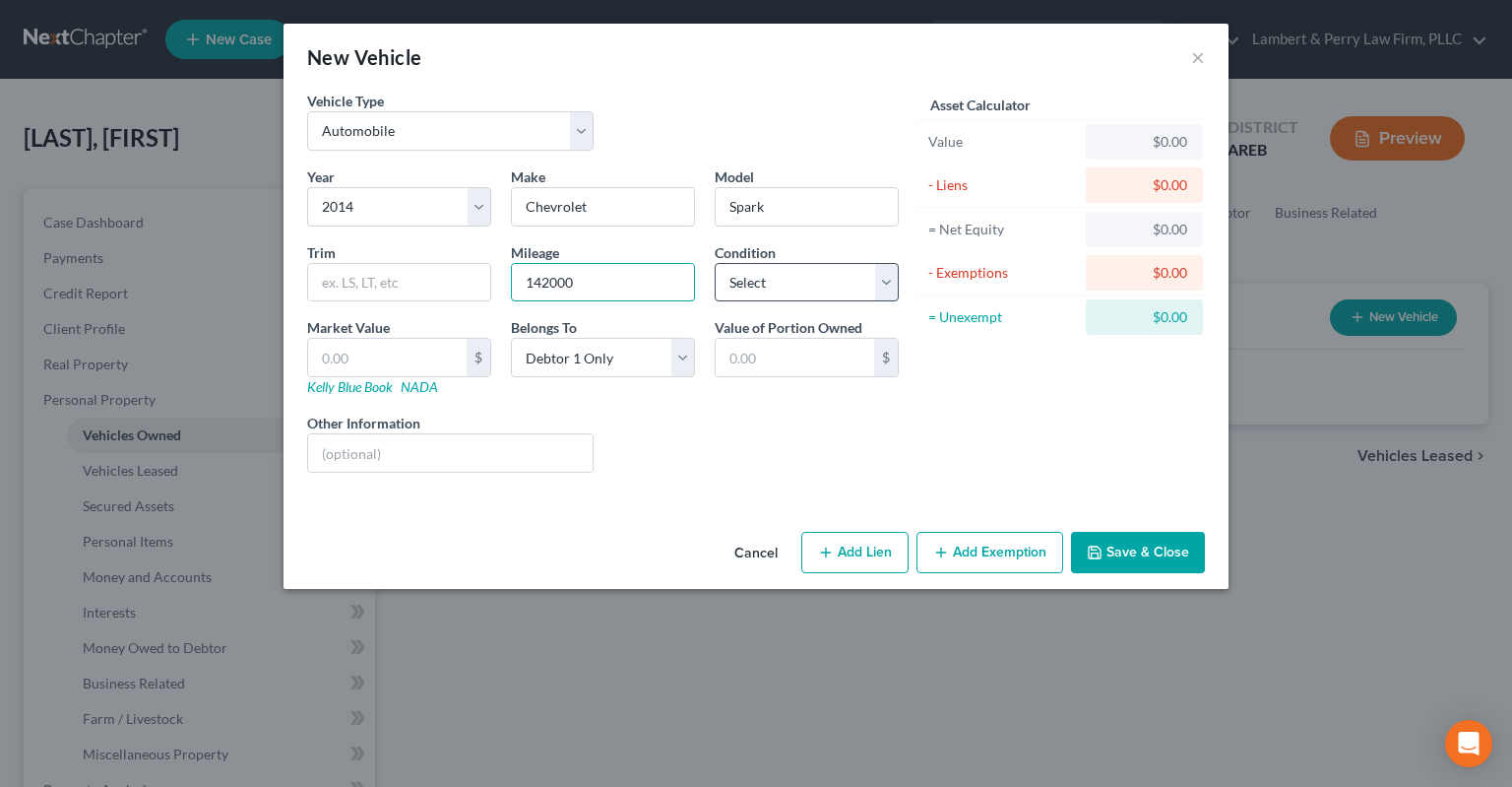 type on "142000" 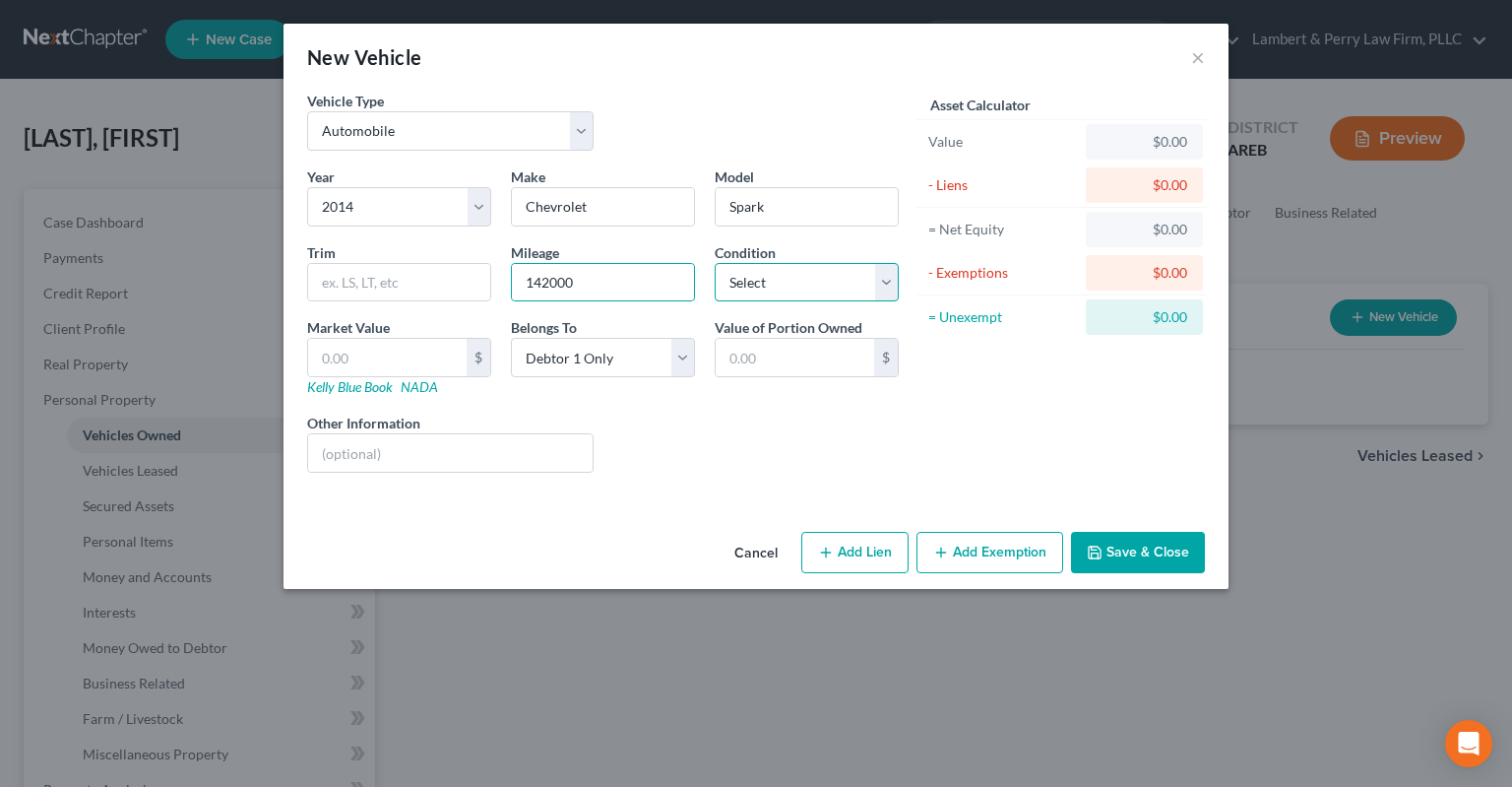 click on "Select Excellent Very Good Good Fair Poor" at bounding box center (806, 283) 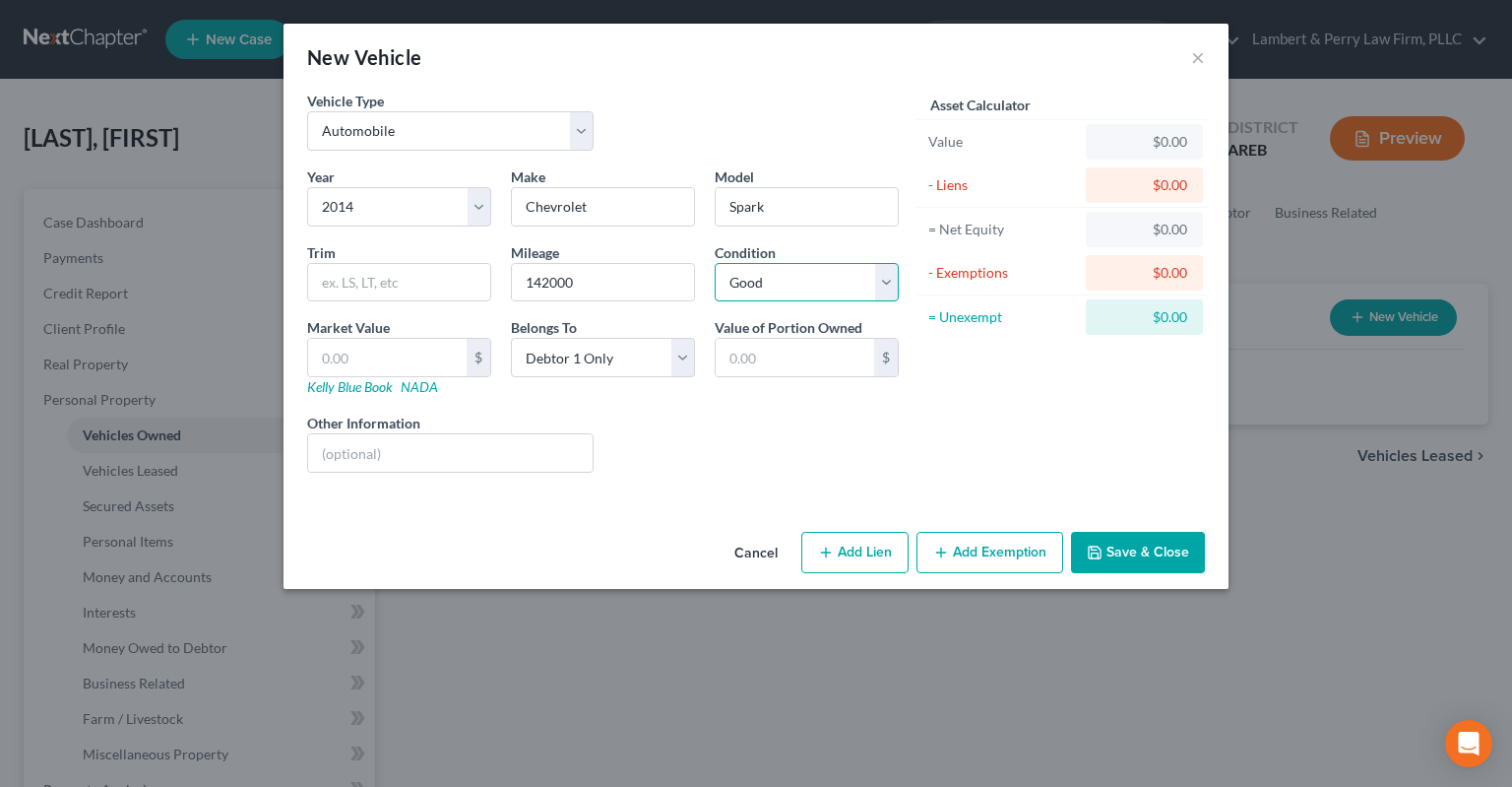 click on "Good" at bounding box center (0, 0) 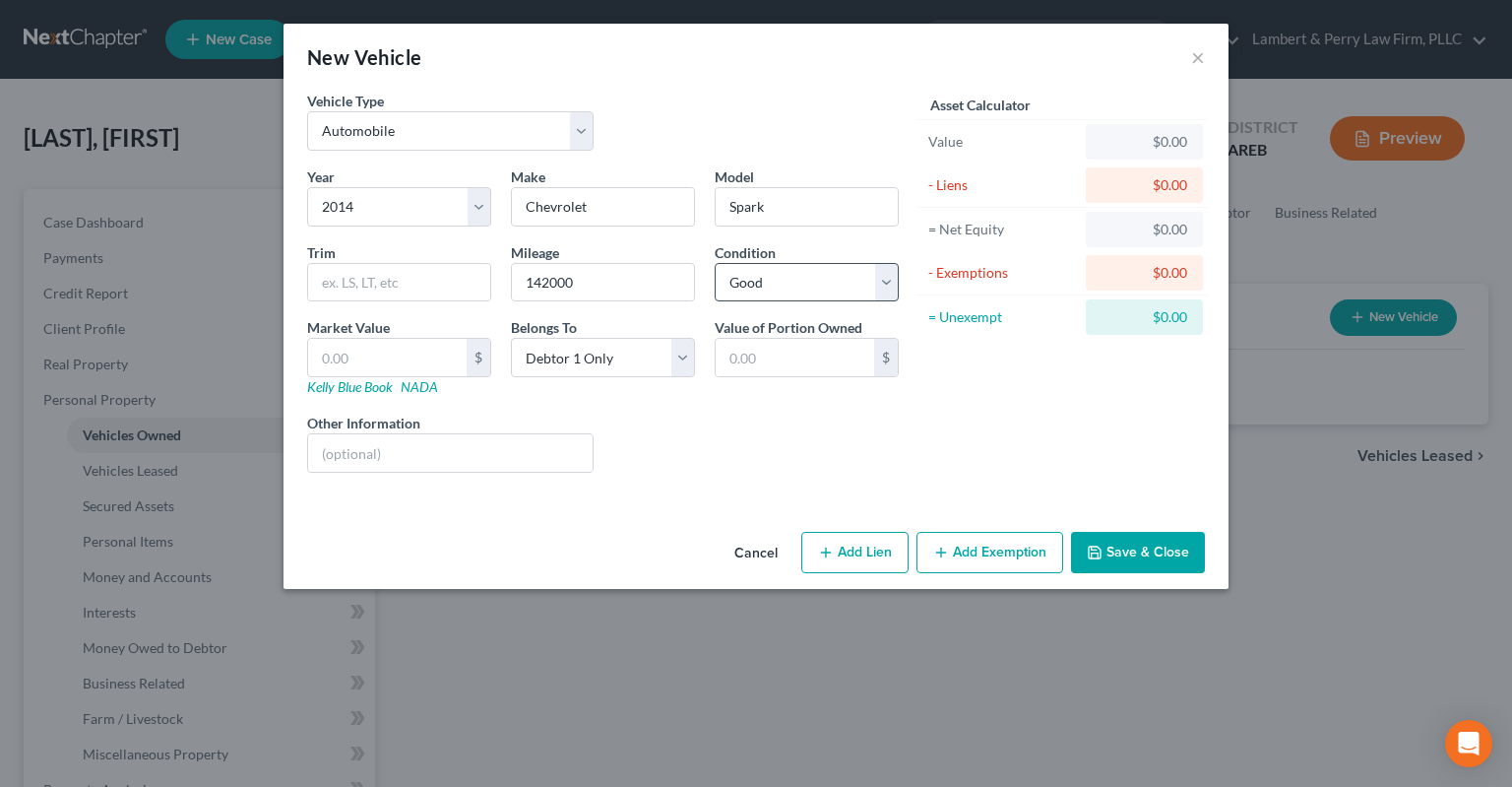 click on "Year Select 2026 2025 2024 2023 2022 2021 2020 2019 2018 2017 2016 2015 2014 2013 2012 2011 2010 2009 2008 2007 2006 2005 2004 2003 2002 2001 2000 1999 1998 1997 1996 1995 1994 1993 1992 1991 1990 1989 1988 1987 1986 1985 1984 1983 1982 1981 1980 1979 1978 1977 1976 1975 1974 1973 1972 1971 1970 1969 1968 1967 1966 1965 1964 1963 1962 1961 1960 1959 1958 1957 1956 1955 1954 1953 1952 1951 1950 1949 1948 1947 1946 1945 1944 1943 1942 1941 1940 1939 1938 1937 1936 1935 1934 1933 1932 1931 1930 1929 1928 1927 1926 1925 1924 1923 1922 1921 1920 1919 1918 1917 1916 1915 1914 1913 1912 1911 1910 1909 1908 1907 1906 1905 1904 1903 1902 1901
Make
*
Chevrolet Model Spark Trim Mileage [NUMBER] Condition Select Excellent Very Good Good Fair Poor Market Value $ Kelly Blue Book NADA
Belongs To
*
Select Debtor 1 Only Debtor 2 Only Debtor 1 And Debtor 2 Only At Least One Of The Debtors And Another Community Property Value of Portion Owned $ Other Information
Liens
Select" at bounding box center (602, 327) 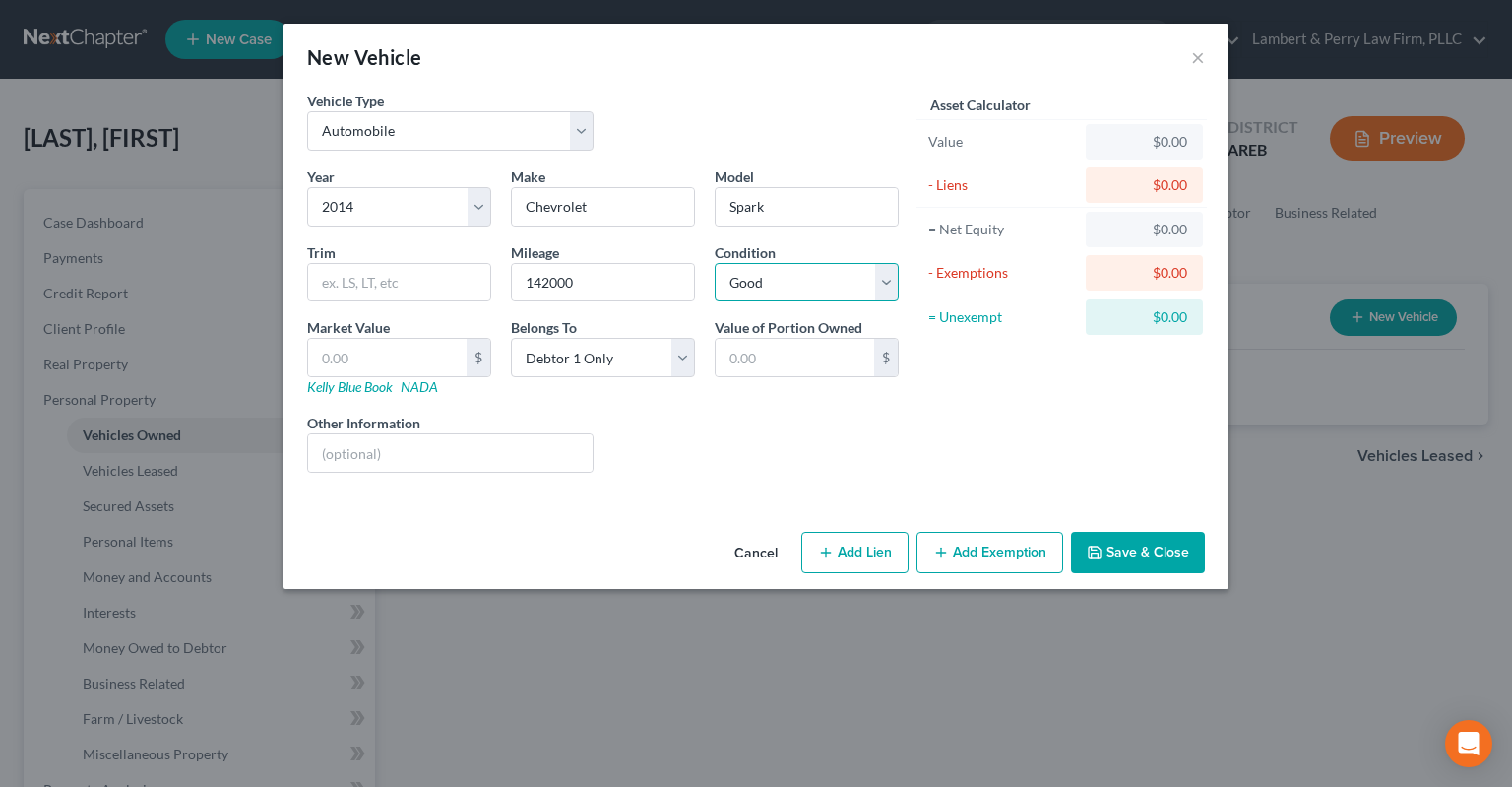 click on "Select Excellent Very Good Good Fair Poor" at bounding box center [806, 283] 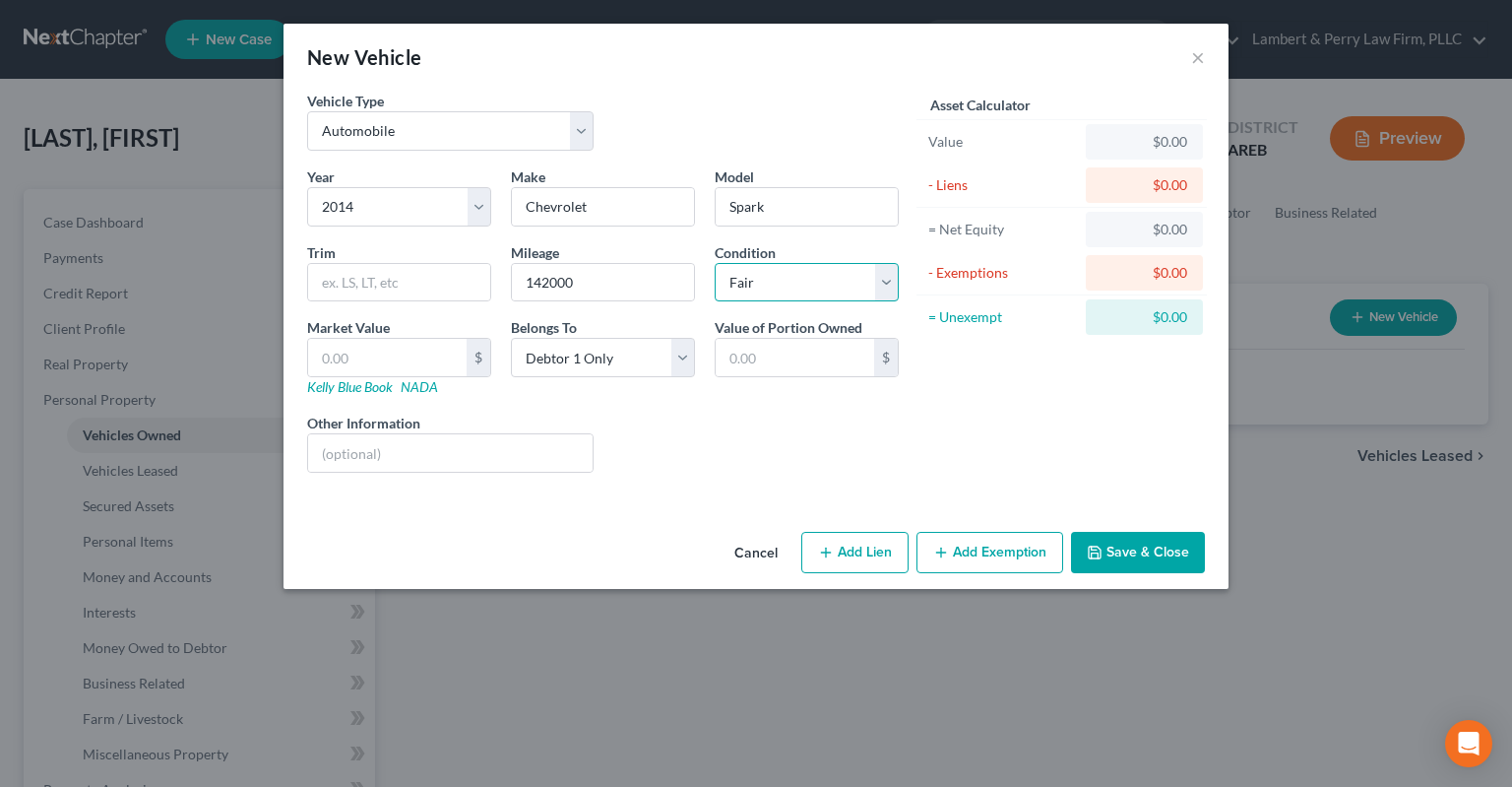 click on "Fair" at bounding box center [0, 0] 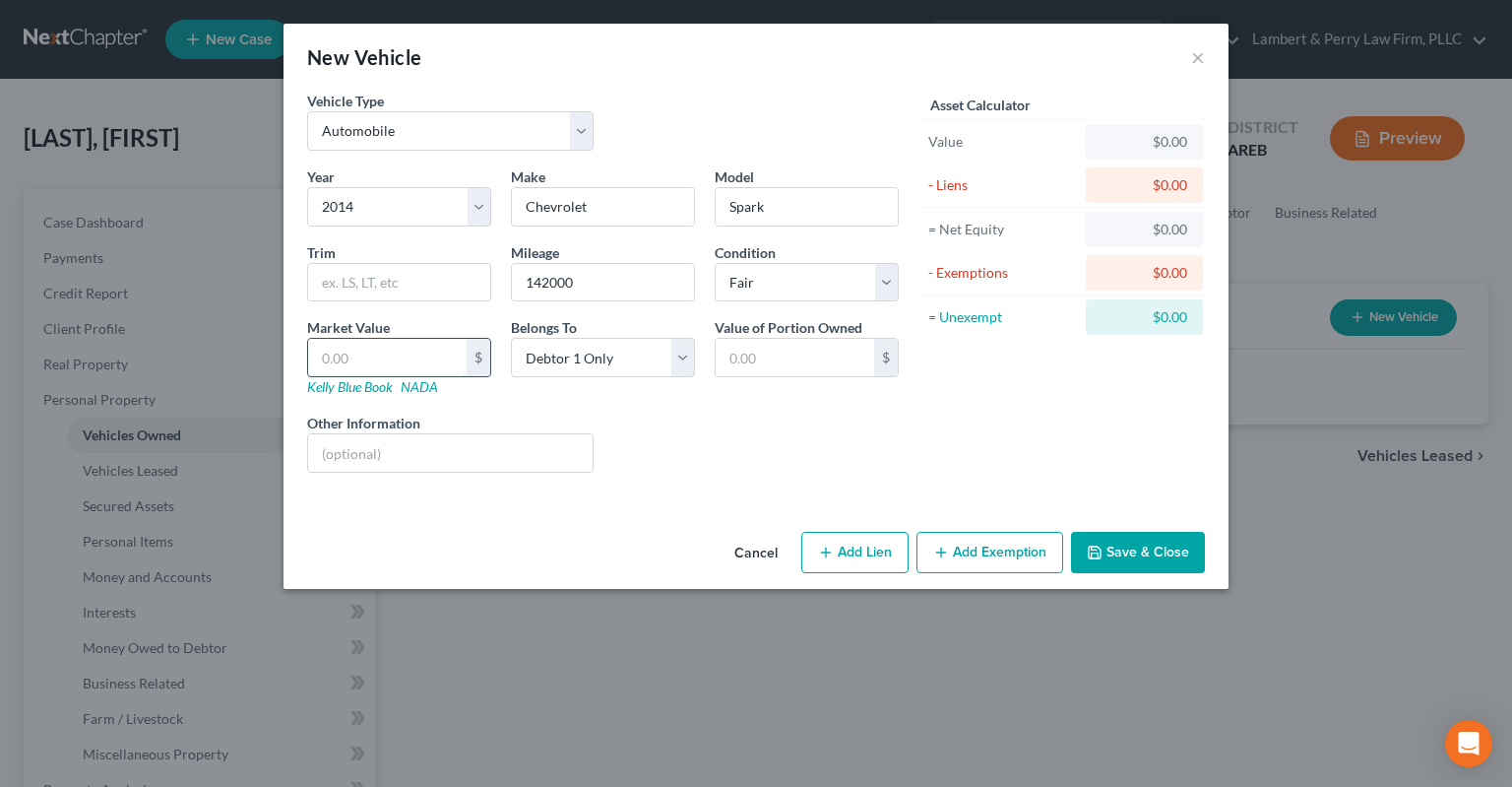 click at bounding box center [387, 358] 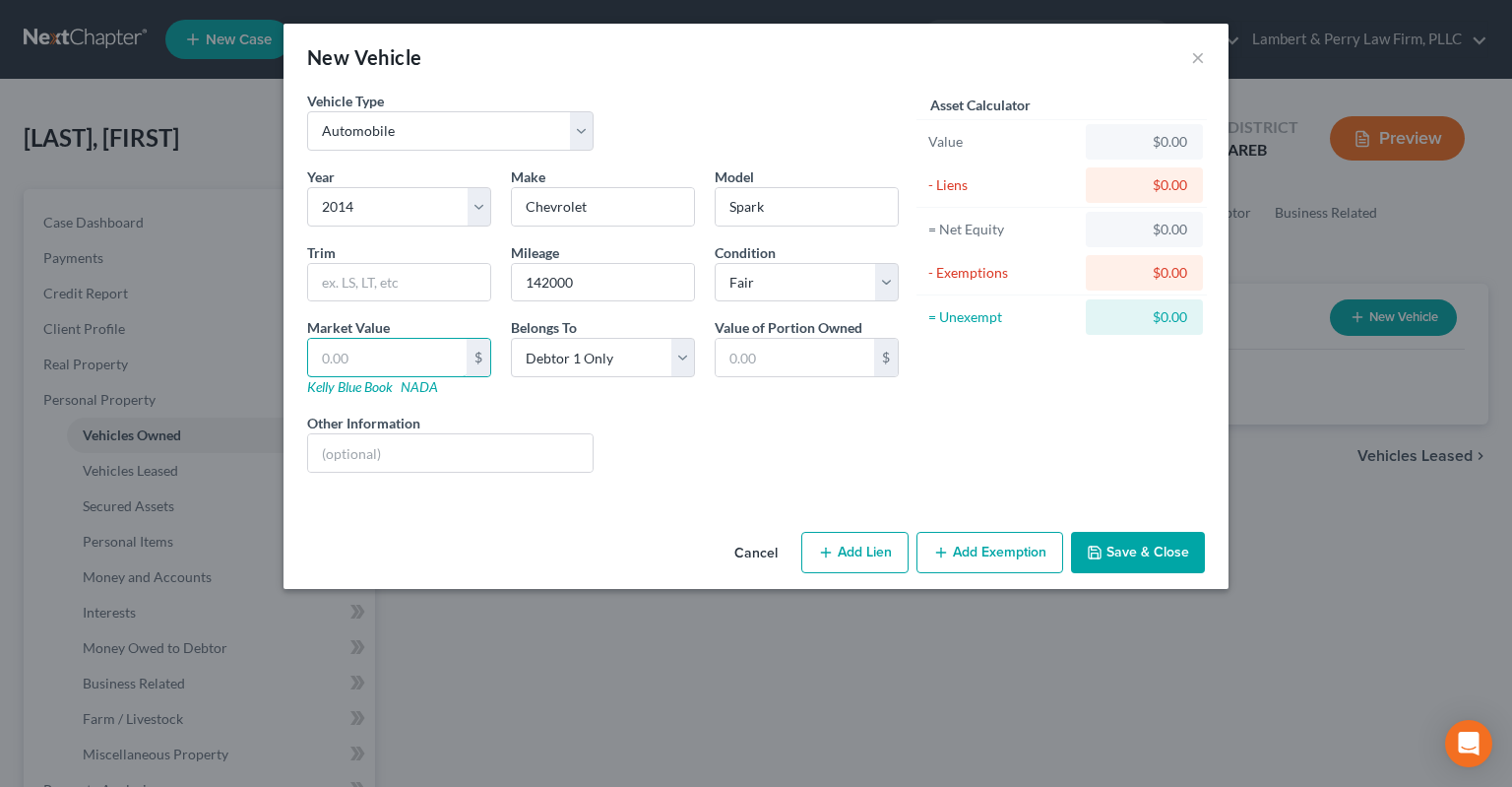 paste on "$925" 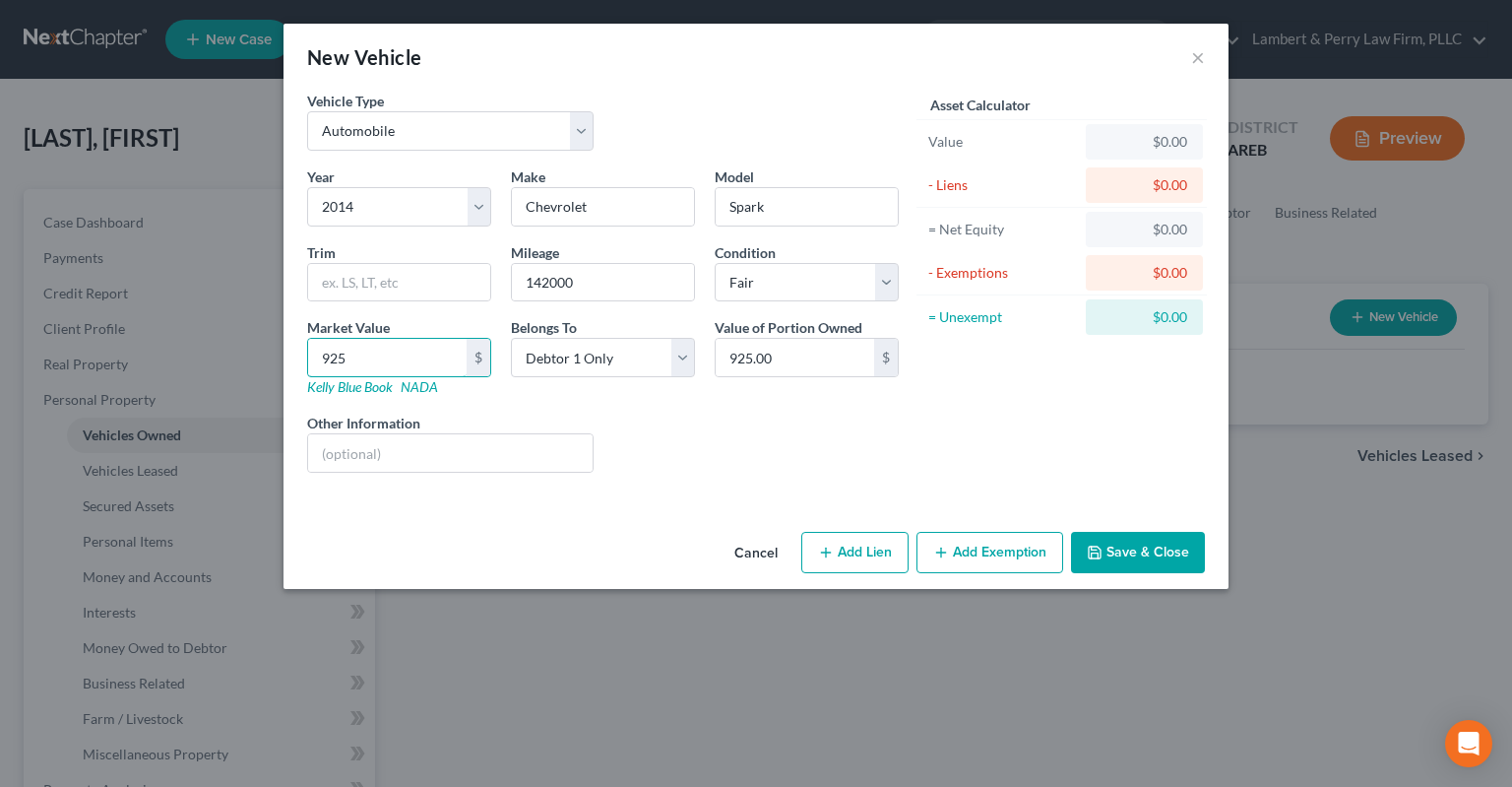 type on "925" 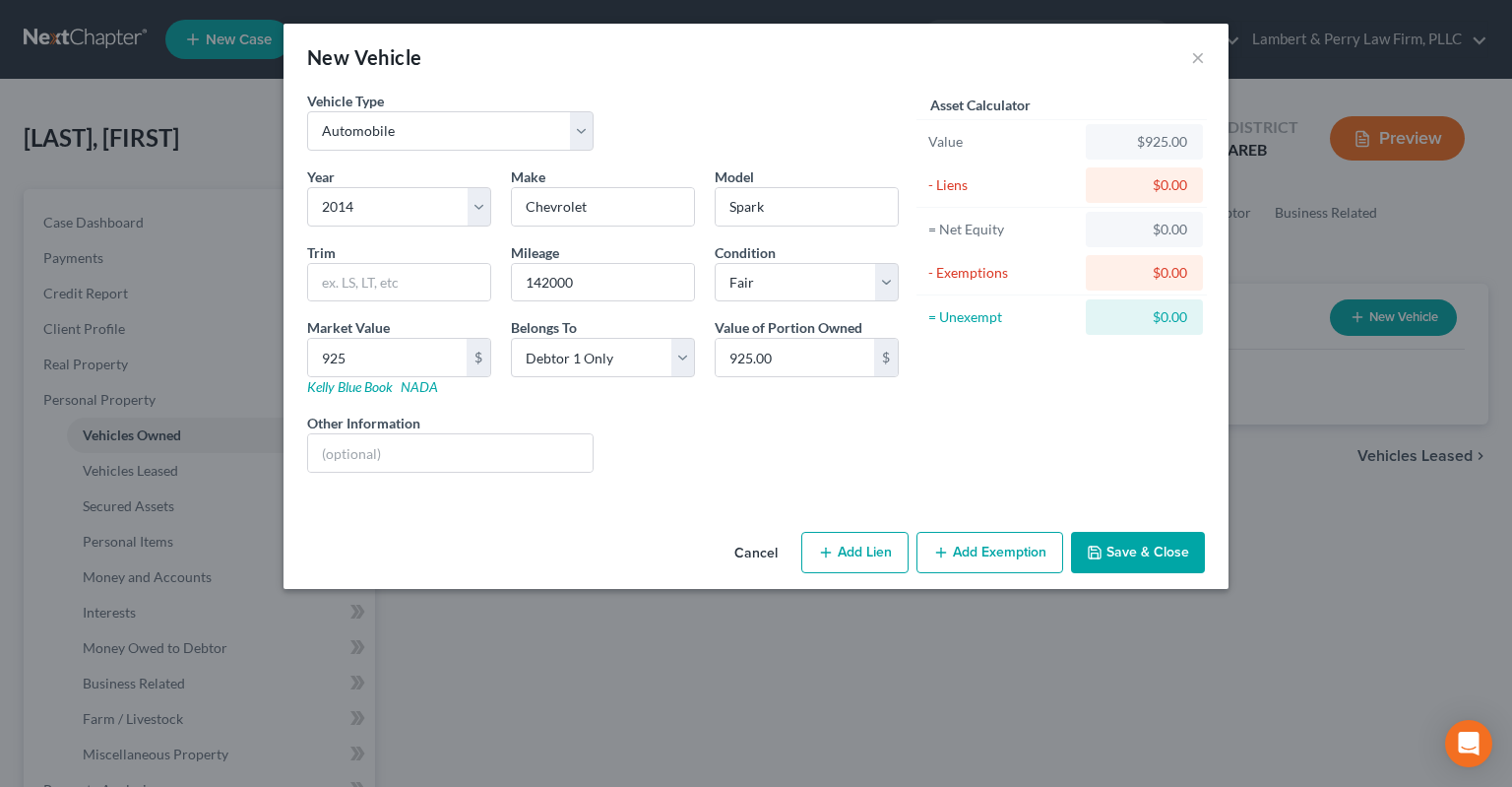 click on "Liens
Select" at bounding box center [756, 442] 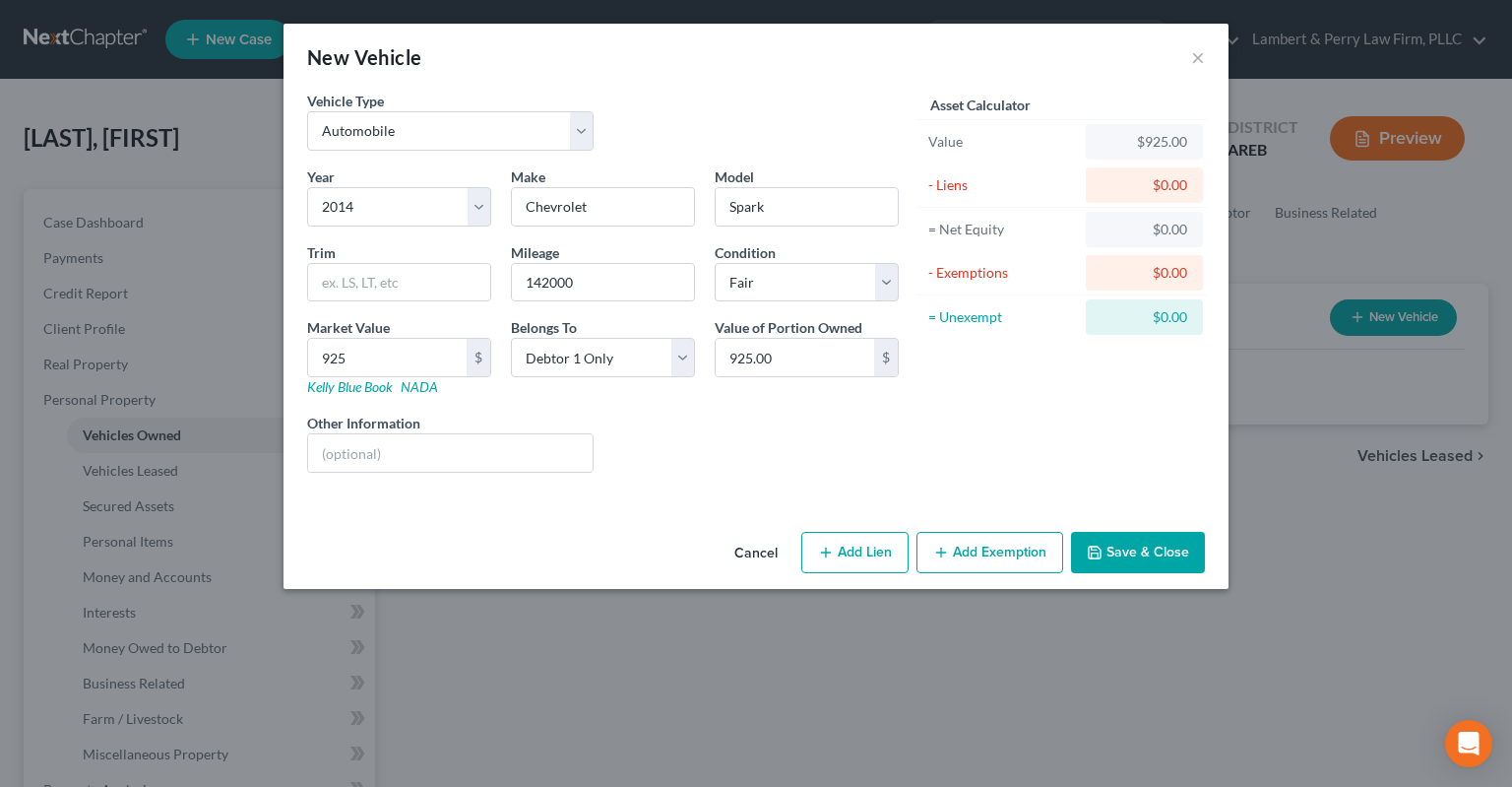 click on "Save & Close" at bounding box center (1138, 553) 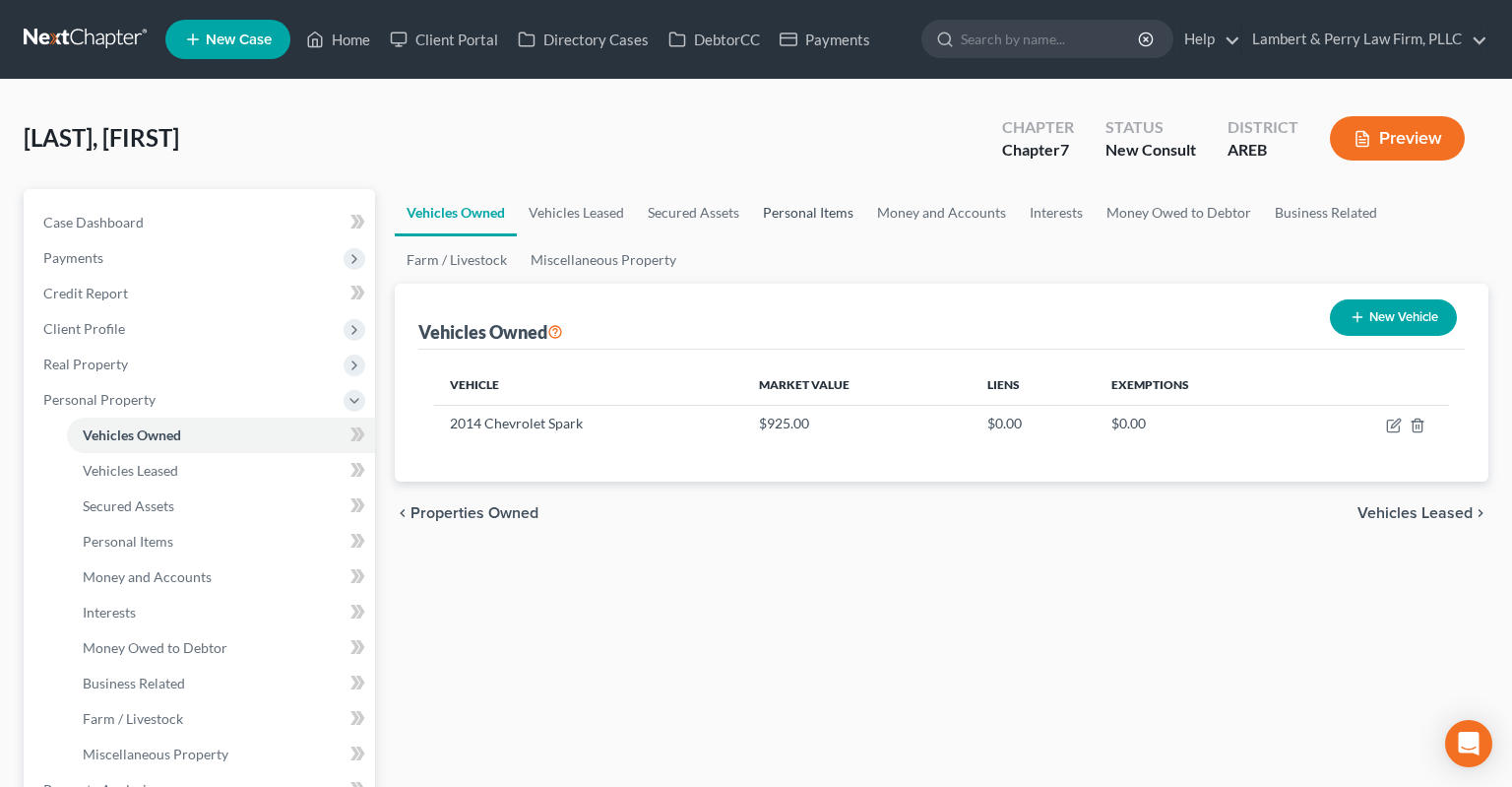 click on "Personal Items" at bounding box center (808, 213) 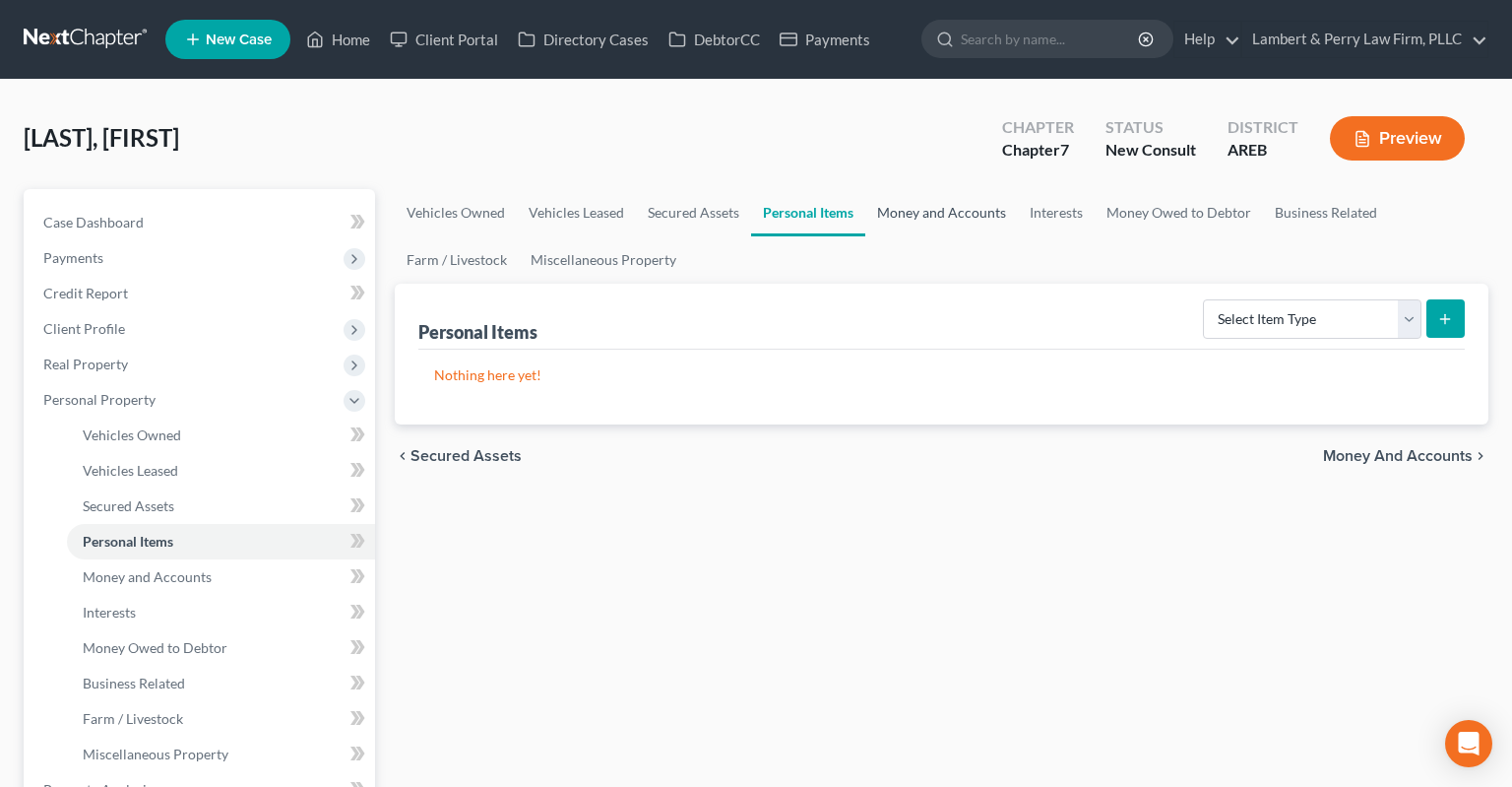 click on "Money and Accounts" at bounding box center [941, 213] 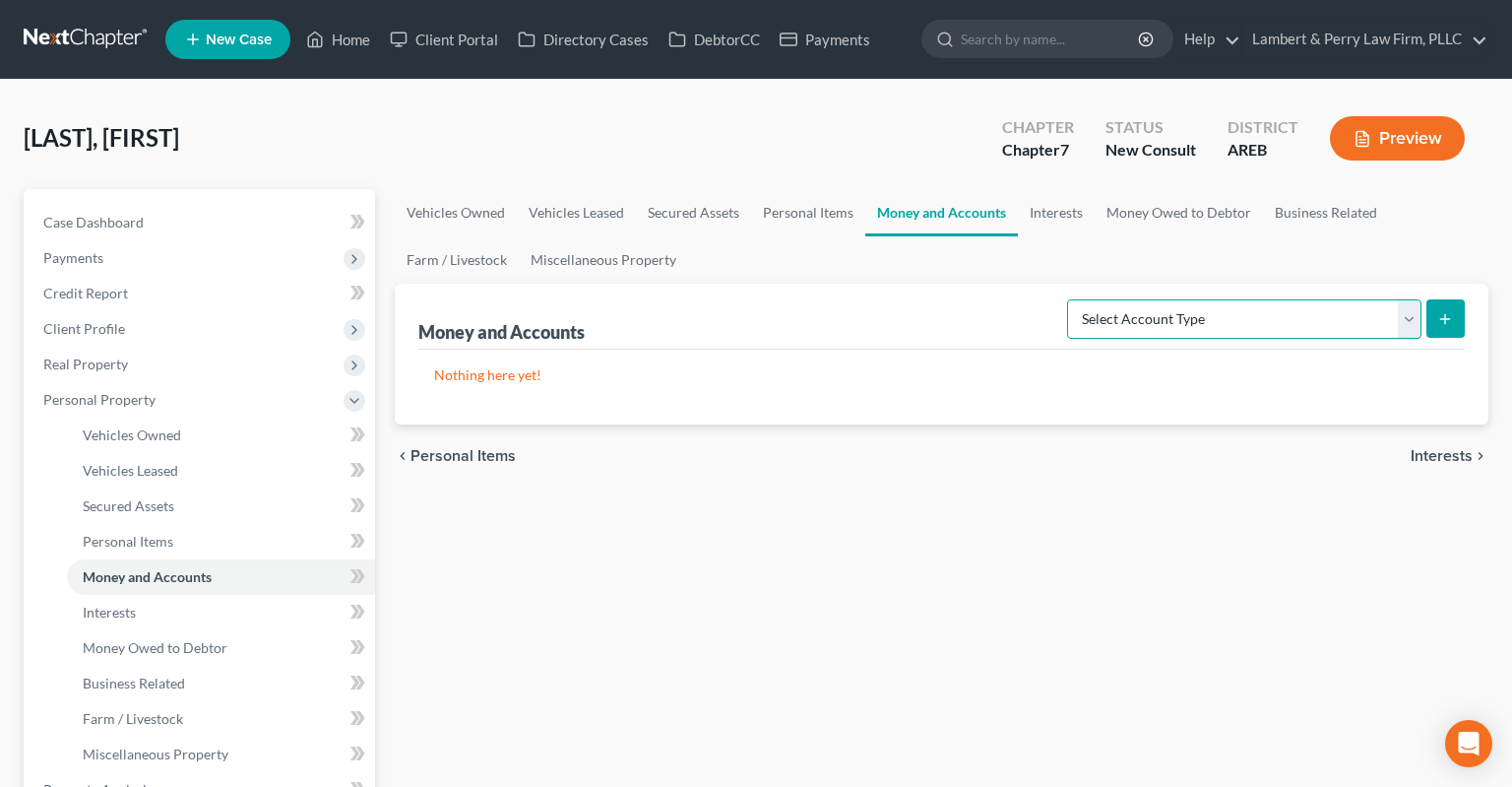 click on "Select Account Type Brokerage Cash on Hand Certificates of Deposit Checking Account Money Market Other (Credit Union, Health Savings Account, etc) Safe Deposit Box Savings Account Security Deposits or Prepayments" at bounding box center (1244, 319) 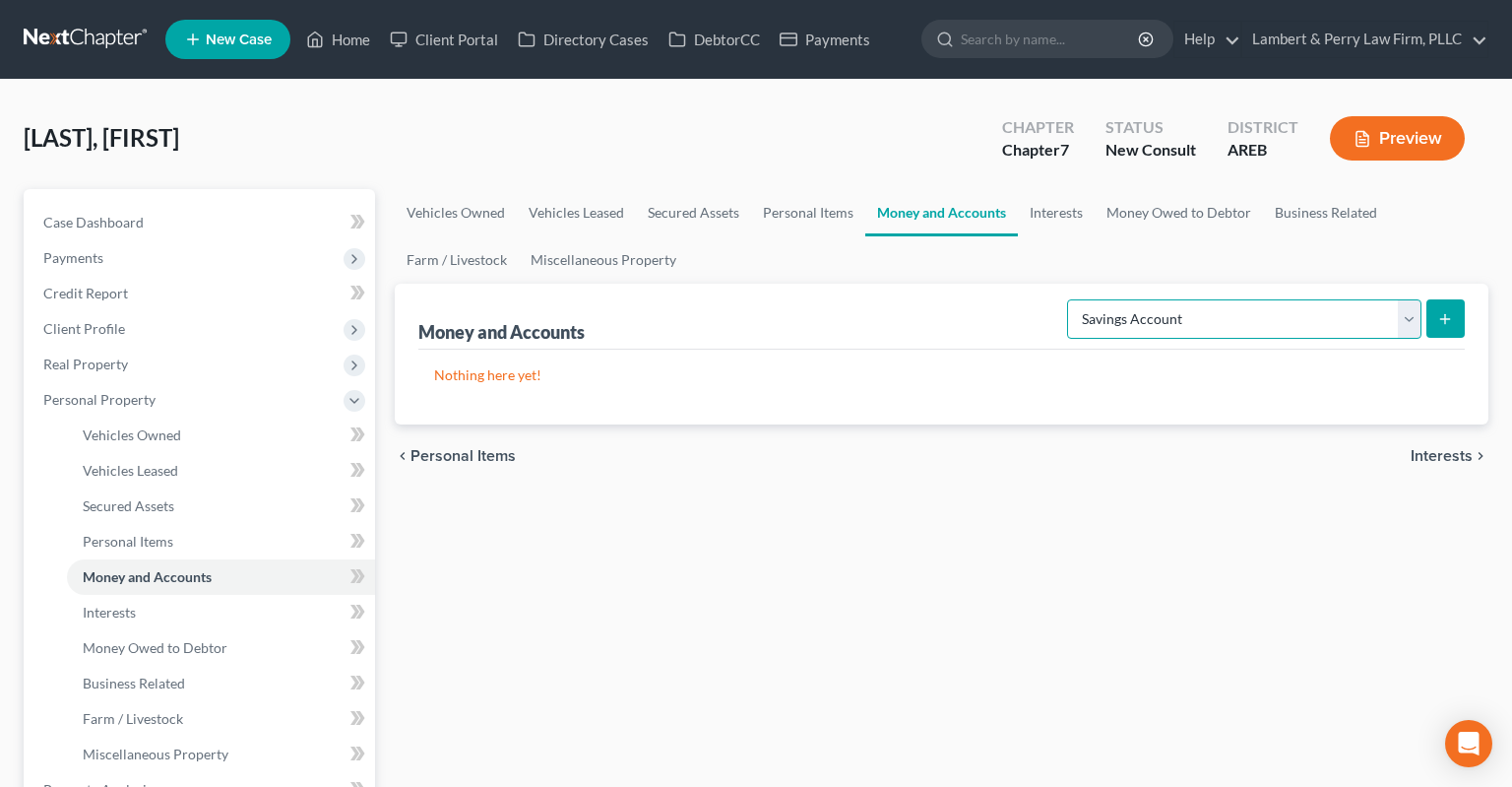 click on "Savings Account" at bounding box center [0, 0] 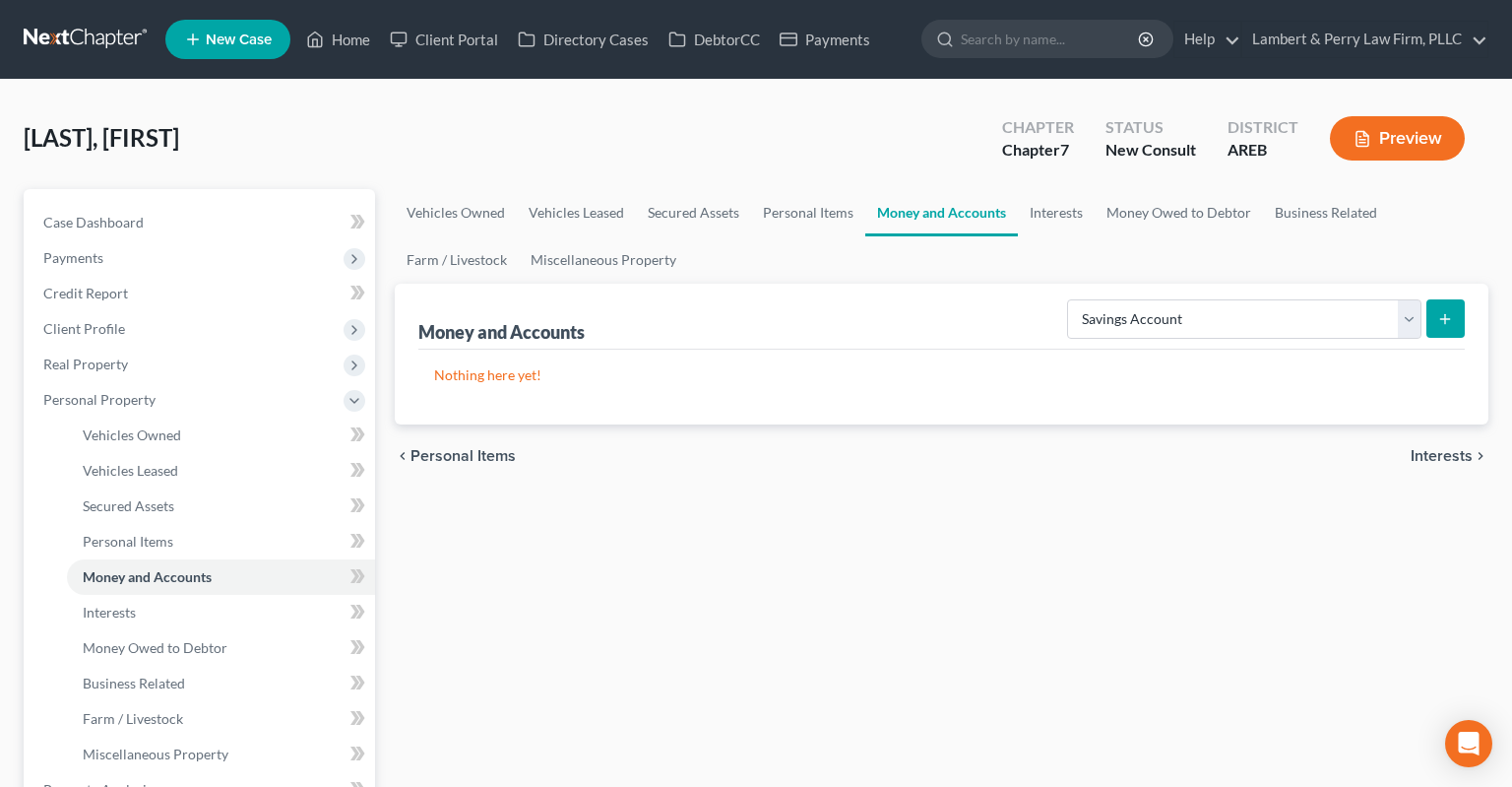 click 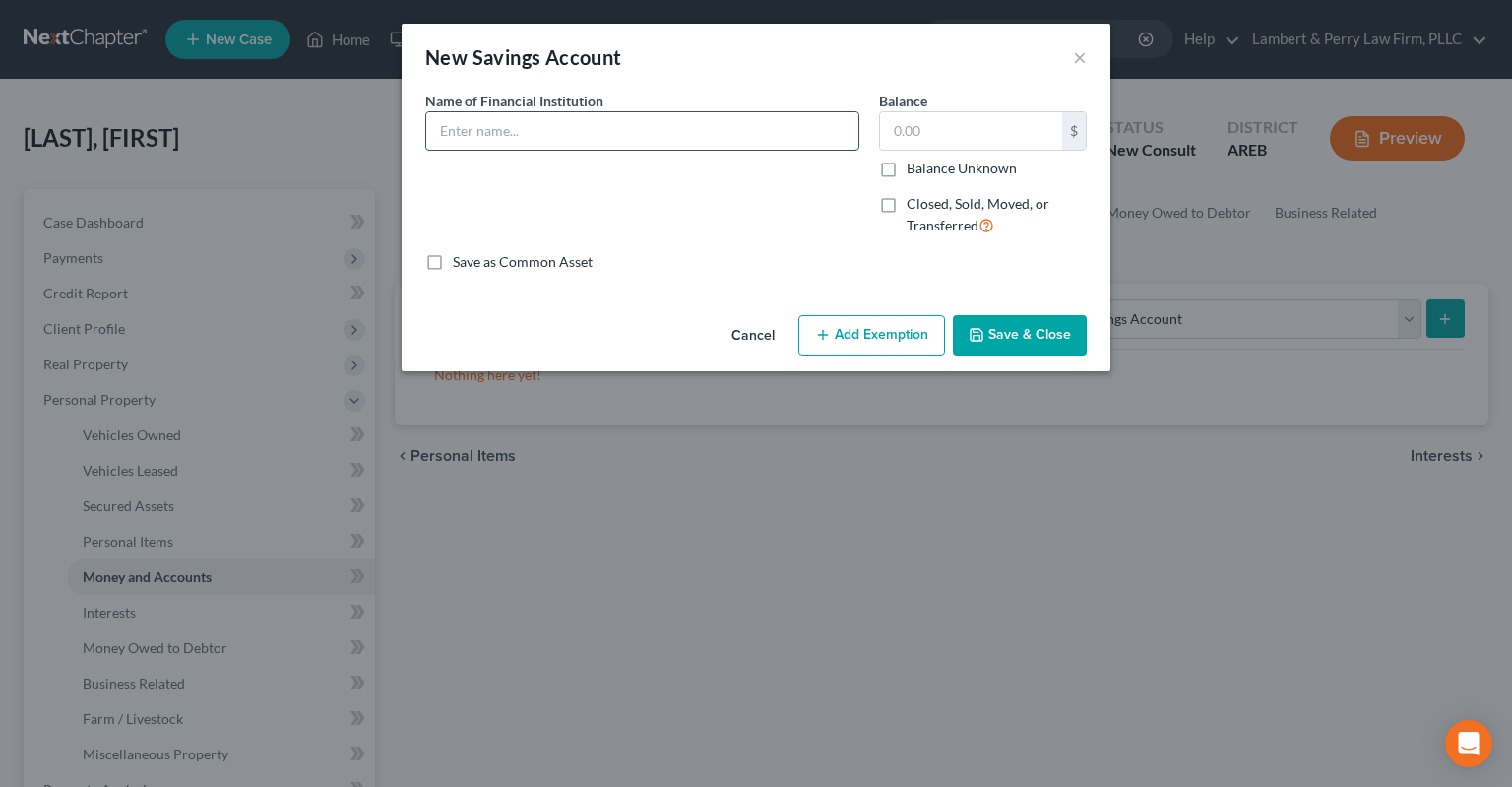 click at bounding box center (642, 131) 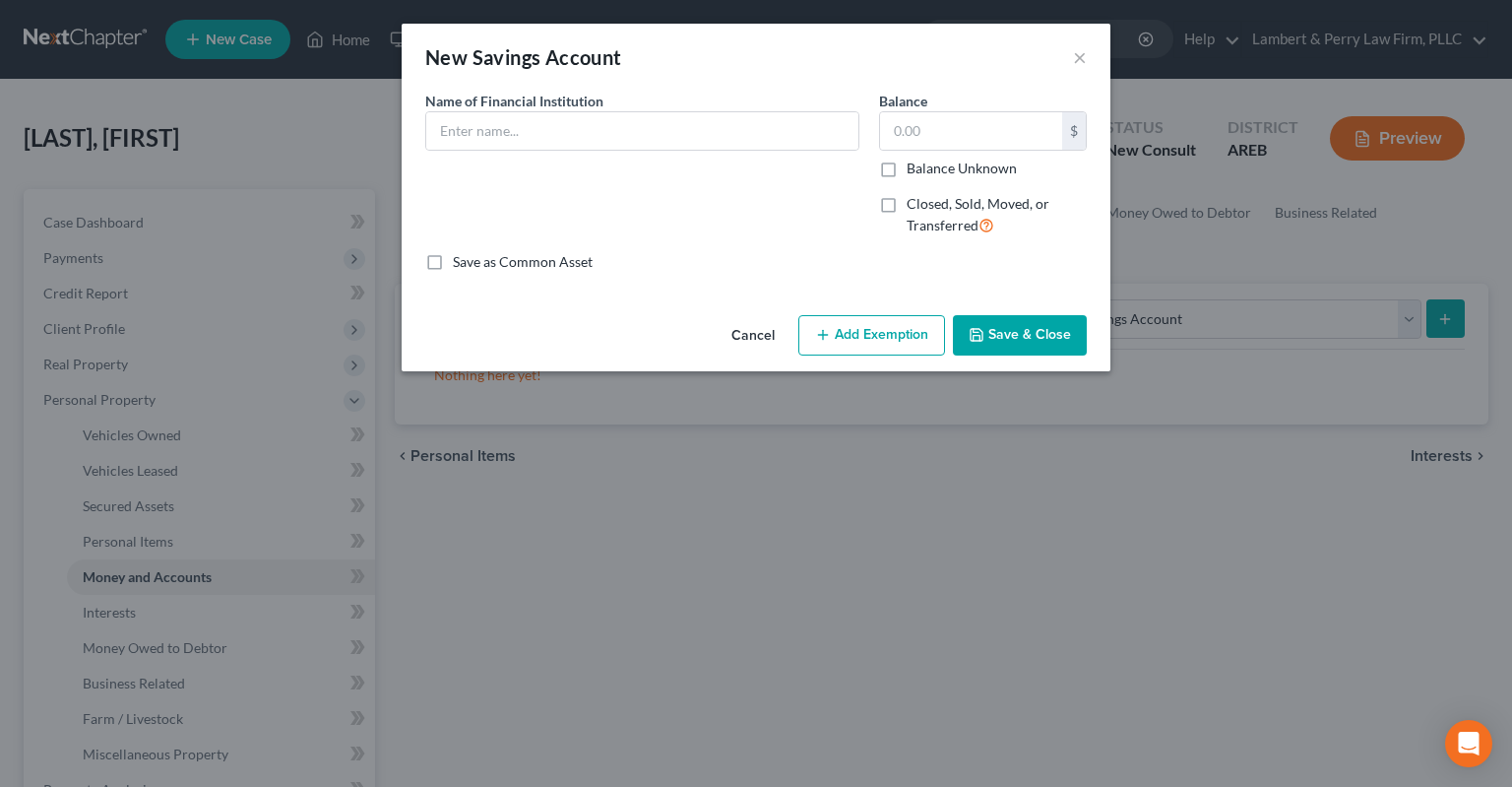 click on "Cancel" at bounding box center (753, 337) 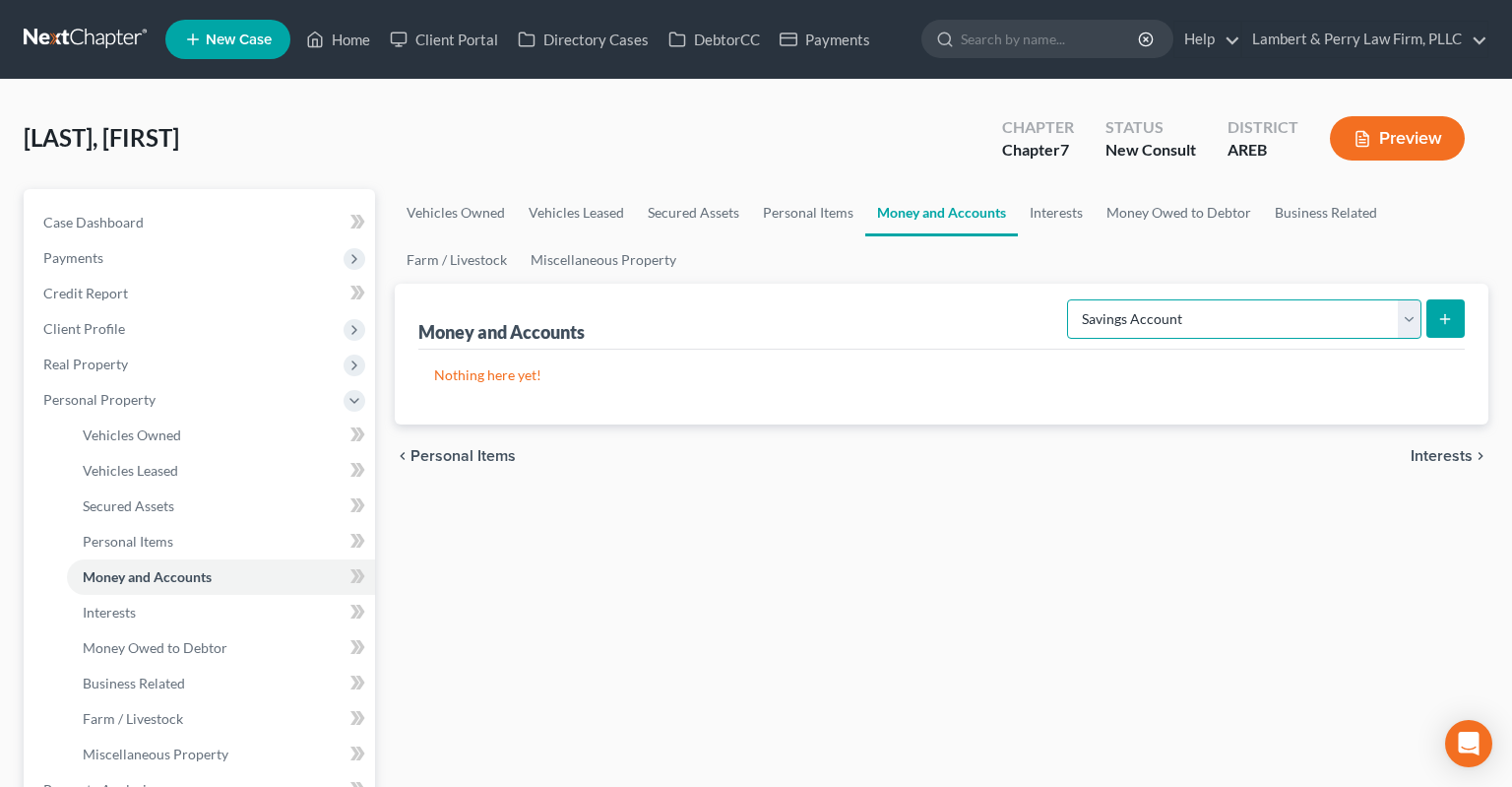 click on "Select Account Type Brokerage Cash on Hand Certificates of Deposit Checking Account Money Market Other (Credit Union, Health Savings Account, etc) Safe Deposit Box Savings Account Security Deposits or Prepayments" at bounding box center (1244, 319) 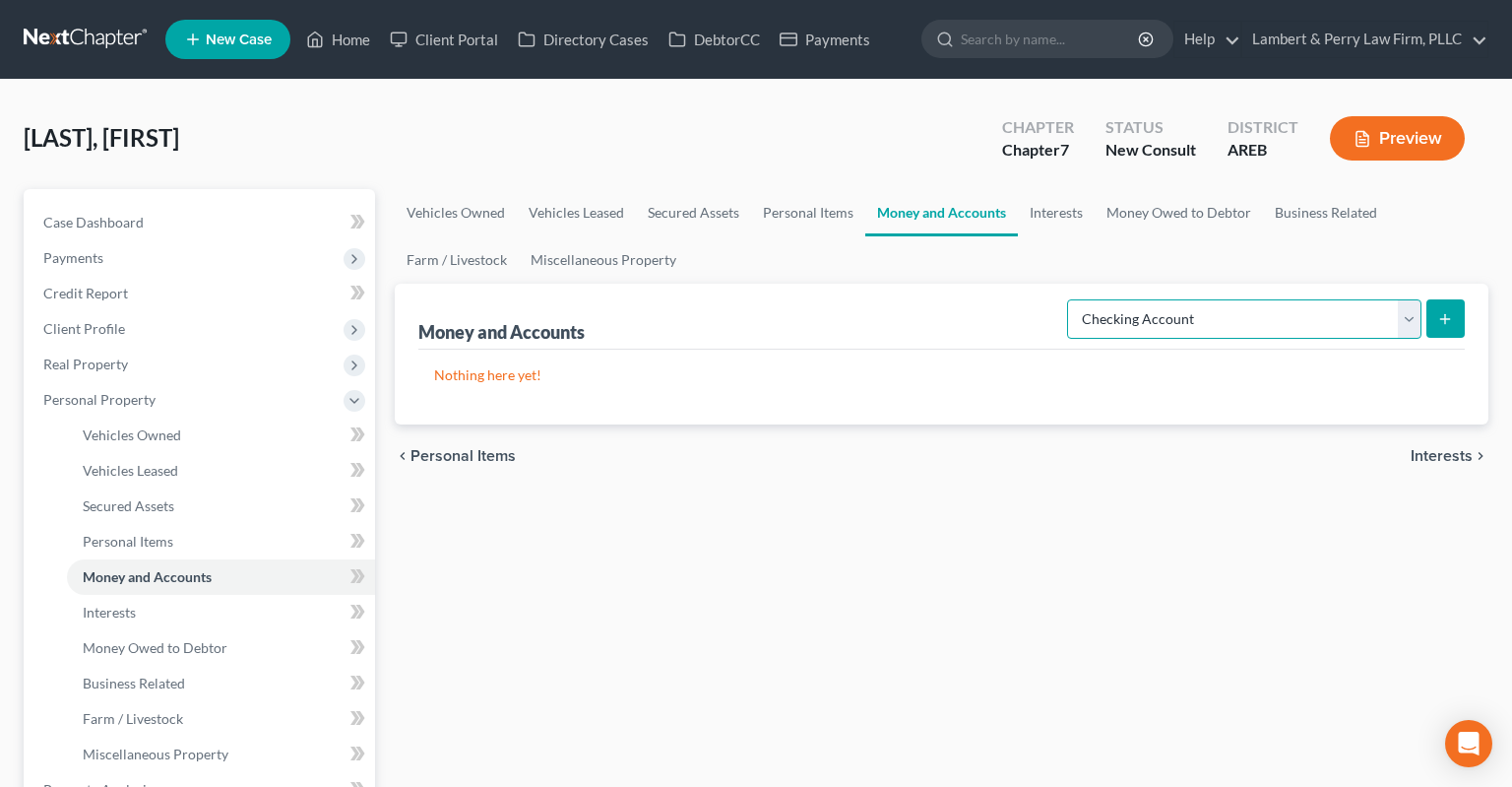 click on "Checking Account" at bounding box center [0, 0] 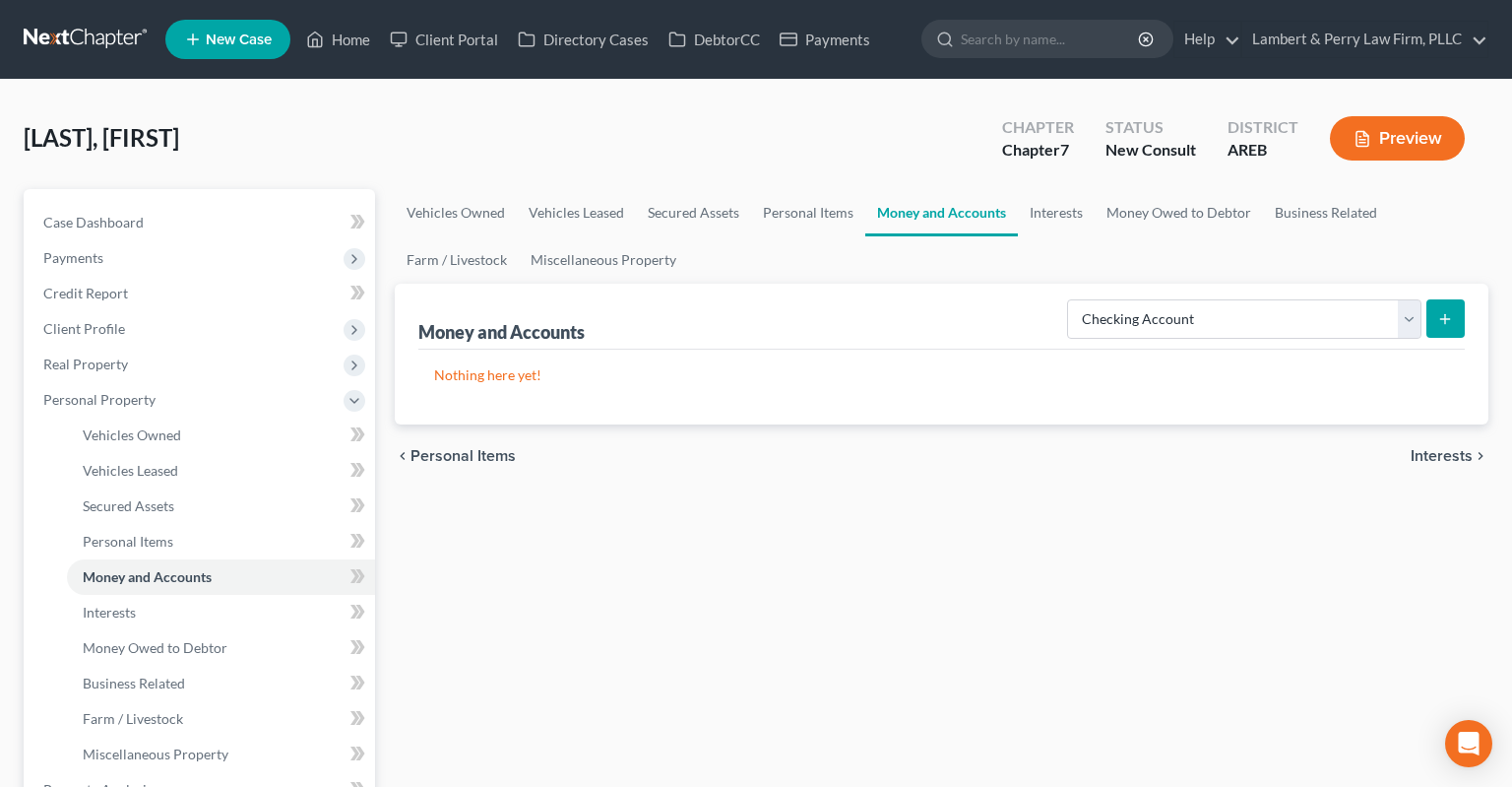 click at bounding box center (1445, 318) 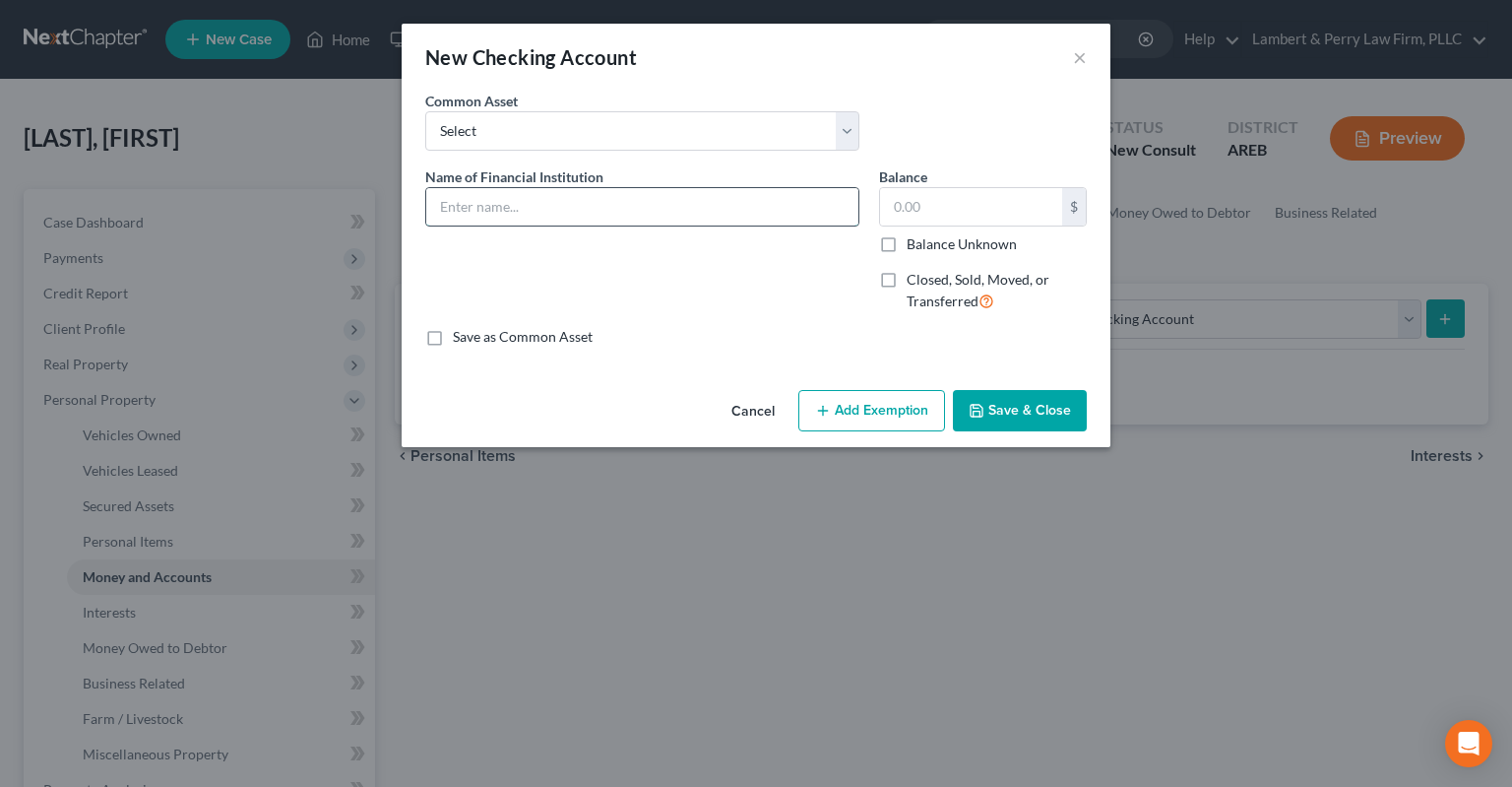 click at bounding box center (642, 207) 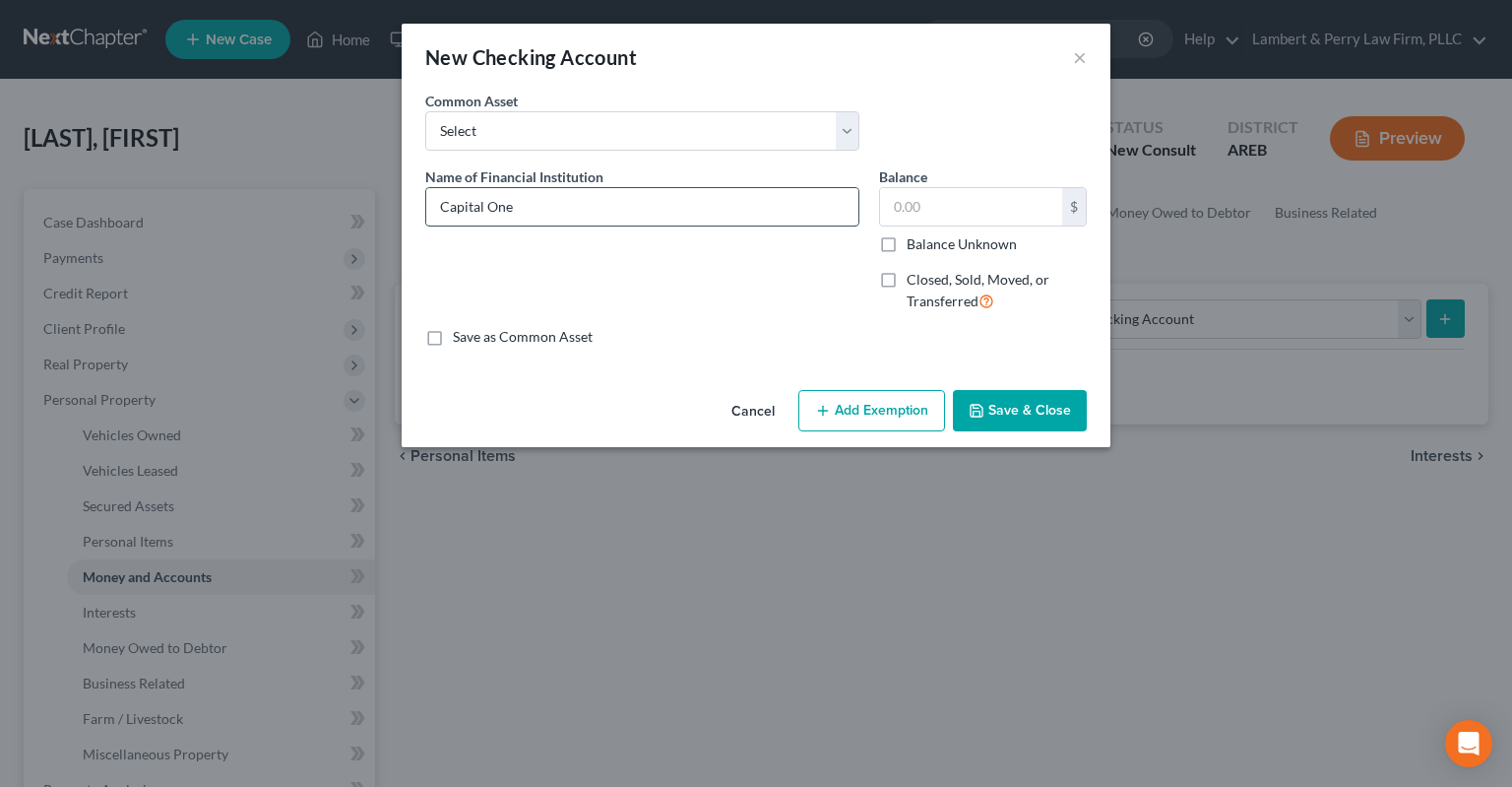 type on "Capital One" 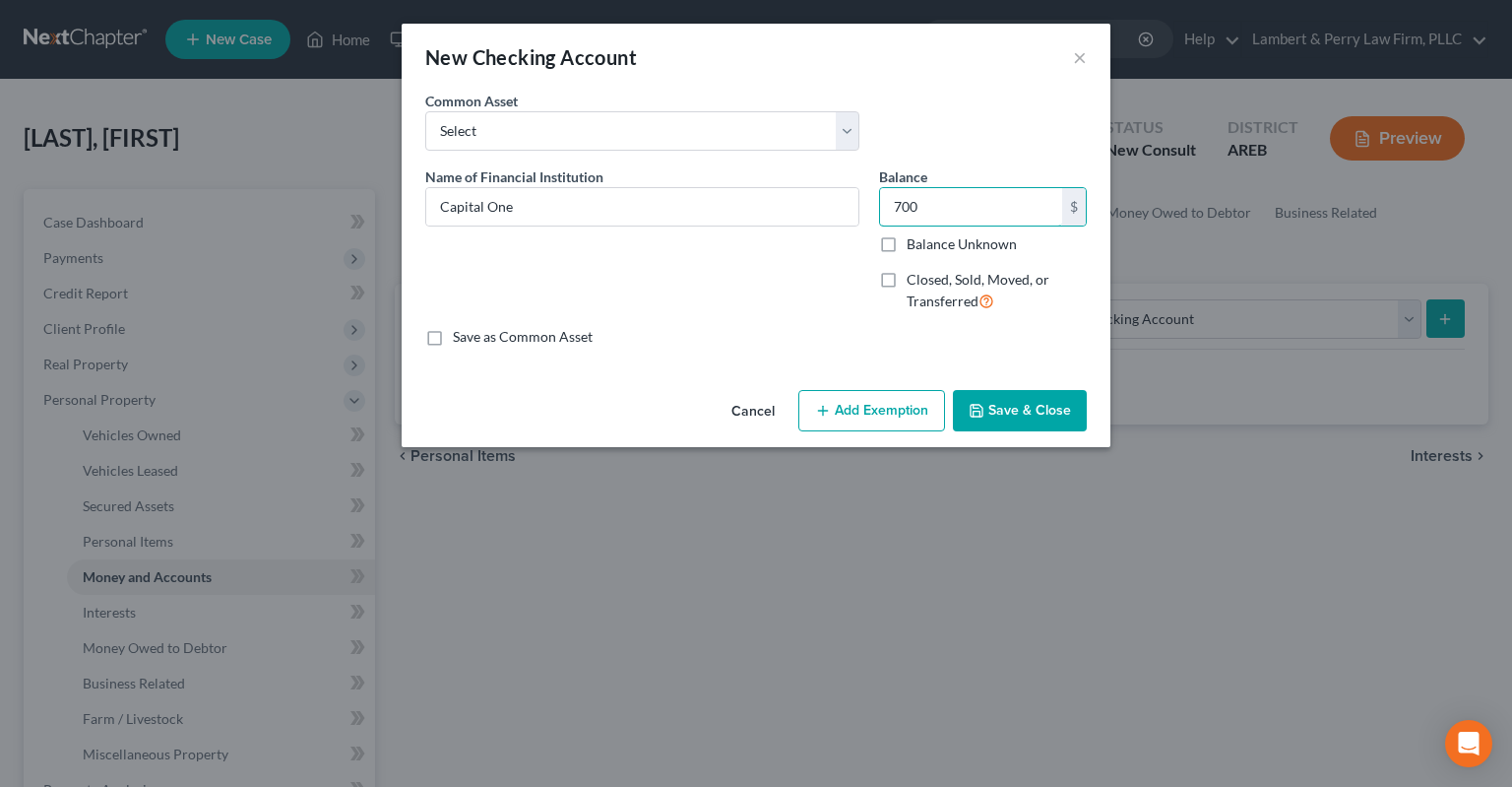 type on "700" 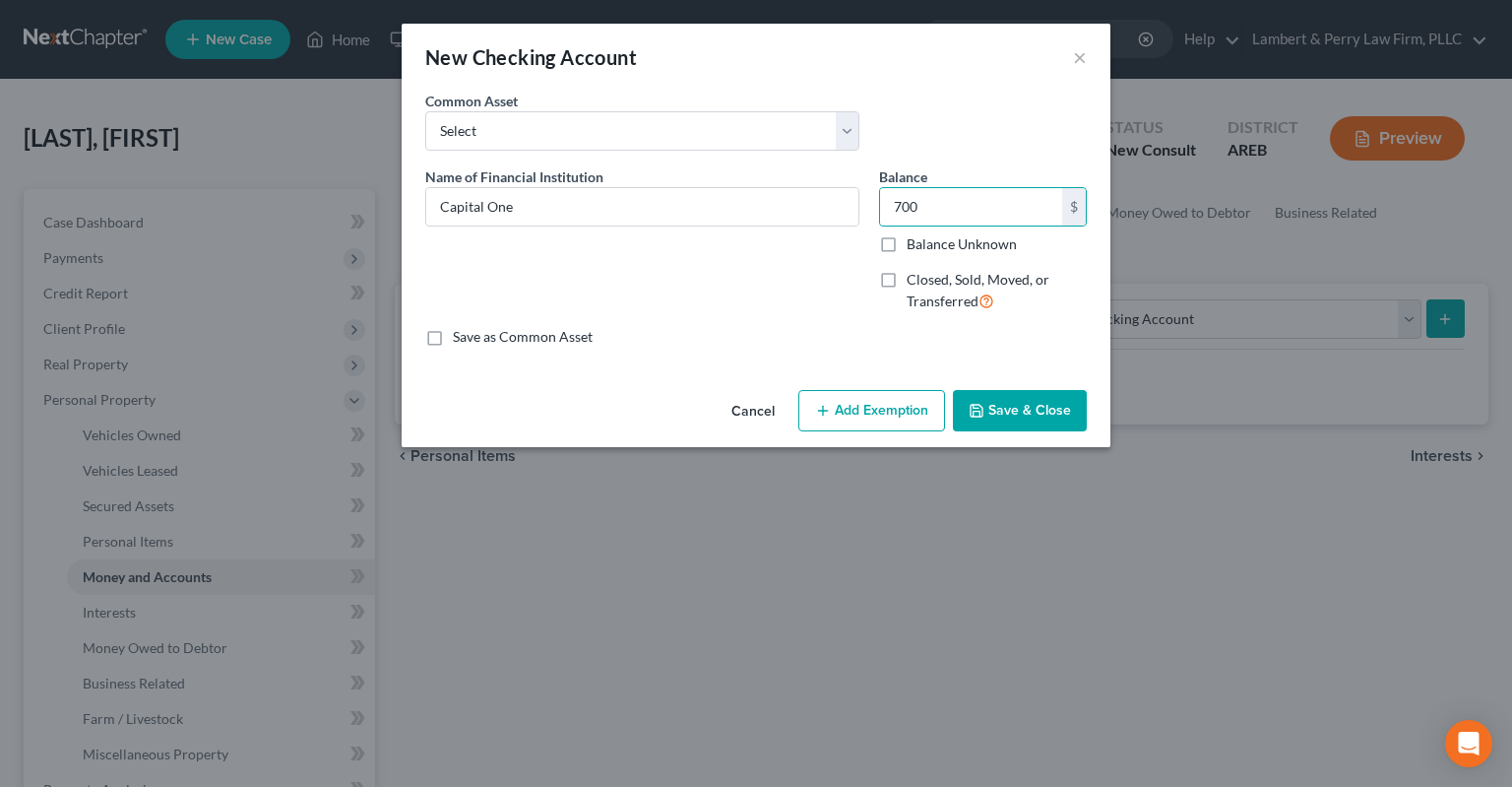 click on "Cancel Add Exemption Save & Close" at bounding box center (756, 415) 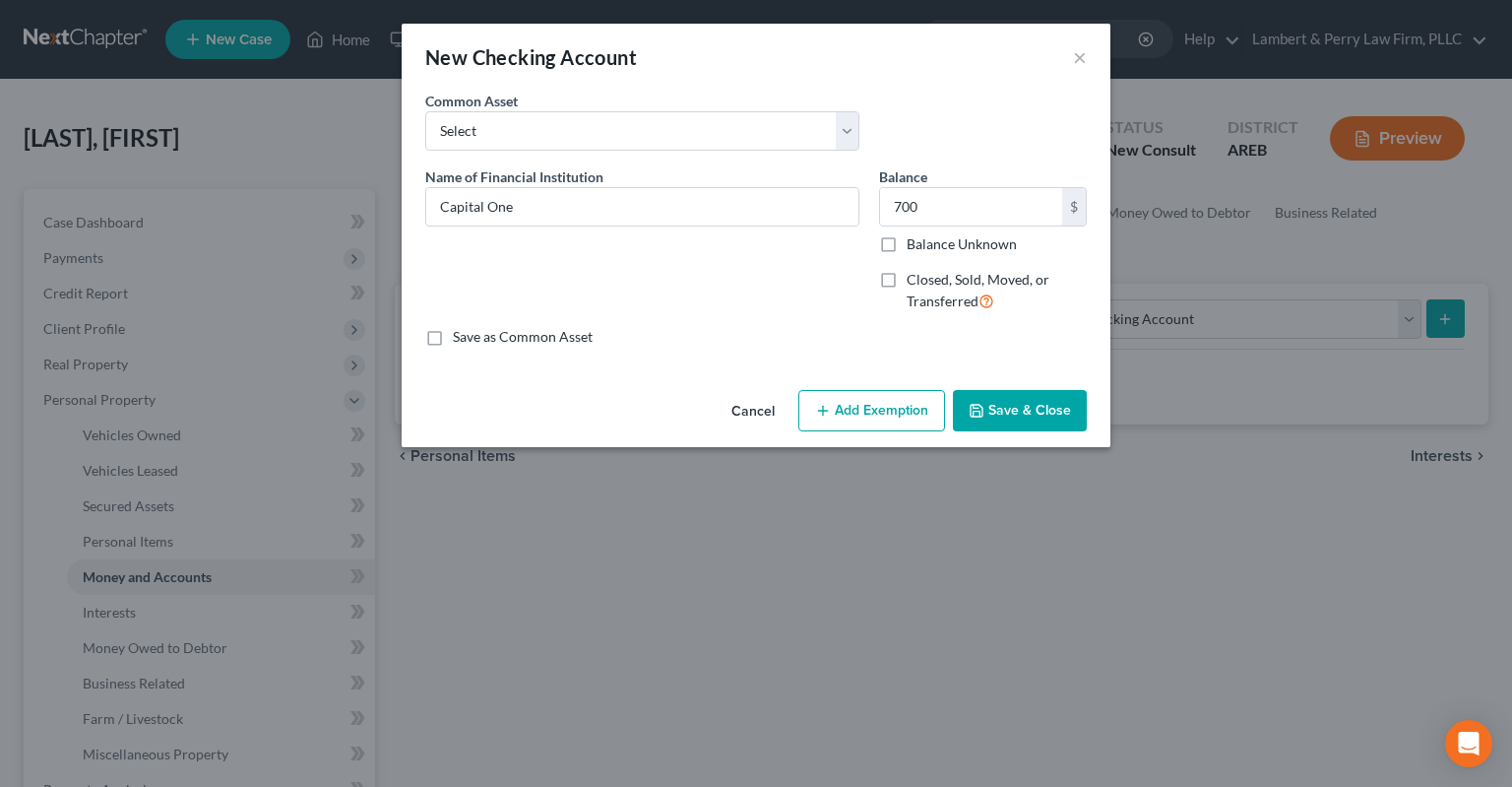 drag, startPoint x: 1031, startPoint y: 400, endPoint x: 1021, endPoint y: 416, distance: 18.867962 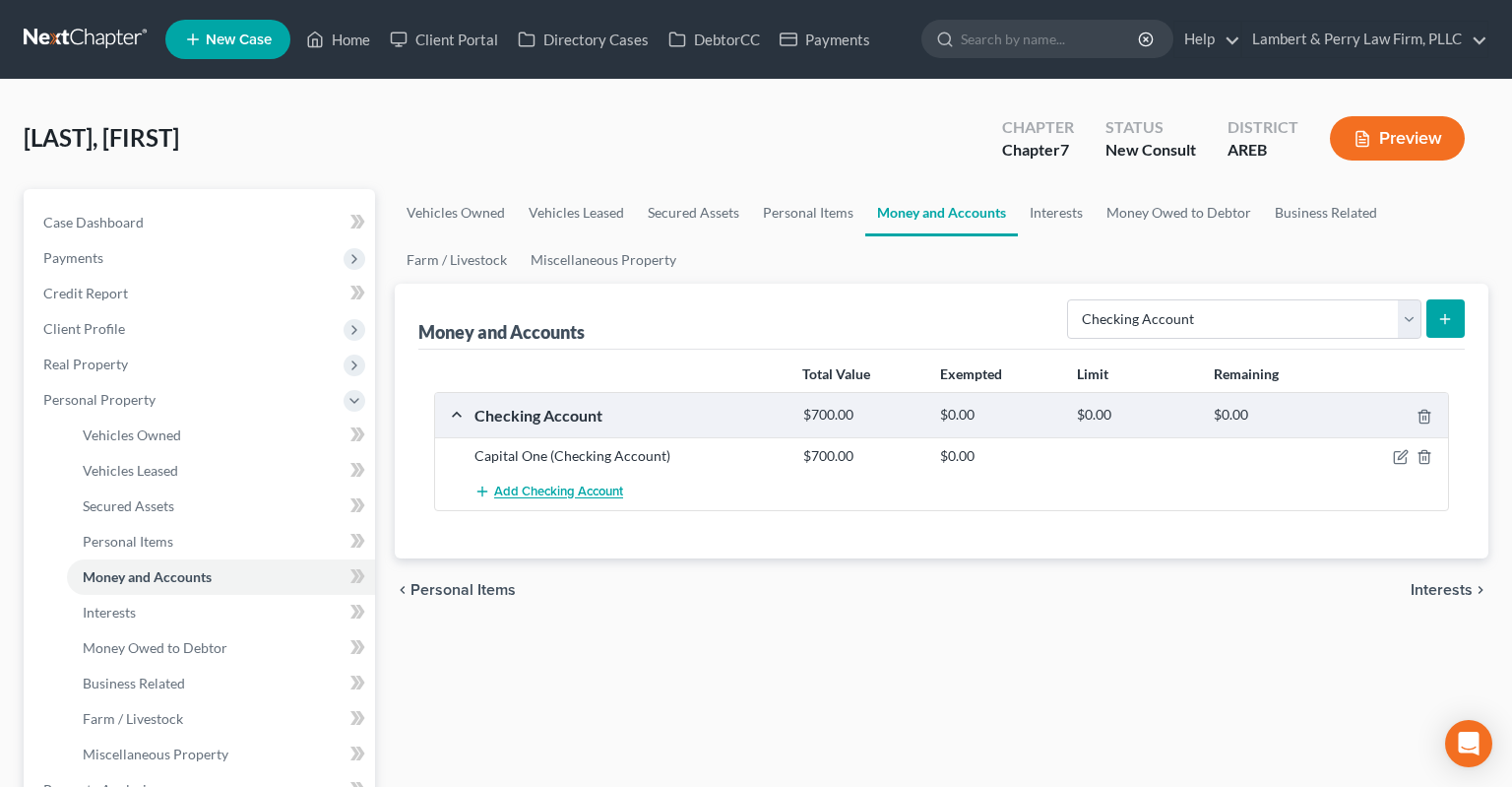 click on "Add Checking Account" at bounding box center [558, 492] 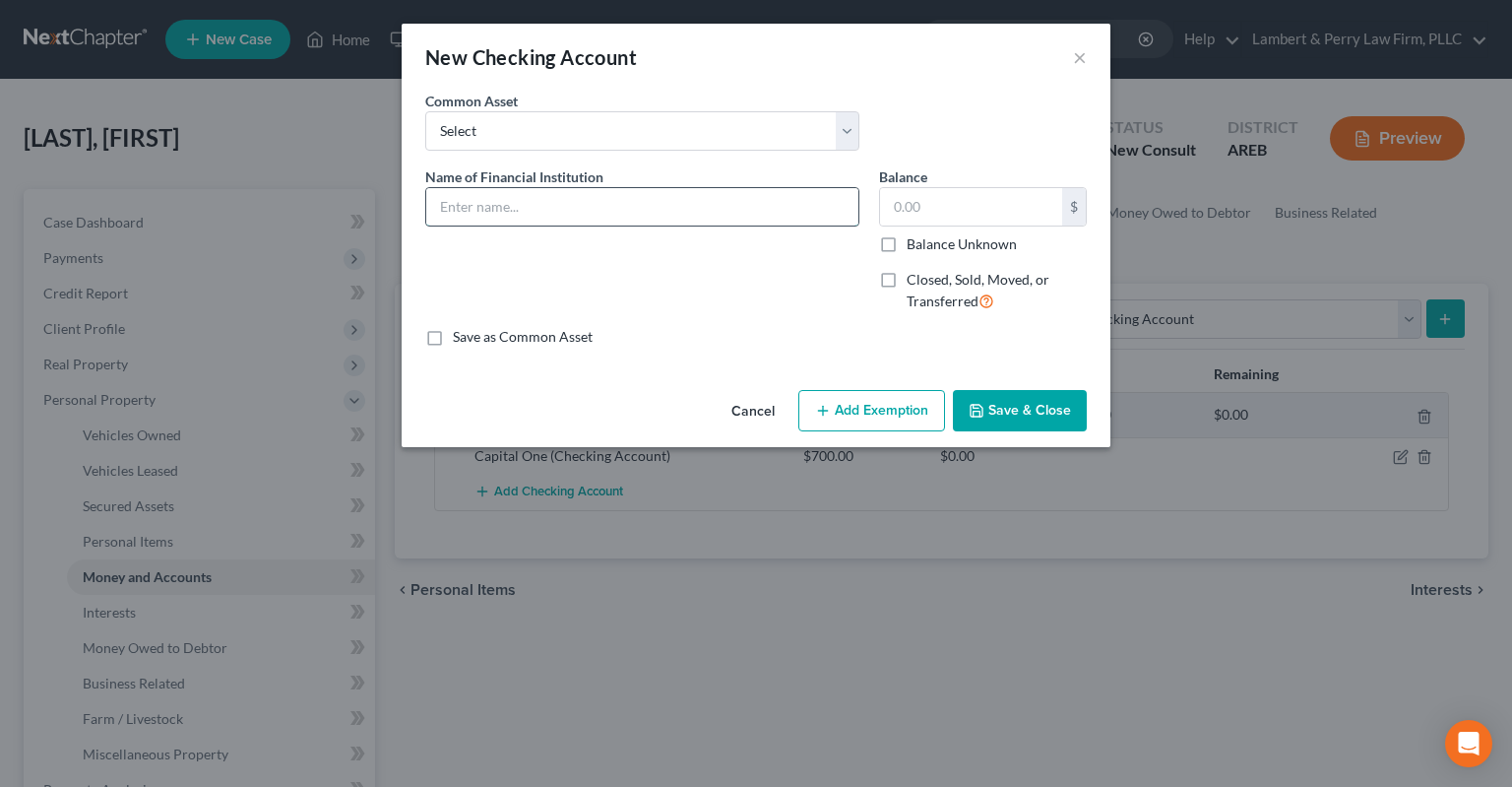 click at bounding box center [642, 207] 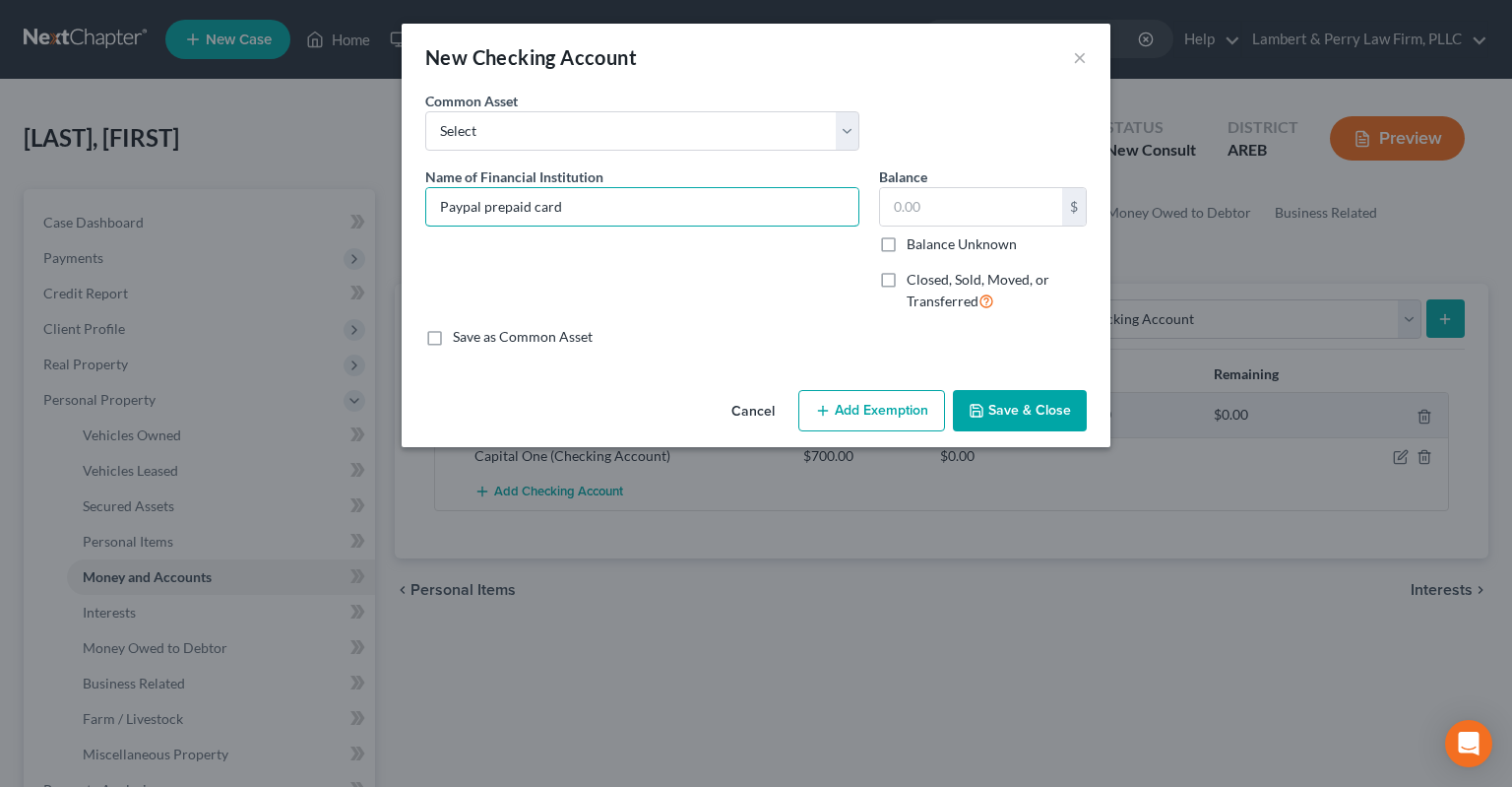 type on "Paypal prepaid card" 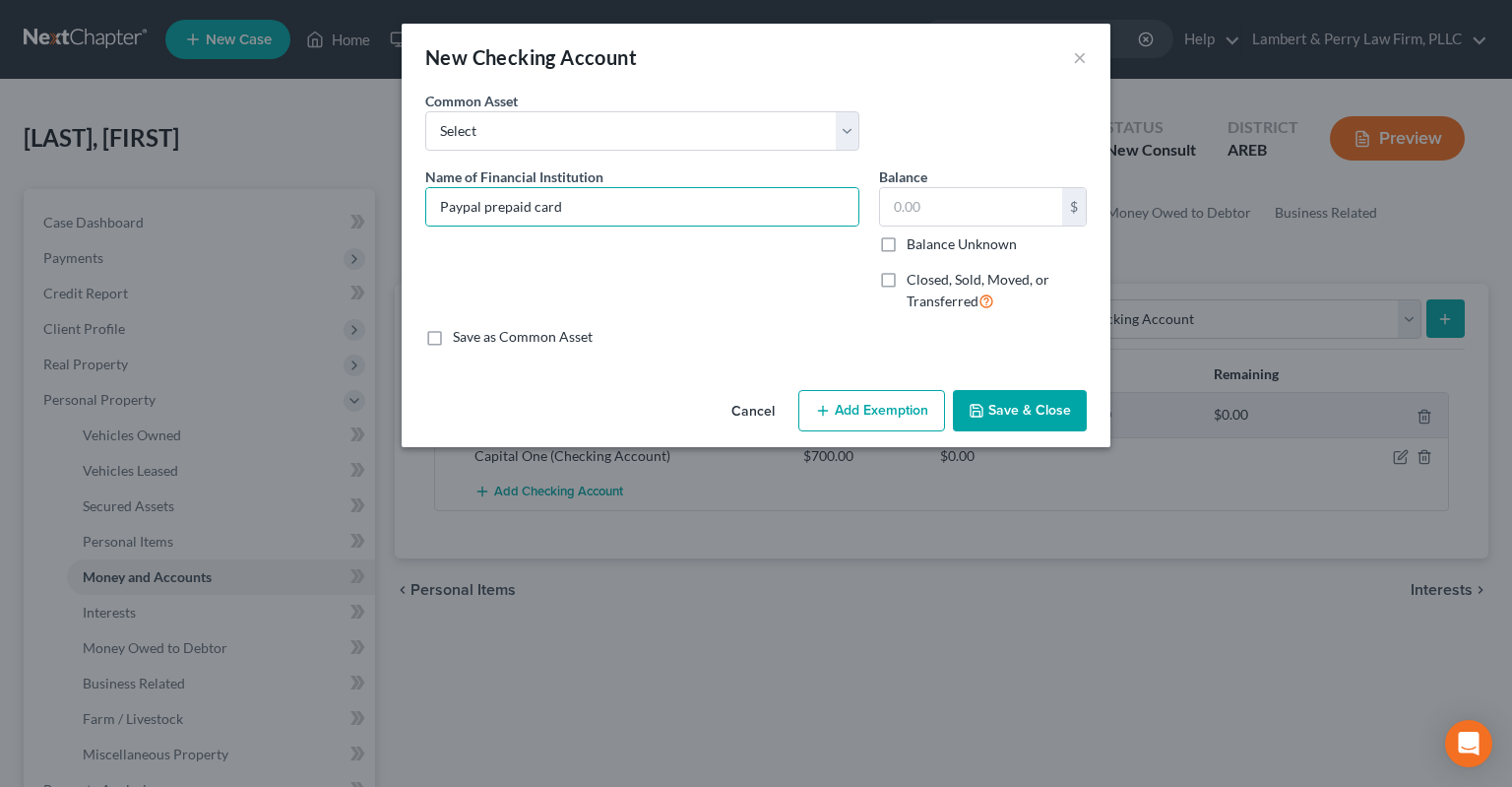 click 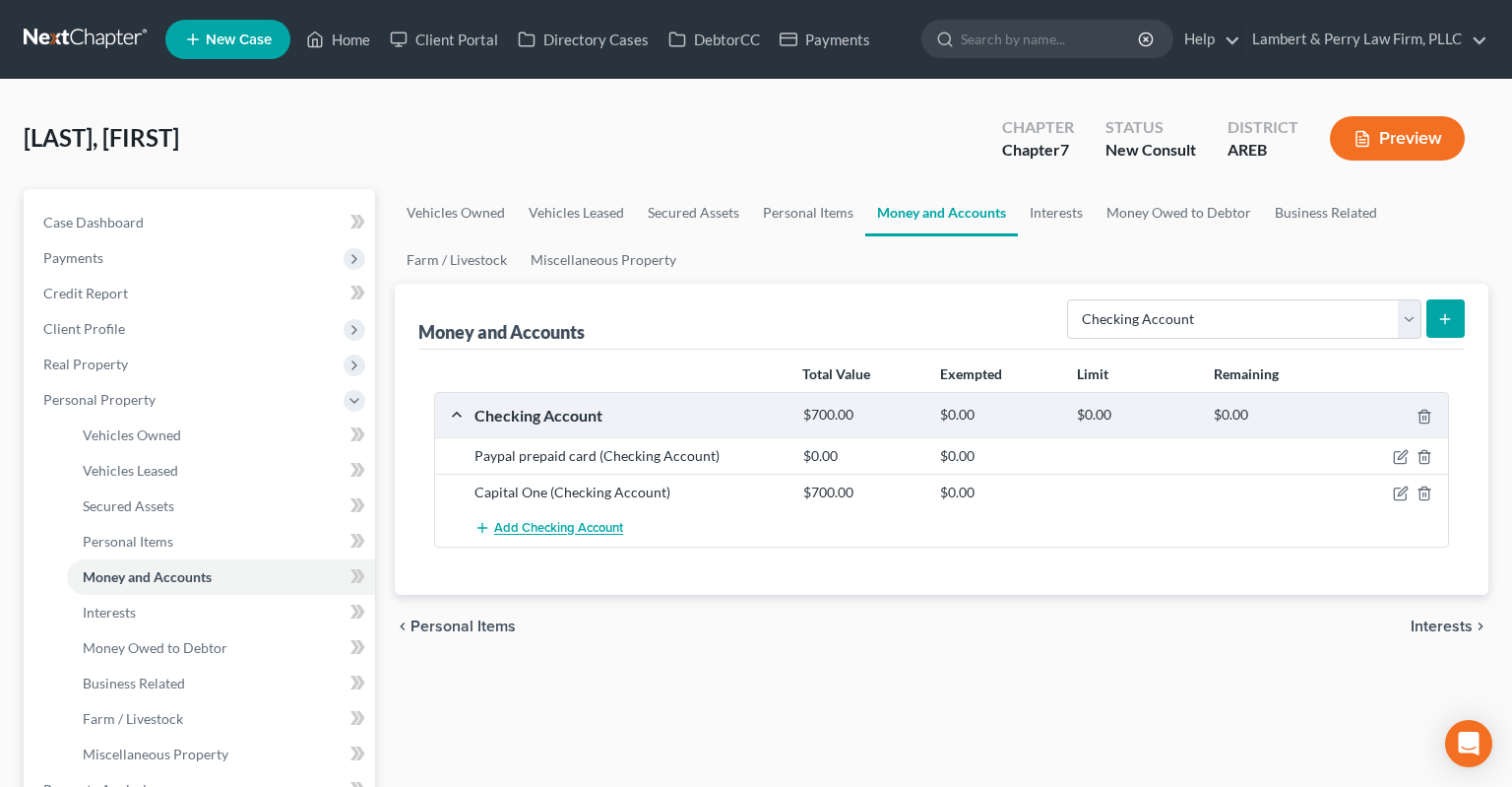 click on "Add Checking Account" at bounding box center [558, 529] 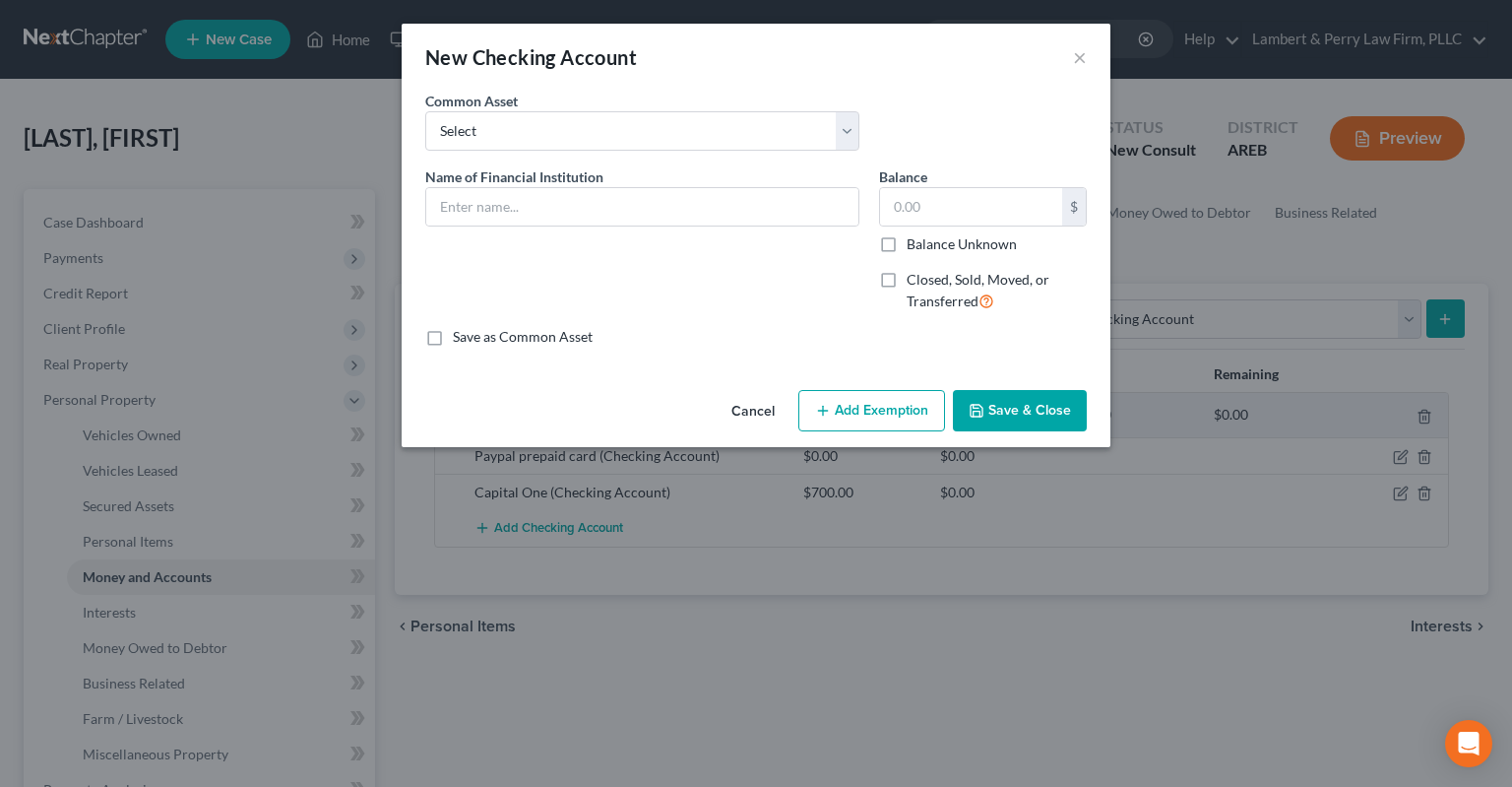 click on "Cancel" at bounding box center [753, 412] 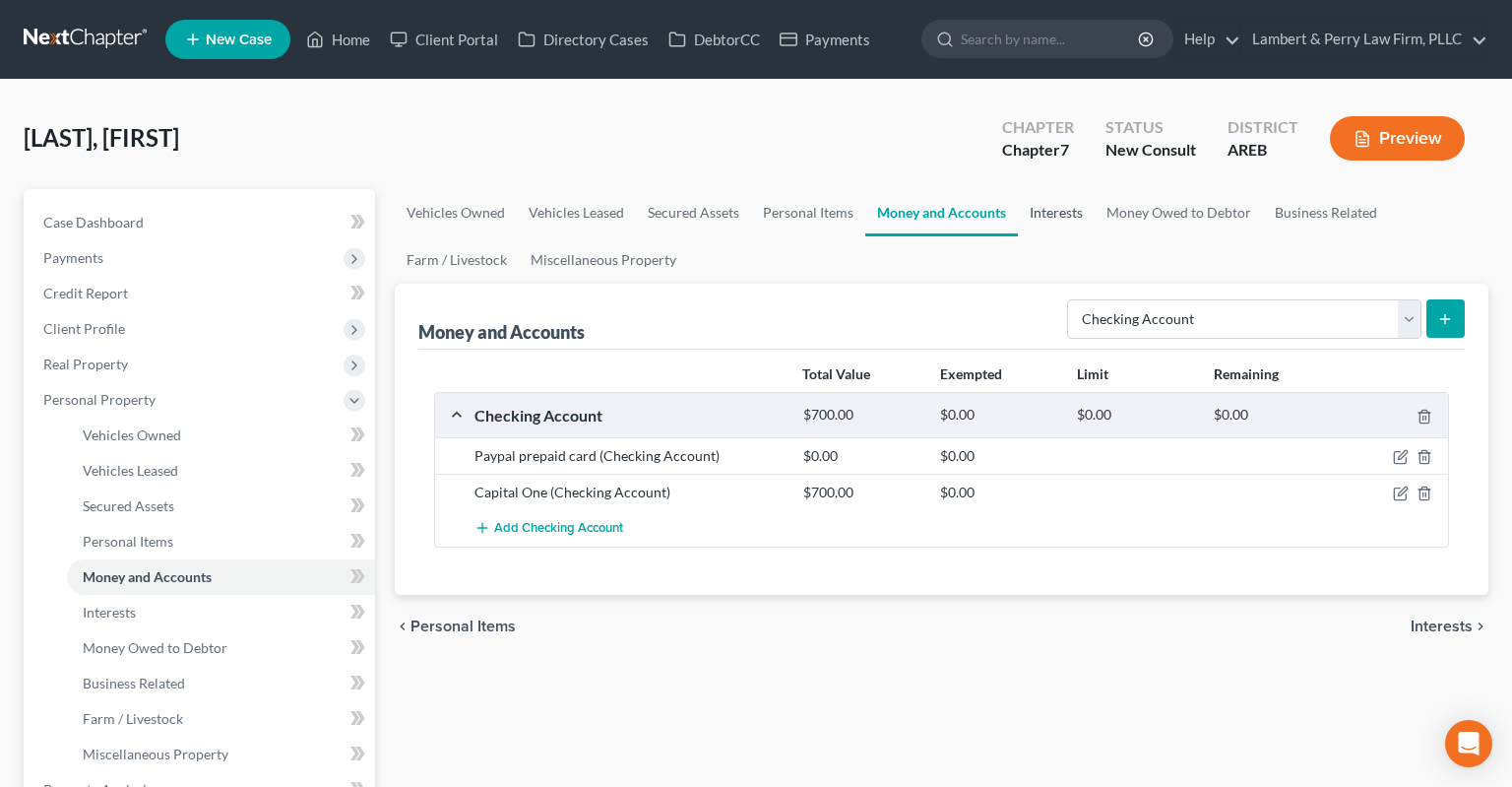click on "Interests" at bounding box center [1056, 213] 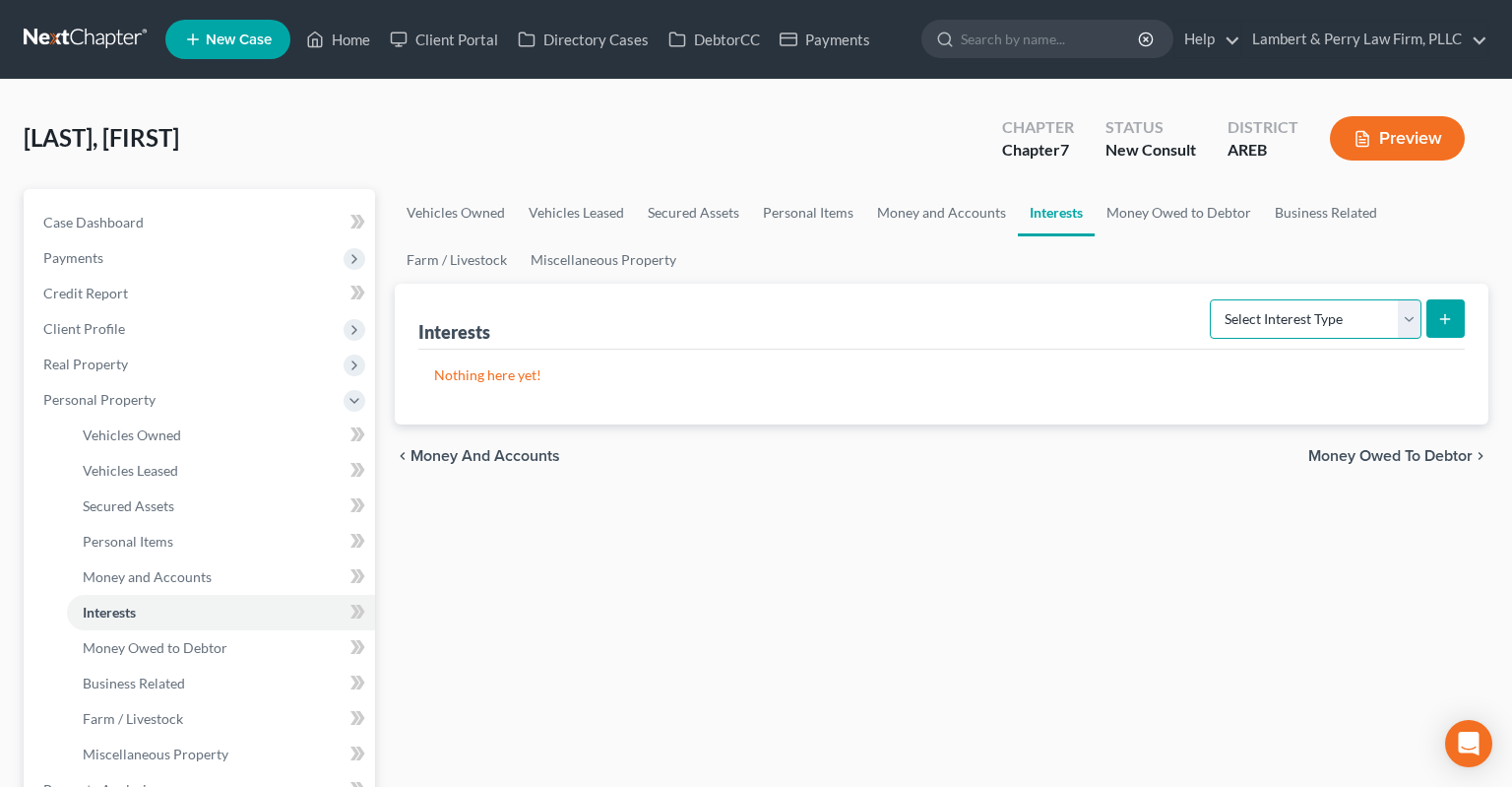 click on "Select Interest Type 401K Annuity Bond Education IRA Government Bond Government Pension Plan Incorporated Business IRA Joint Venture (Active) Joint Venture (Inactive) Keogh Mutual Fund Other Retirement Plan Partnership (Active) Partnership (Inactive) Pension Plan Stock Term Life Insurance Unincorporated Business Whole Life Insurance" at bounding box center (1315, 319) 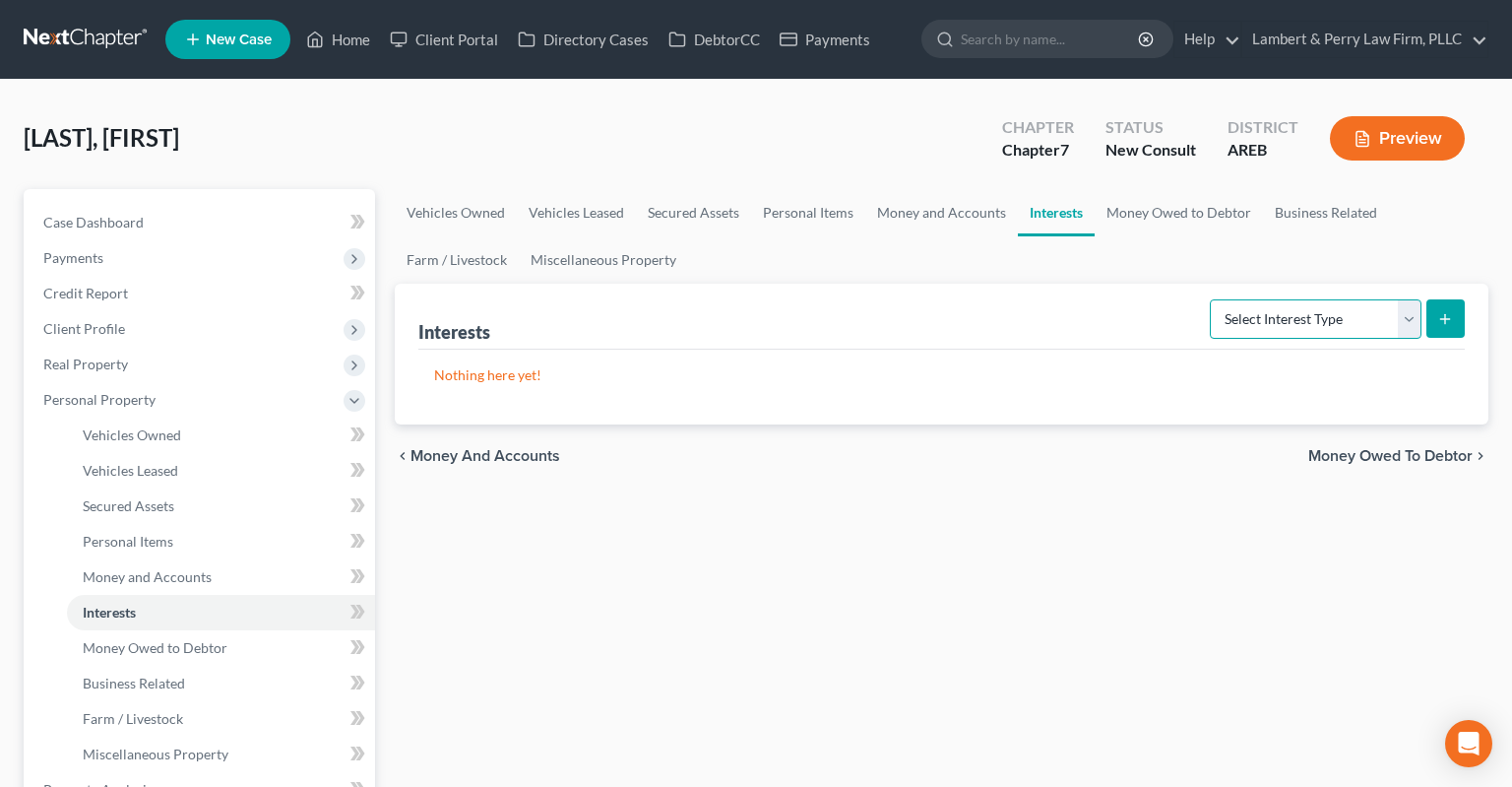 select on "401k" 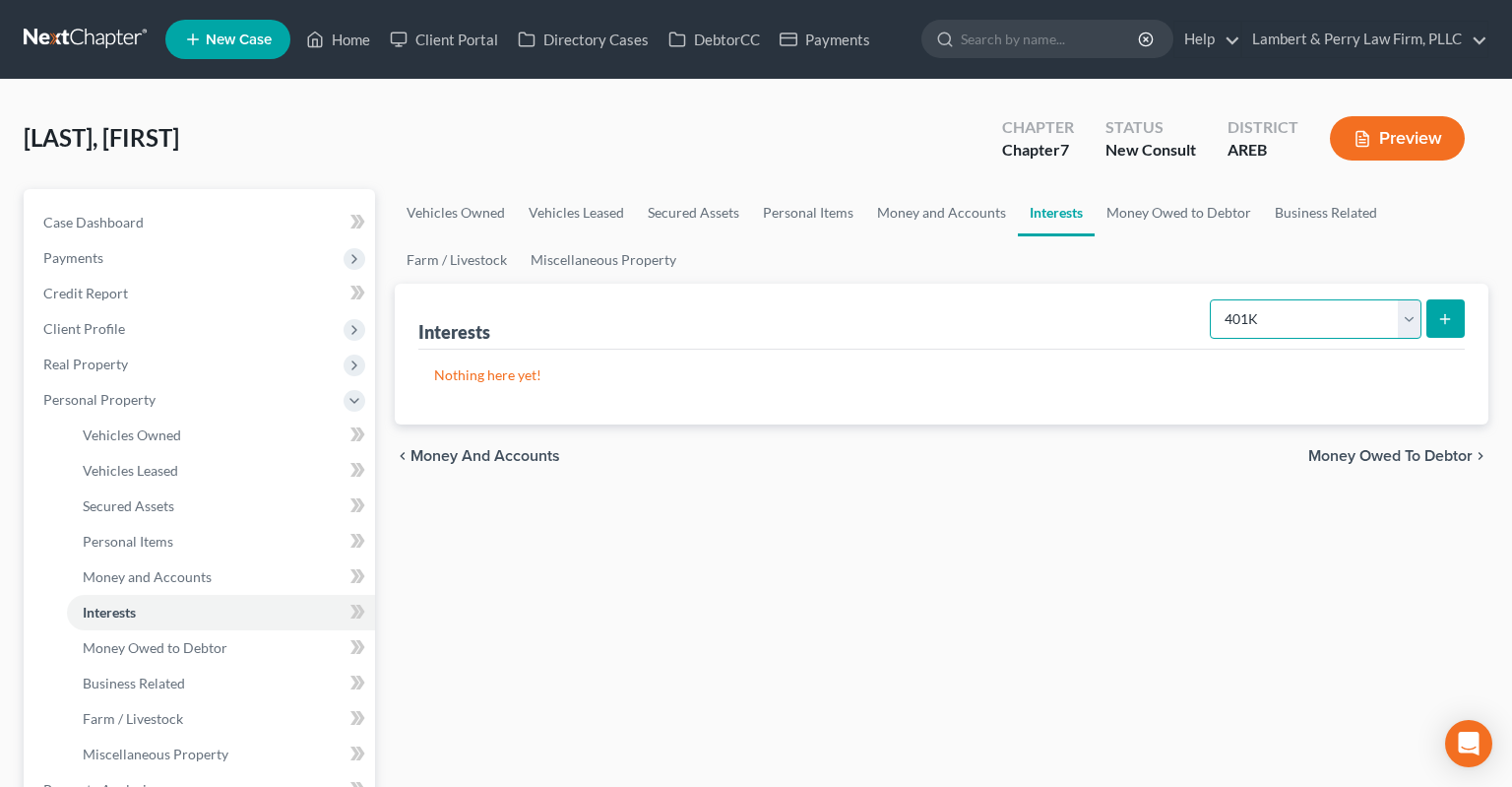 click on "401K" at bounding box center [0, 0] 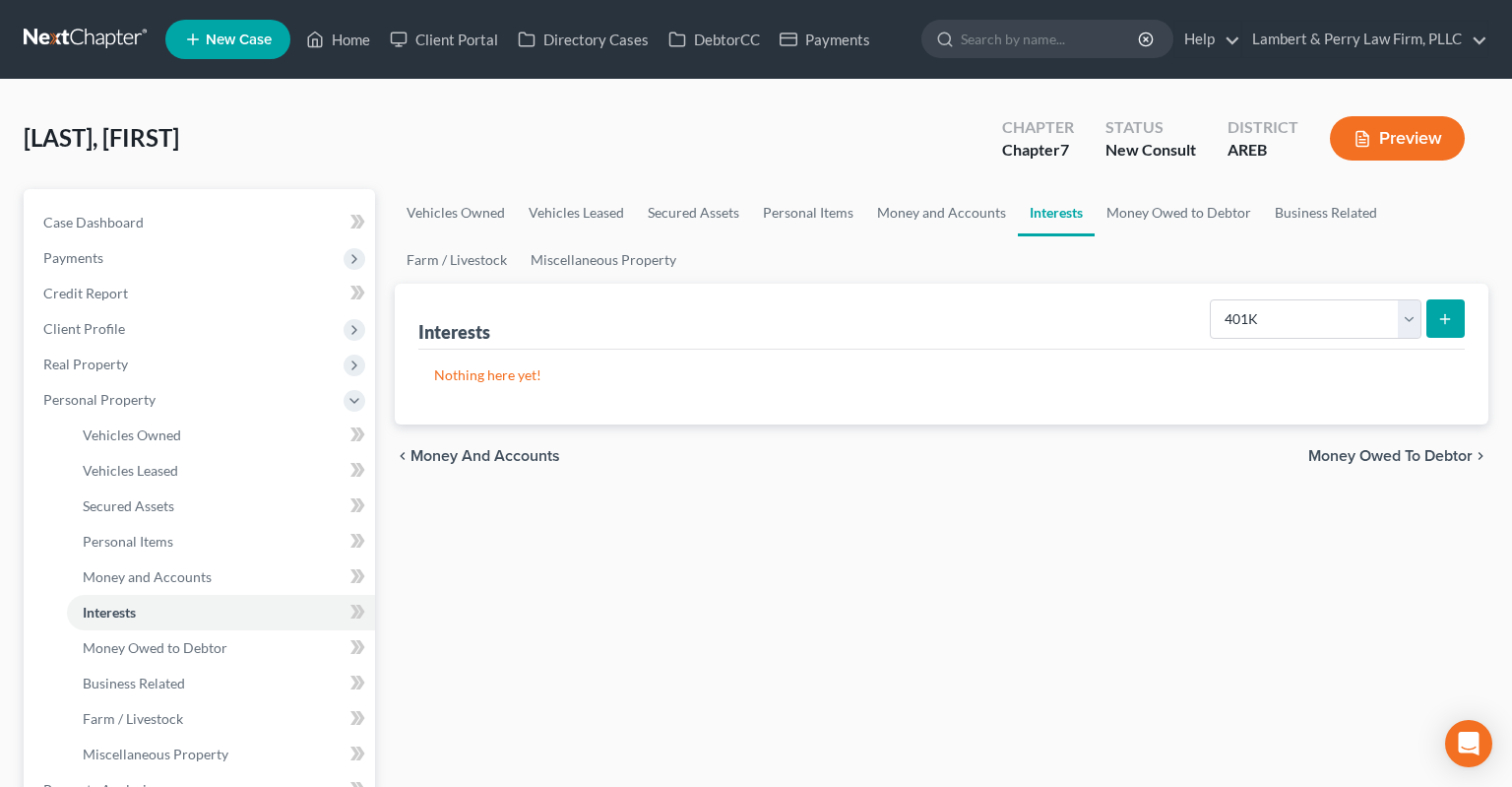 click at bounding box center (1445, 318) 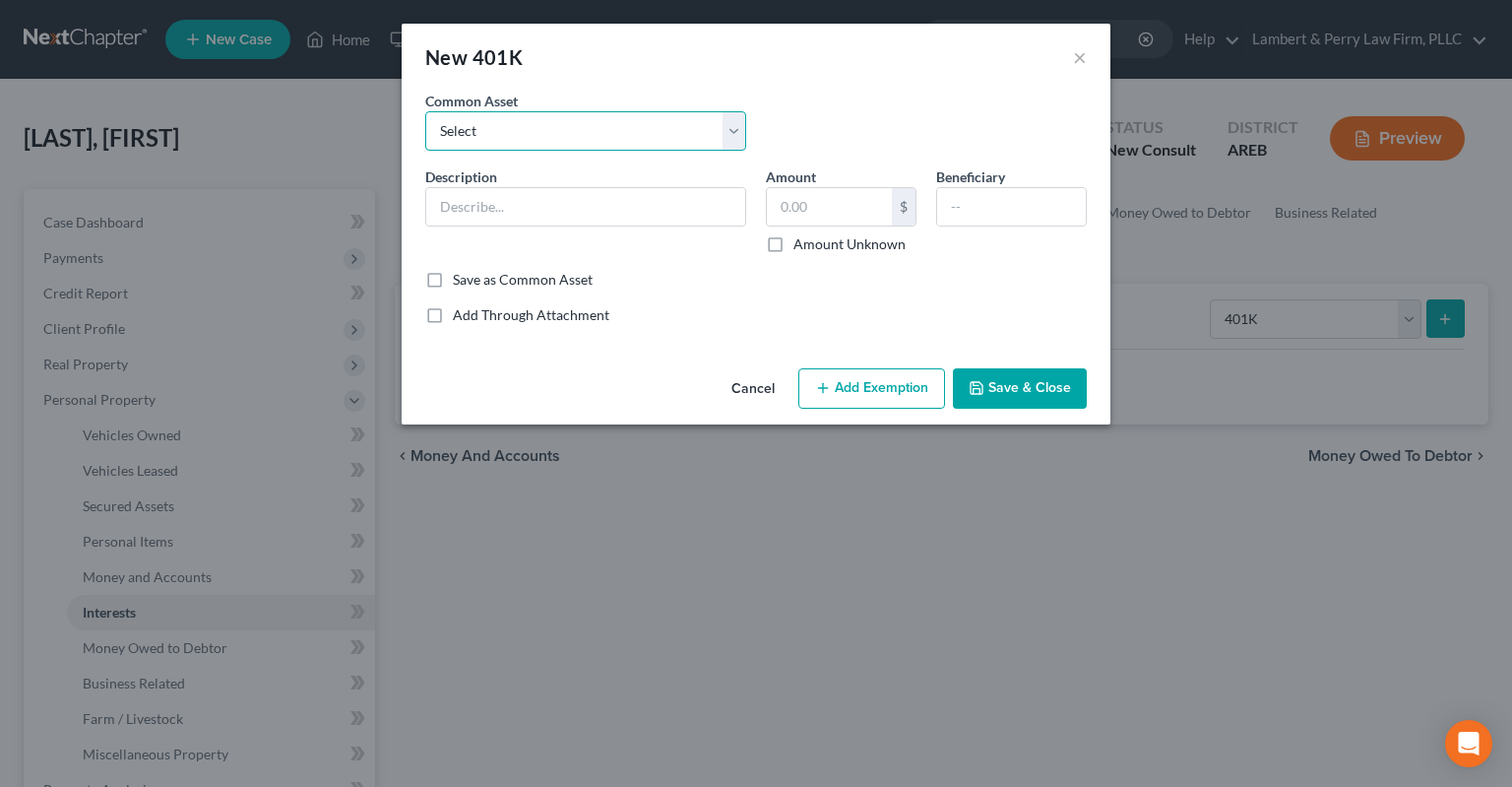 click on "Select 401k through work" at bounding box center [586, 131] 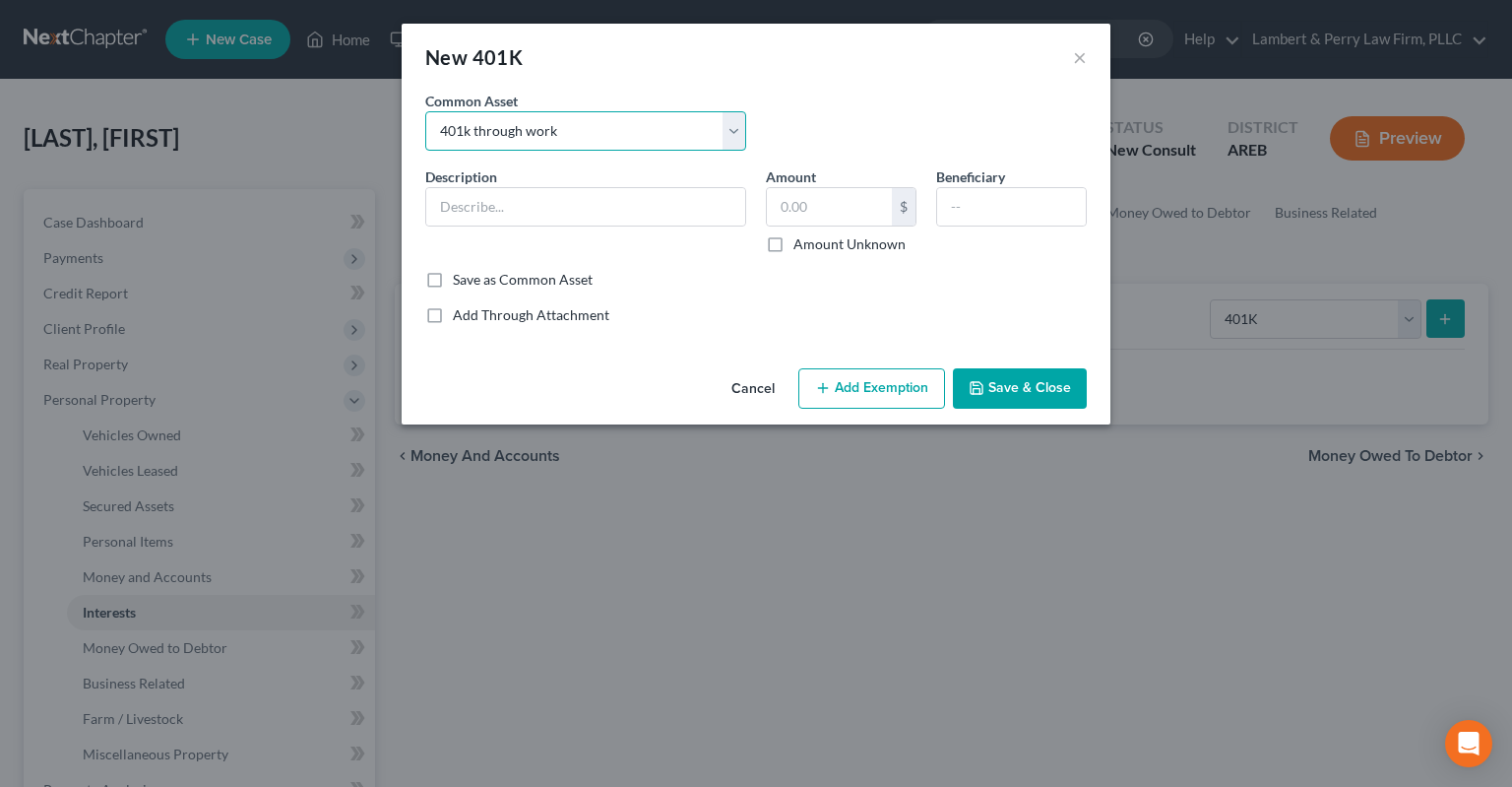 click on "401k through work" at bounding box center [0, 0] 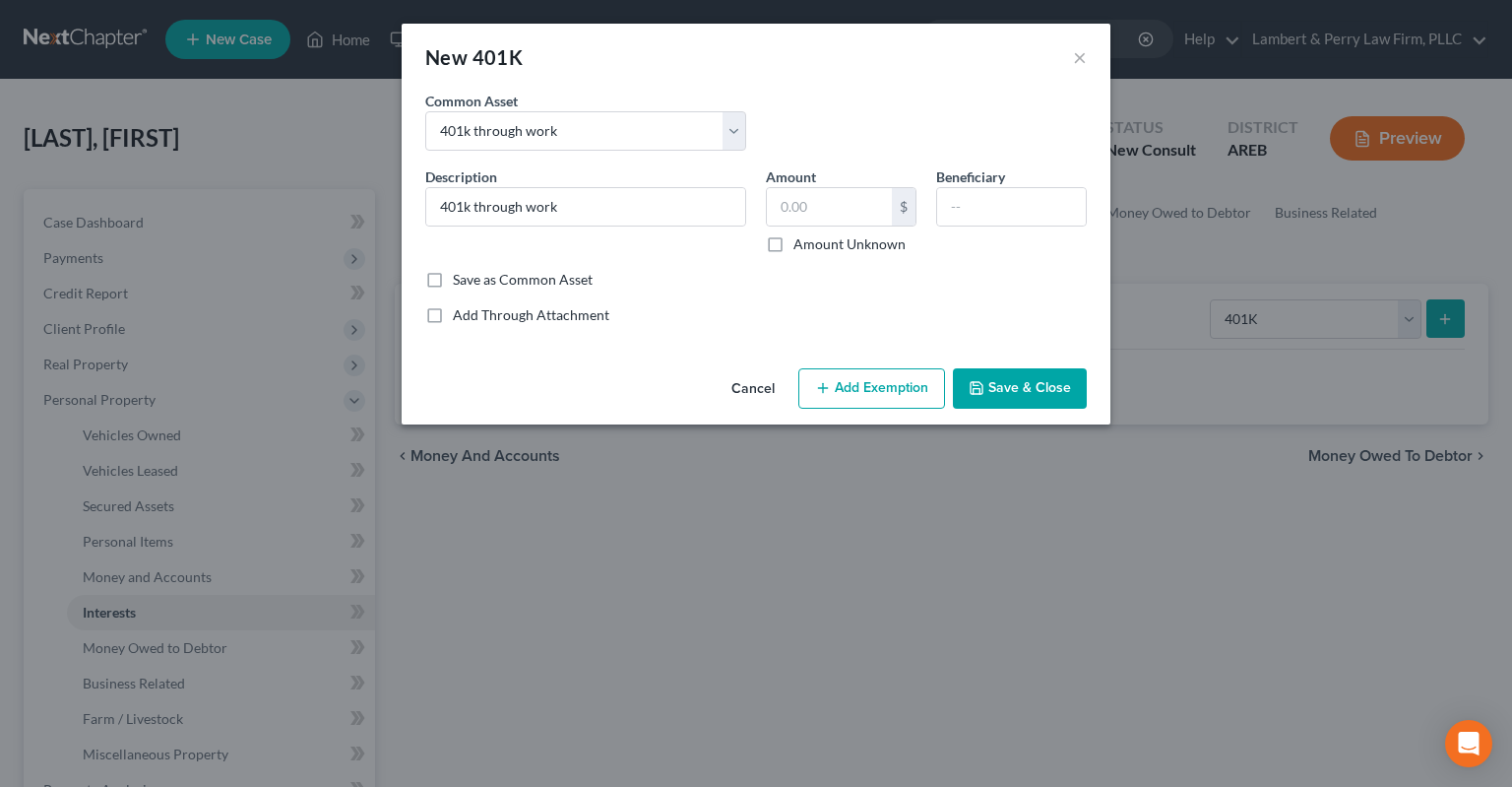 click on "Amount $ Amount Unknown" at bounding box center (841, 210) 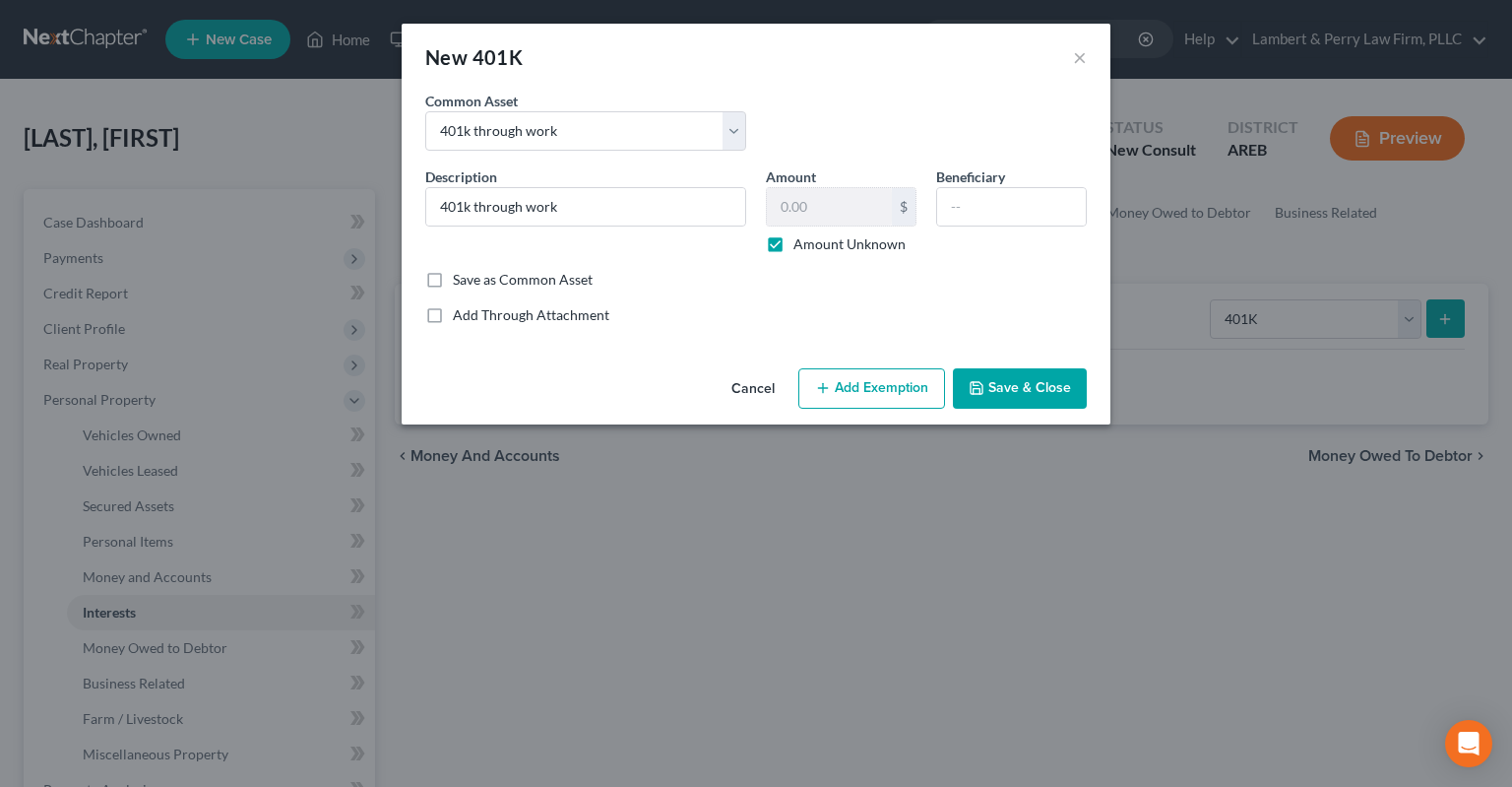 click on "Save & Close" at bounding box center (1020, 389) 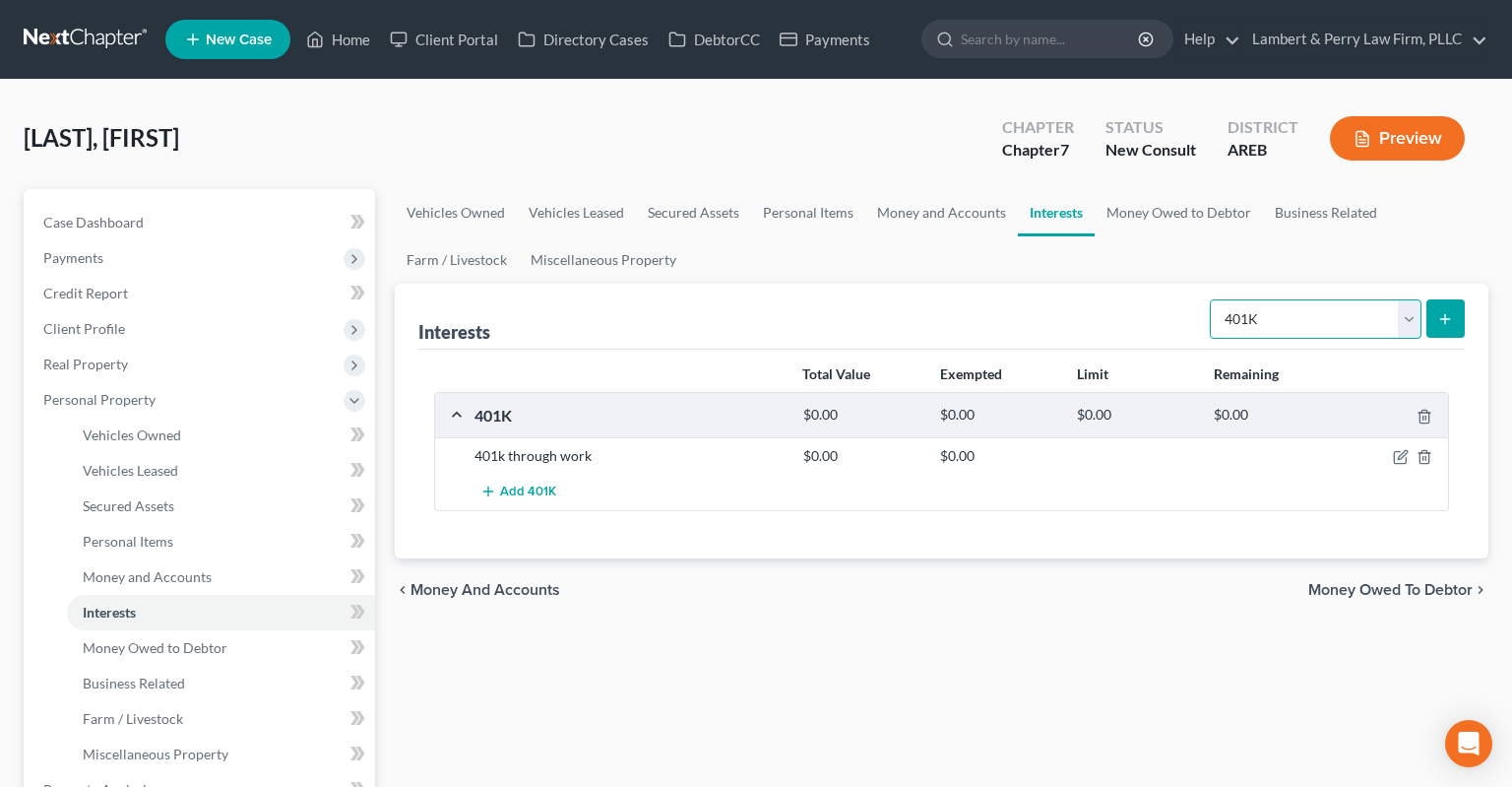 click on "Select Interest Type 401K Annuity Bond Education IRA Government Bond Government Pension Plan Incorporated Business IRA Joint Venture (Active) Joint Venture (Inactive) Keogh Mutual Fund Other Retirement Plan Partnership (Active) Partnership (Inactive) Pension Plan Stock Term Life Insurance Unincorporated Business Whole Life Insurance" at bounding box center (1315, 319) 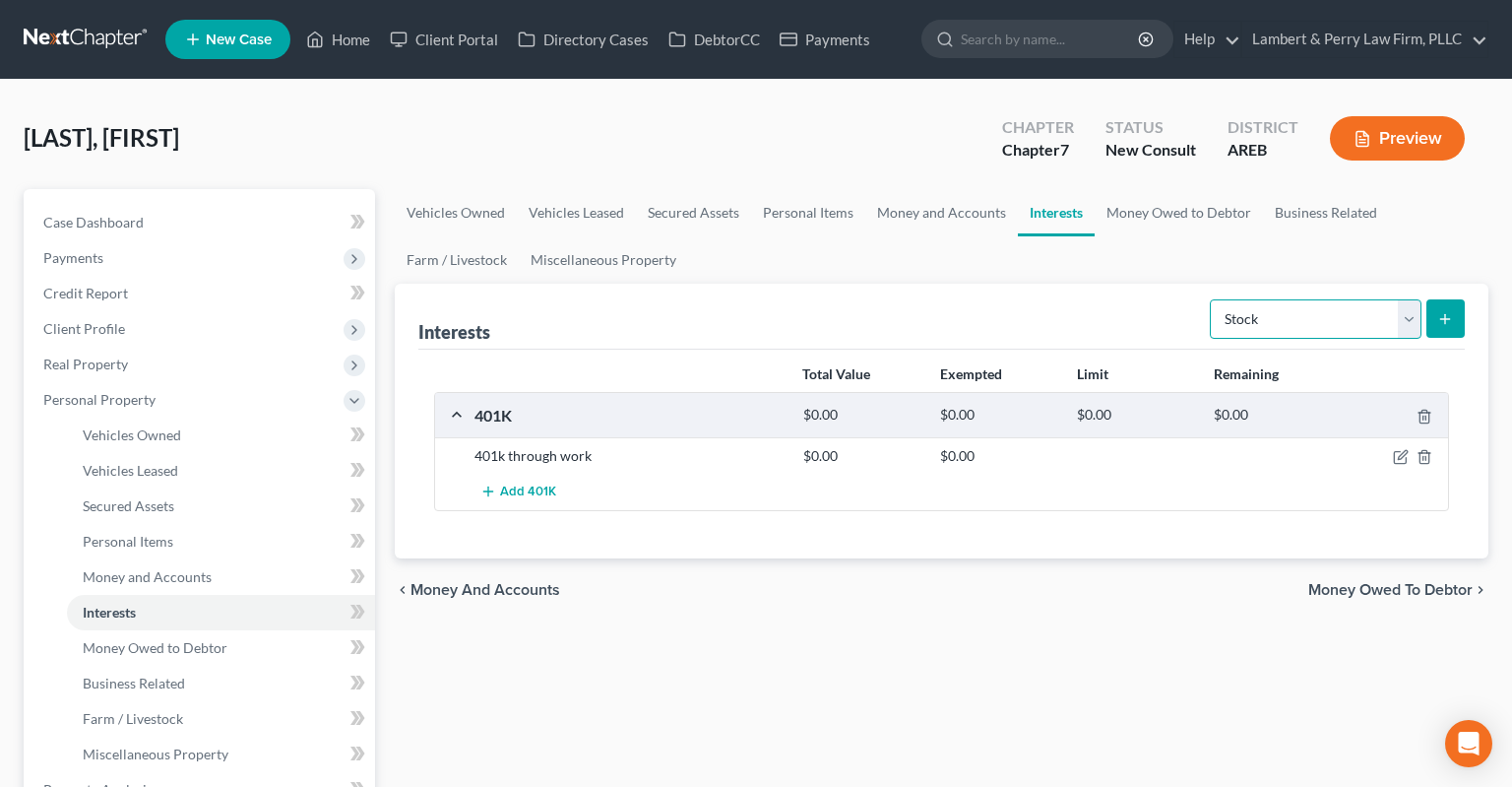click on "Stock" at bounding box center (0, 0) 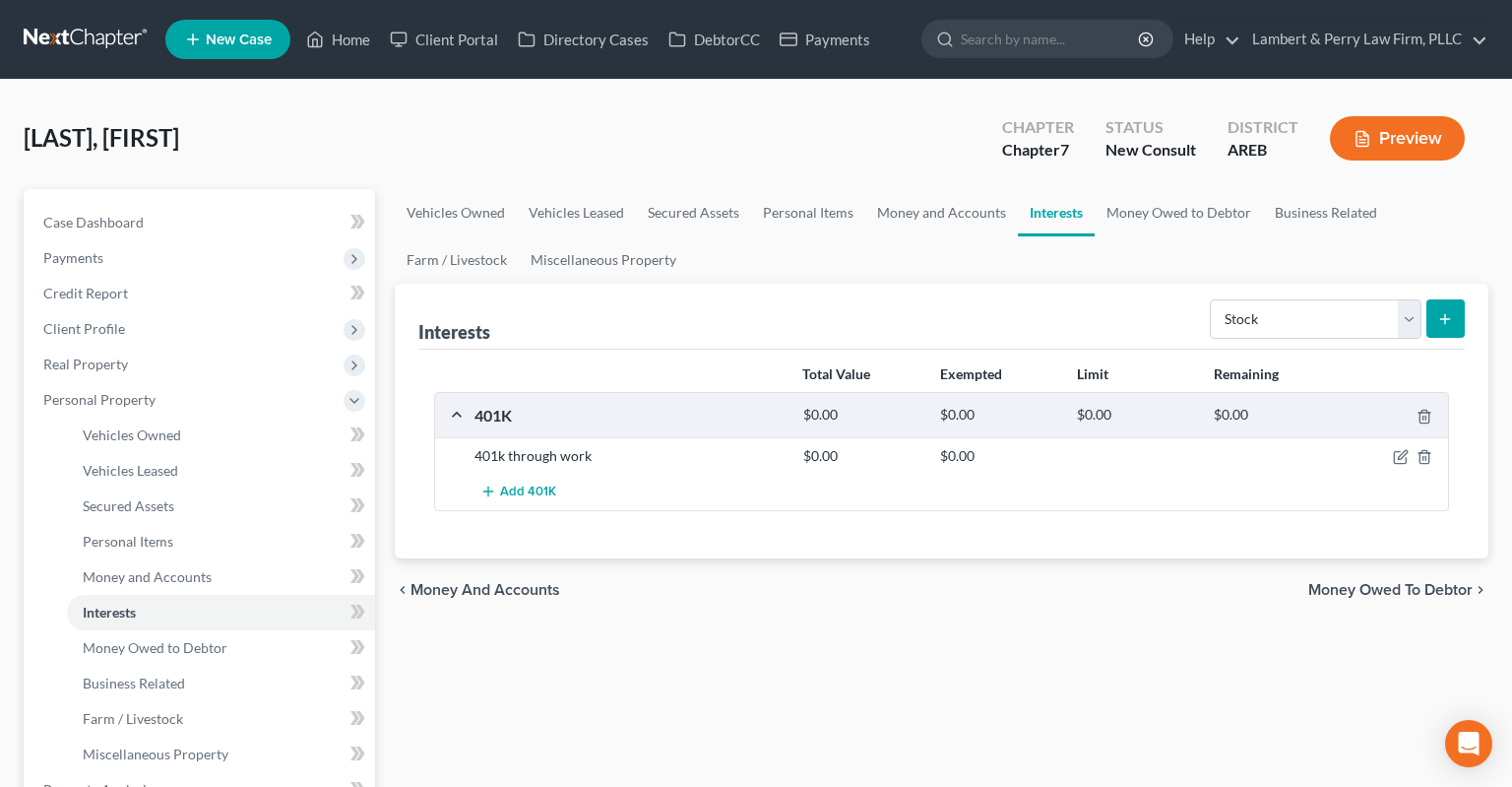 click 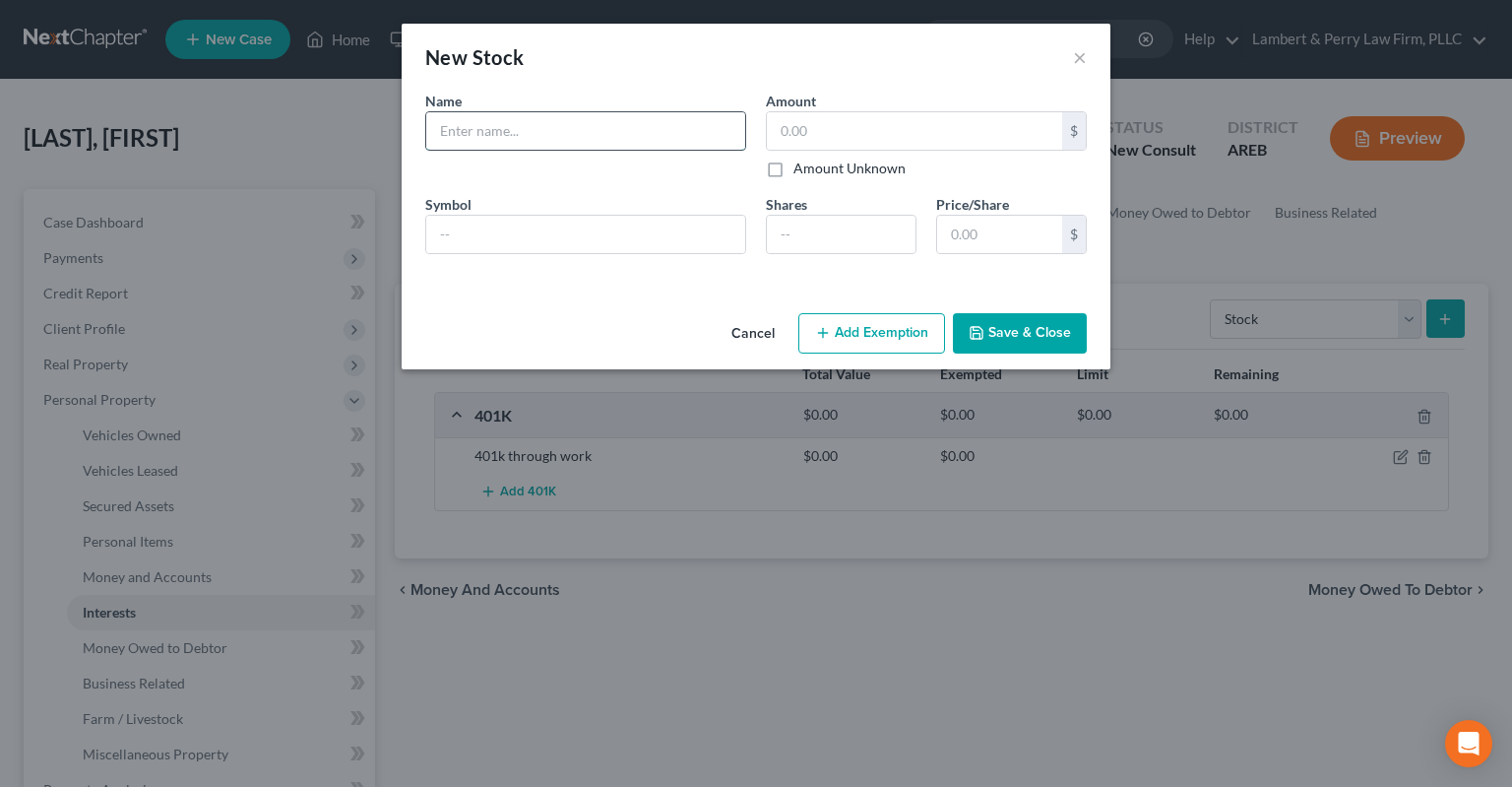 click at bounding box center (586, 131) 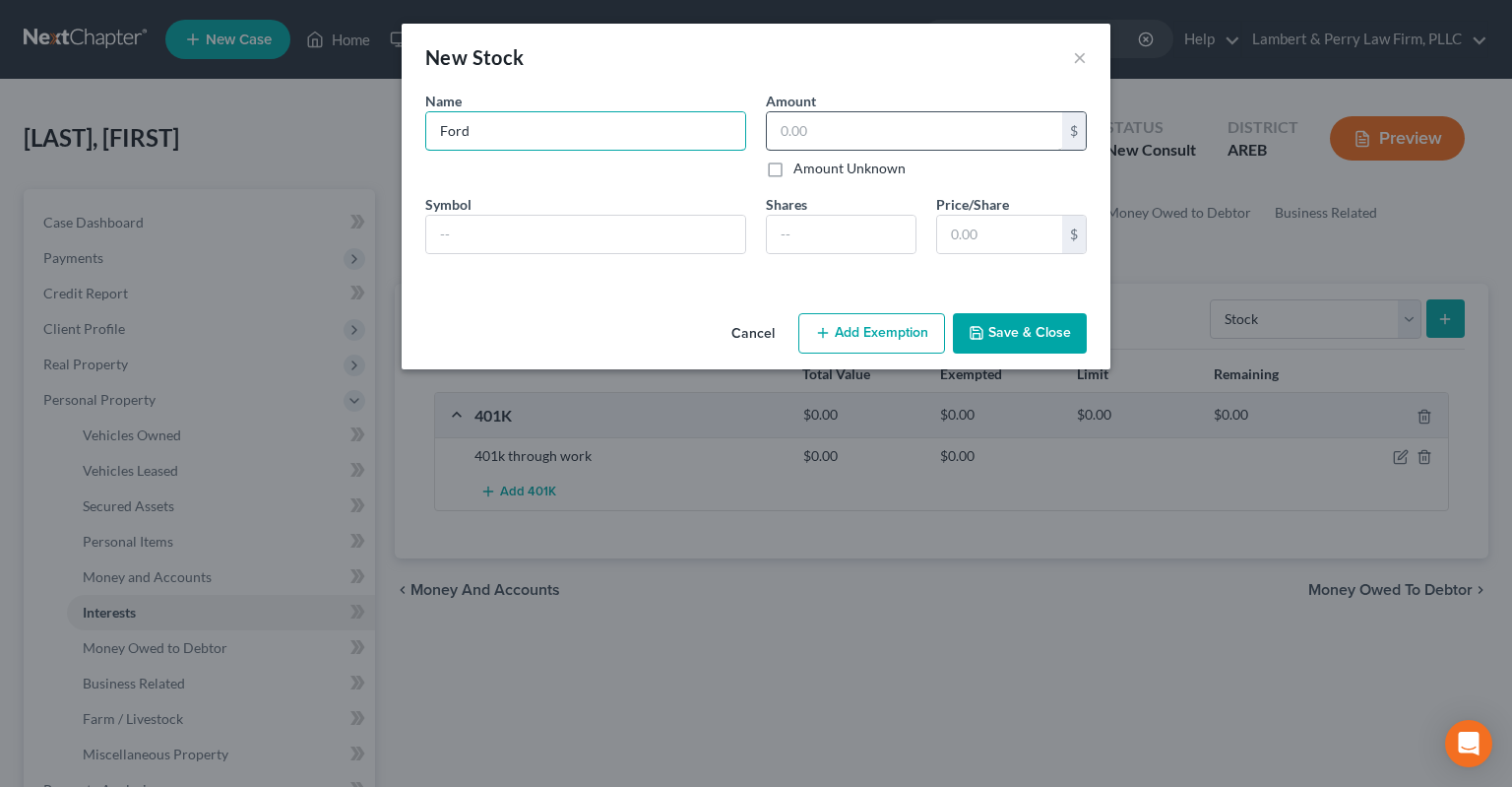 type on "Ford" 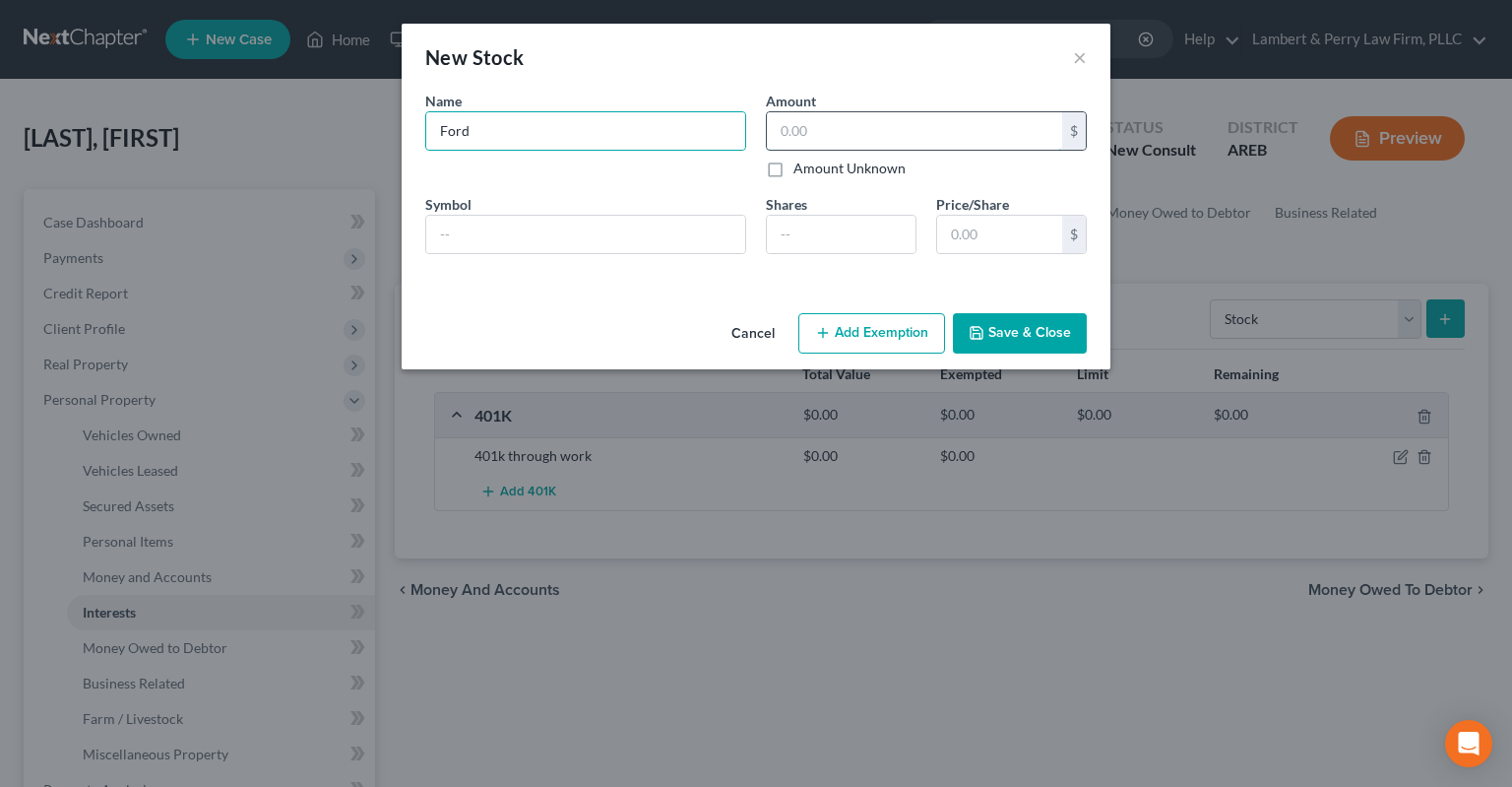 click at bounding box center [914, 131] 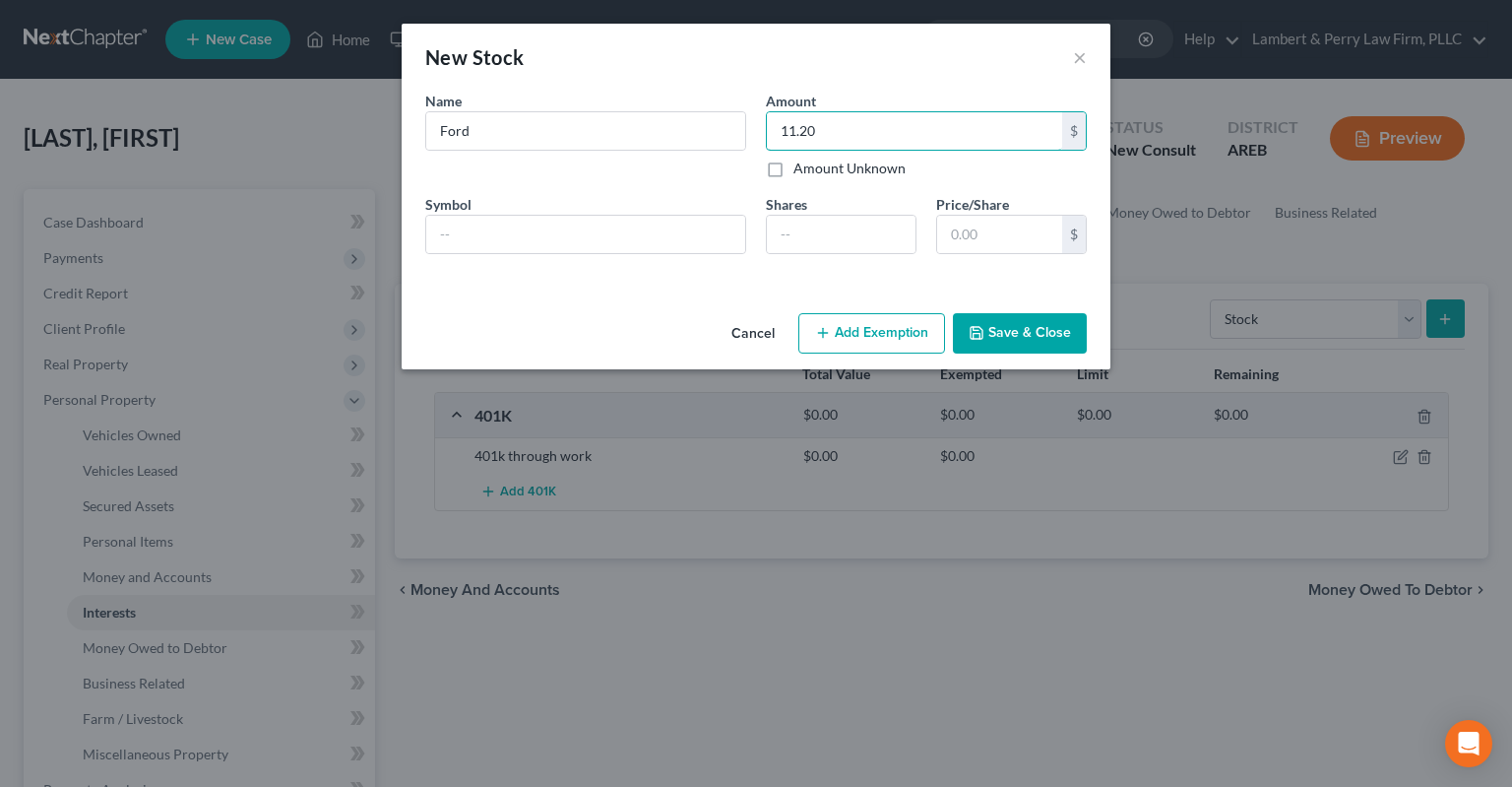 type on "11.20" 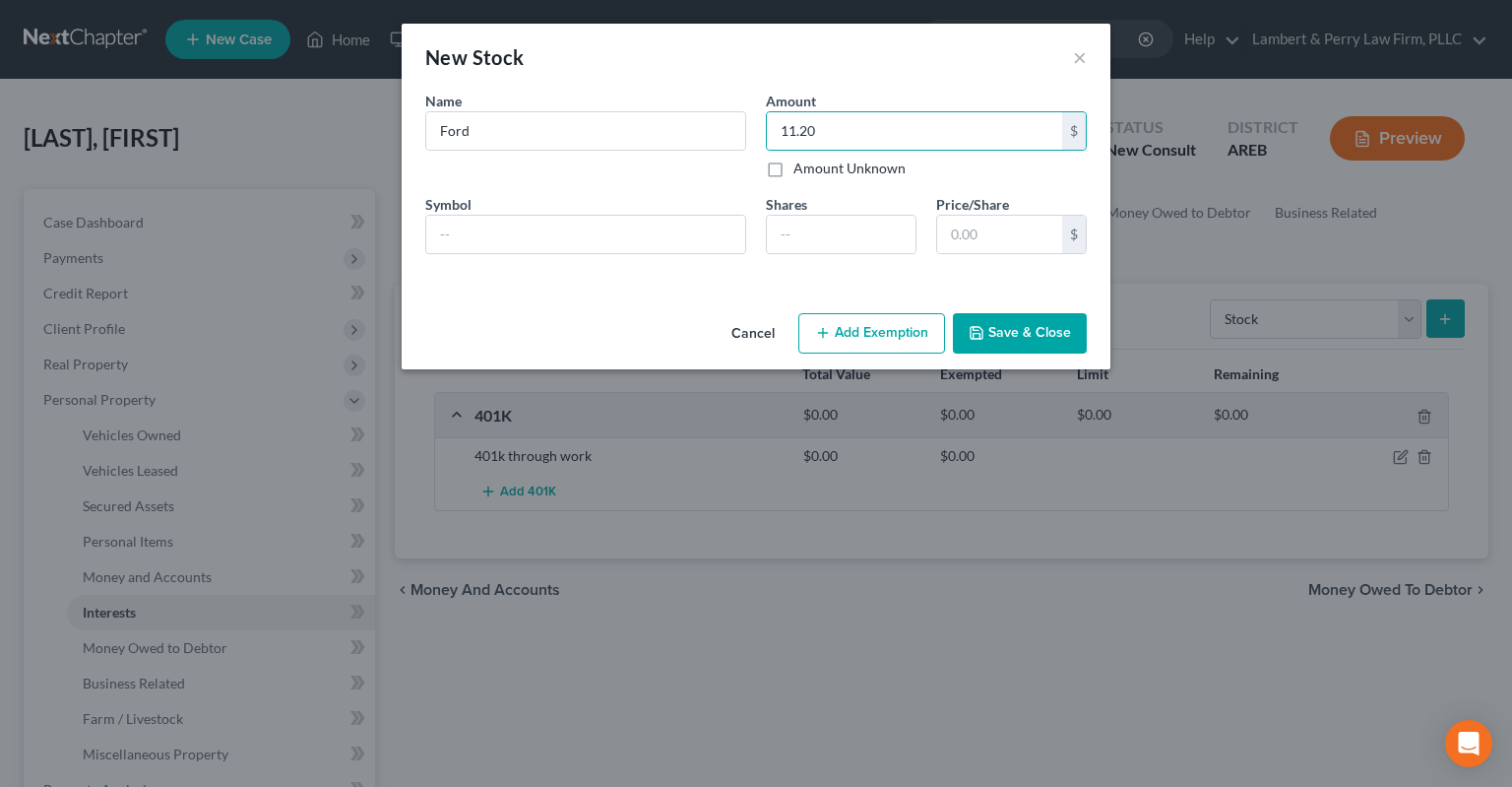 click on "Save & Close" at bounding box center (1020, 334) 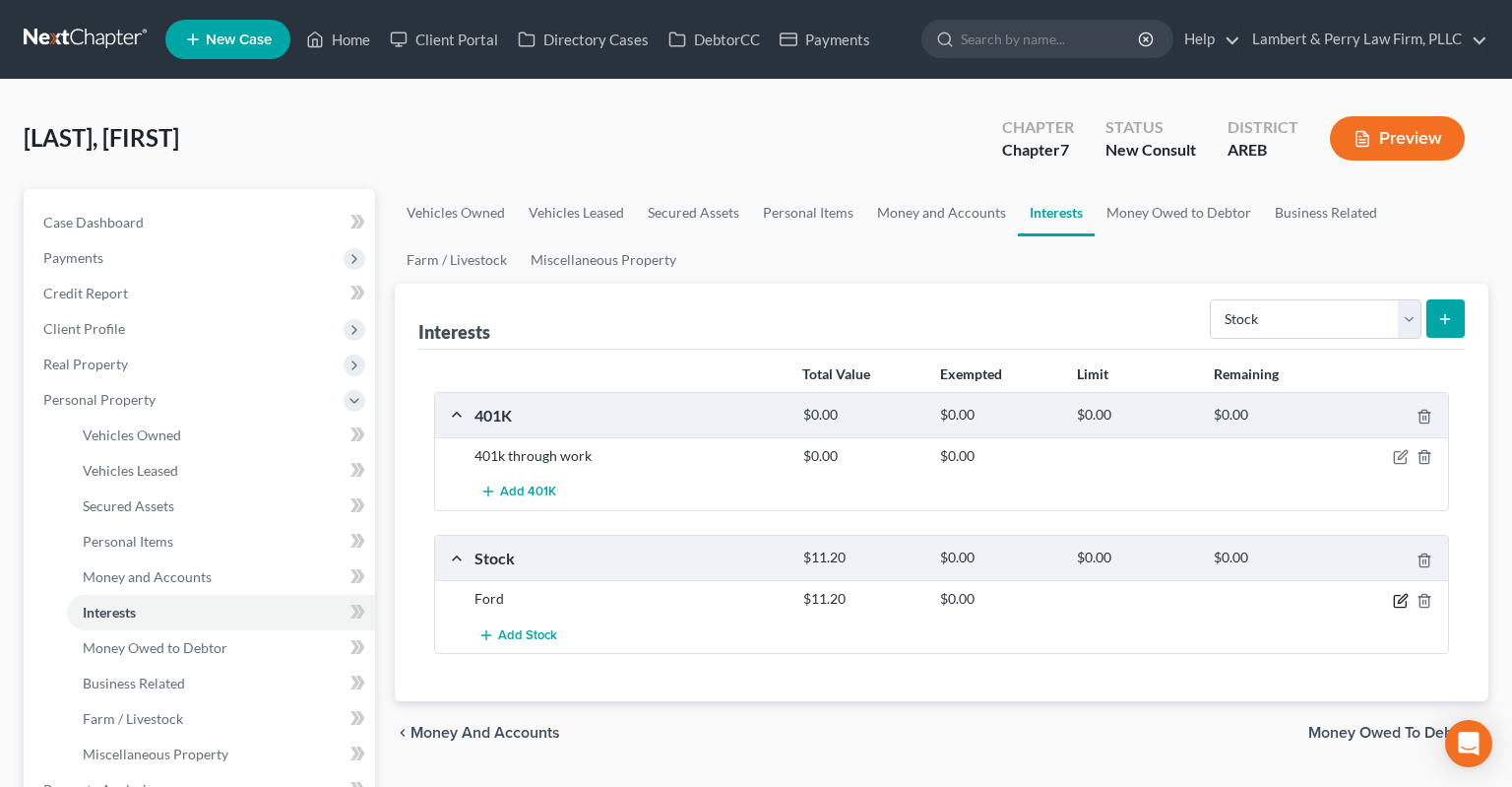 click 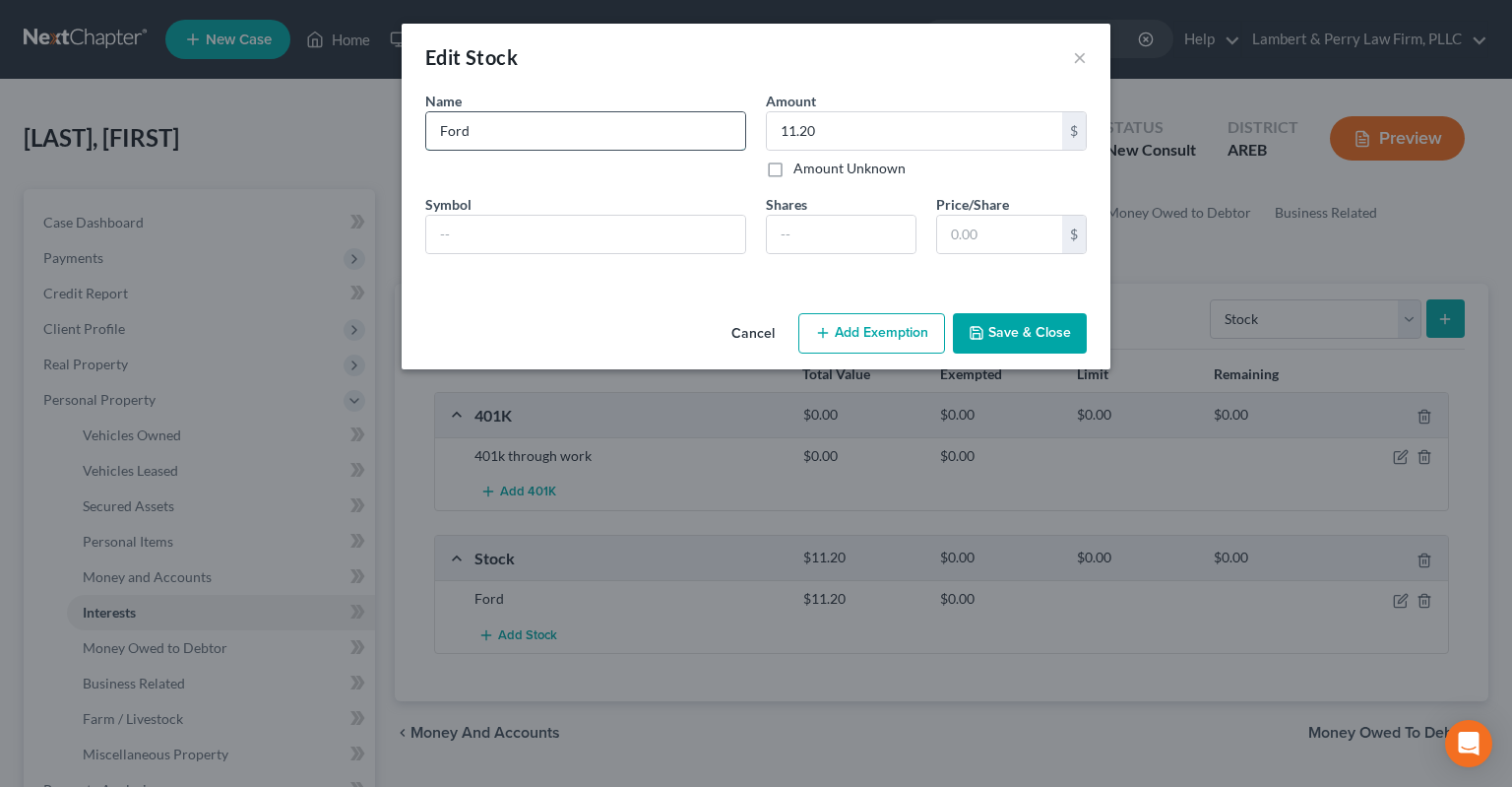 click on "Ford" at bounding box center (586, 131) 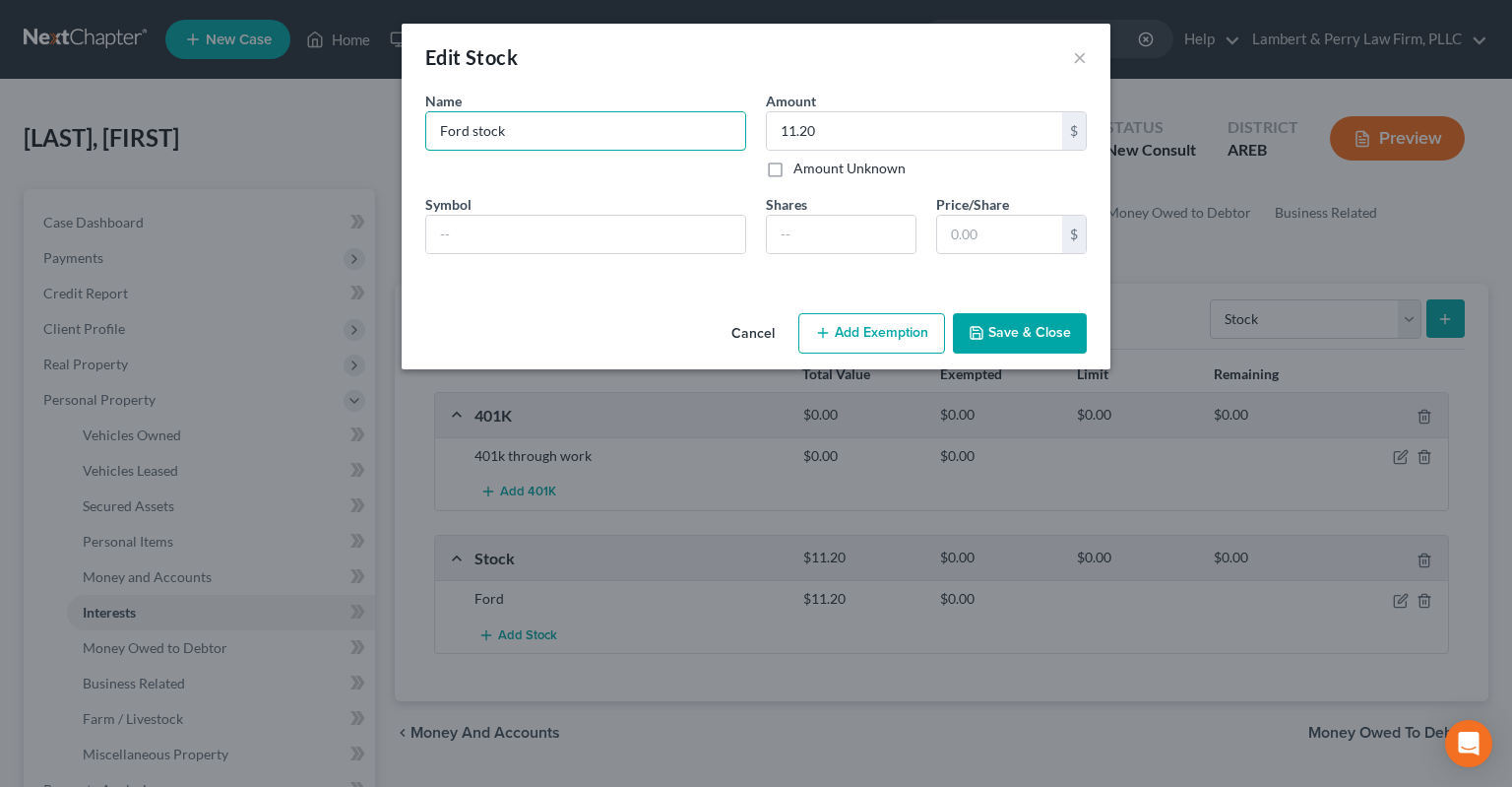 type on "Ford stock" 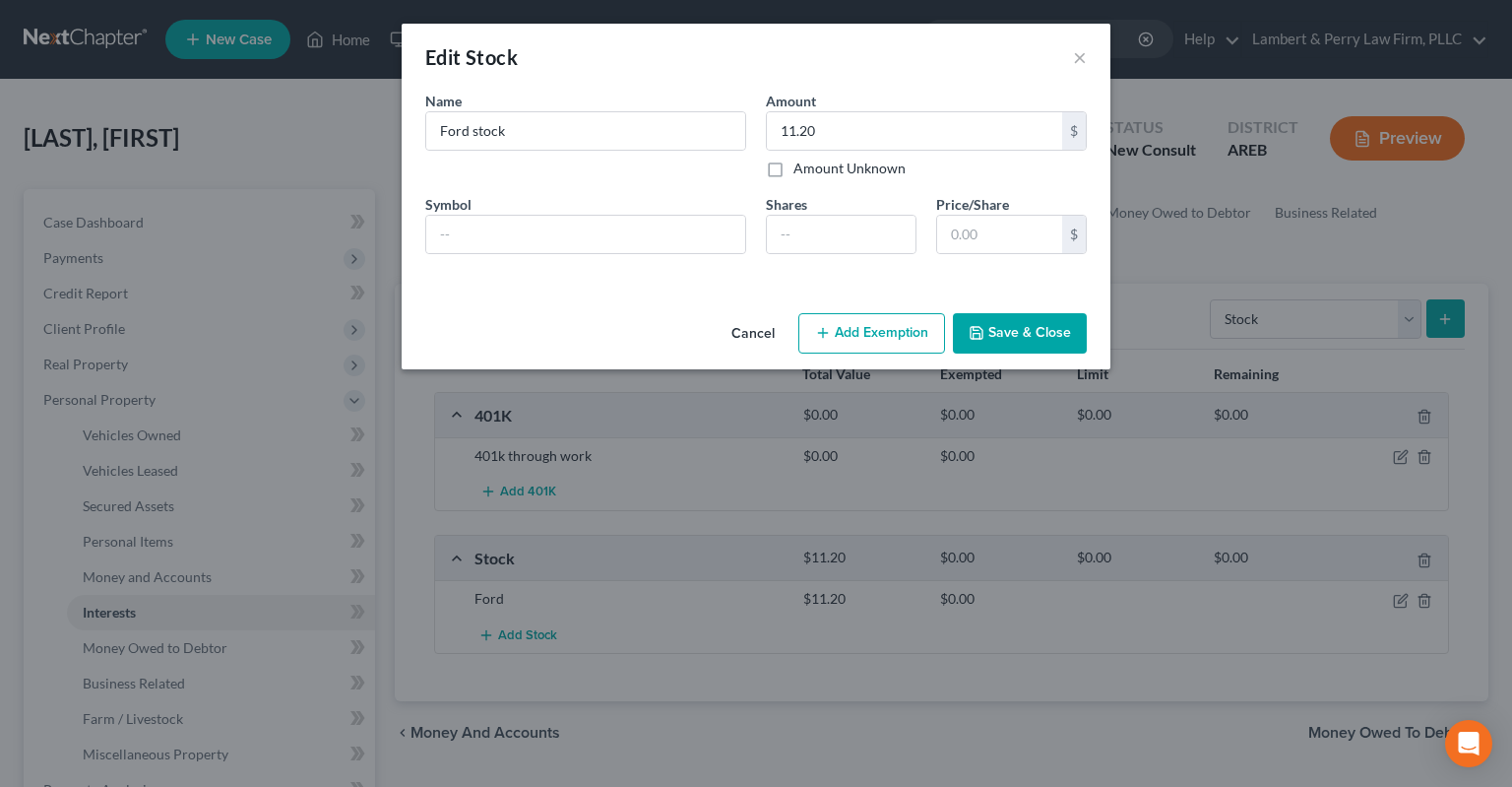 click 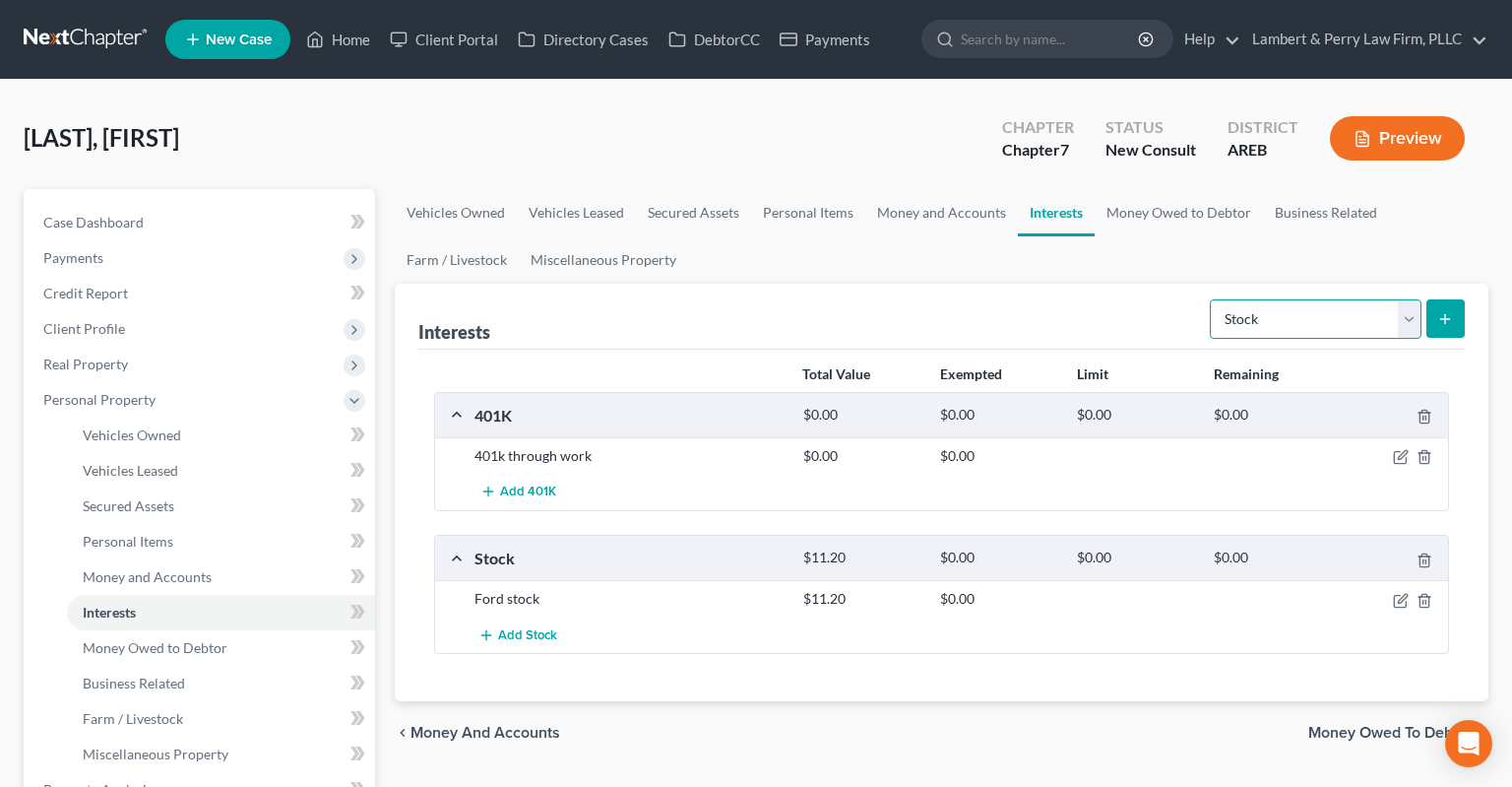 click on "Select Interest Type 401K Annuity Bond Education IRA Government Bond Government Pension Plan Incorporated Business IRA Joint Venture (Active) Joint Venture (Inactive) Keogh Mutual Fund Other Retirement Plan Partnership (Active) Partnership (Inactive) Pension Plan Stock Term Life Insurance Unincorporated Business Whole Life Insurance" at bounding box center (1315, 319) 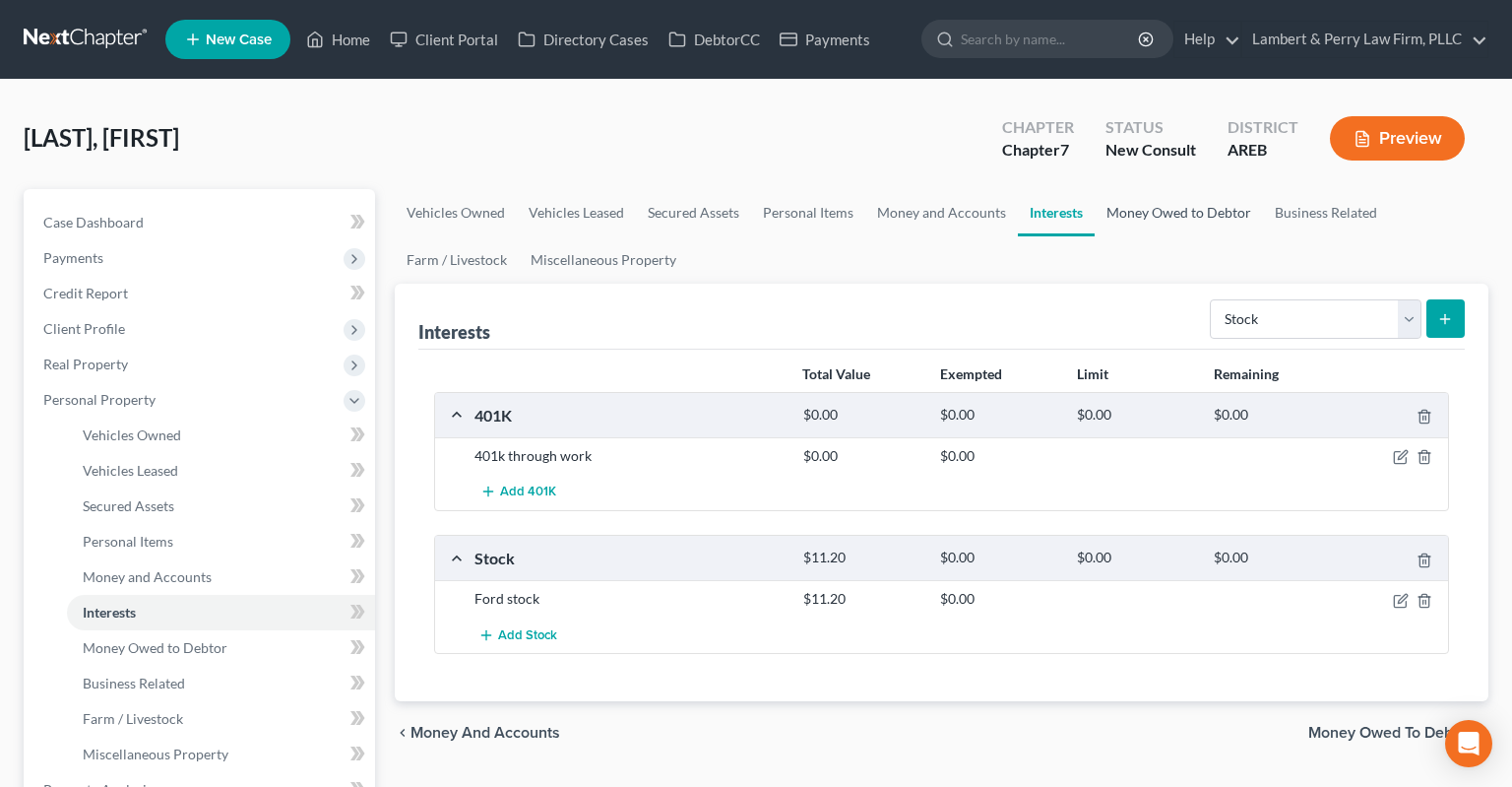 click on "Money Owed to Debtor" at bounding box center (1178, 213) 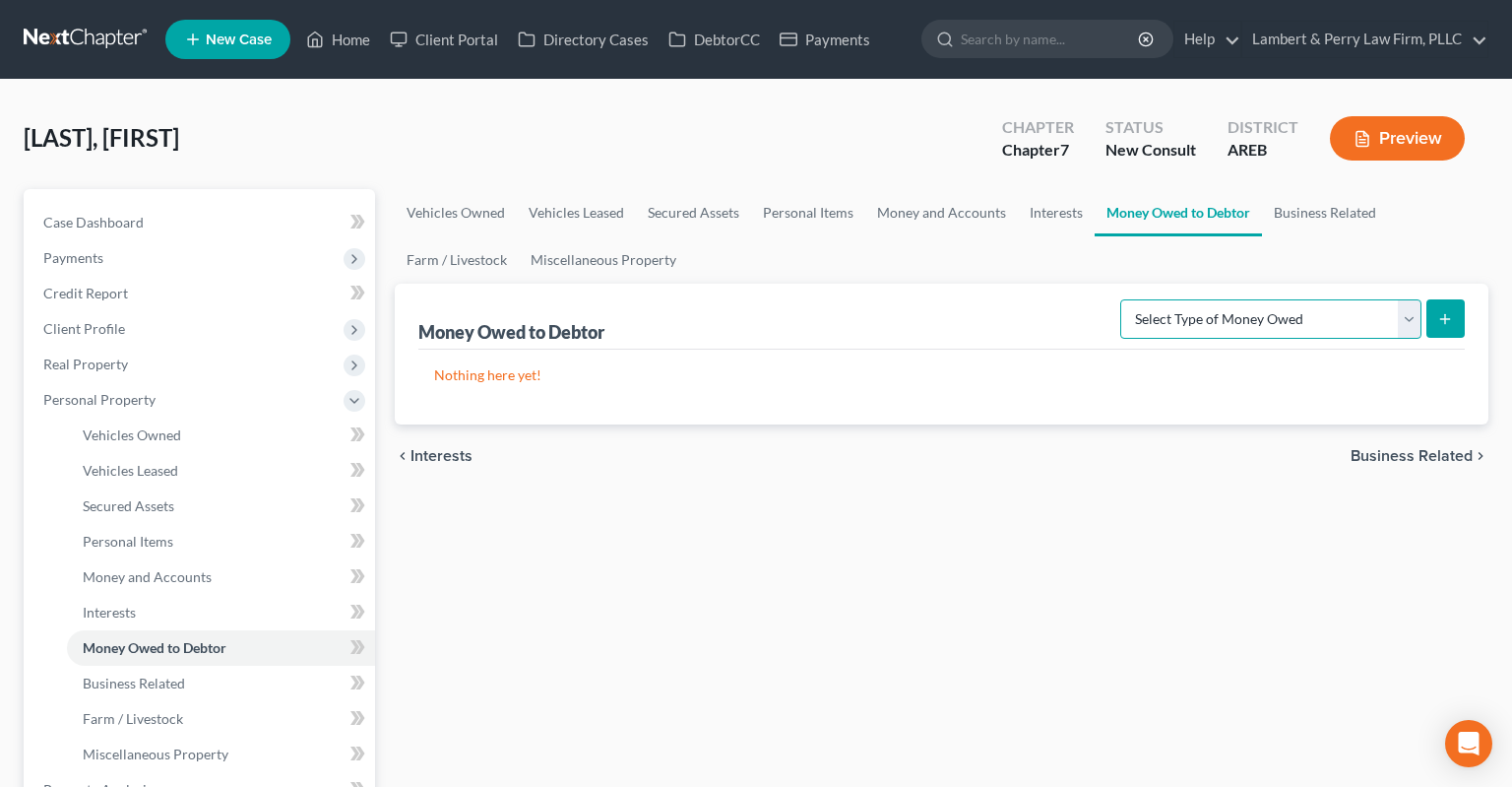 click on "Select Type of Money Owed Accounts Receivable Alimony Child Support Claims Against Third Parties Disability Benefits Disability Insurance Payments Divorce Settlements Equitable or Future Interests Expected Tax Refund and Unused NOLs Financial Assets Not Yet Listed Life Estate of Descendants Maintenance Other Contingent & Unliquidated Claims Property Settlements Sick or Vacation Pay Social Security Benefits Trusts Unpaid Loans Unpaid Wages Workers Compensation" at bounding box center [1271, 319] 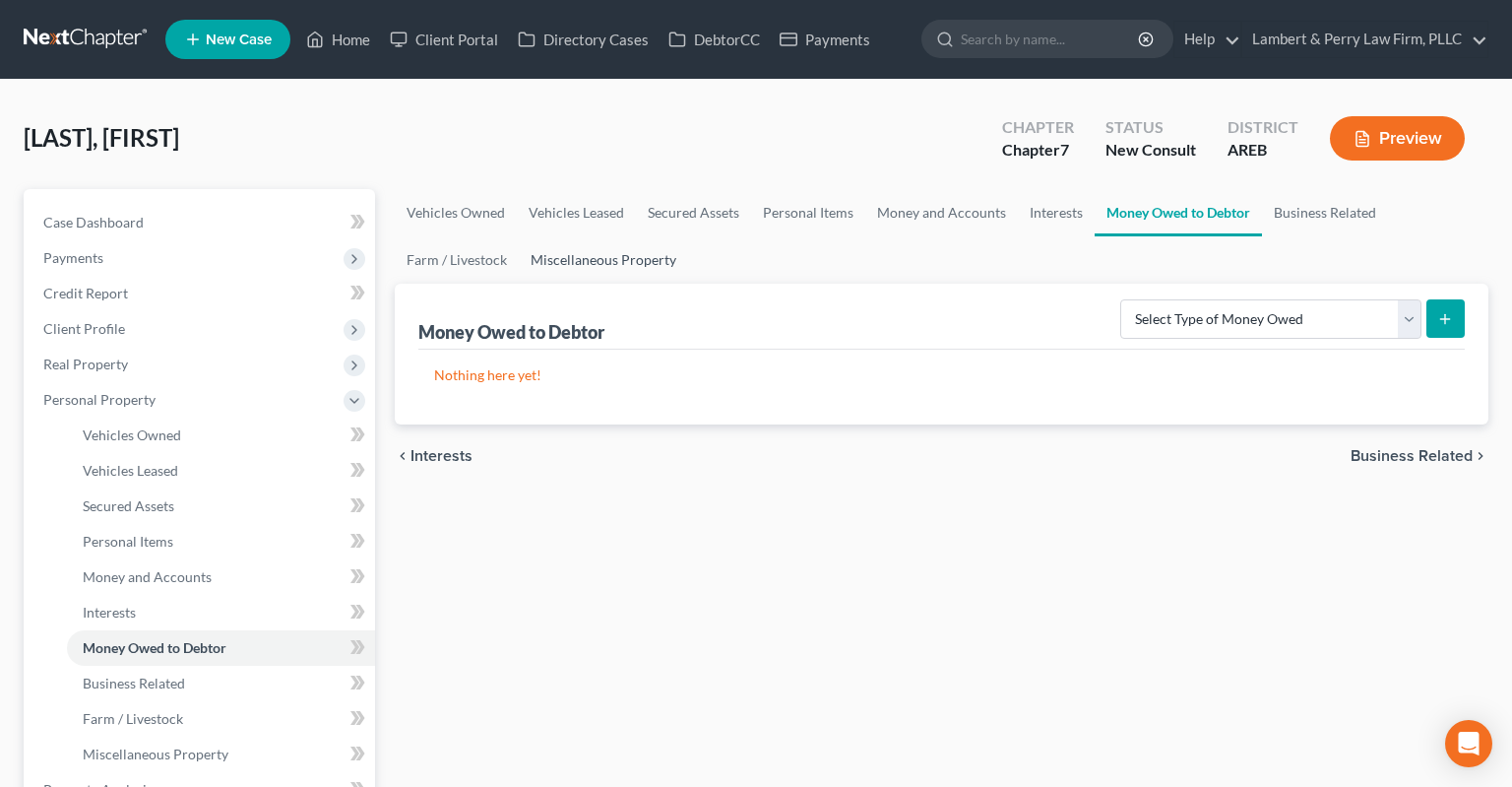 drag, startPoint x: 1264, startPoint y: 305, endPoint x: 650, endPoint y: 248, distance: 616.6401 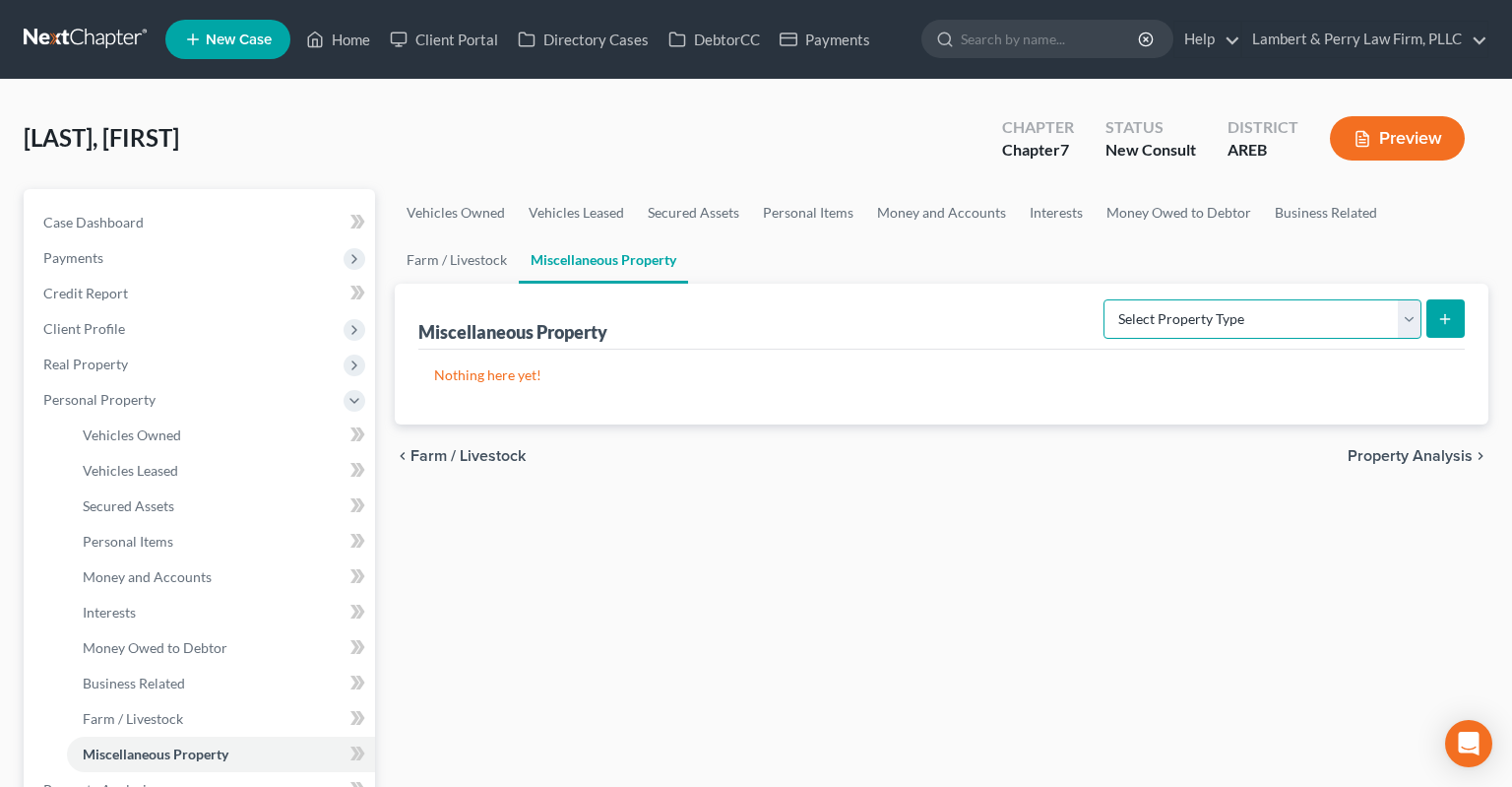 click on "Select Property Type Assigned for Creditor Benefit Within 1 Year Holding for Another Not Yet Listed Stored Within 1 Year Transferred" at bounding box center (1262, 319) 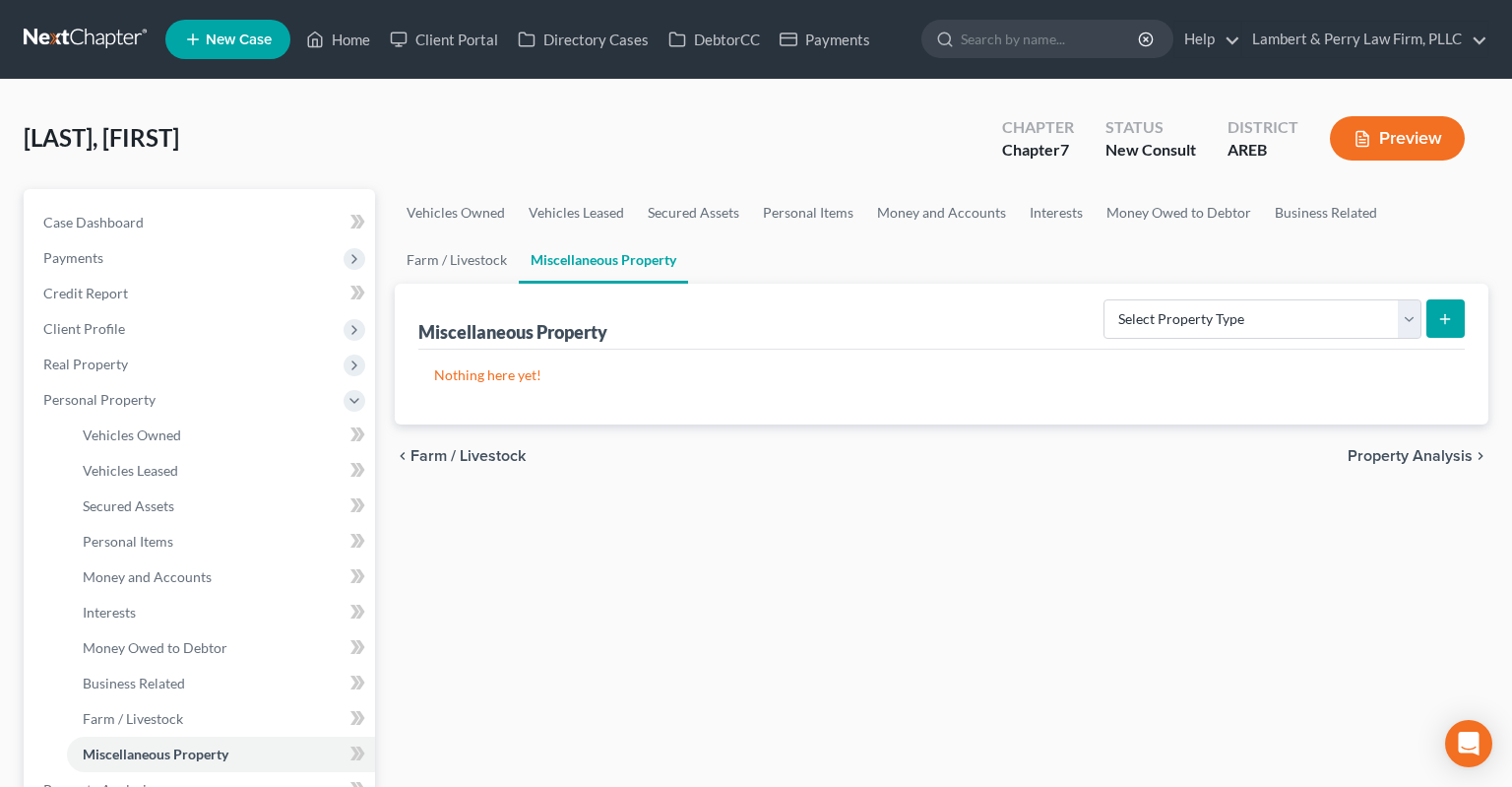 drag, startPoint x: 1210, startPoint y: 318, endPoint x: 1012, endPoint y: 525, distance: 286.44895 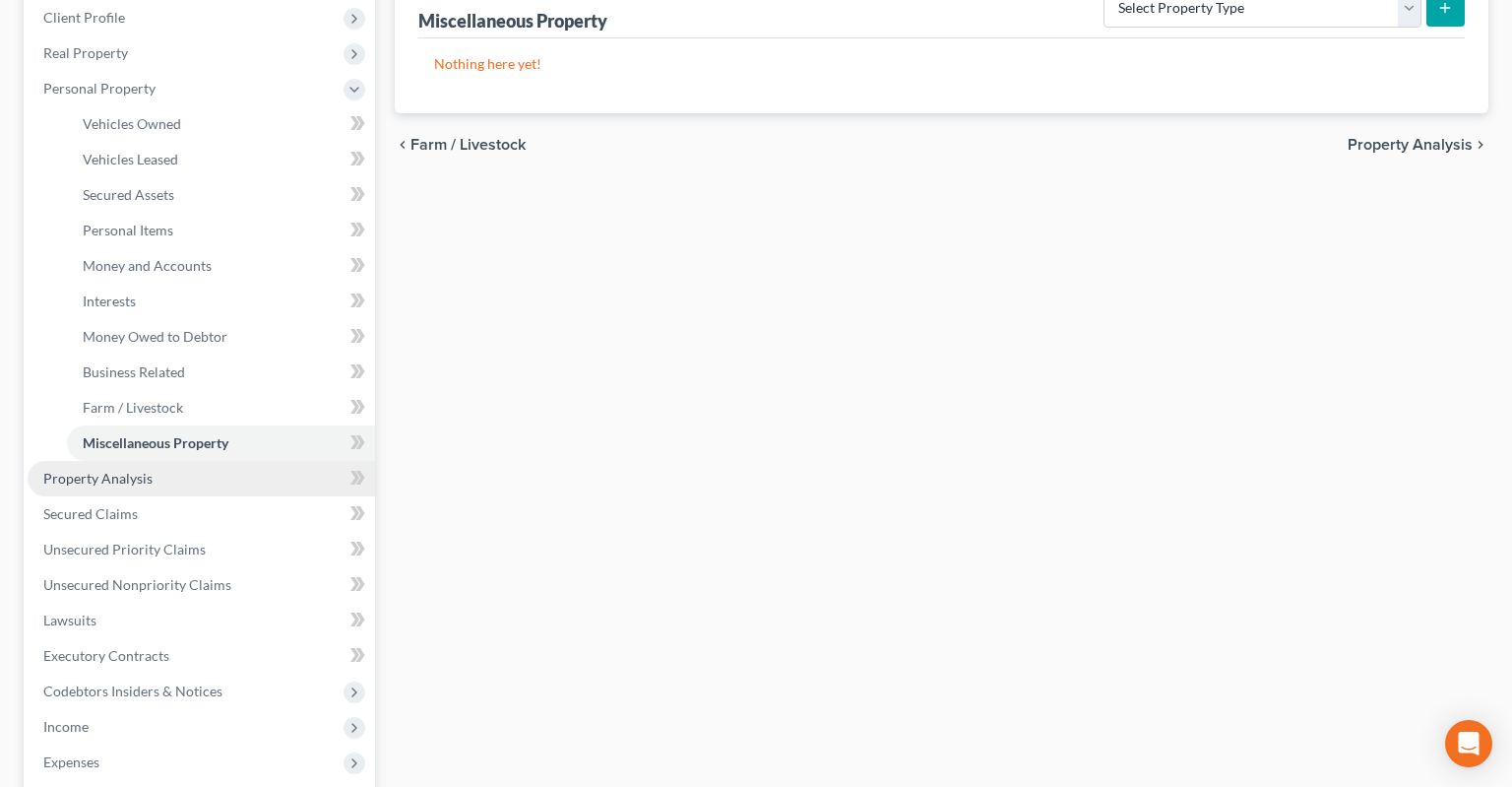 click on "Property Analysis" at bounding box center (201, 479) 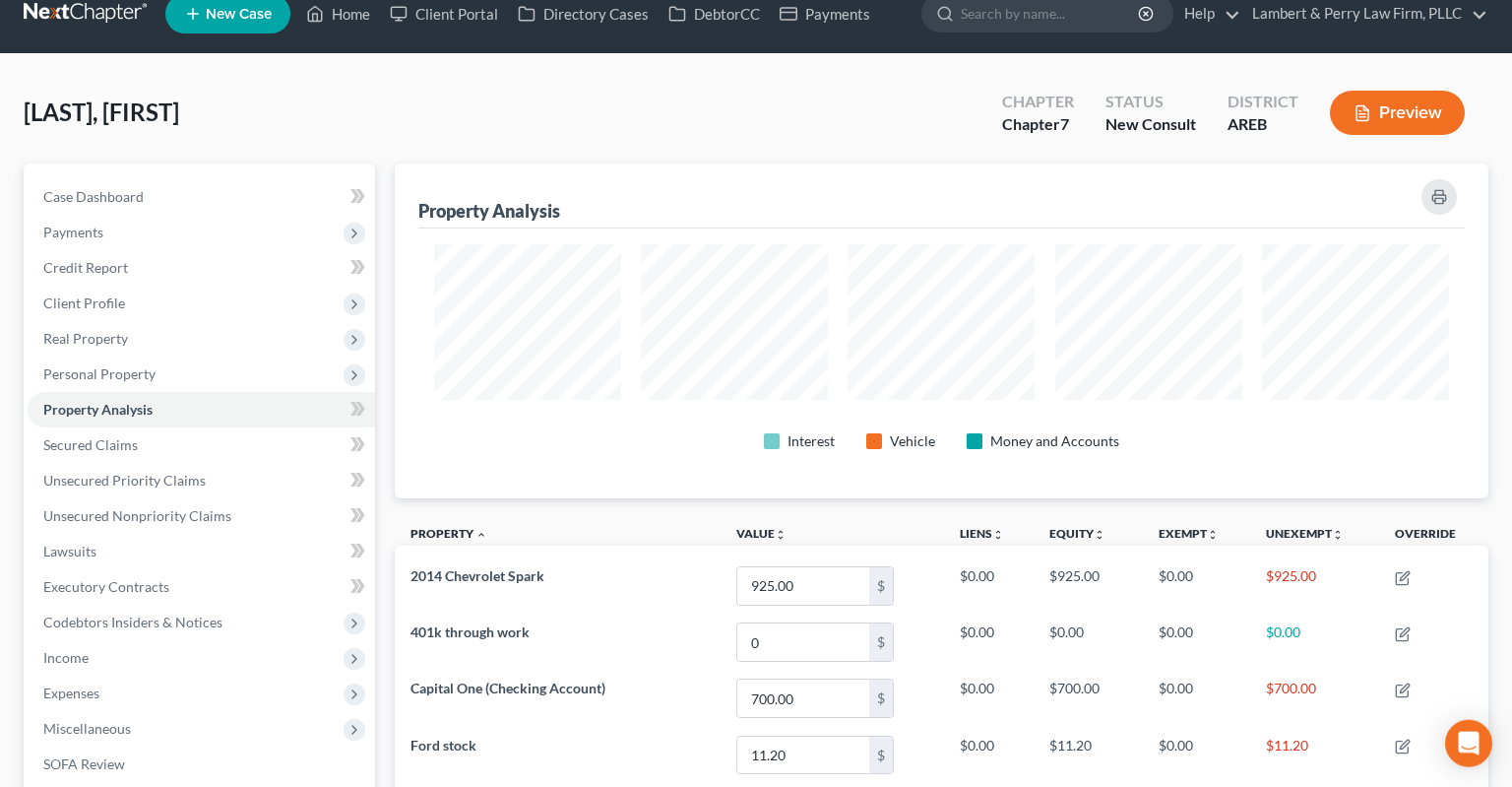 scroll, scrollTop: 5, scrollLeft: 0, axis: vertical 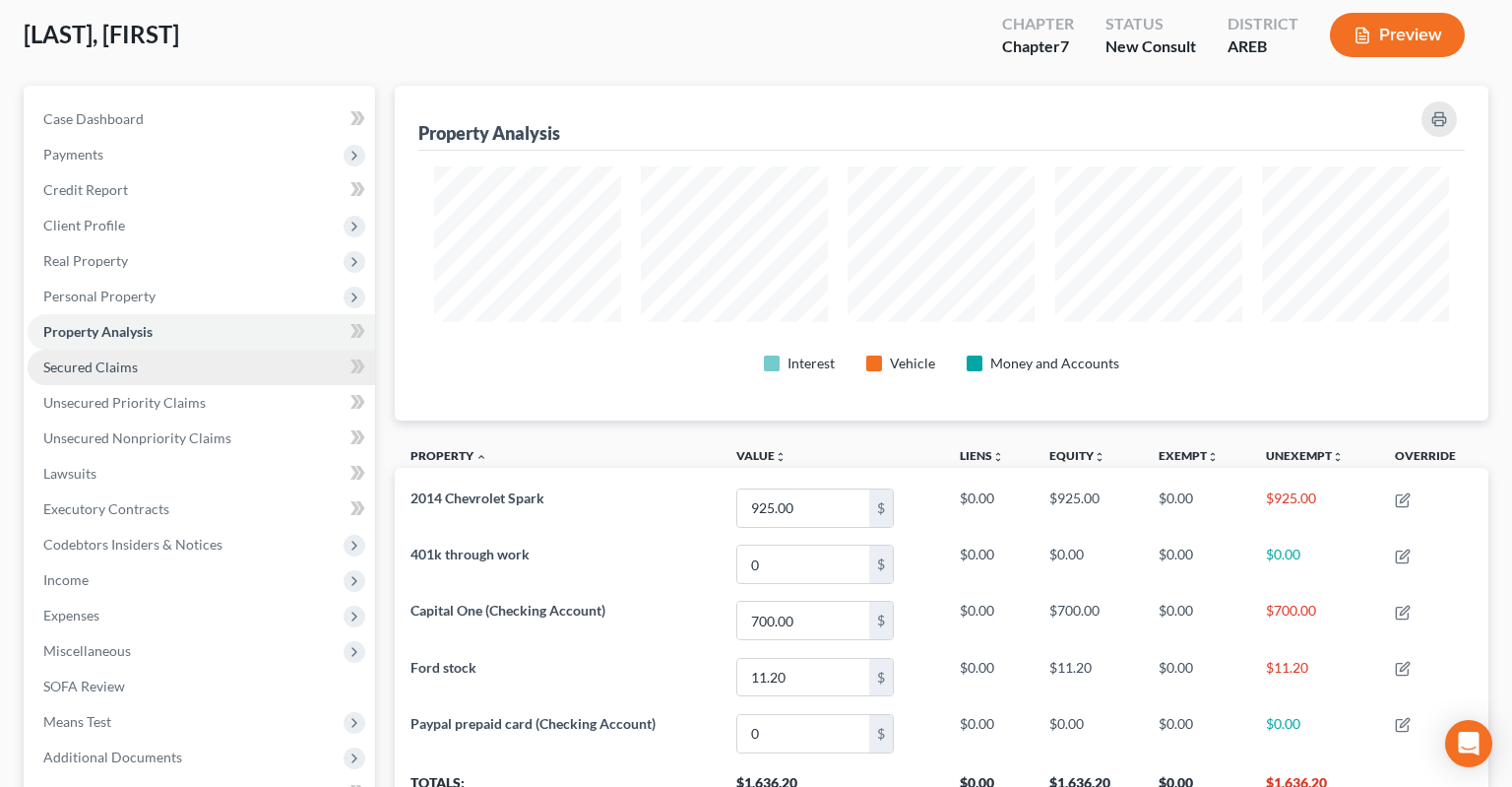 click on "Secured Claims" at bounding box center (201, 367) 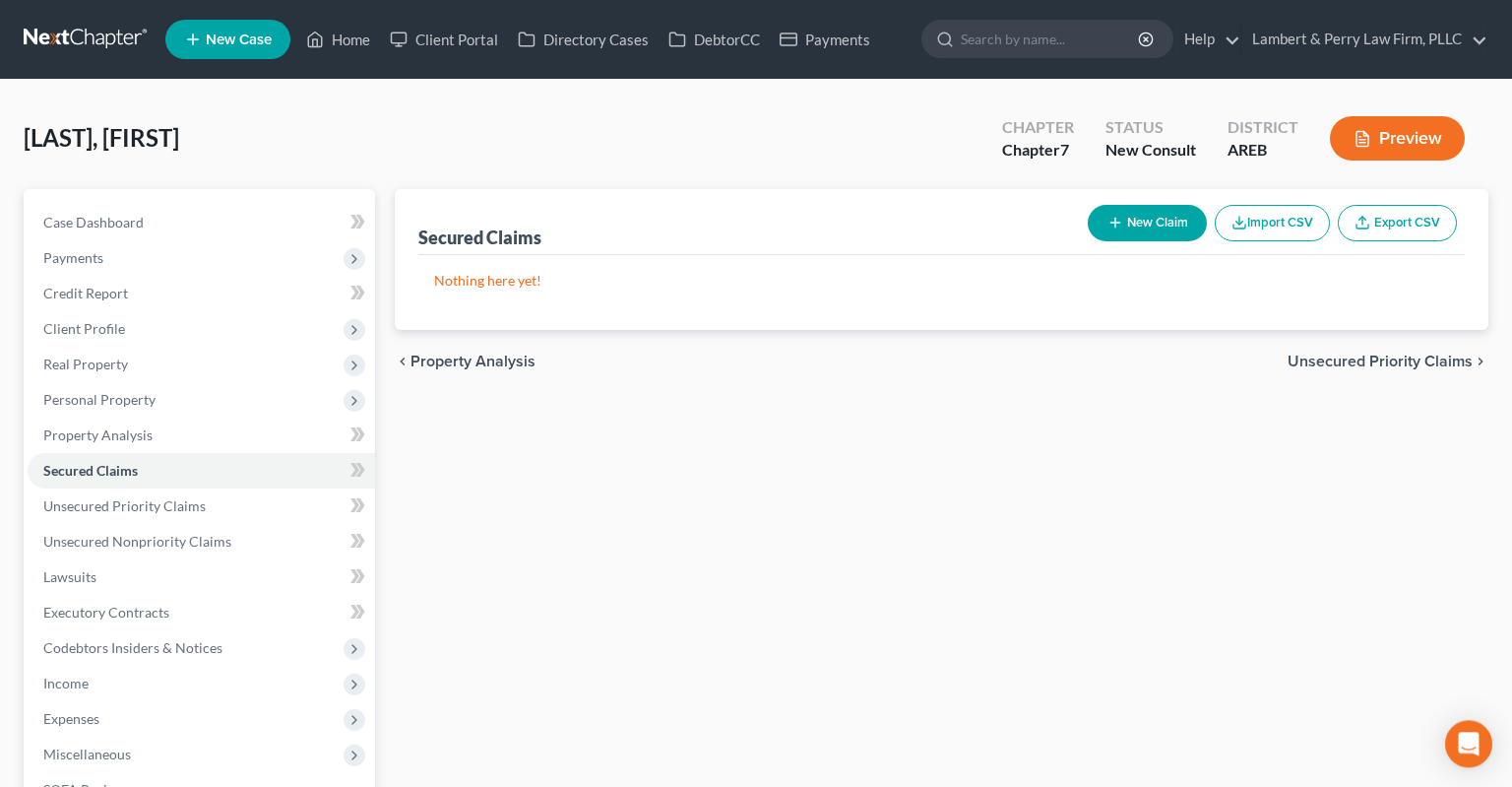 scroll, scrollTop: 0, scrollLeft: 0, axis: both 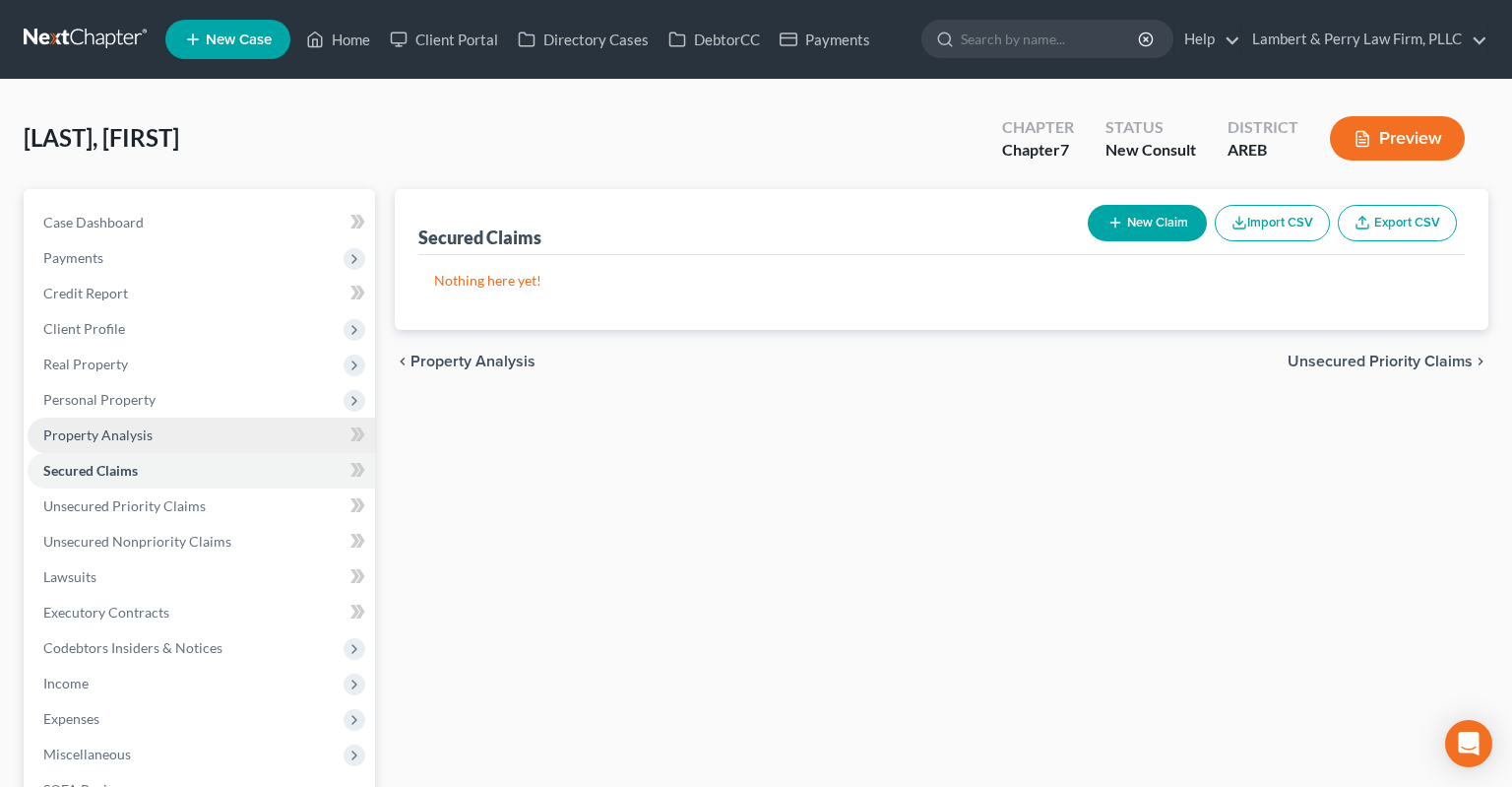click on "Property Analysis" at bounding box center (201, 435) 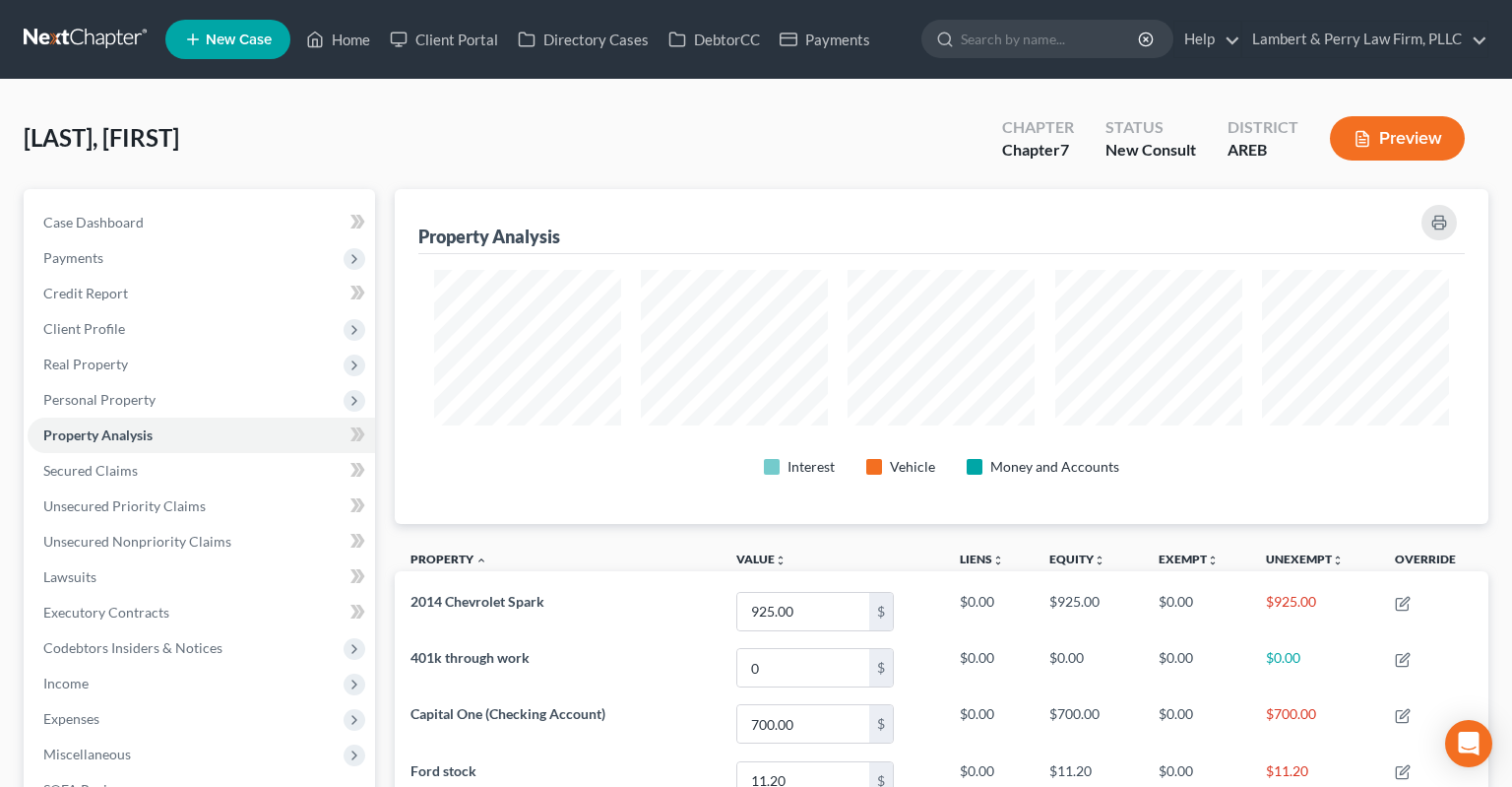 scroll, scrollTop: 984646, scrollLeft: 983280, axis: both 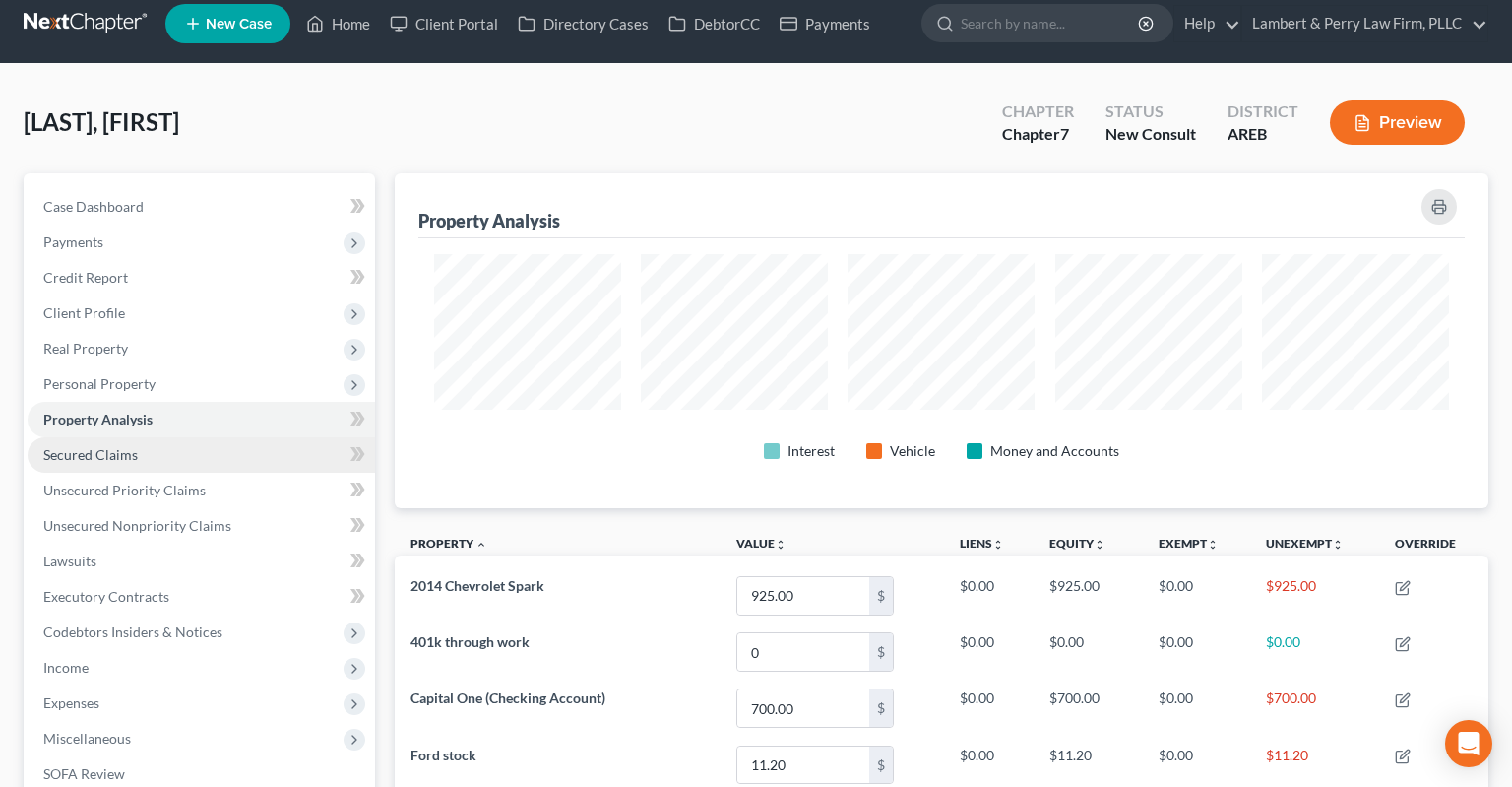 click on "Secured Claims" at bounding box center (201, 455) 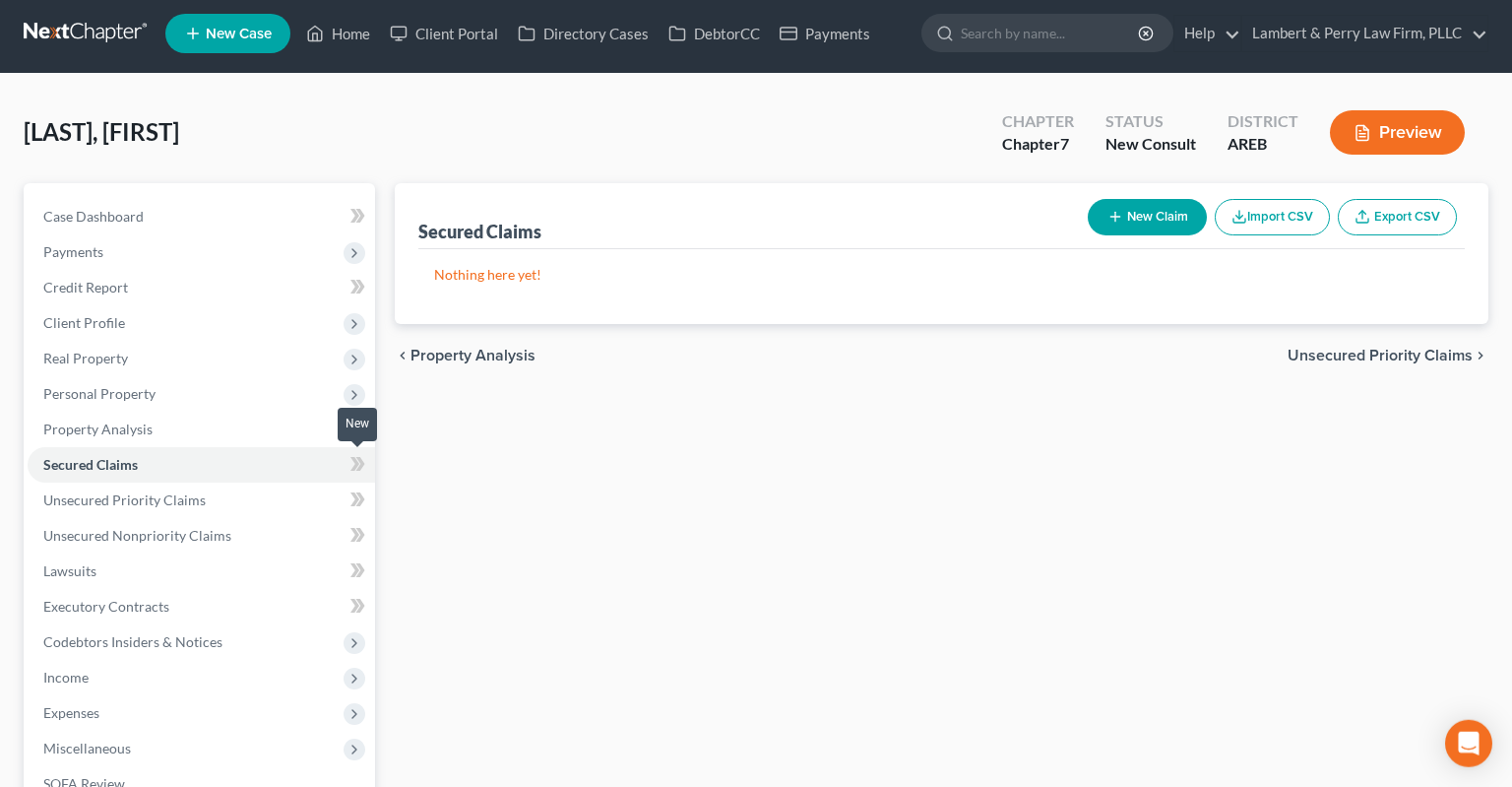 scroll, scrollTop: 0, scrollLeft: 0, axis: both 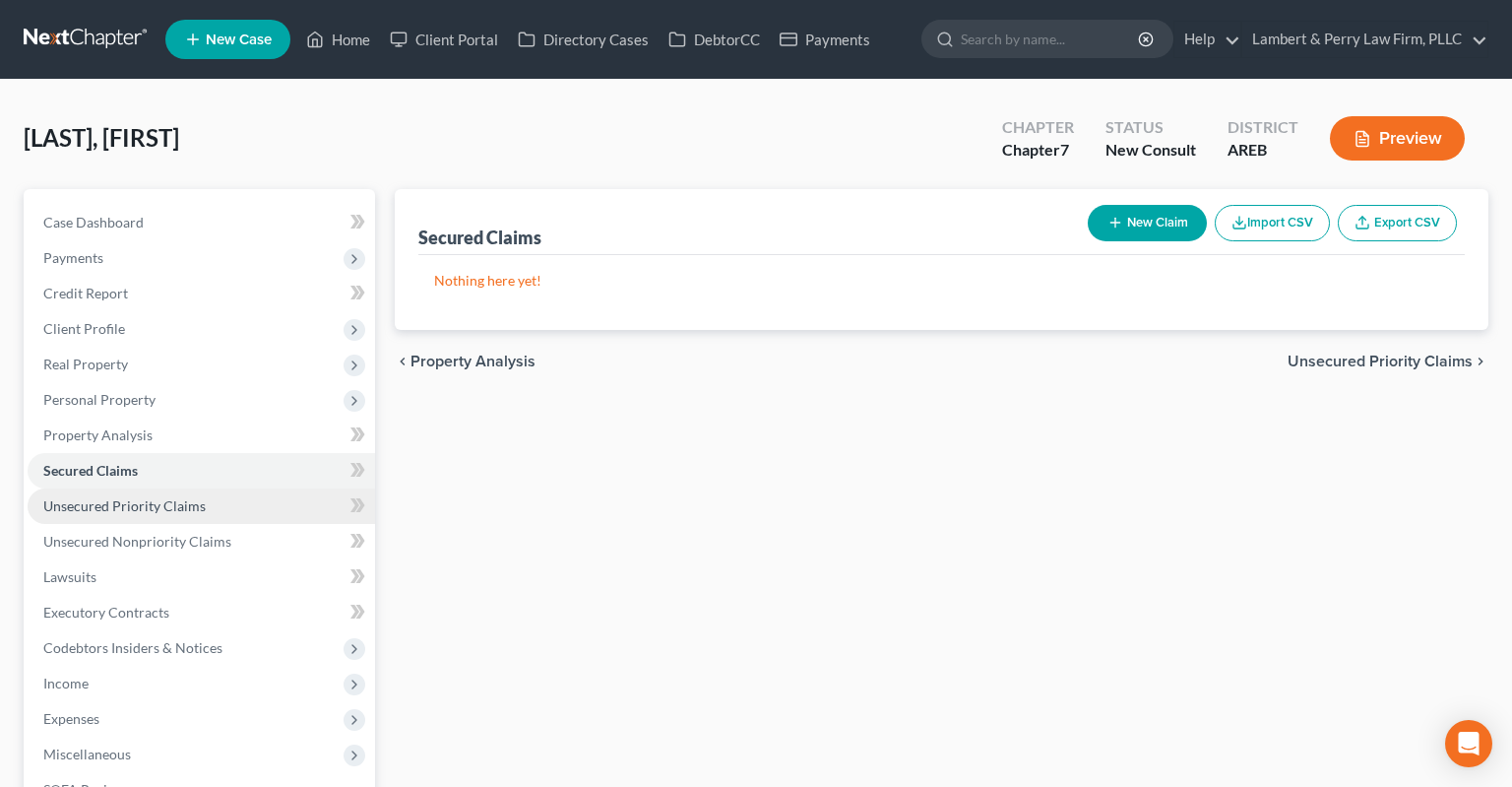 click on "Unsecured Priority Claims" at bounding box center [201, 506] 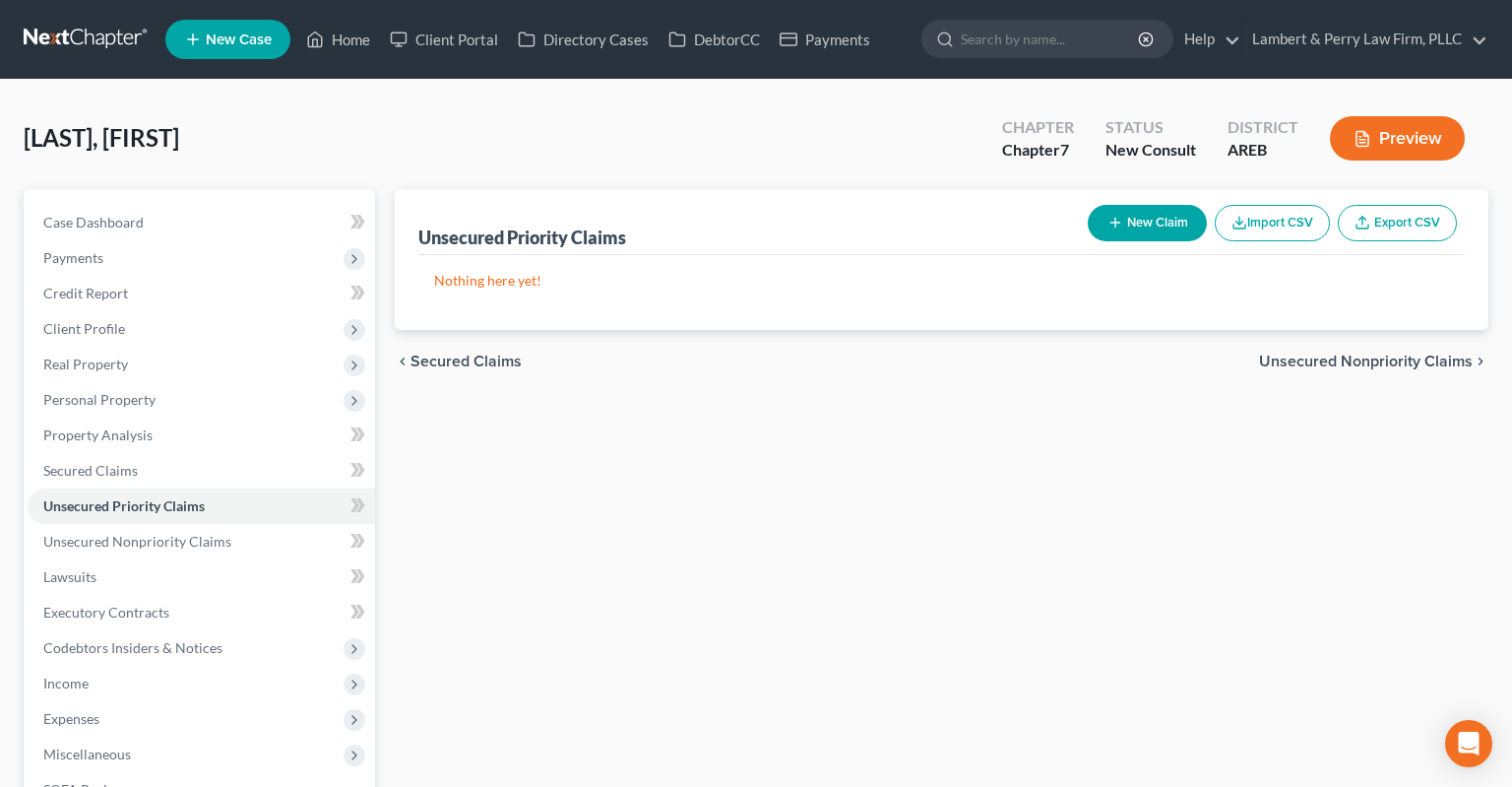 click on "Unsecured Priority Claims New Claim
Import CSV
Export CSV
Nothing here yet!
Previous
1
Next
chevron_left
Secured Claims
Unsecured Nonpriority Claims
chevron_right" at bounding box center [941, 616] 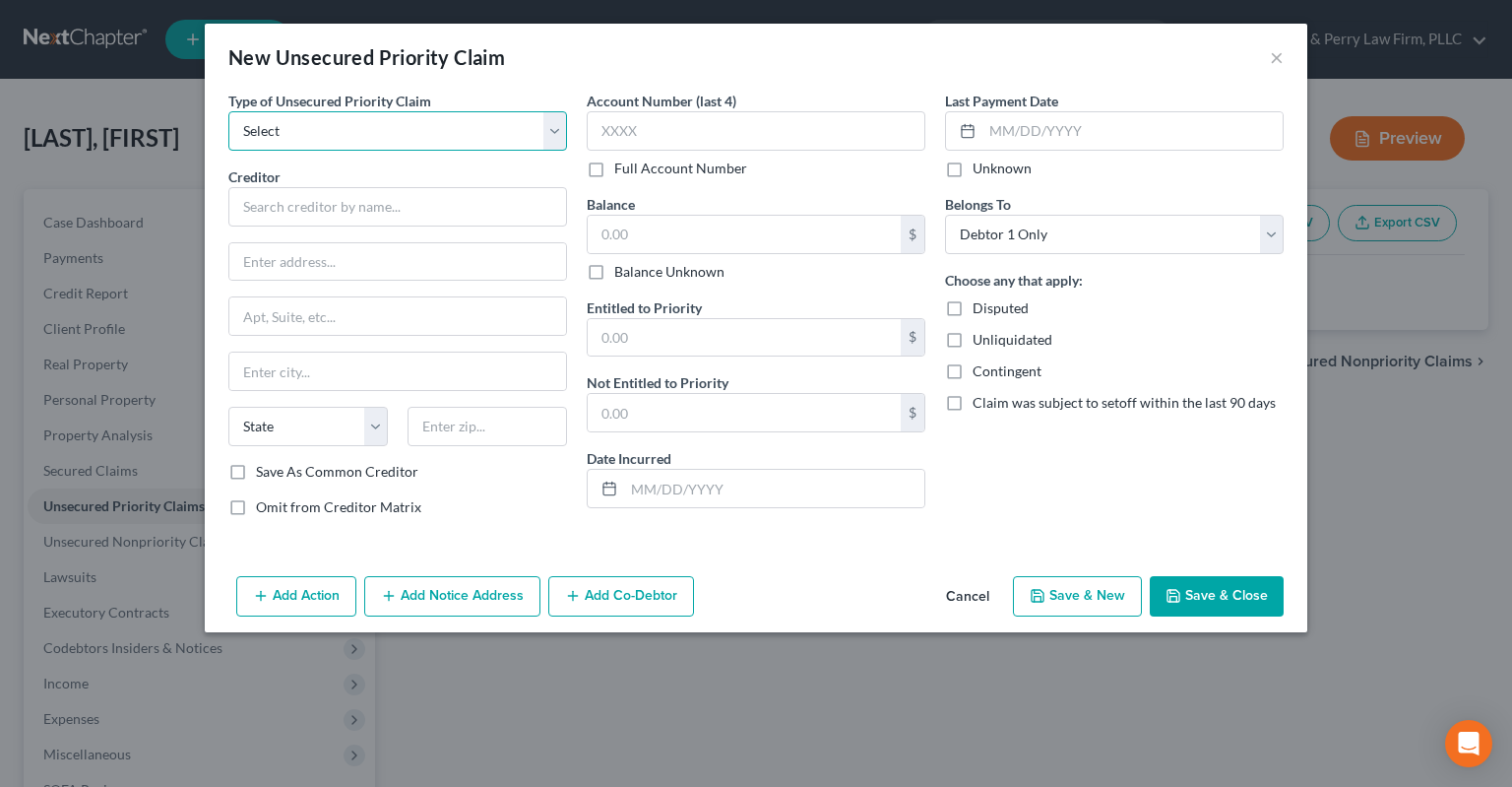 click on "Select Taxes & Other Government Units Domestic Support Obligations Extensions of credit in an involuntary case Wages, Salaries, Commissions Contributions to employee benefits Certain farmers and fisherman Deposits by individuals Commitments to maintain capitals Claims for death or injury while intoxicated Other" at bounding box center [398, 131] 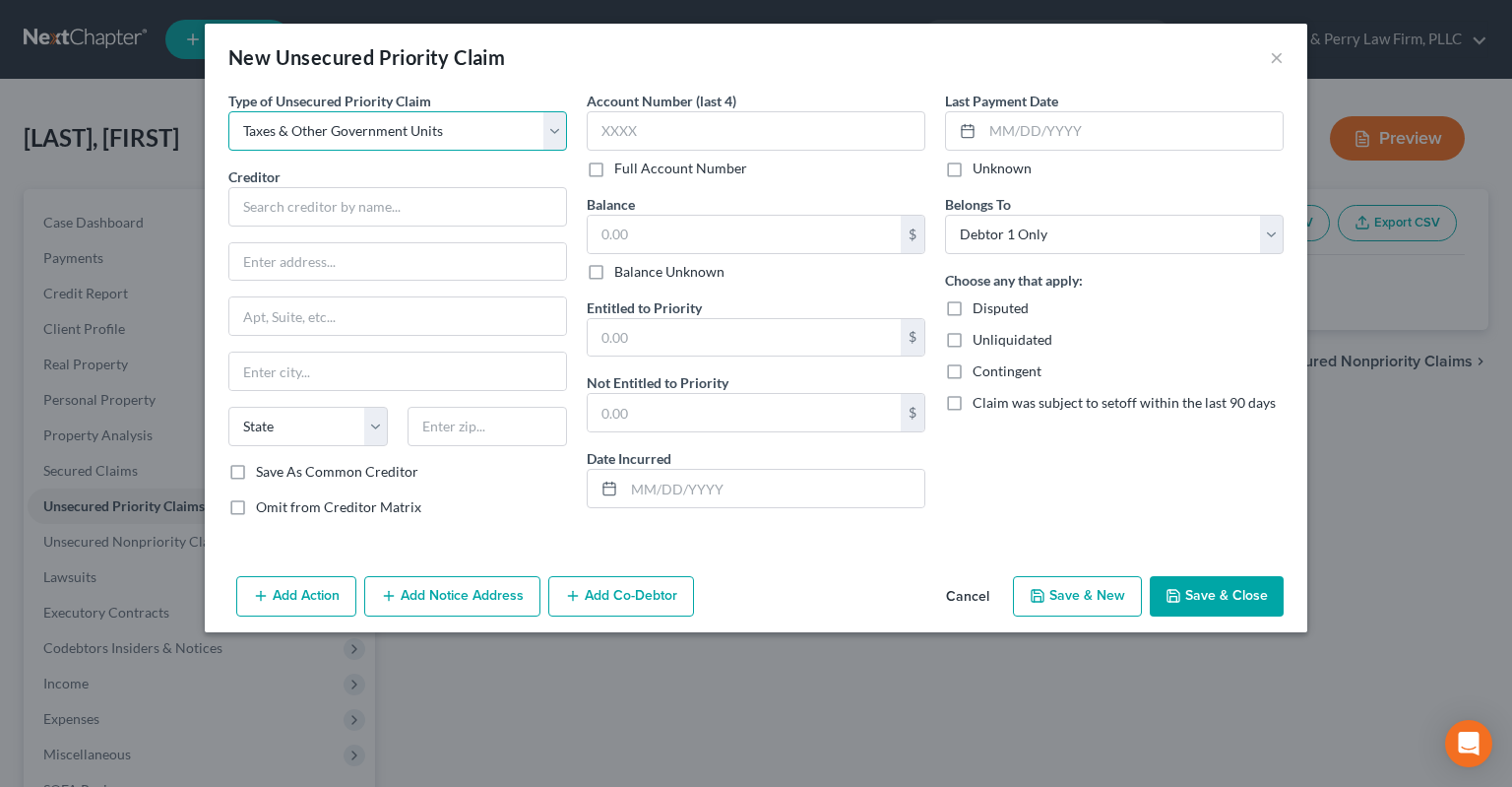 click on "Taxes & Other Government Units" at bounding box center [0, 0] 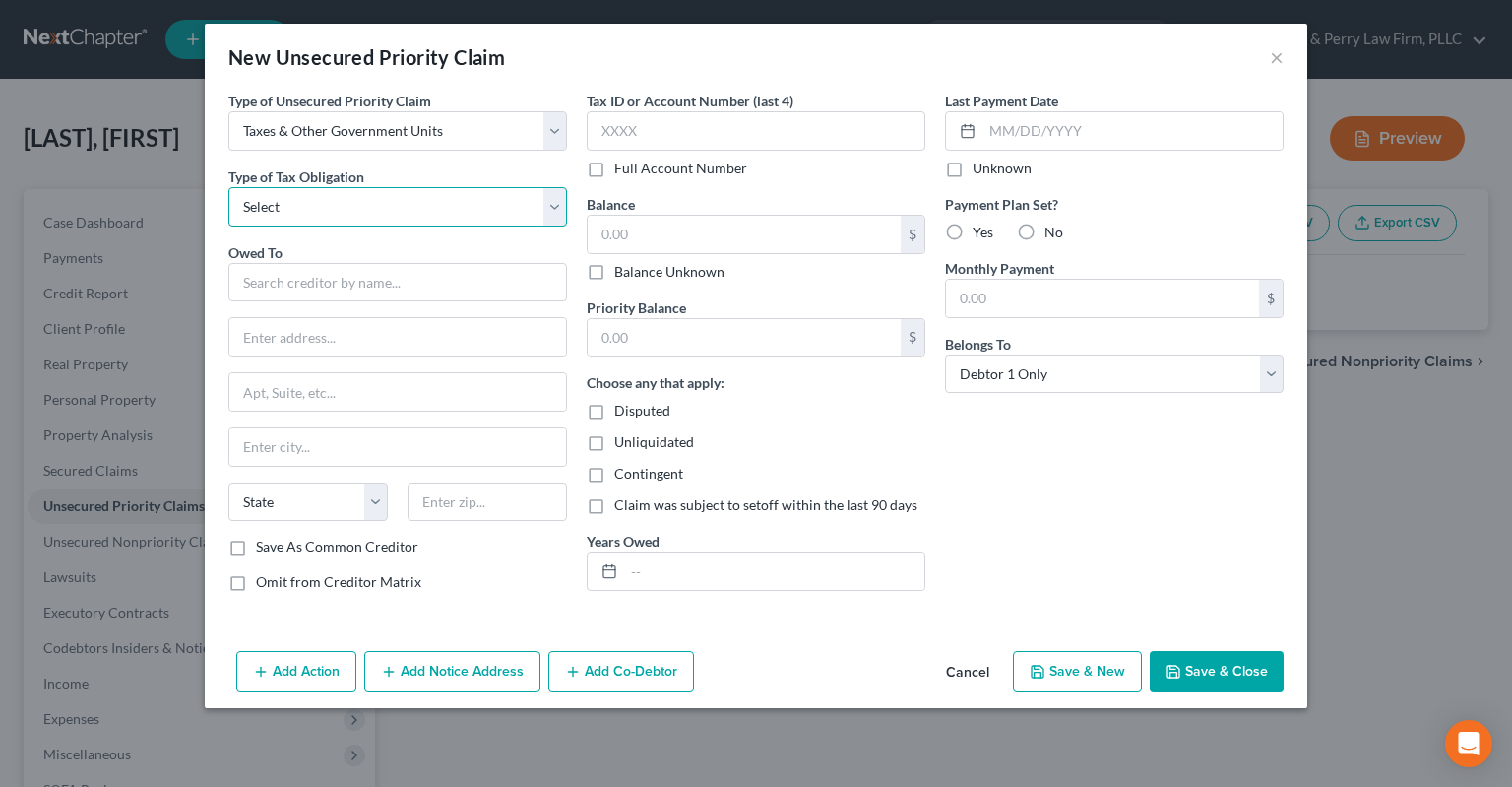 click on "Select Federal City State Franchise Tax Board Other" at bounding box center (398, 207) 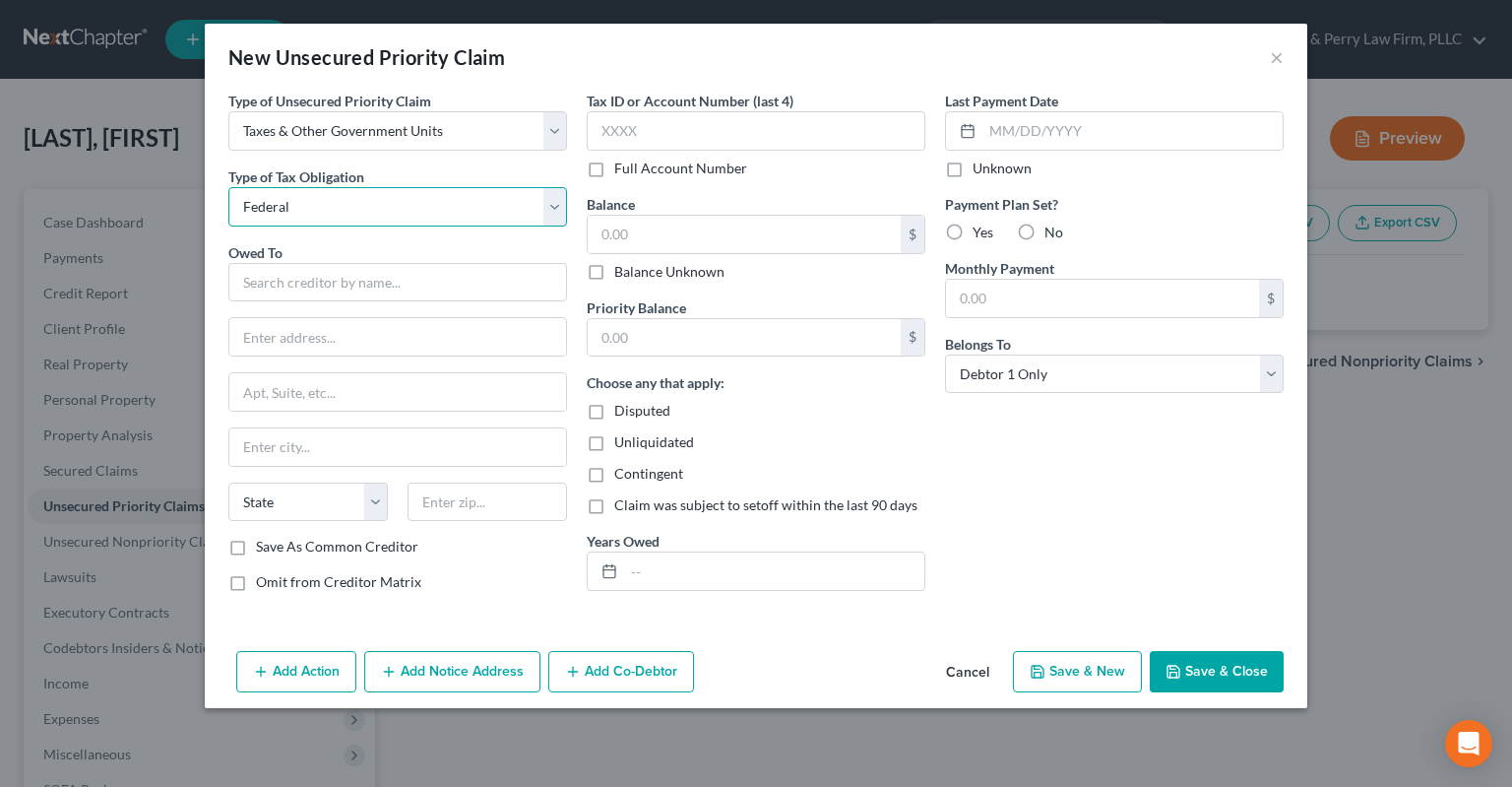 click on "Federal" at bounding box center (0, 0) 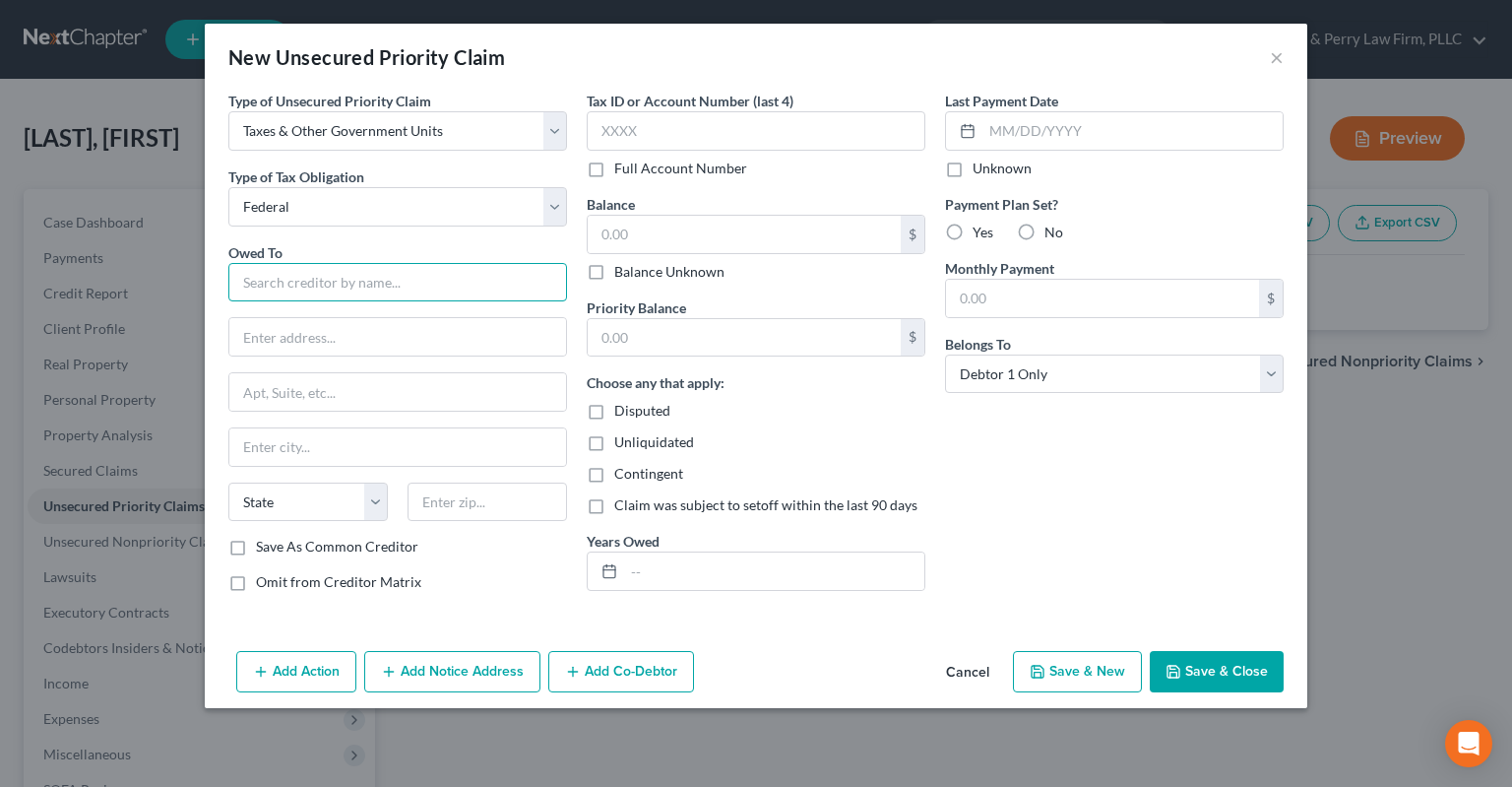 click at bounding box center [398, 283] 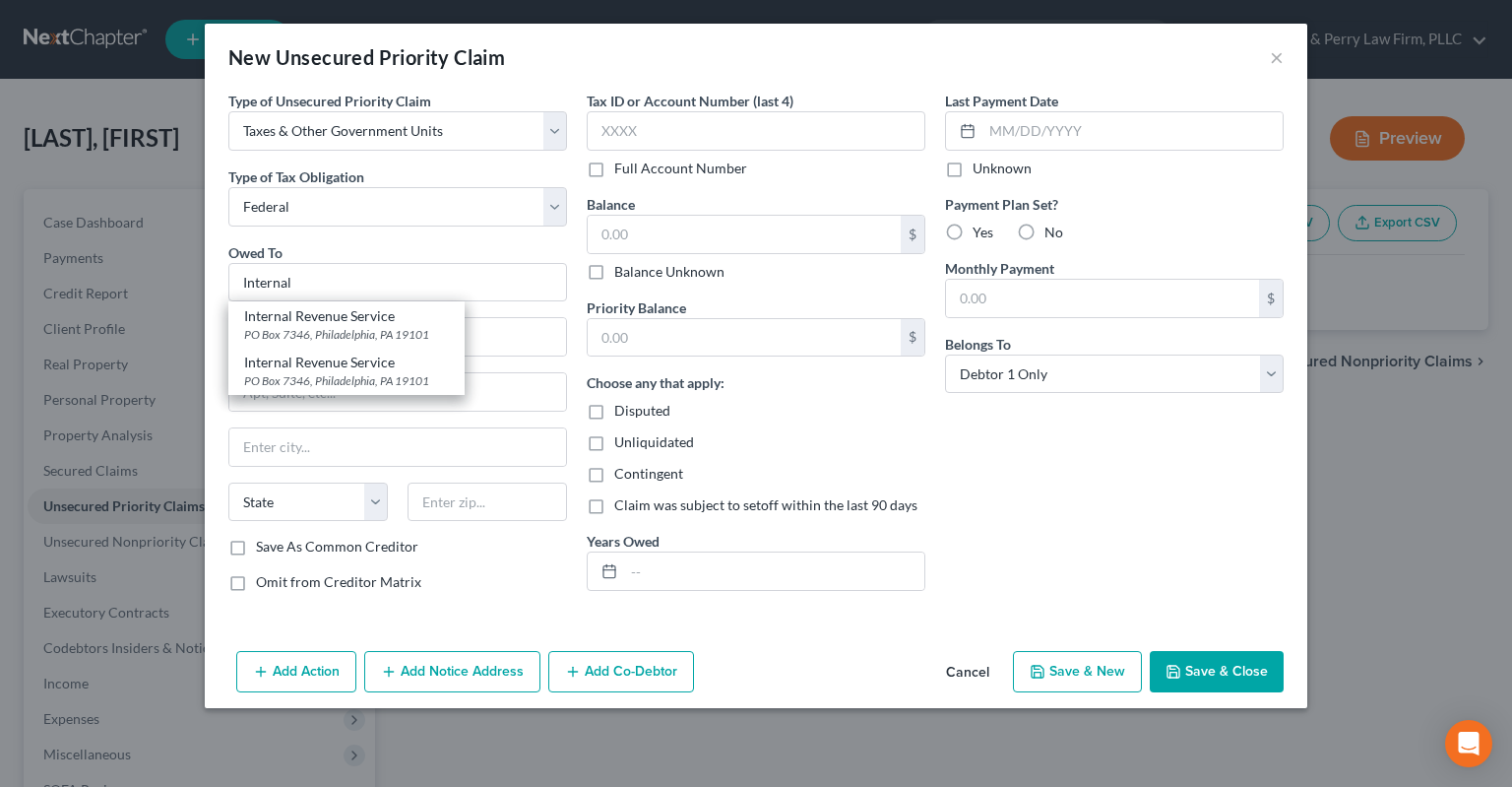 click on "Internal Revenue Service" at bounding box center (346, 316) 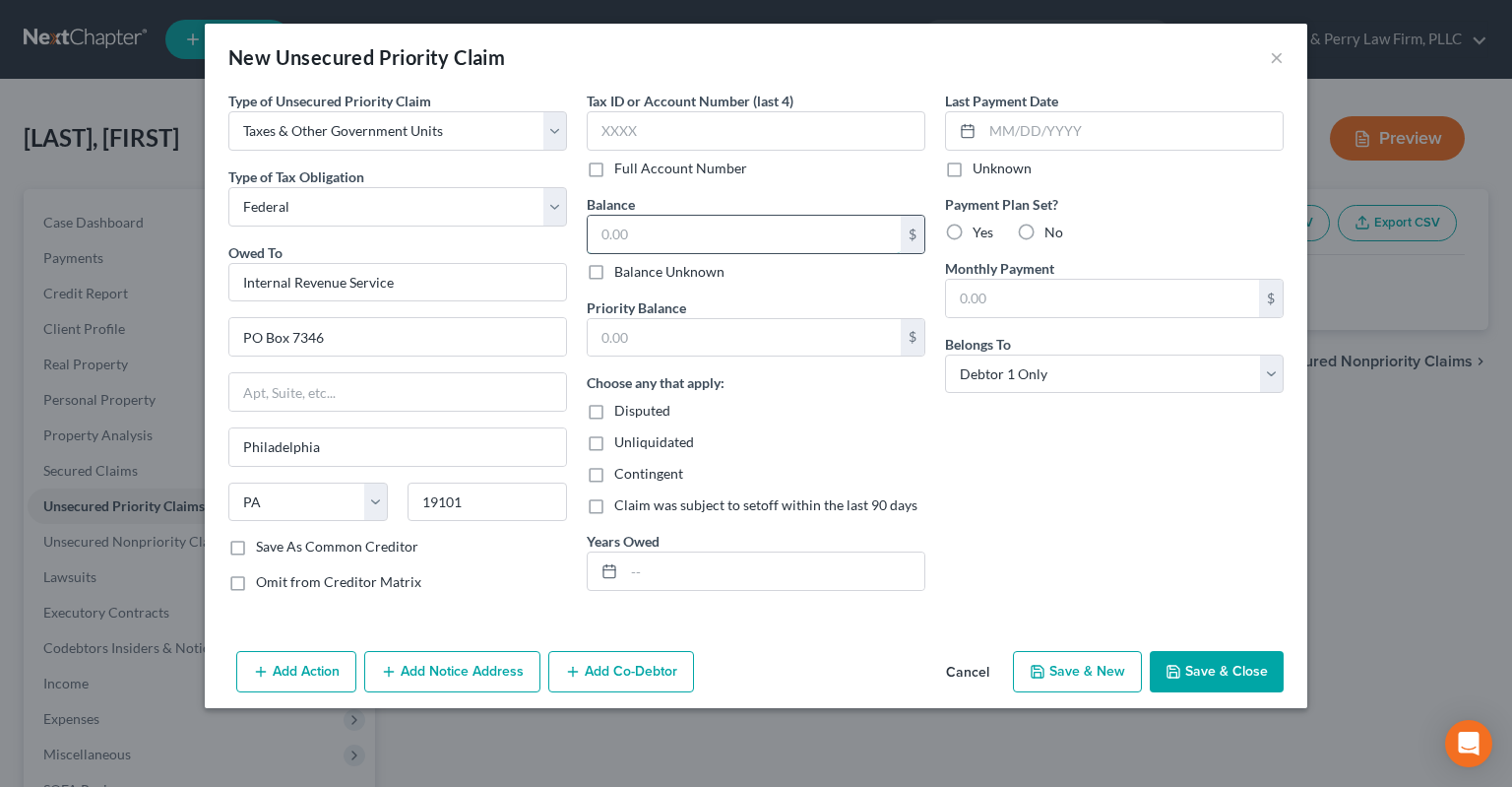 drag, startPoint x: 667, startPoint y: 236, endPoint x: 690, endPoint y: 232, distance: 23.345235 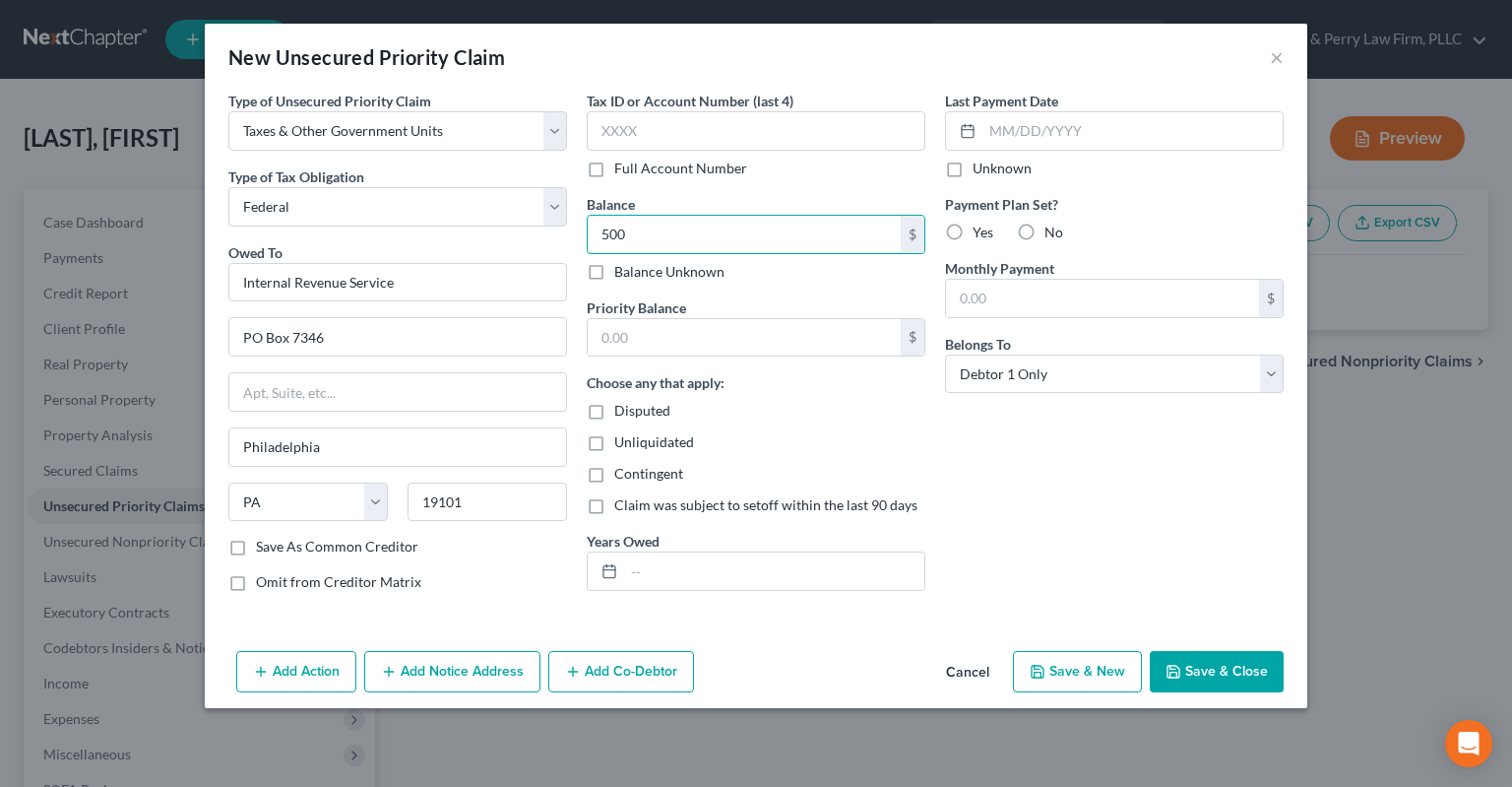 type on "500" 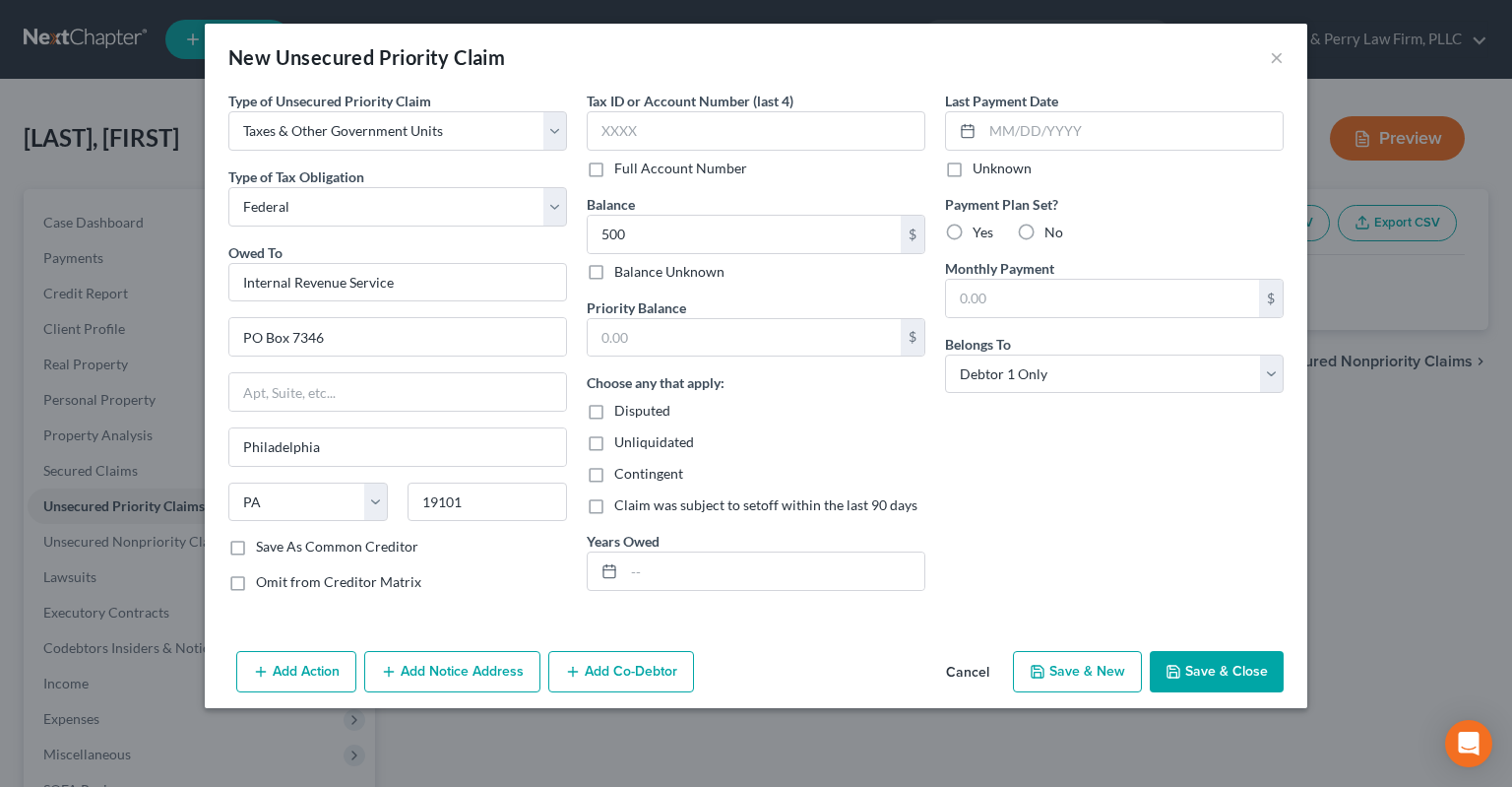 click on "Priority Balance $ Choose any that apply: Disputed Unliquidated Contingent Claim was subject to setoff within the last 90 days Years Owed" at bounding box center [756, 444] 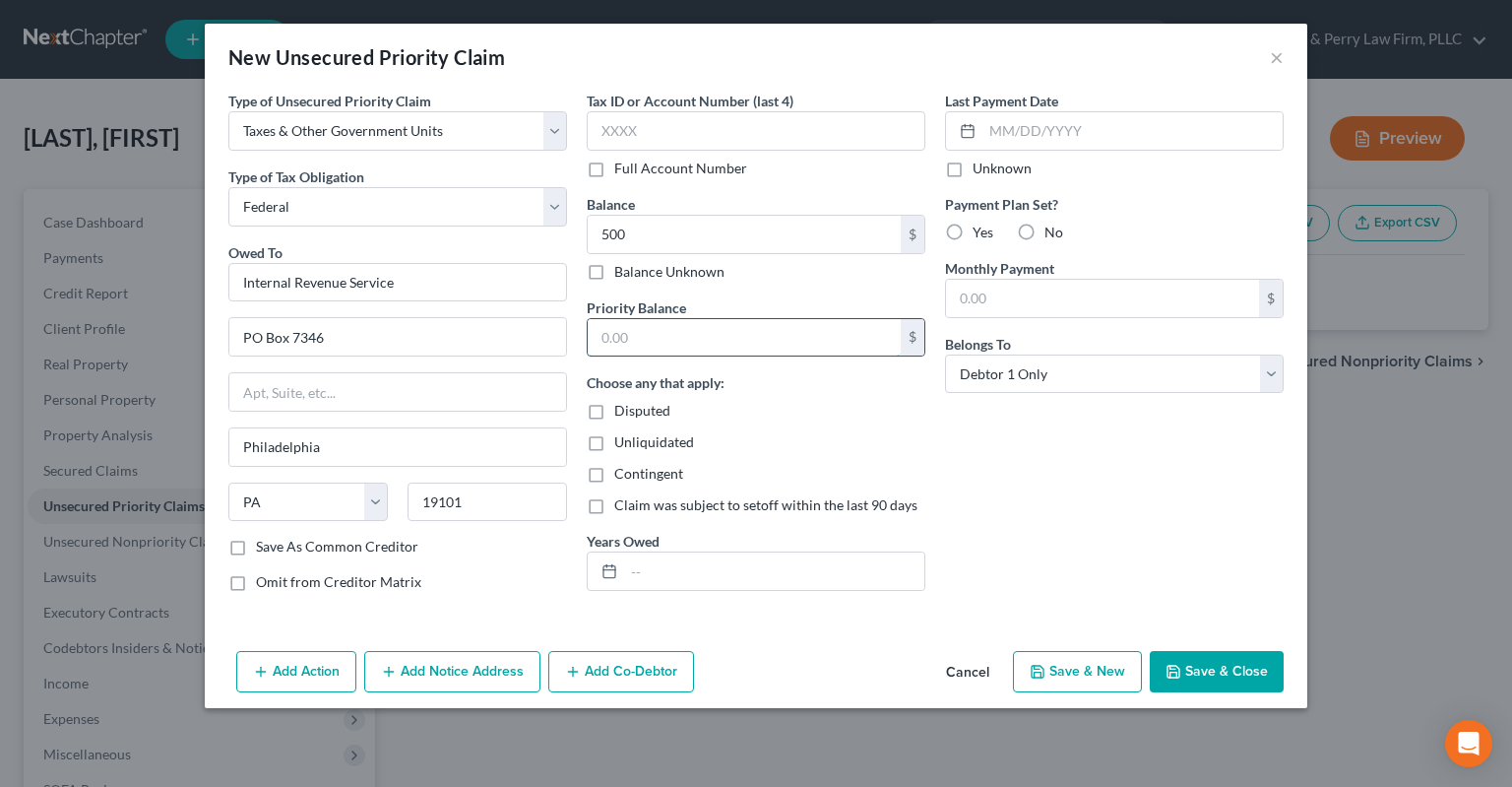 click at bounding box center [744, 338] 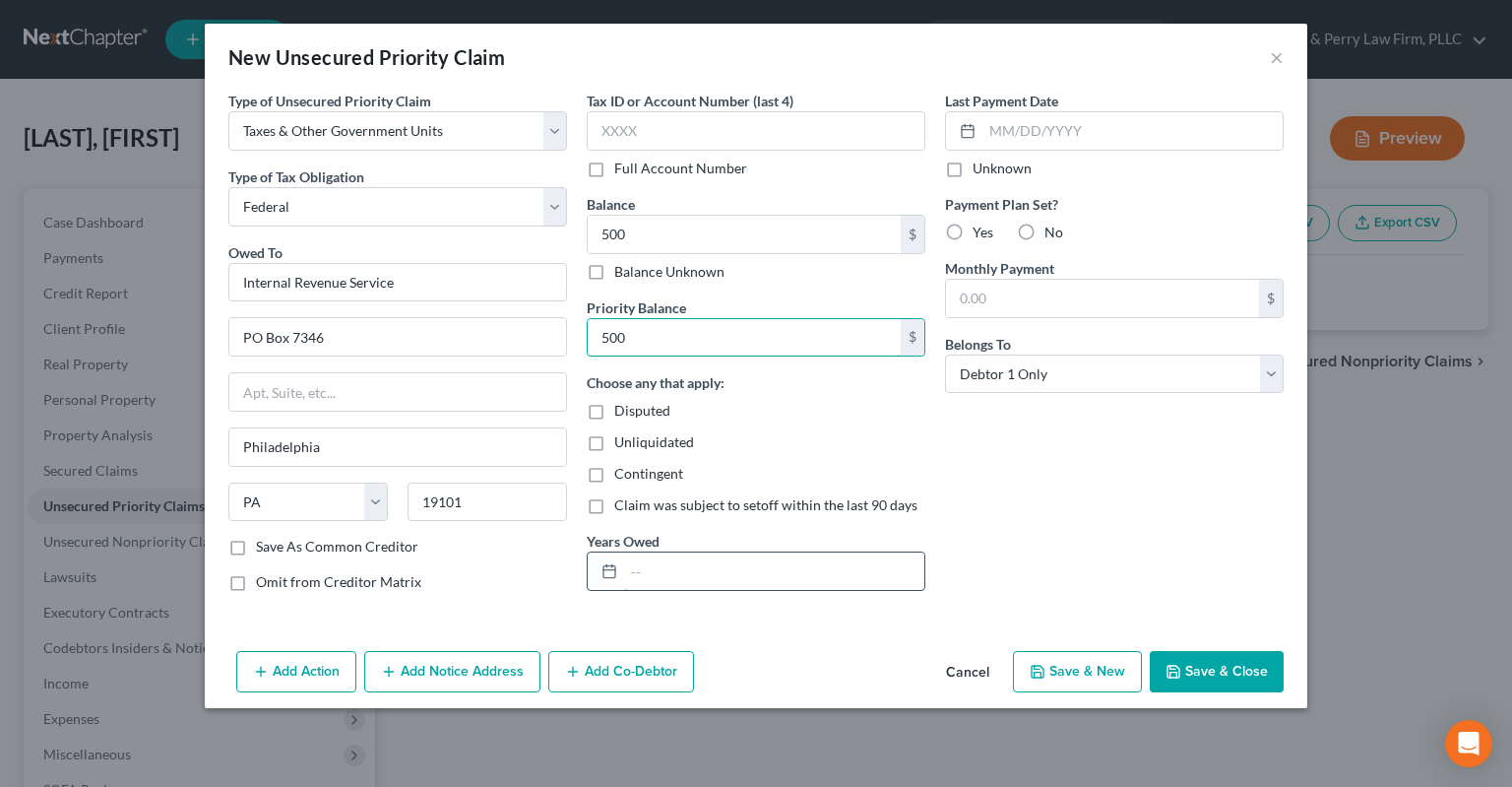 type on "500" 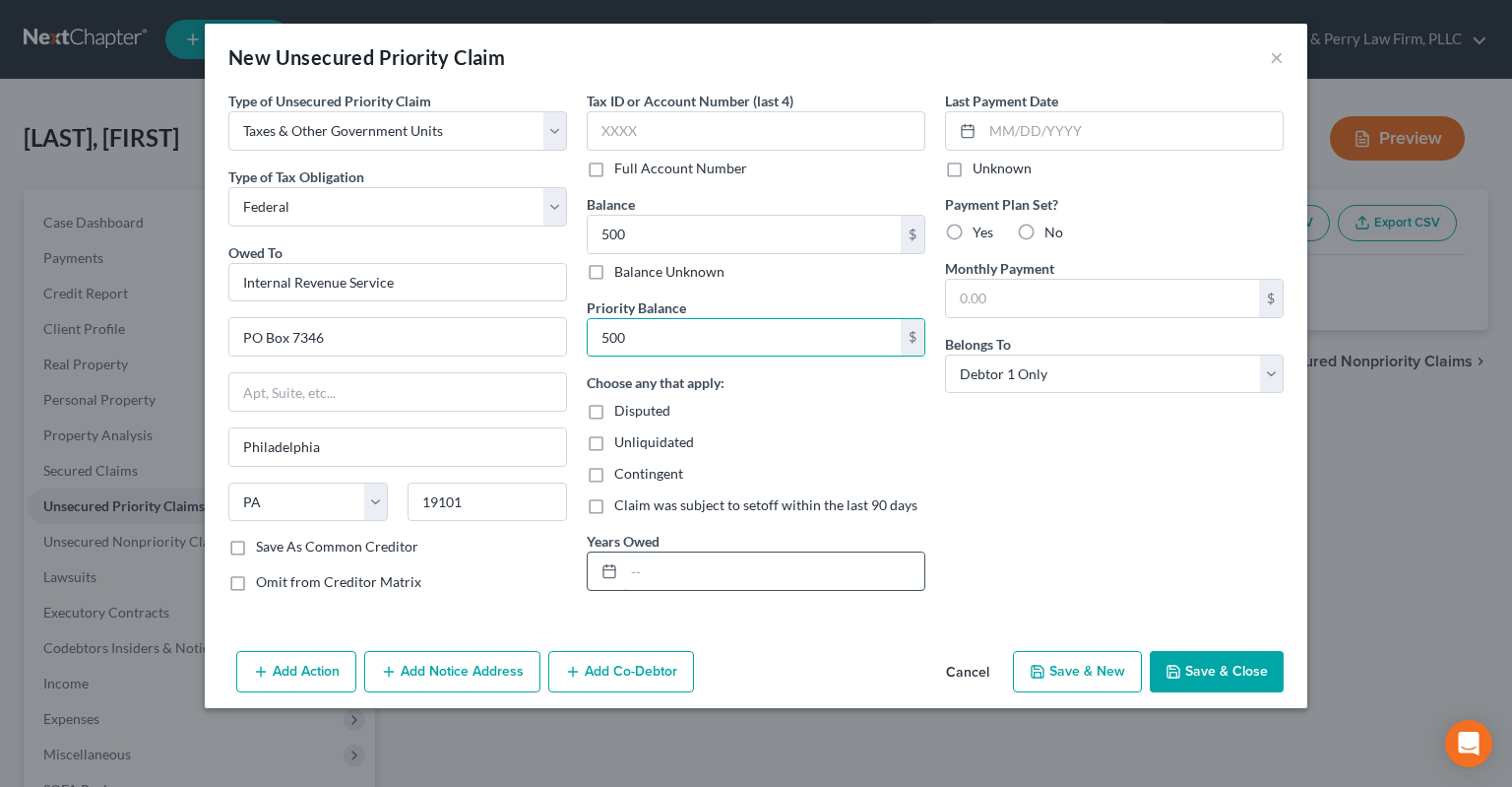 click at bounding box center [774, 571] 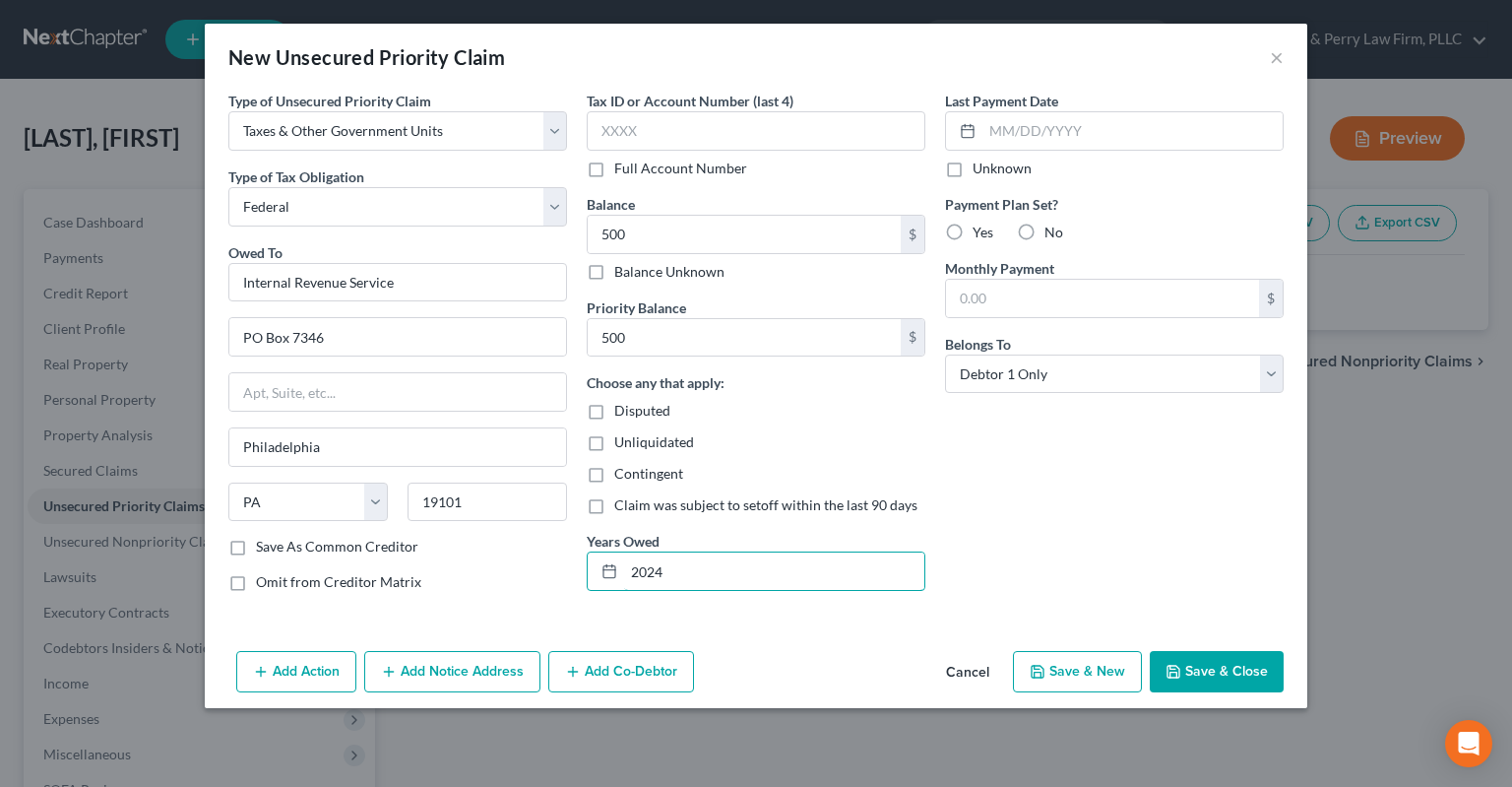 type on "2024" 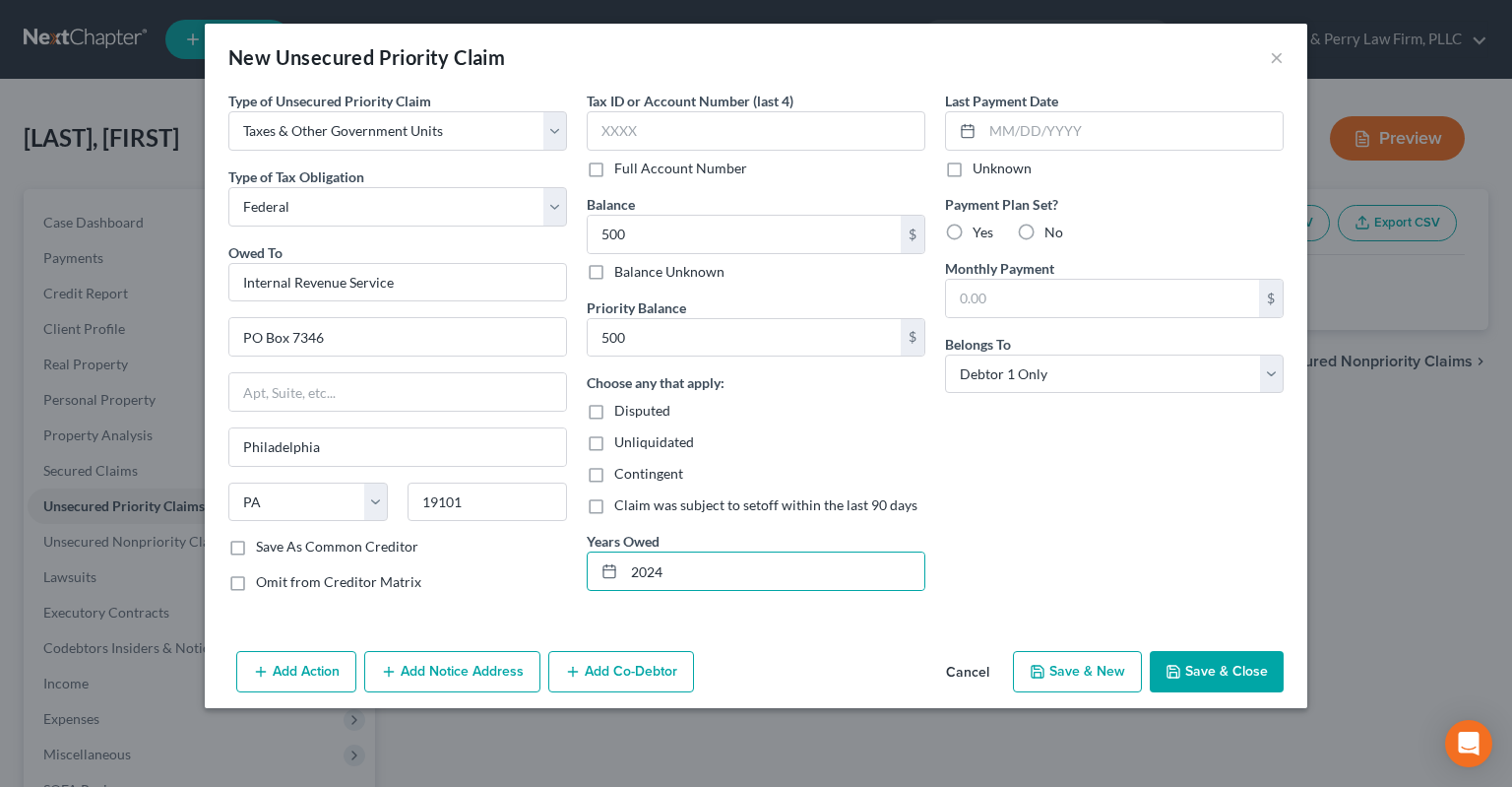 click on "Save & Close" at bounding box center [1217, 672] 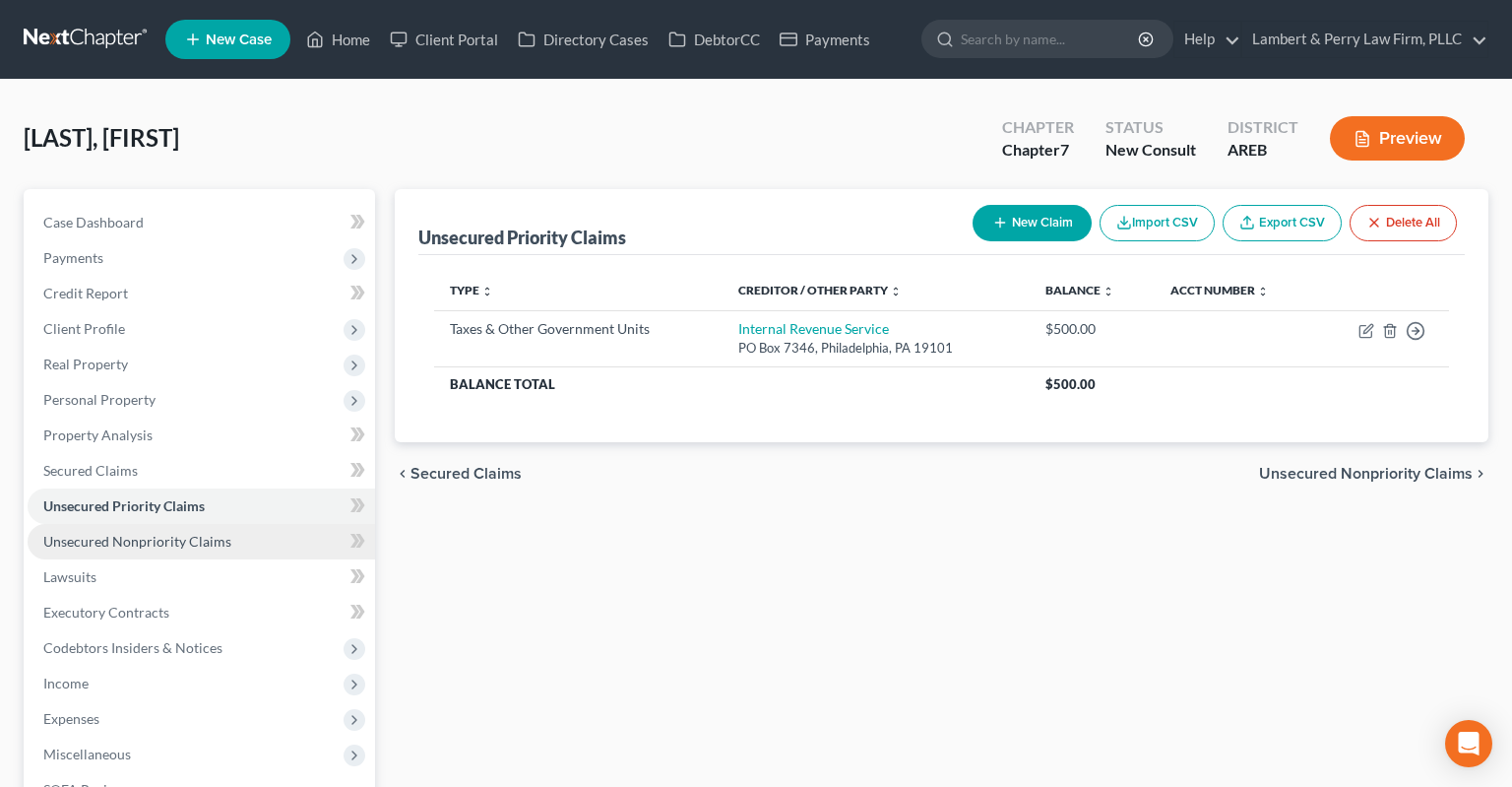 click on "Unsecured Nonpriority Claims" at bounding box center [137, 541] 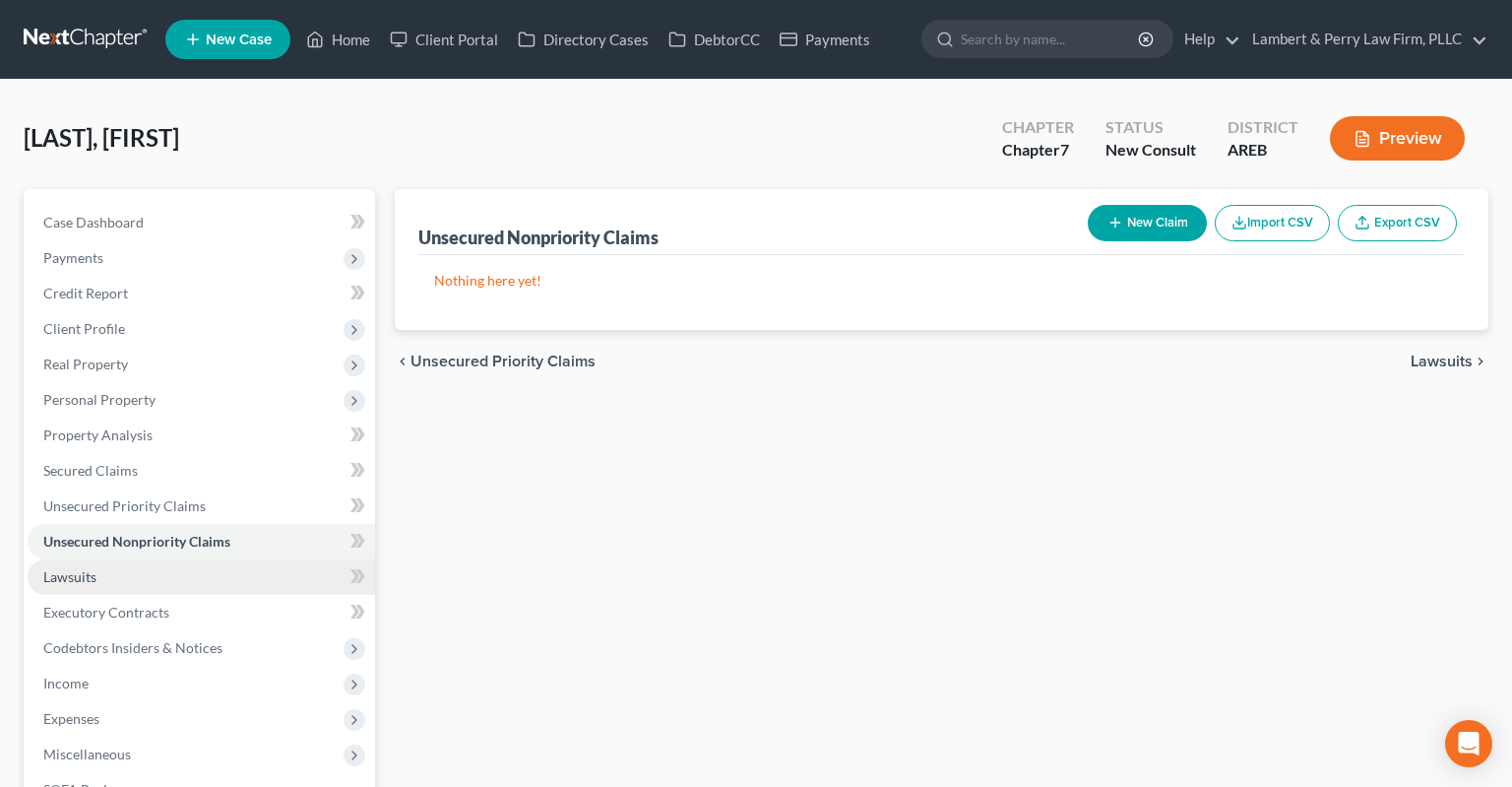 click on "Lawsuits" at bounding box center [201, 577] 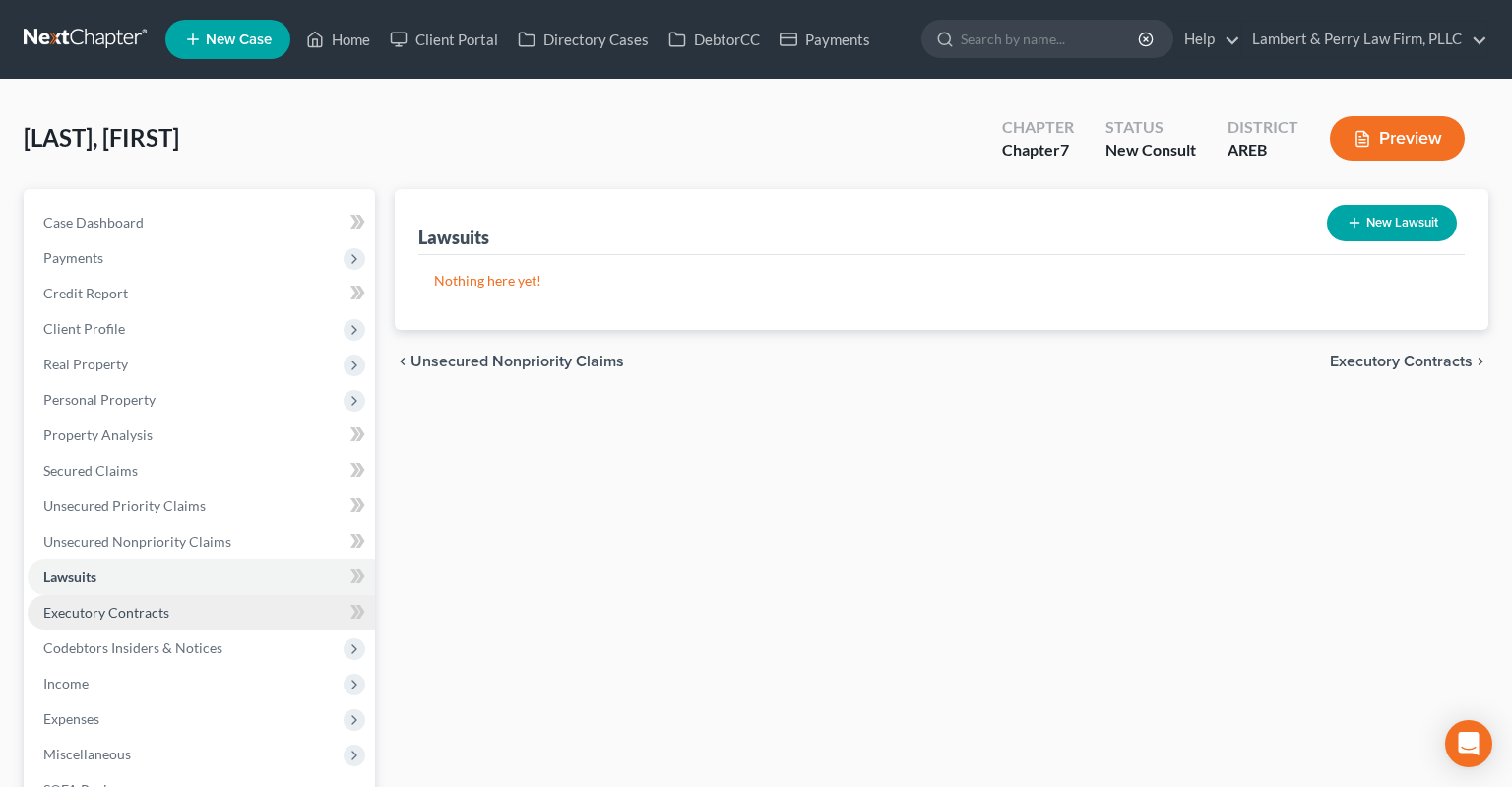 click on "Executory Contracts" at bounding box center (201, 613) 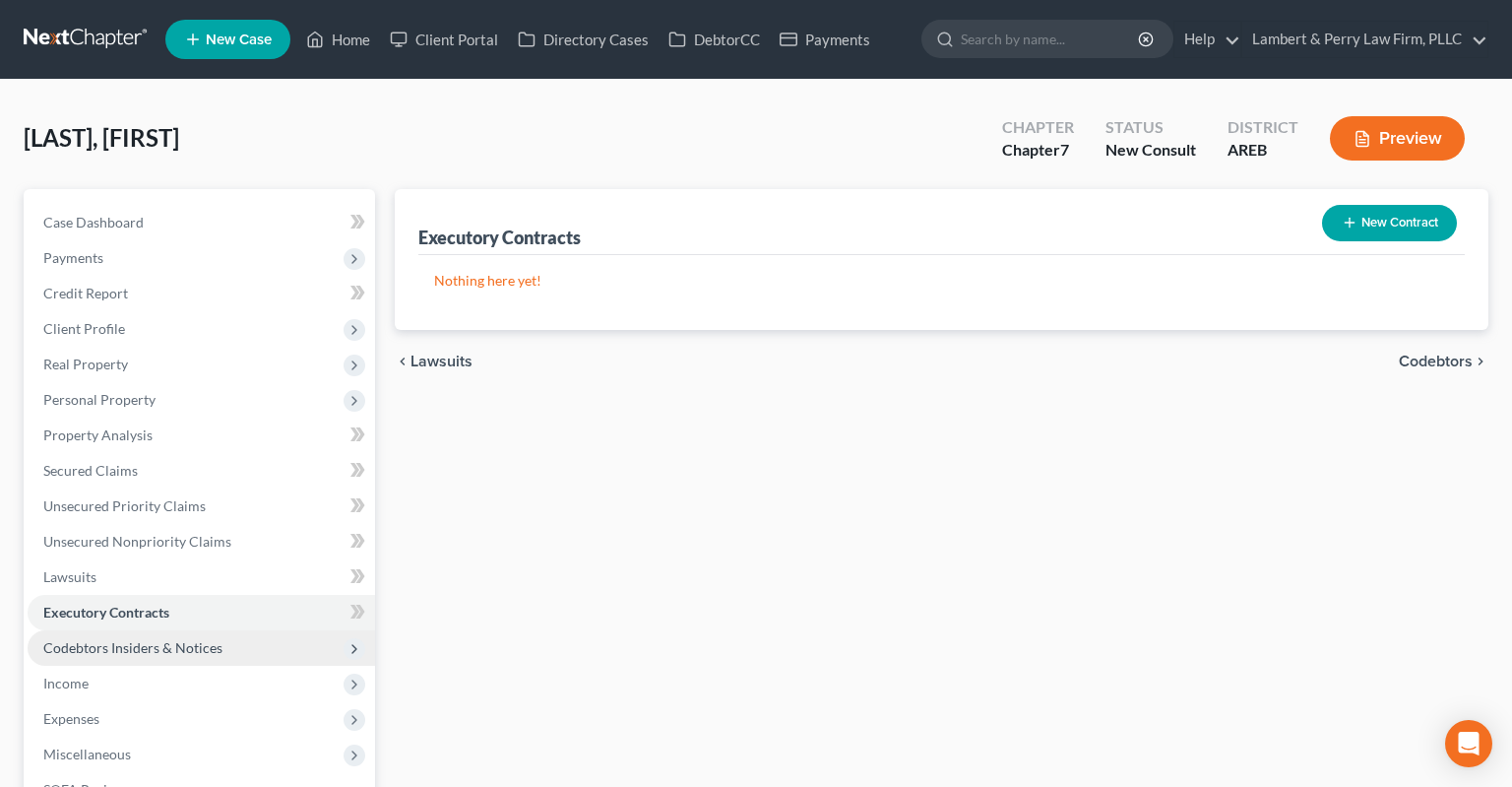 click on "Codebtors Insiders & Notices" at bounding box center [201, 648] 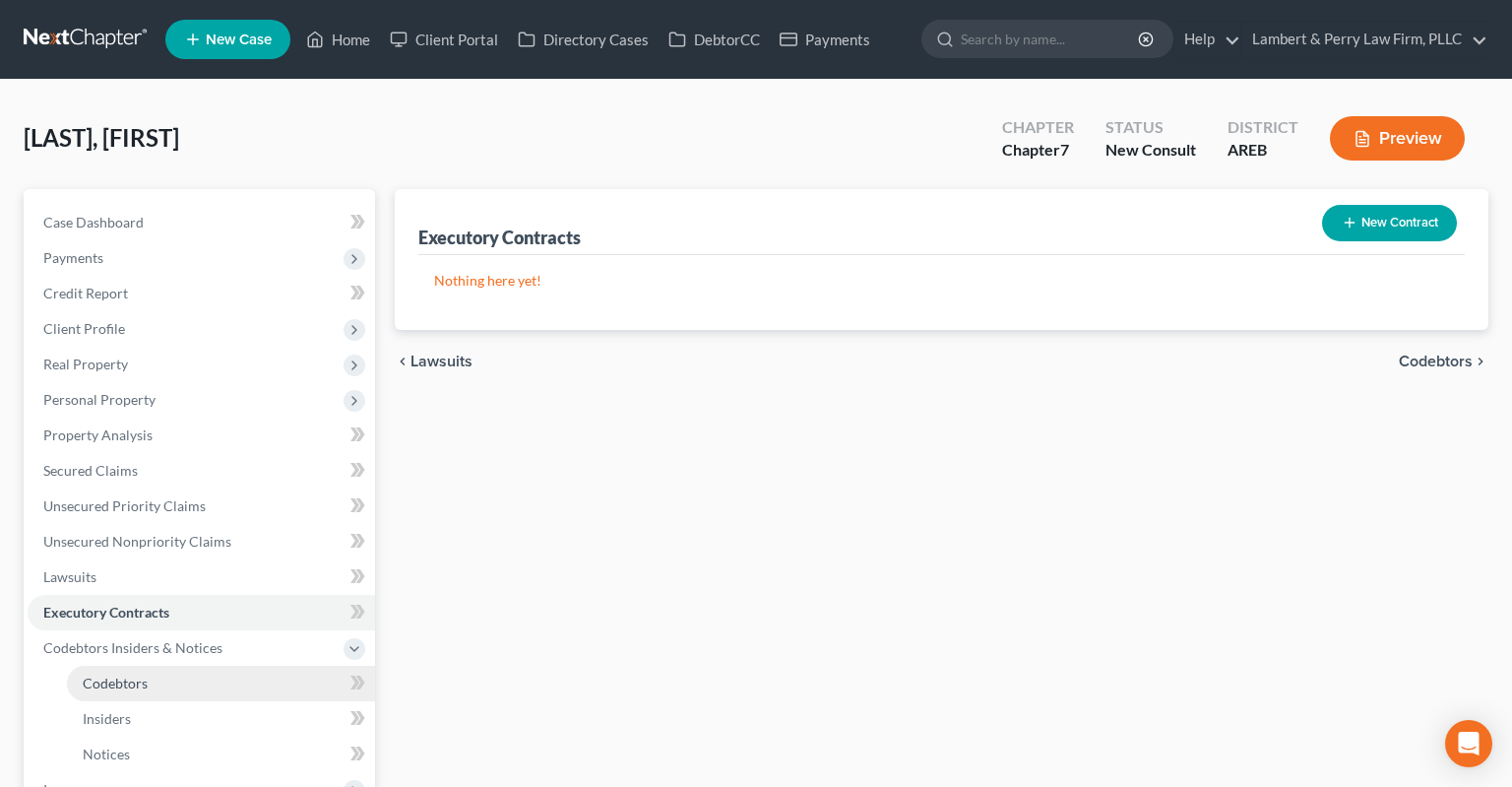 click on "Codebtors" at bounding box center (115, 683) 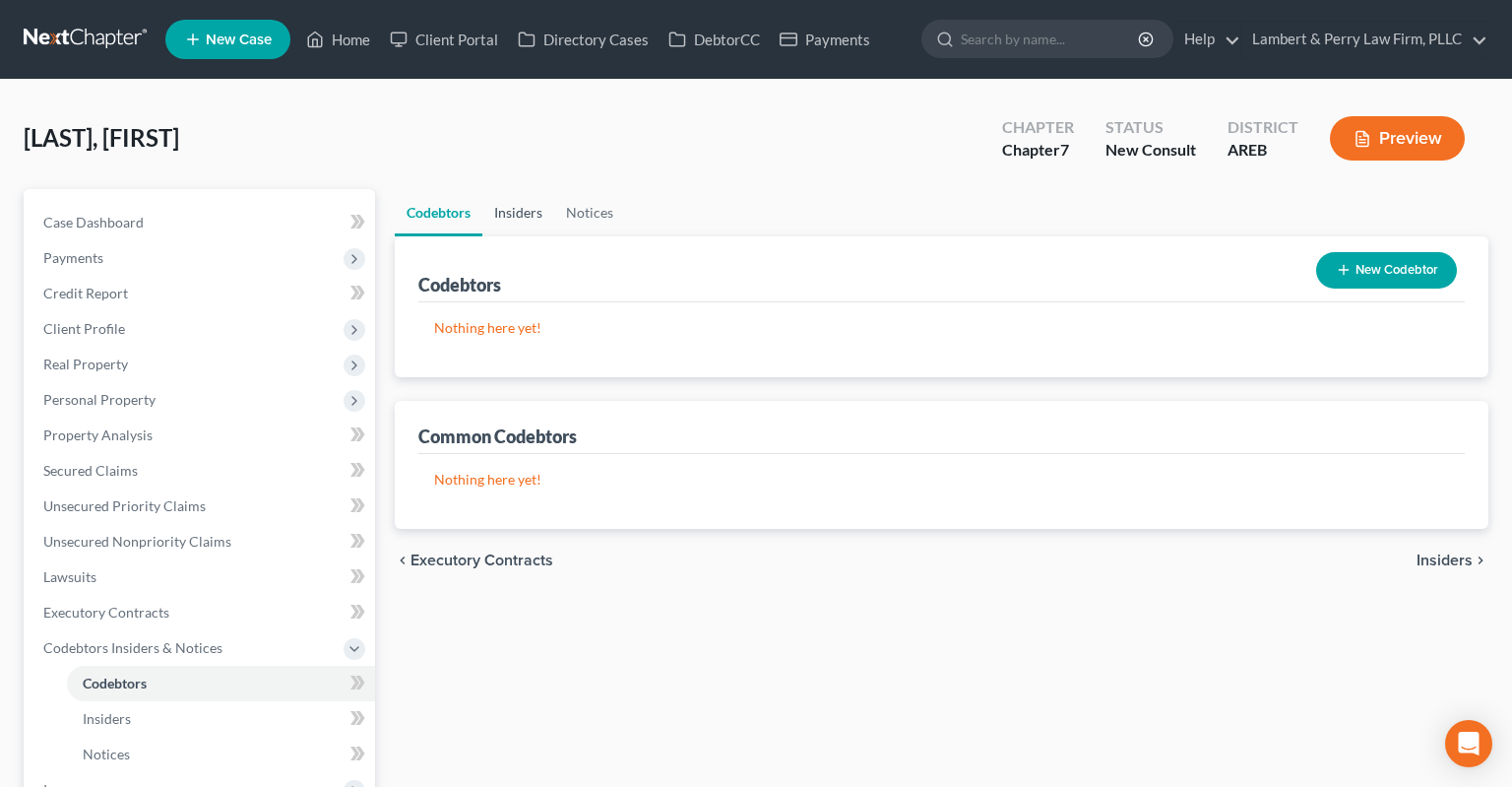 click on "Insiders" at bounding box center (518, 213) 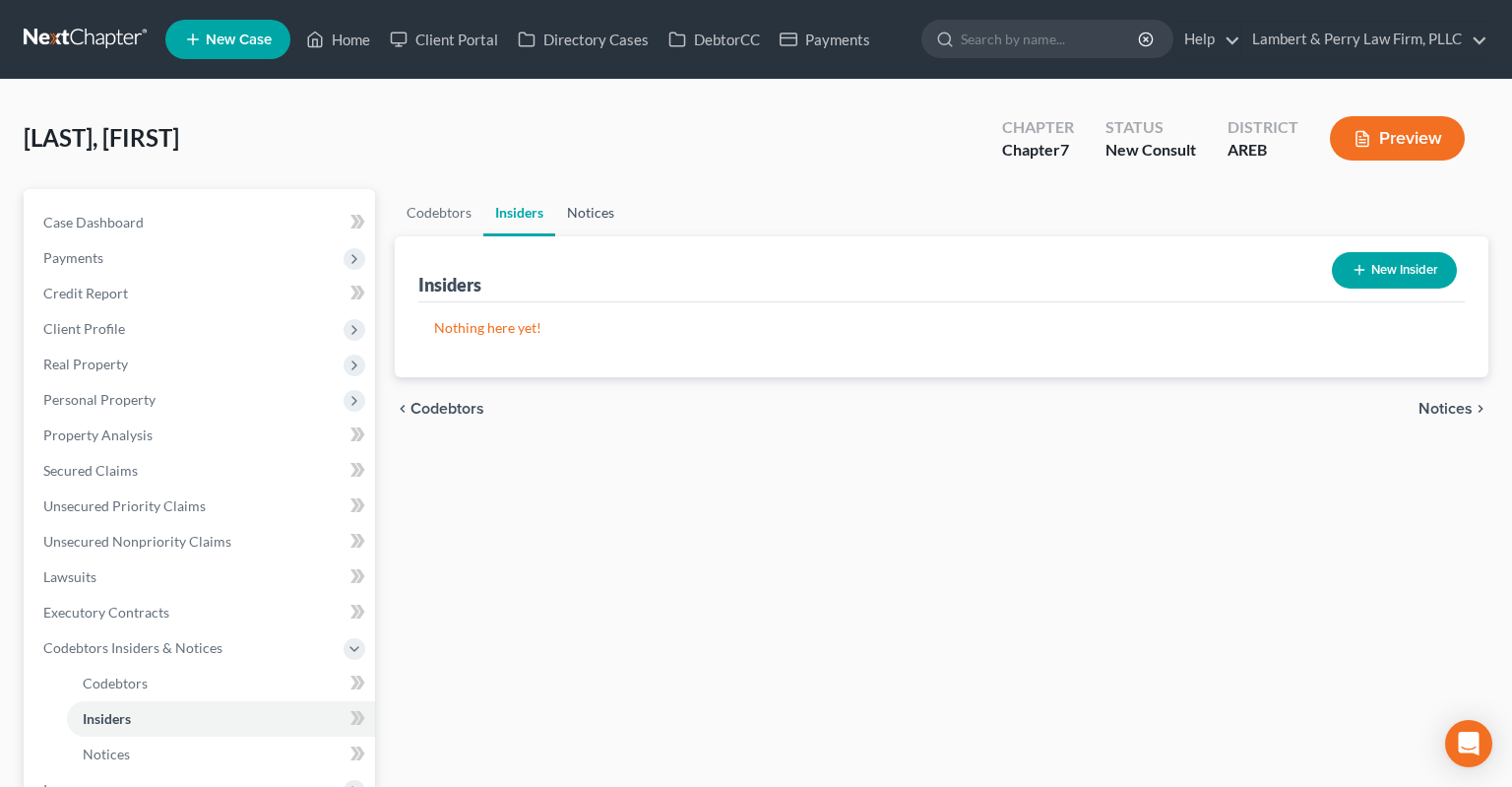 click on "Notices" at bounding box center (591, 213) 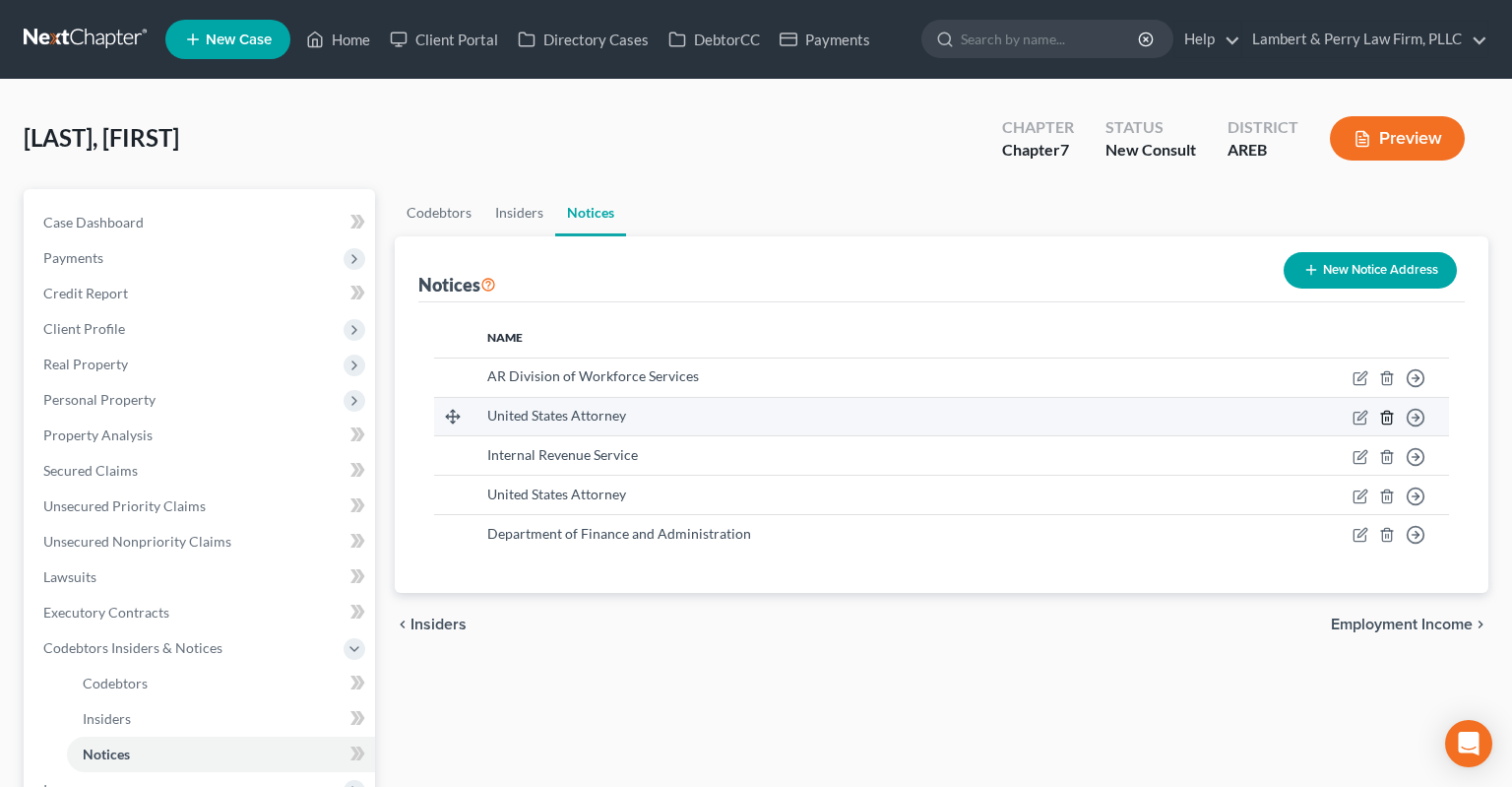 click 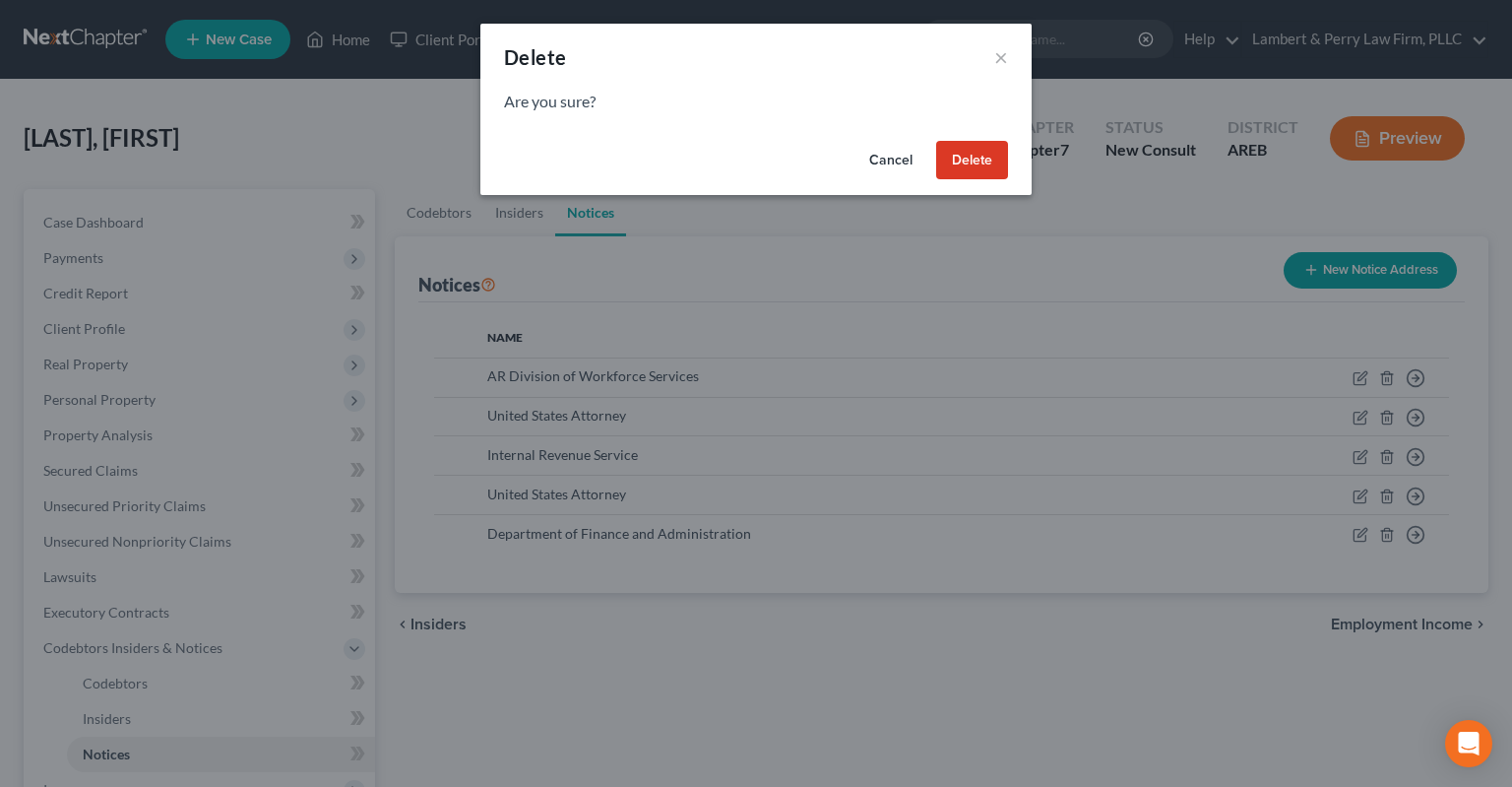 click on "Cancel" at bounding box center [891, 161] 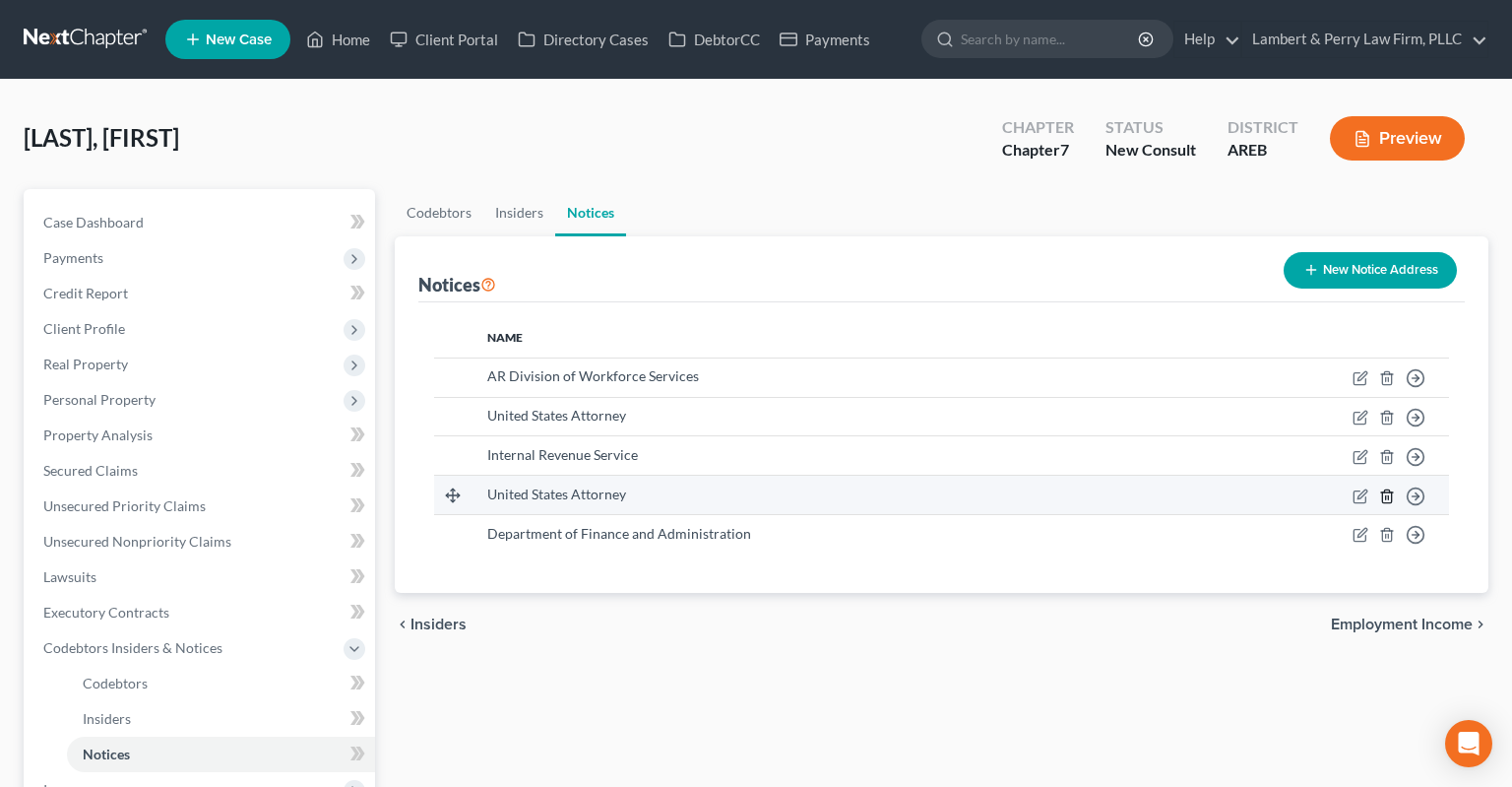 click 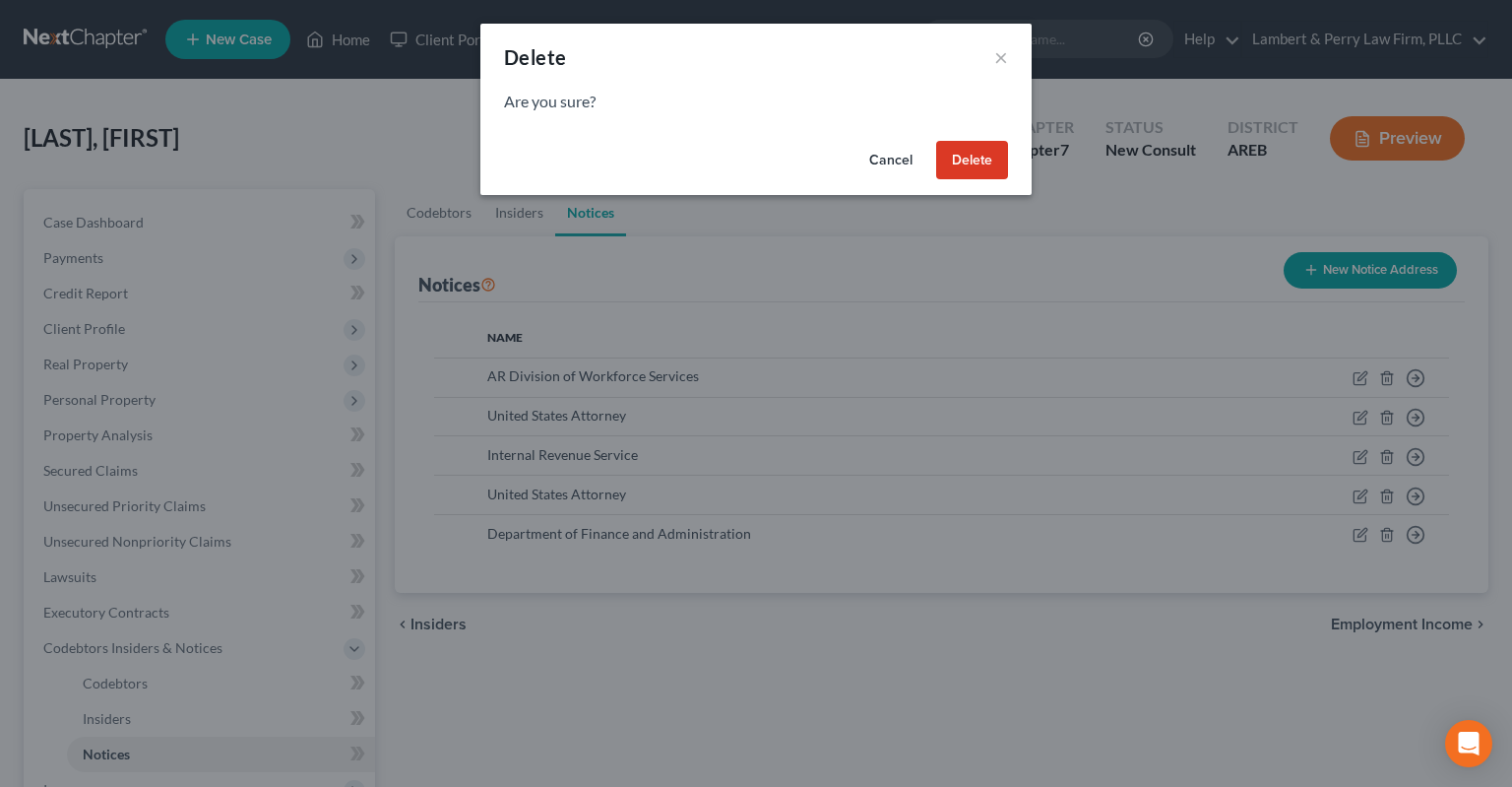 click on "Delete" at bounding box center (972, 161) 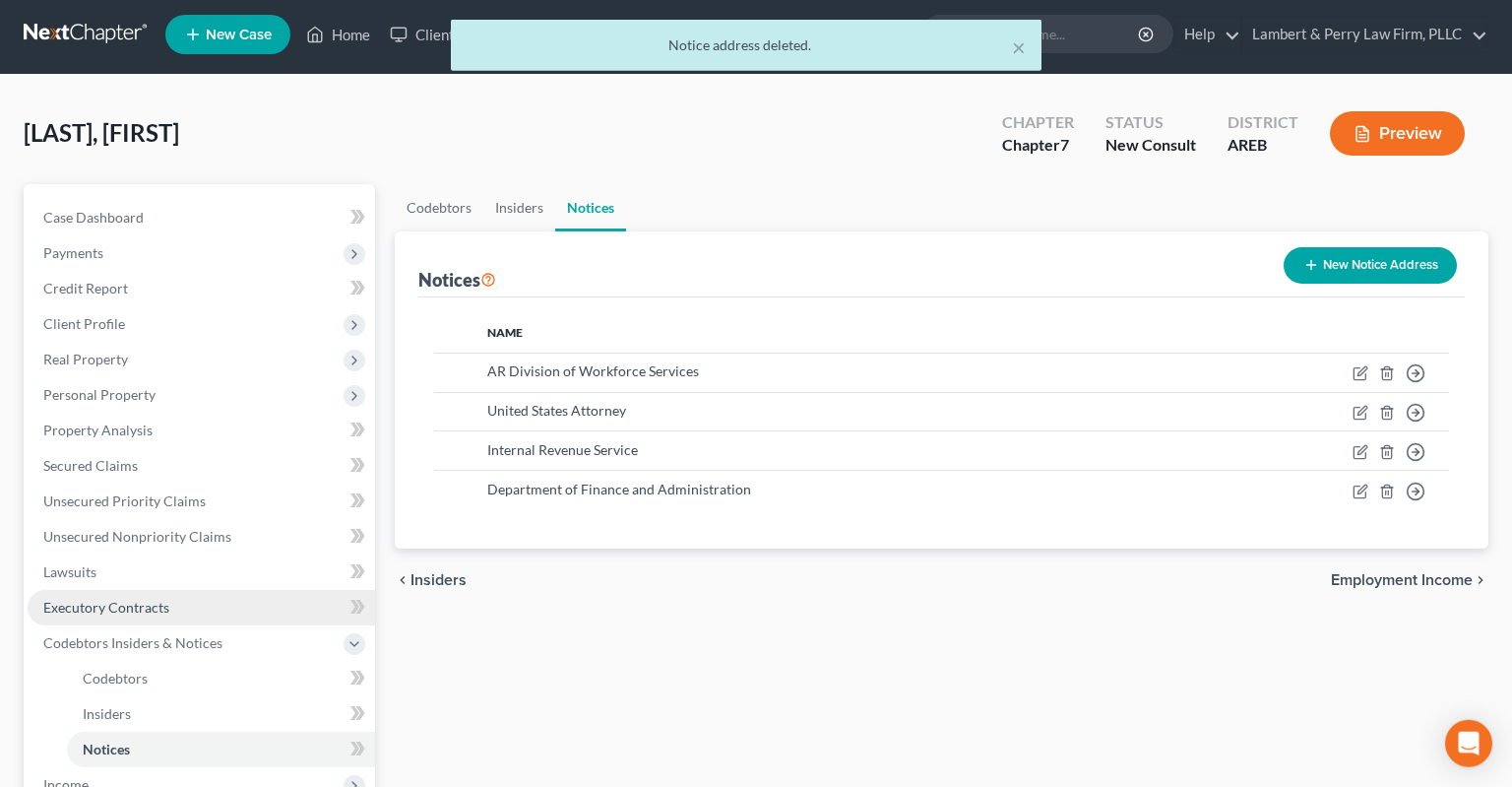 scroll, scrollTop: 208, scrollLeft: 0, axis: vertical 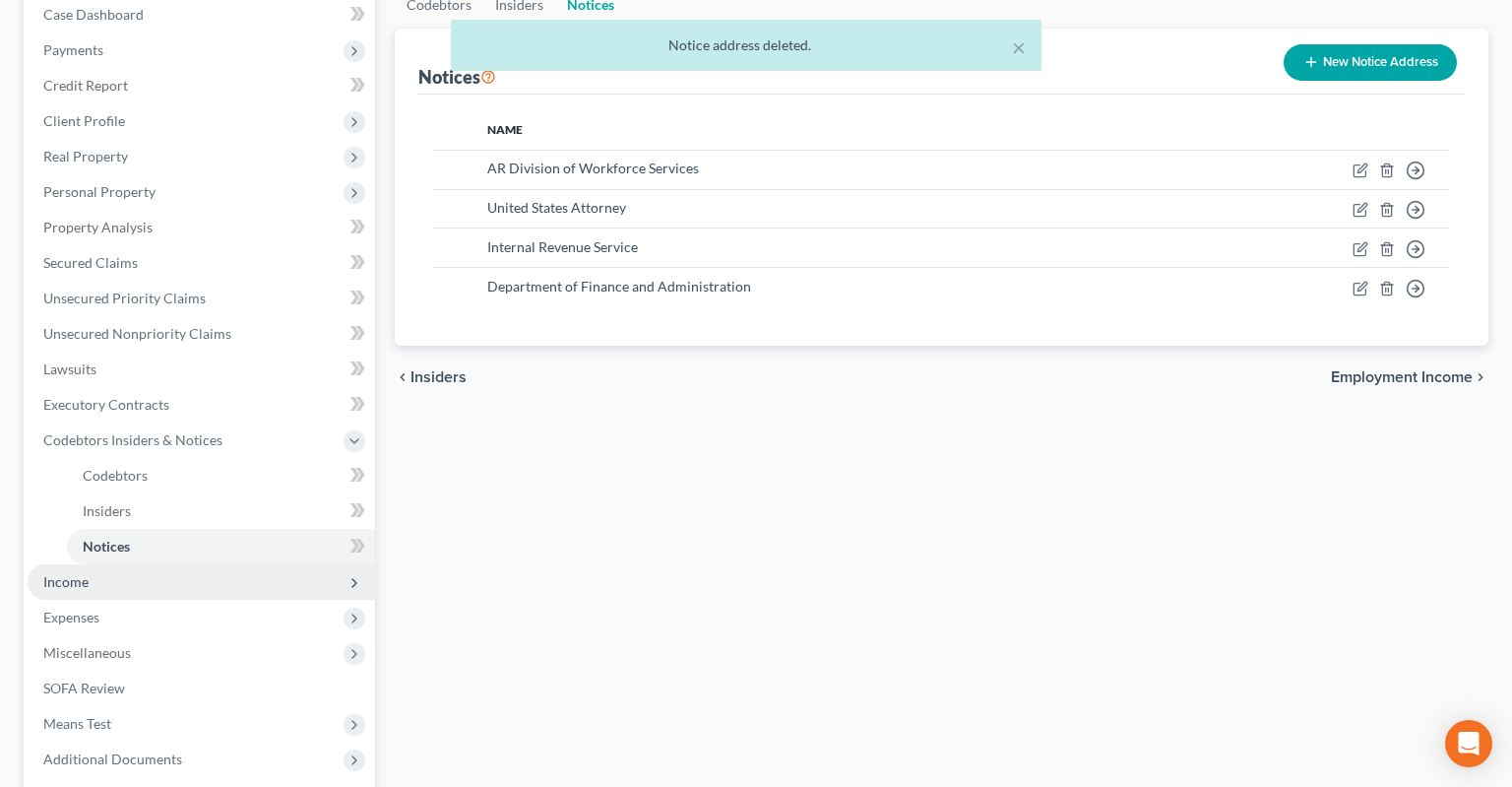 click on "Income" at bounding box center (201, 582) 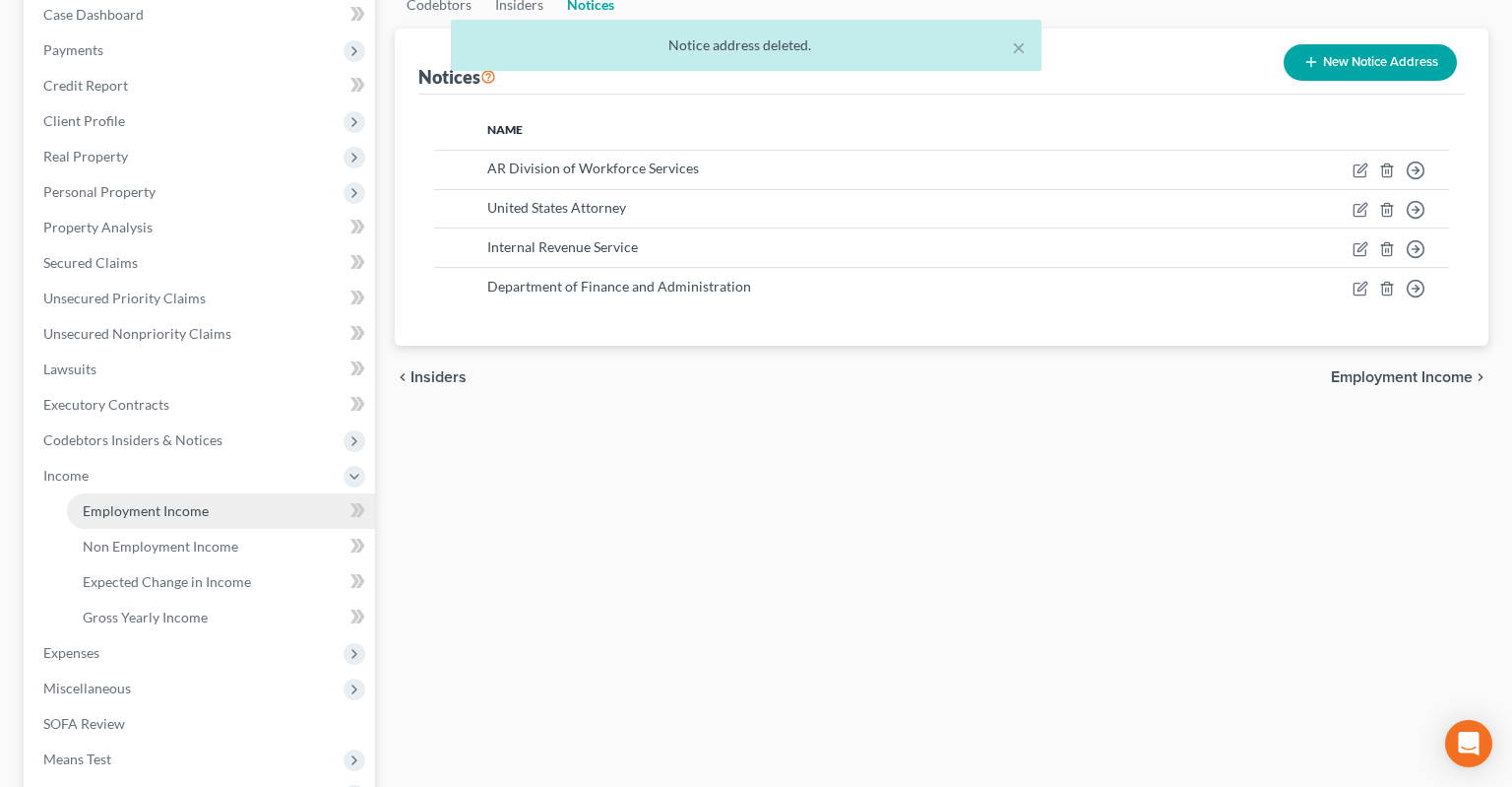 click on "Employment Income" at bounding box center (220, 511) 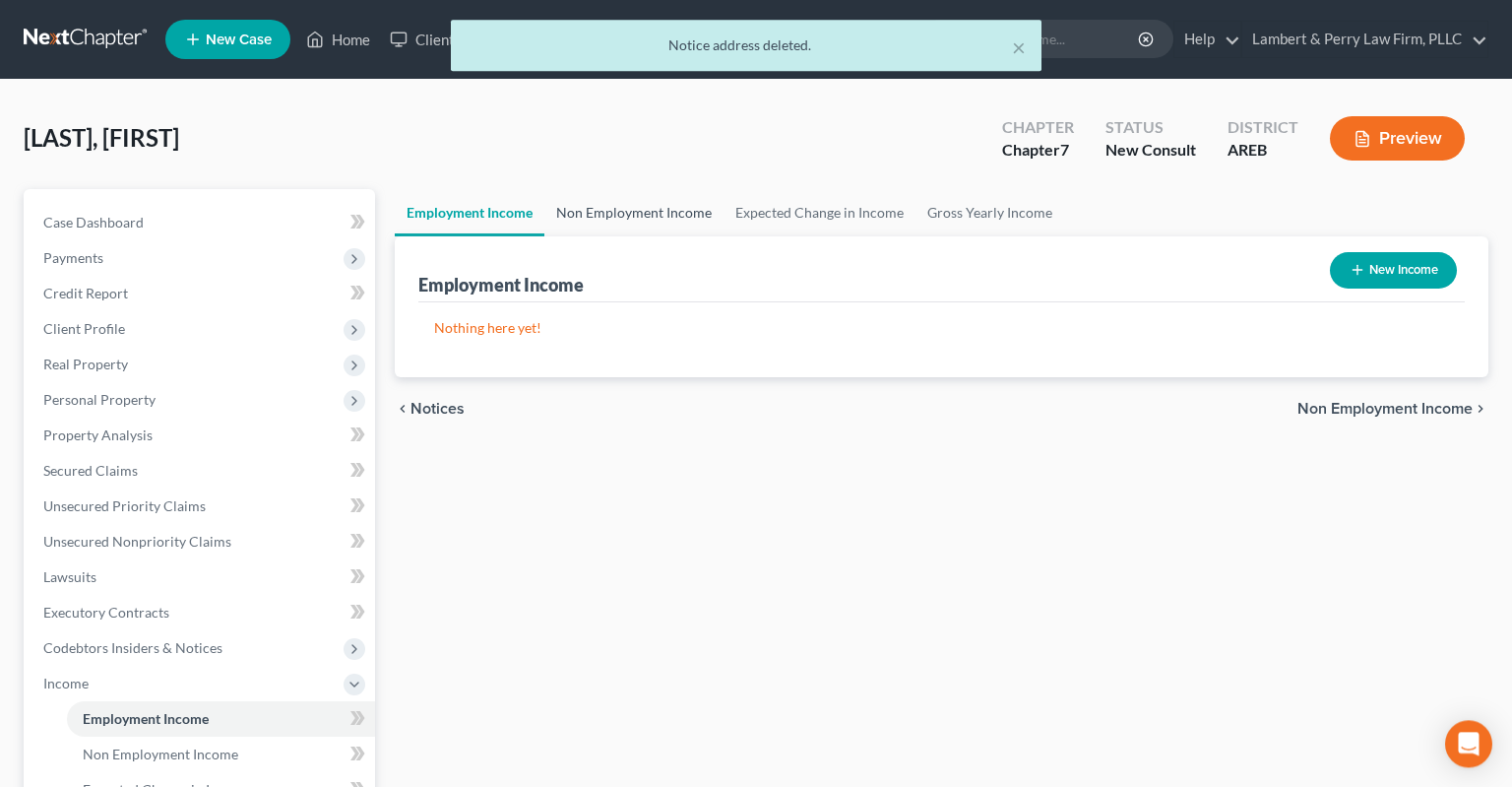 scroll, scrollTop: 0, scrollLeft: 0, axis: both 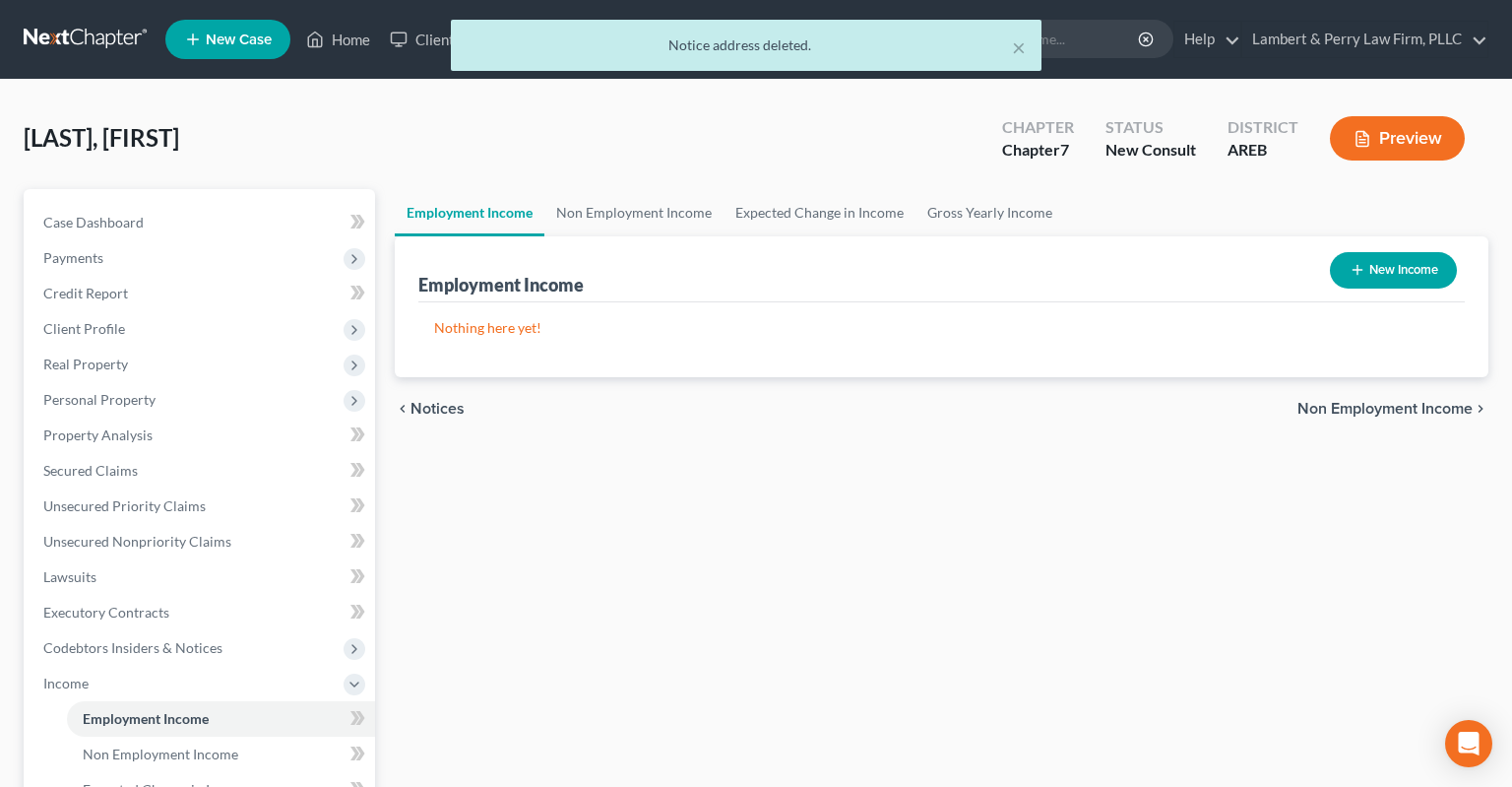click on "New Income" at bounding box center (1393, 270) 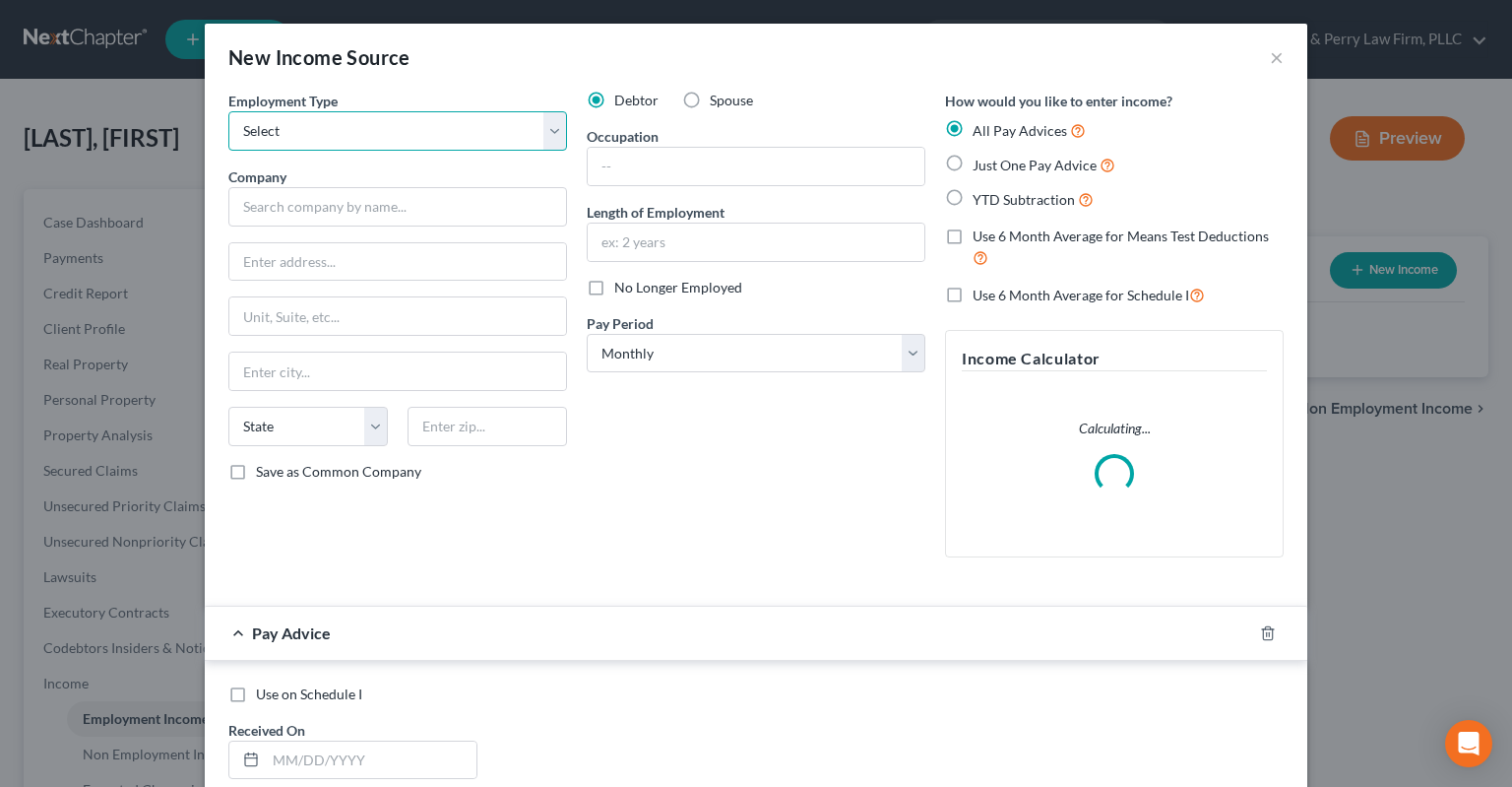 click on "Select Full or Part Time Employment Self Employment" at bounding box center (398, 131) 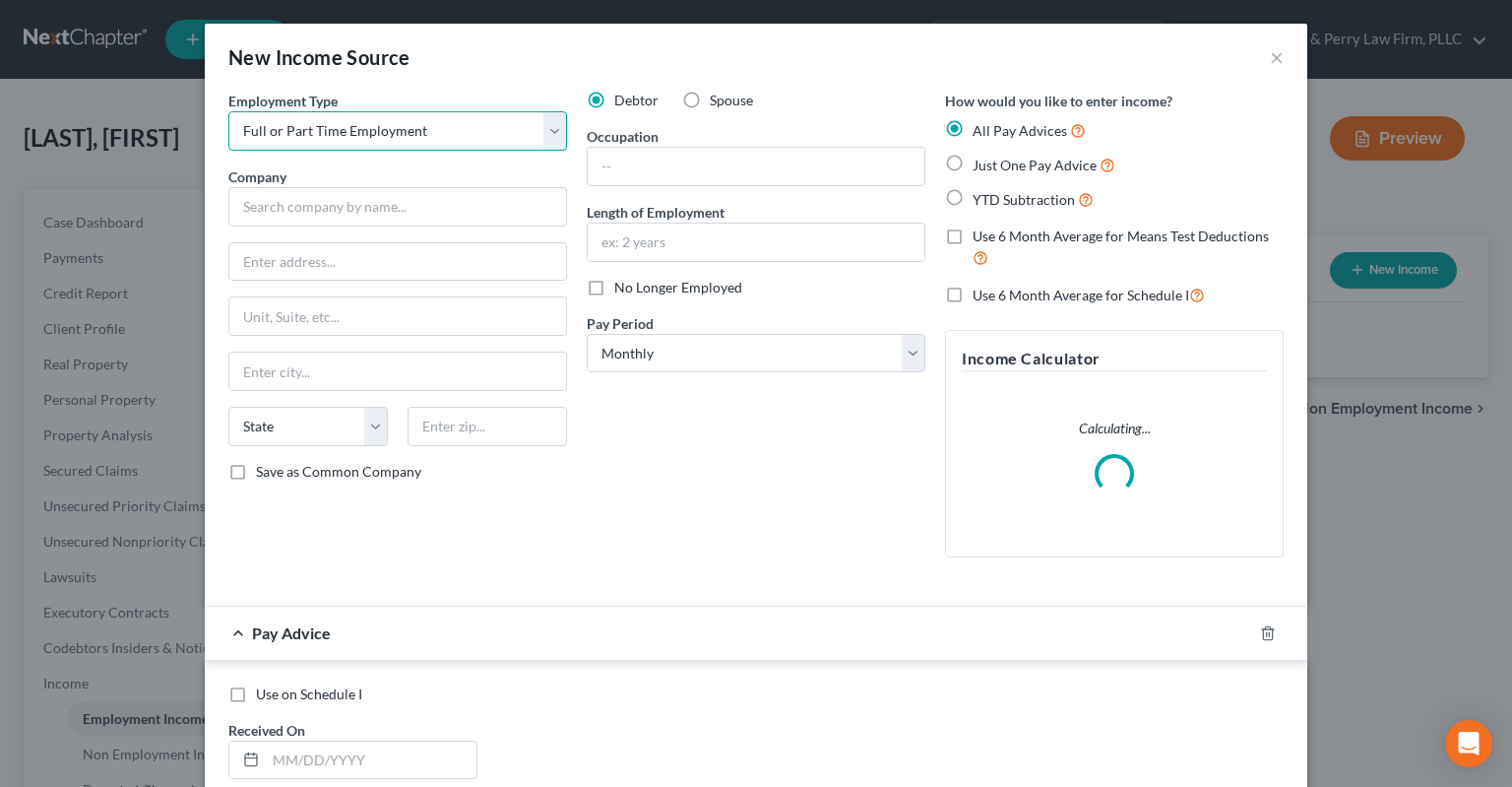 click on "Full or Part Time Employment" at bounding box center [0, 0] 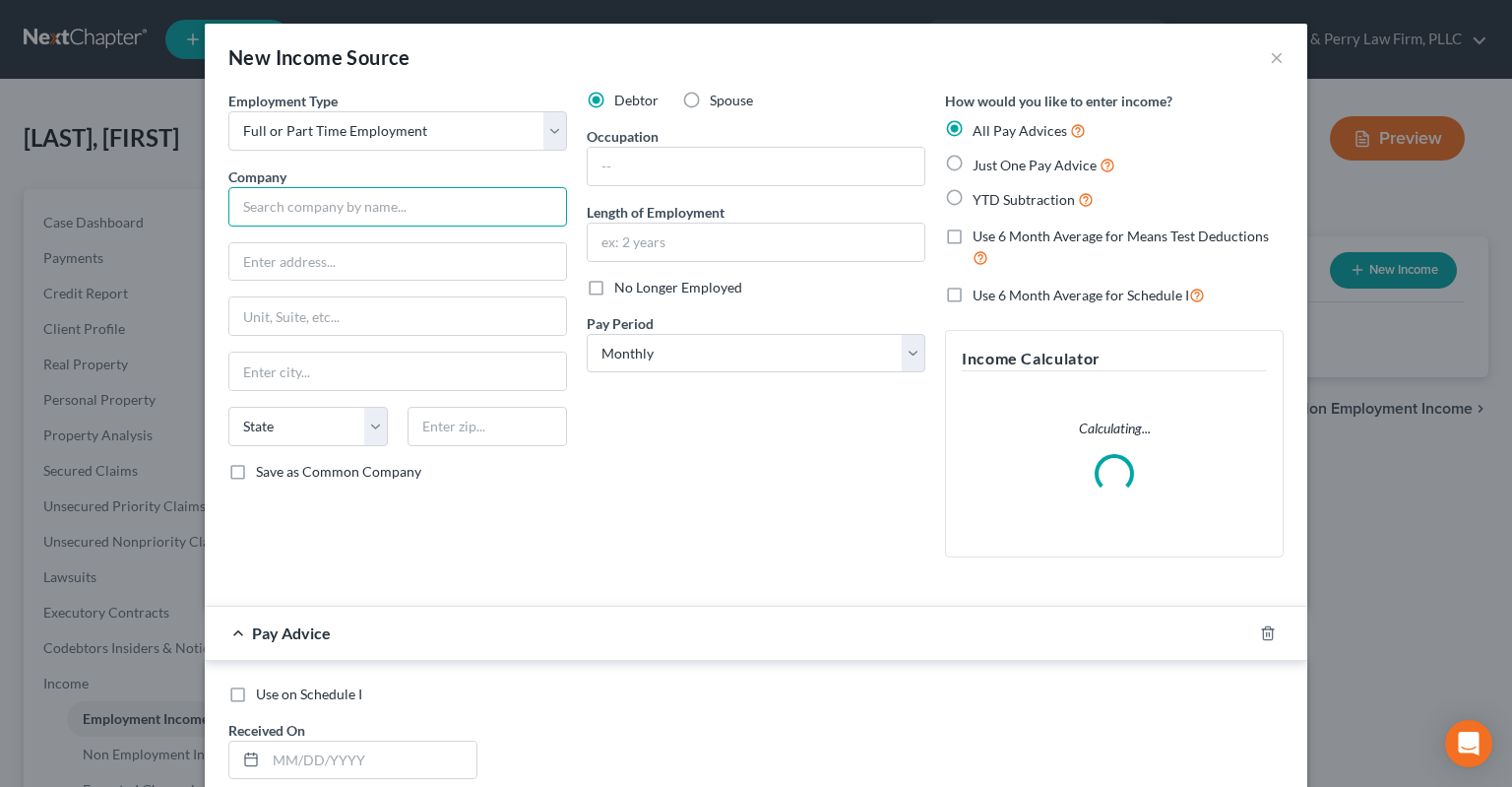 click at bounding box center (398, 207) 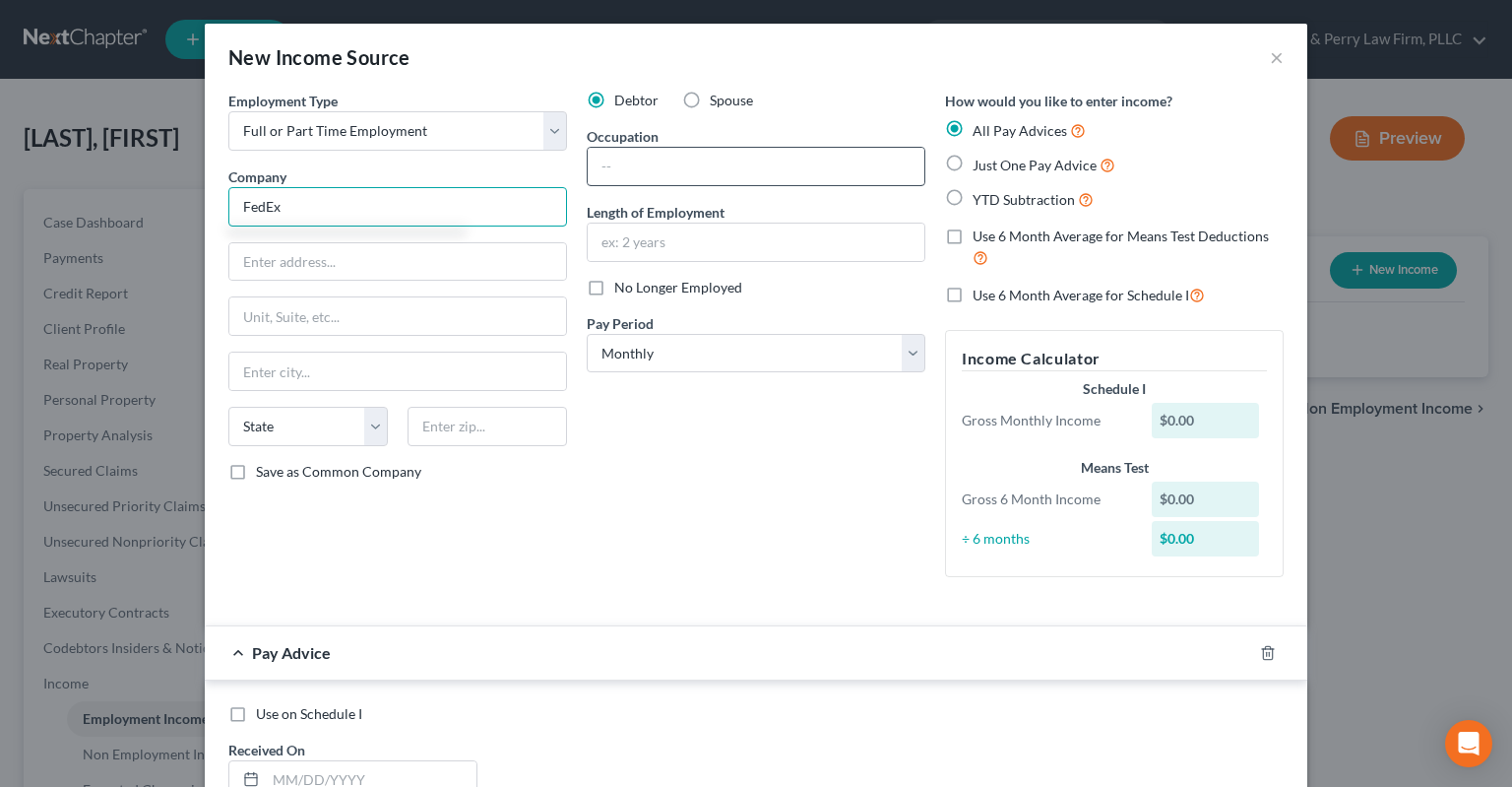 type on "FedEx" 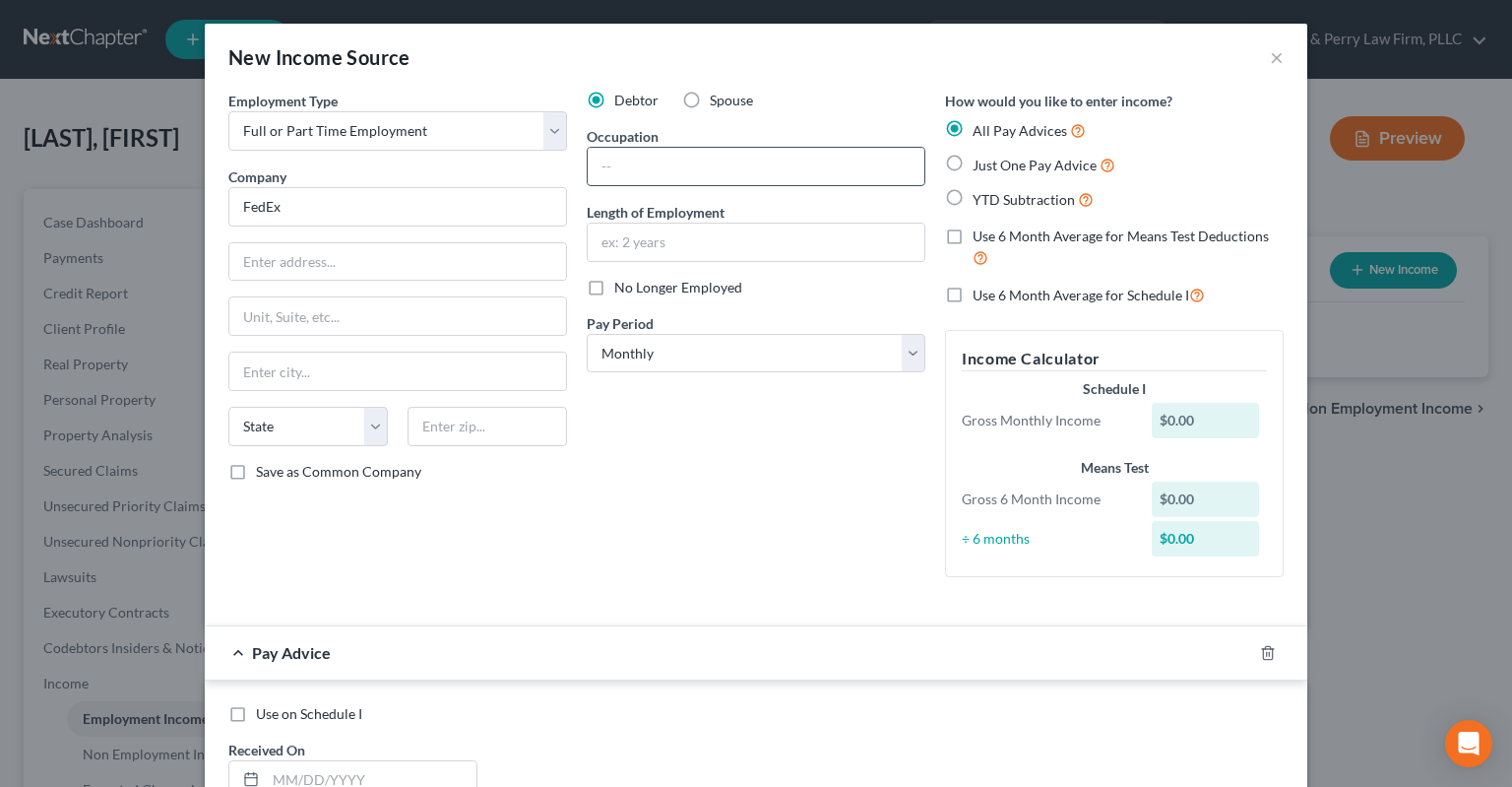 click at bounding box center [756, 166] 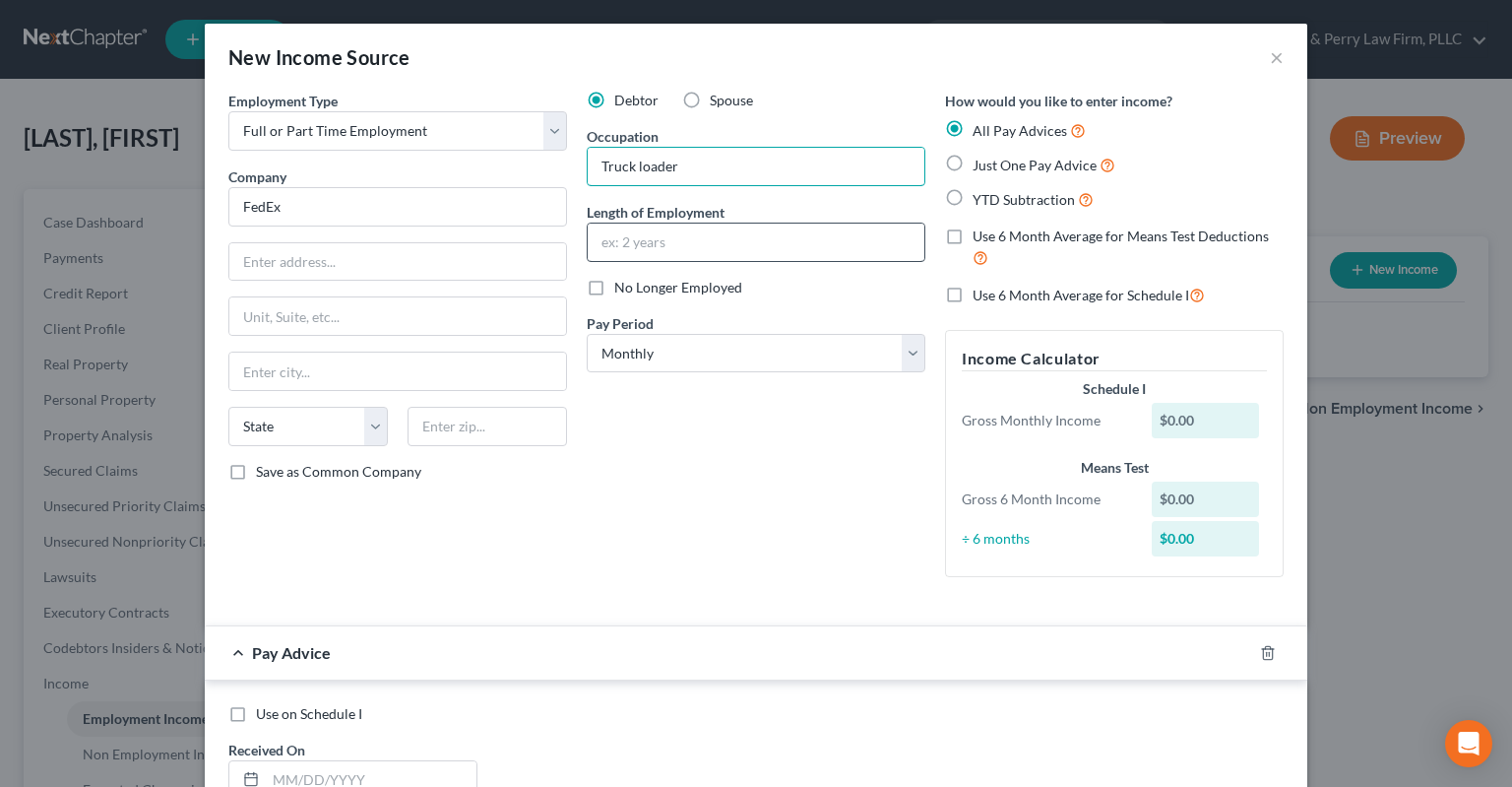 type on "Truck loader" 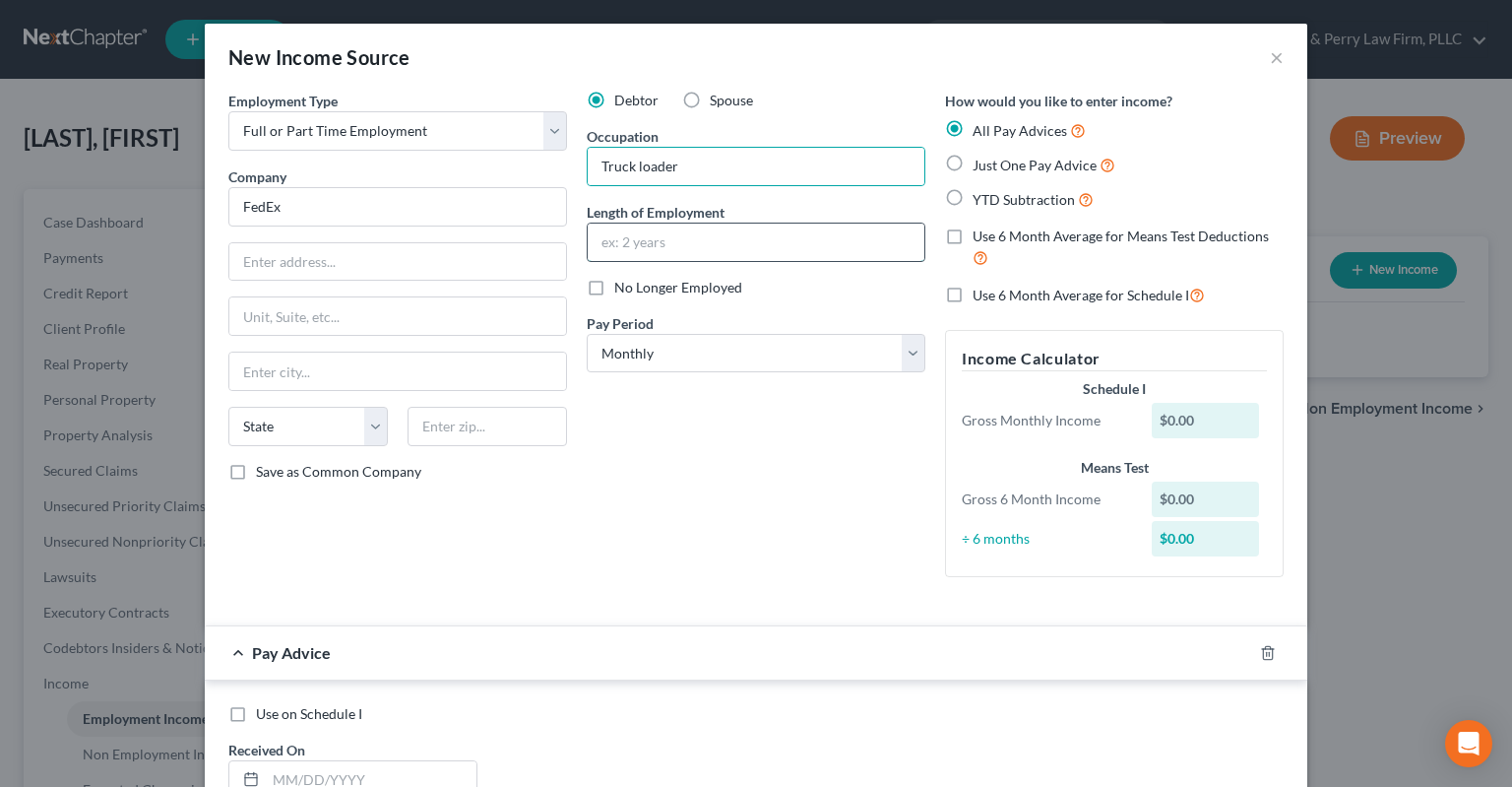 click at bounding box center (756, 242) 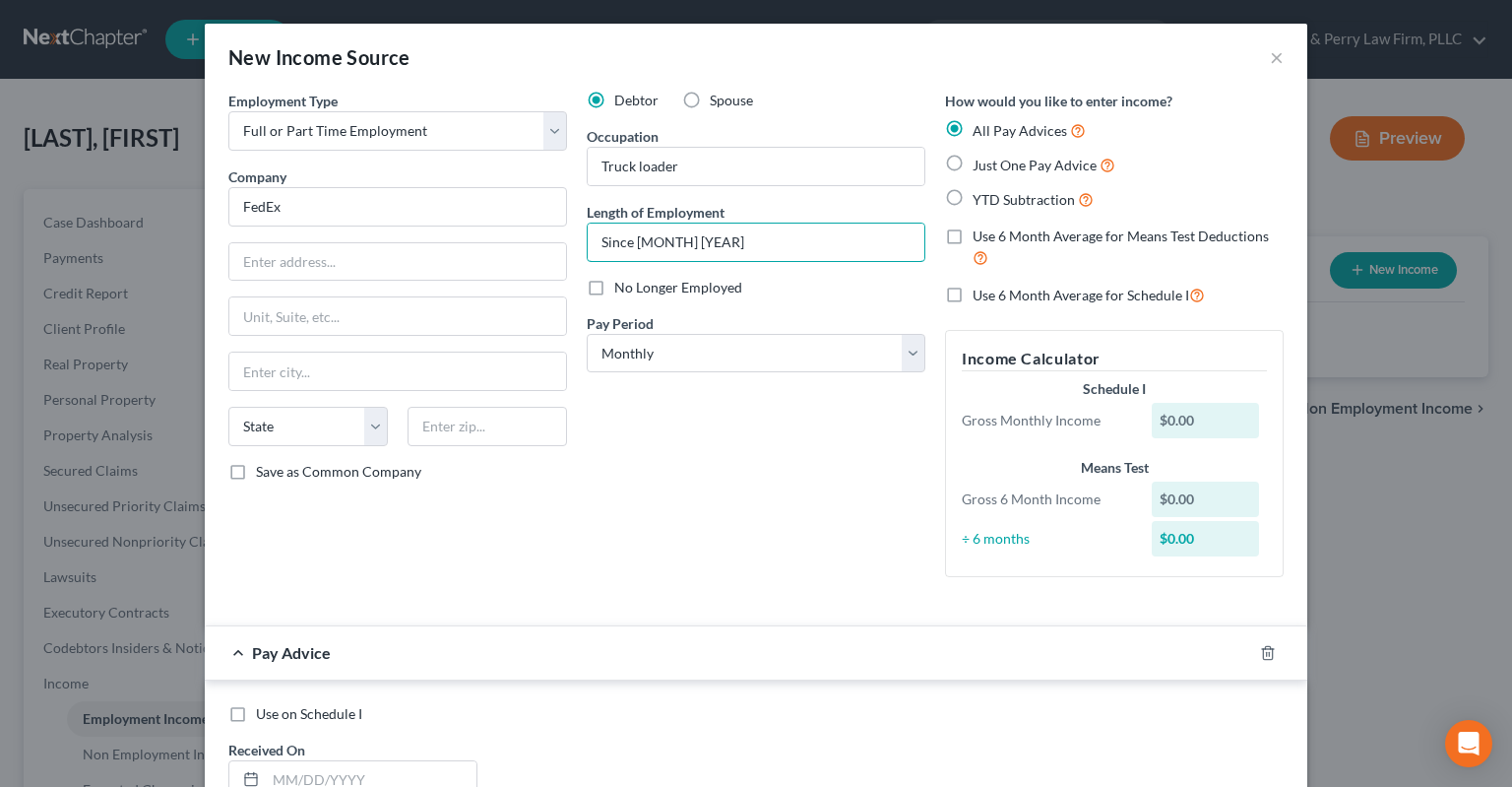 type on "Since [MONTH] [YEAR]" 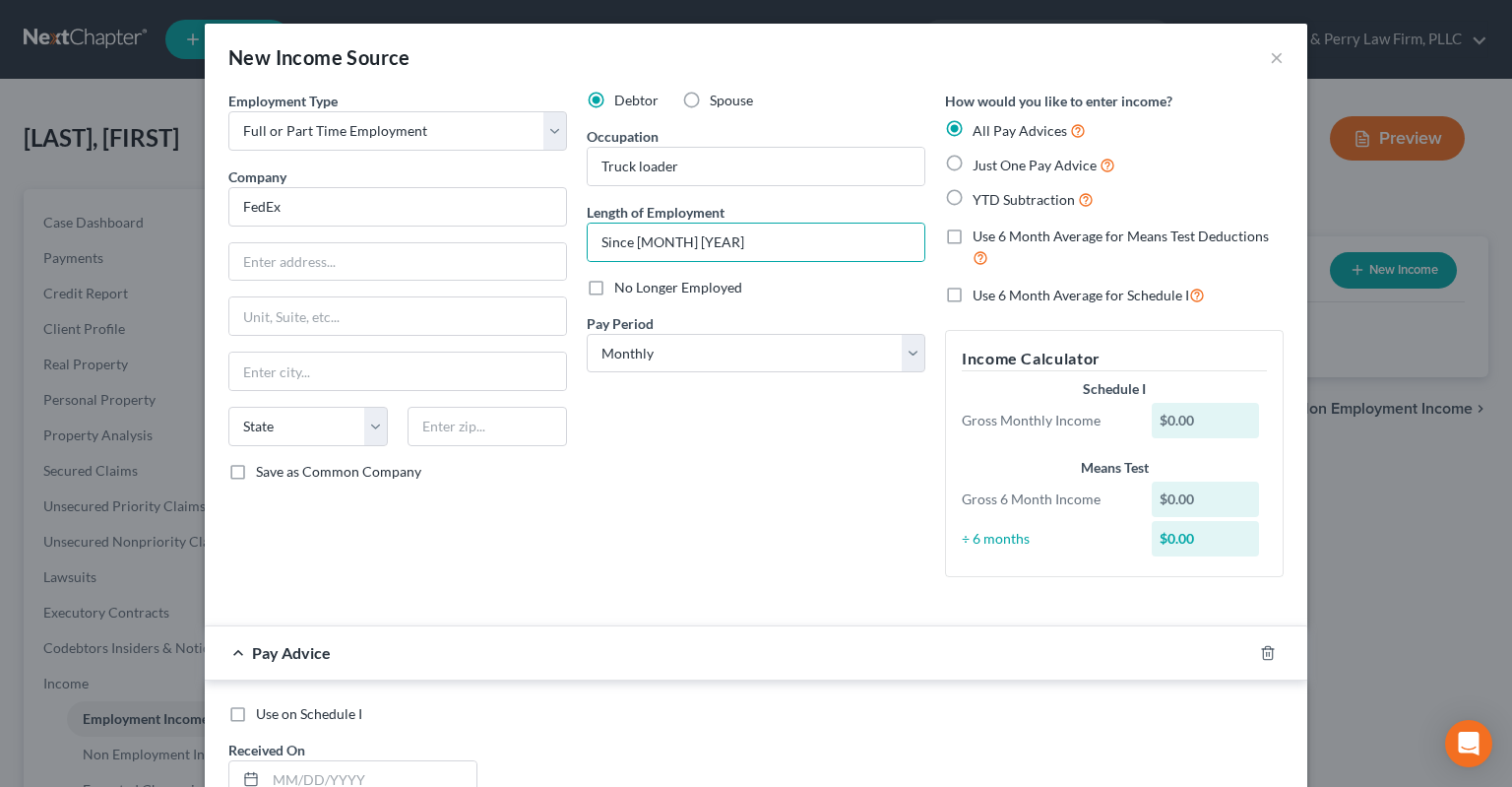 click on "Just One Pay Advice" at bounding box center [1035, 164] 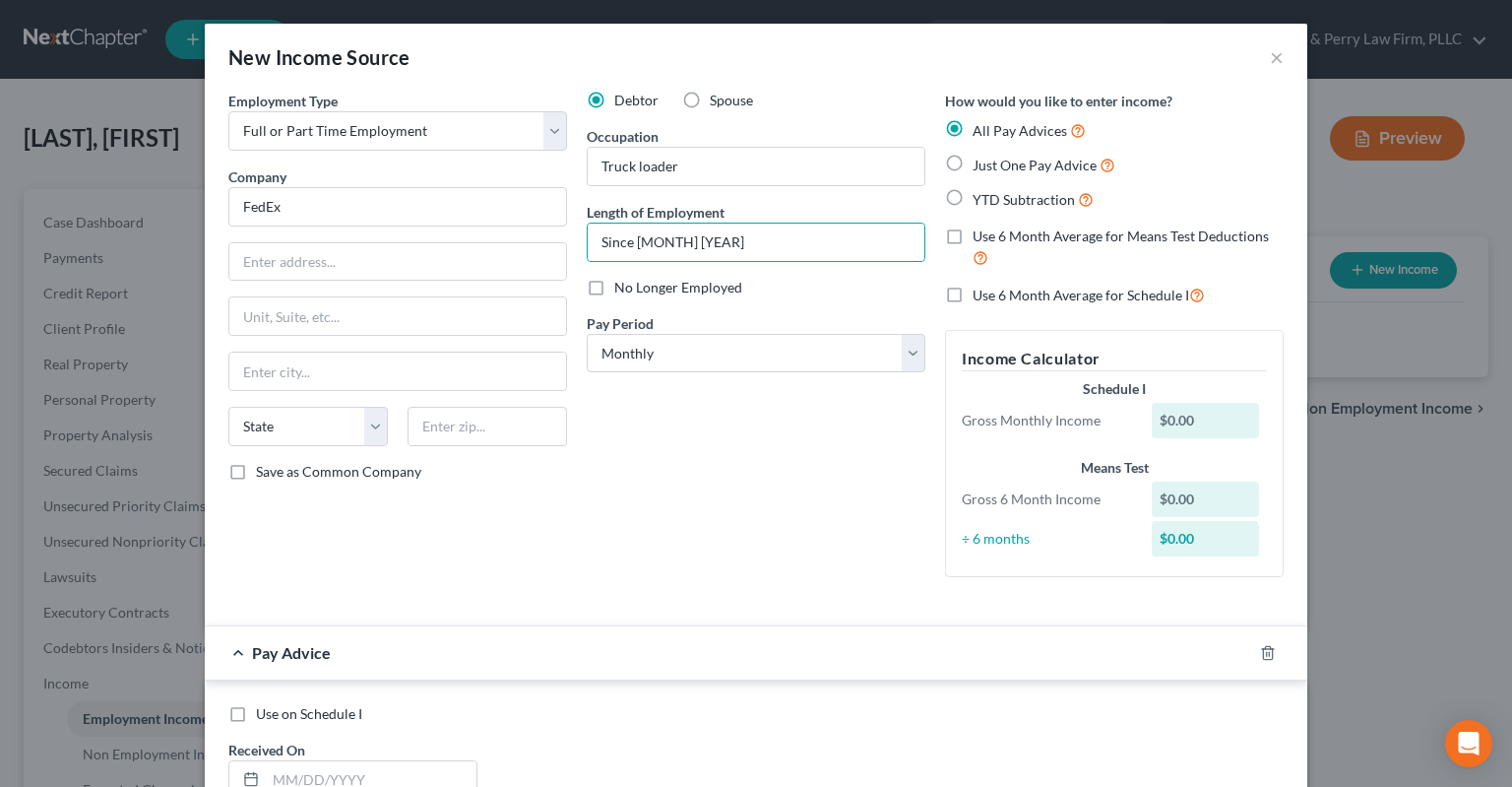 click on "Just One Pay Advice" at bounding box center [986, 160] 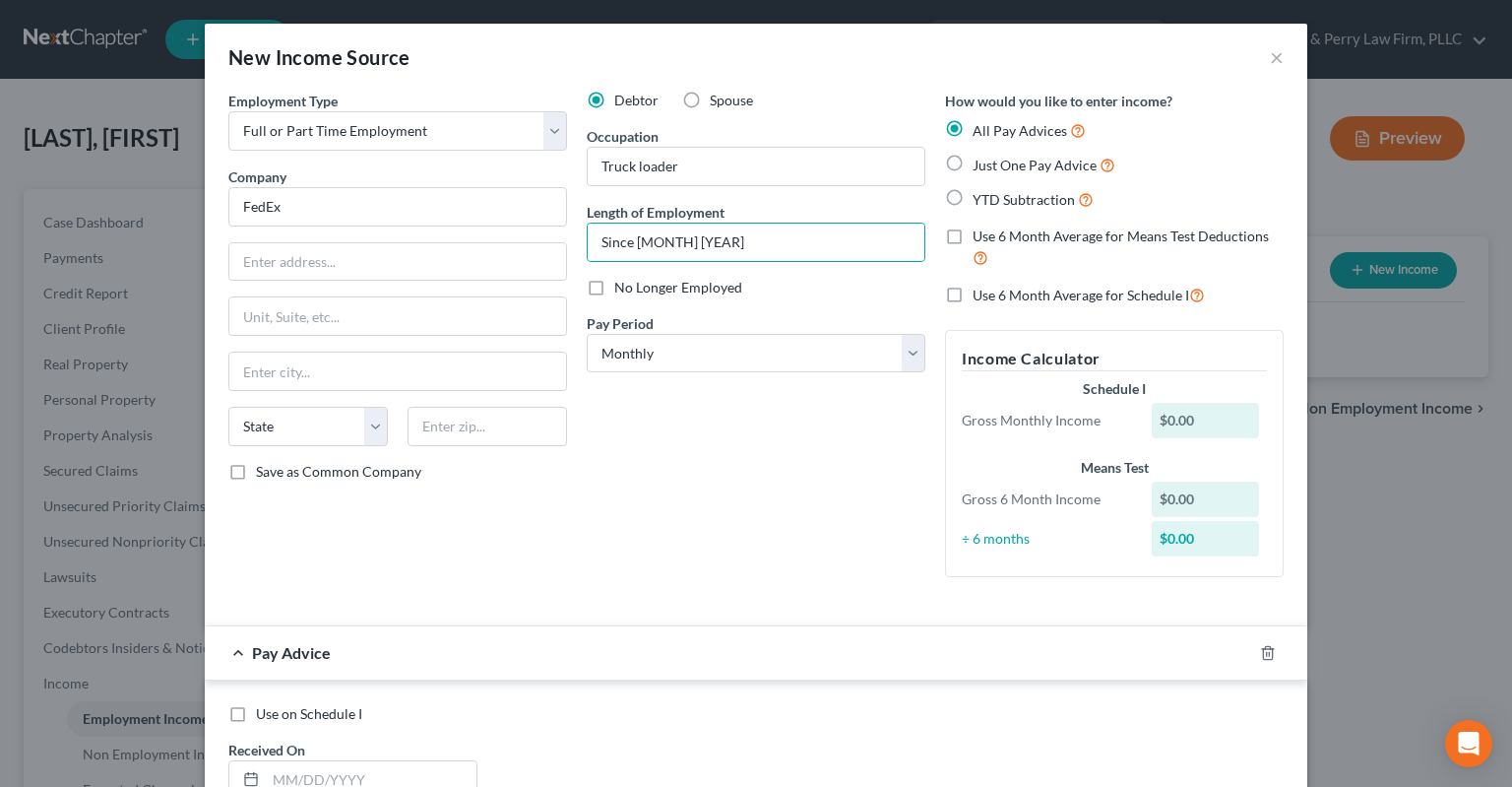 radio on "true" 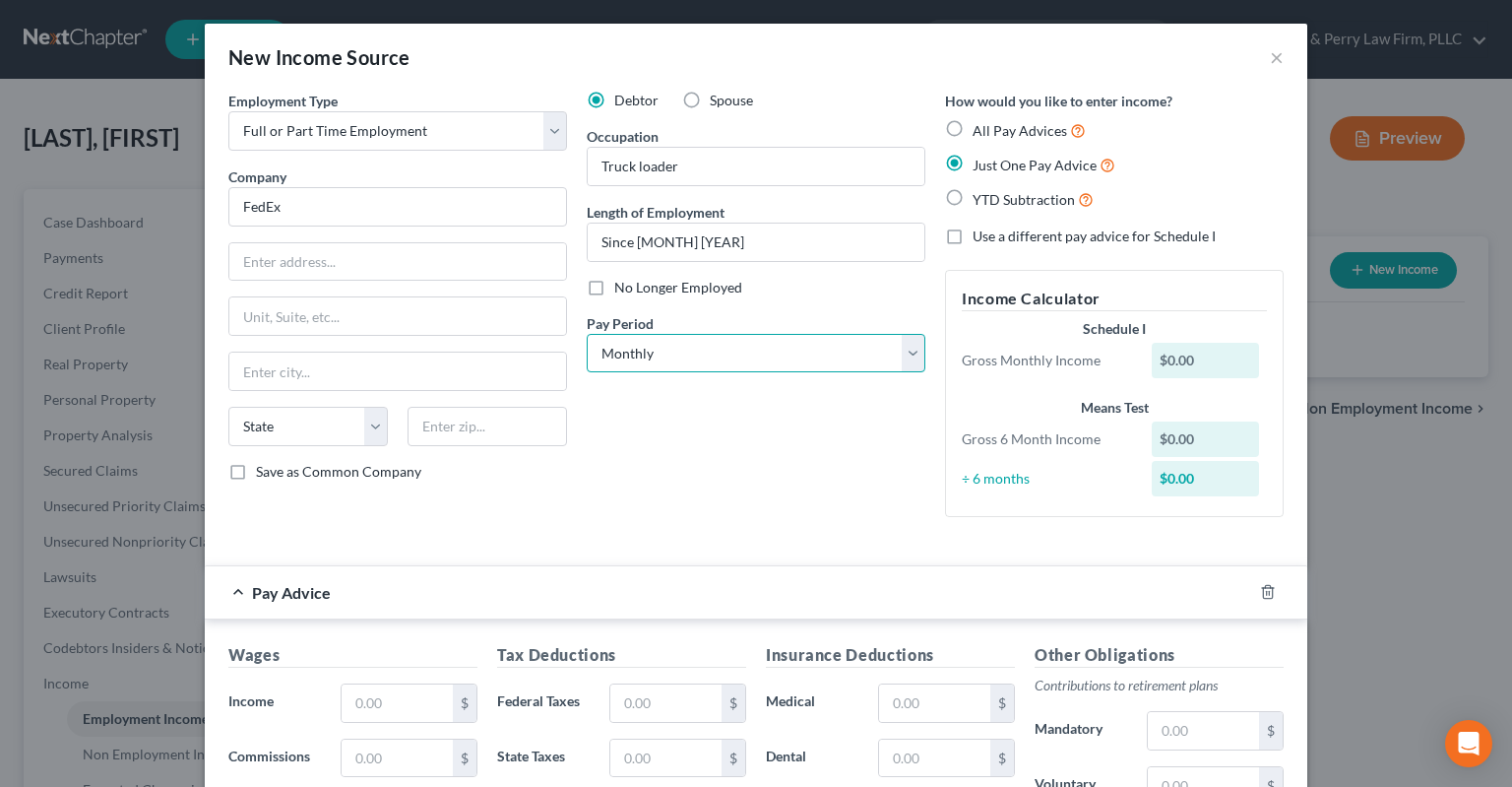 click on "Select Monthly Twice Monthly Every Other Week Weekly" at bounding box center [756, 354] 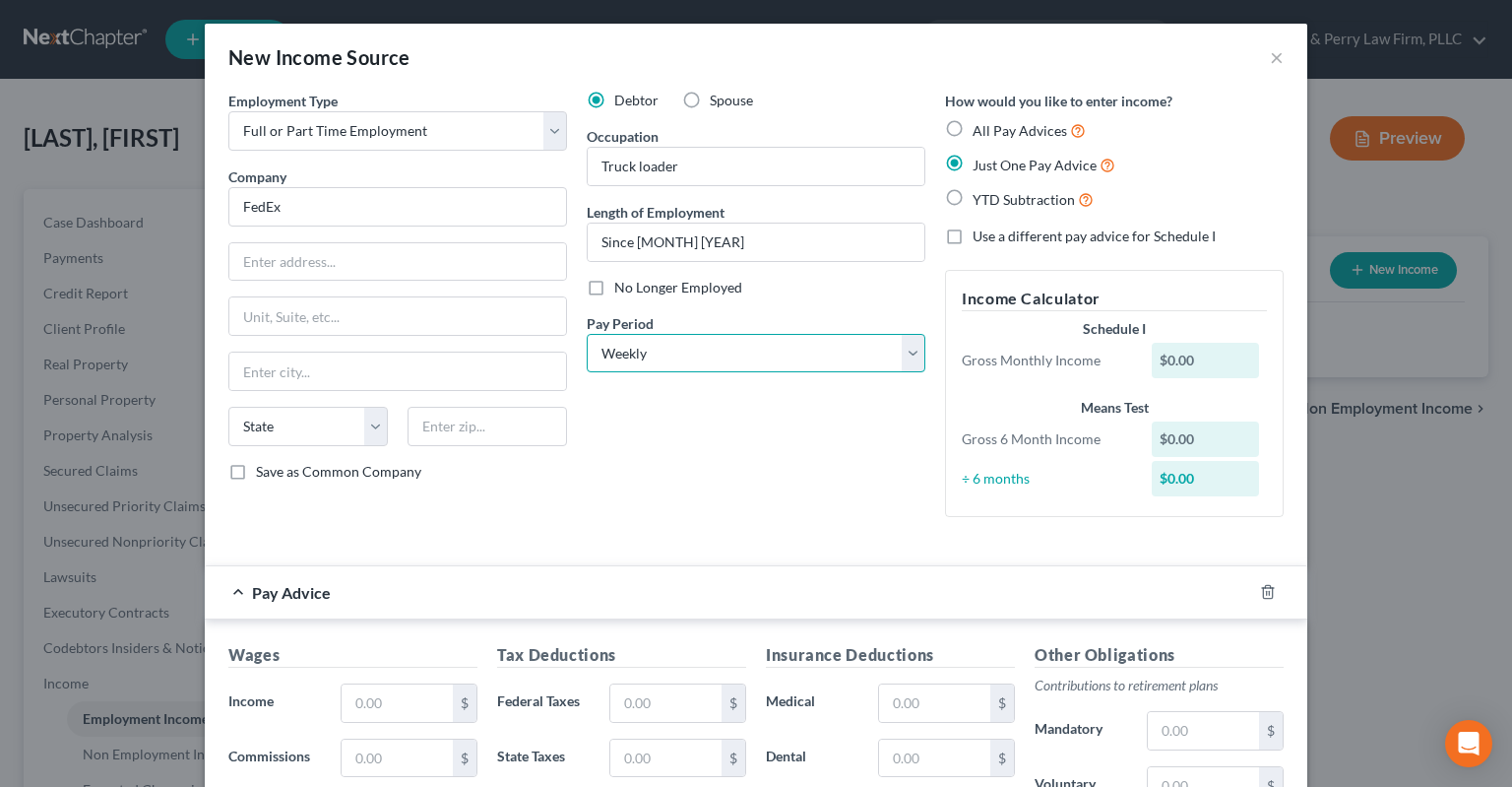 click on "Weekly" at bounding box center (0, 0) 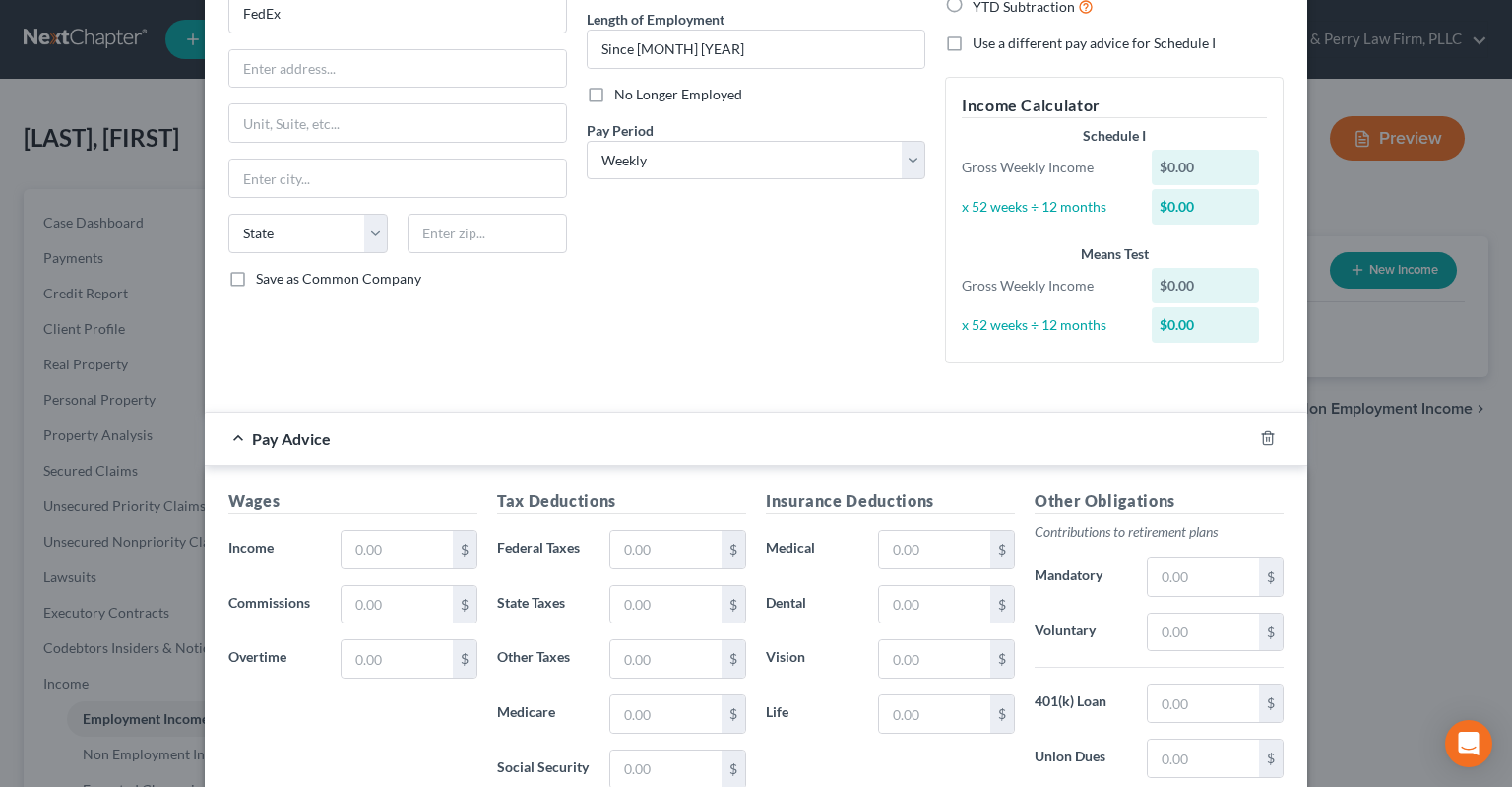 scroll, scrollTop: 198, scrollLeft: 0, axis: vertical 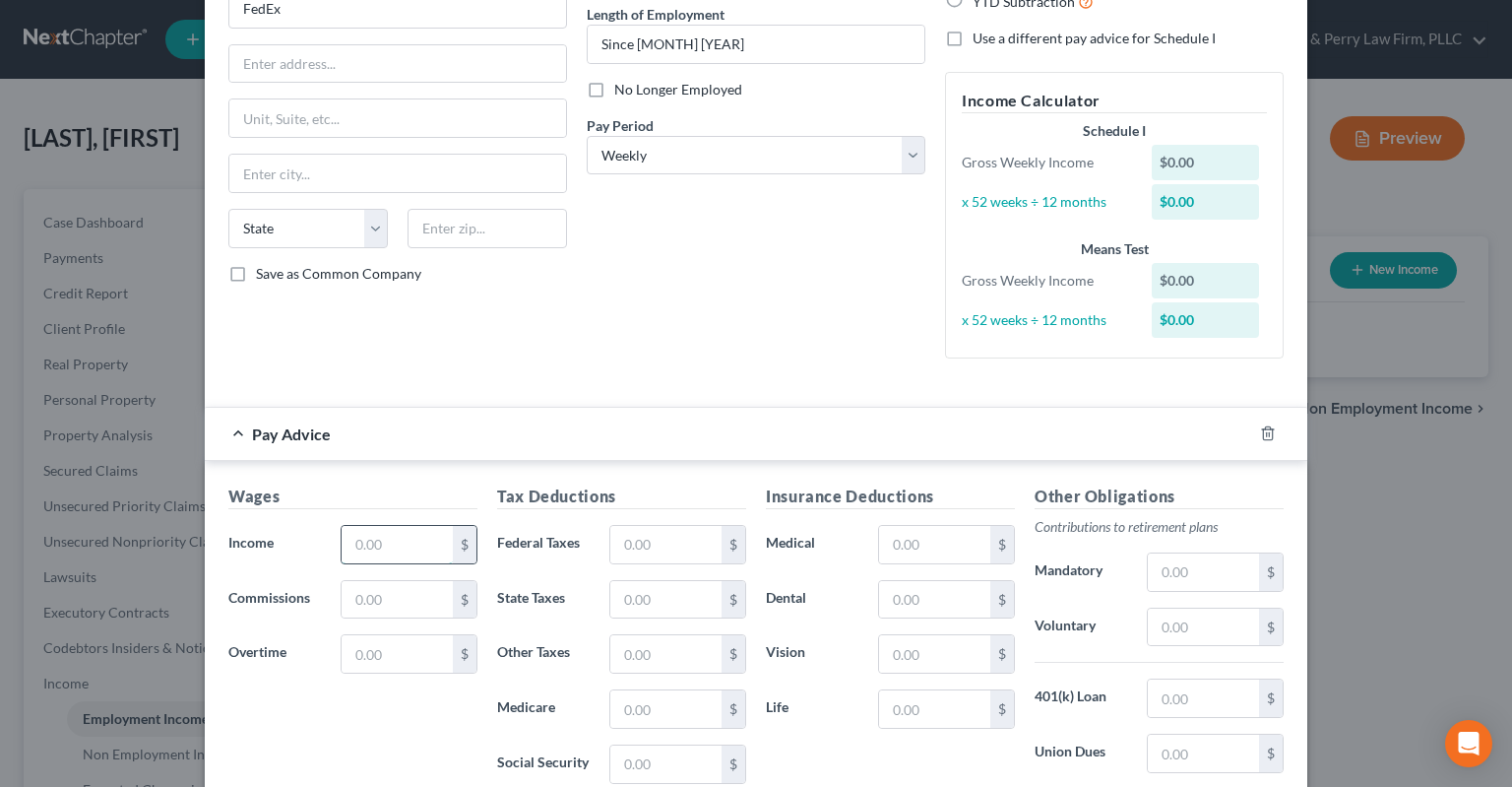 click at bounding box center (397, 545) 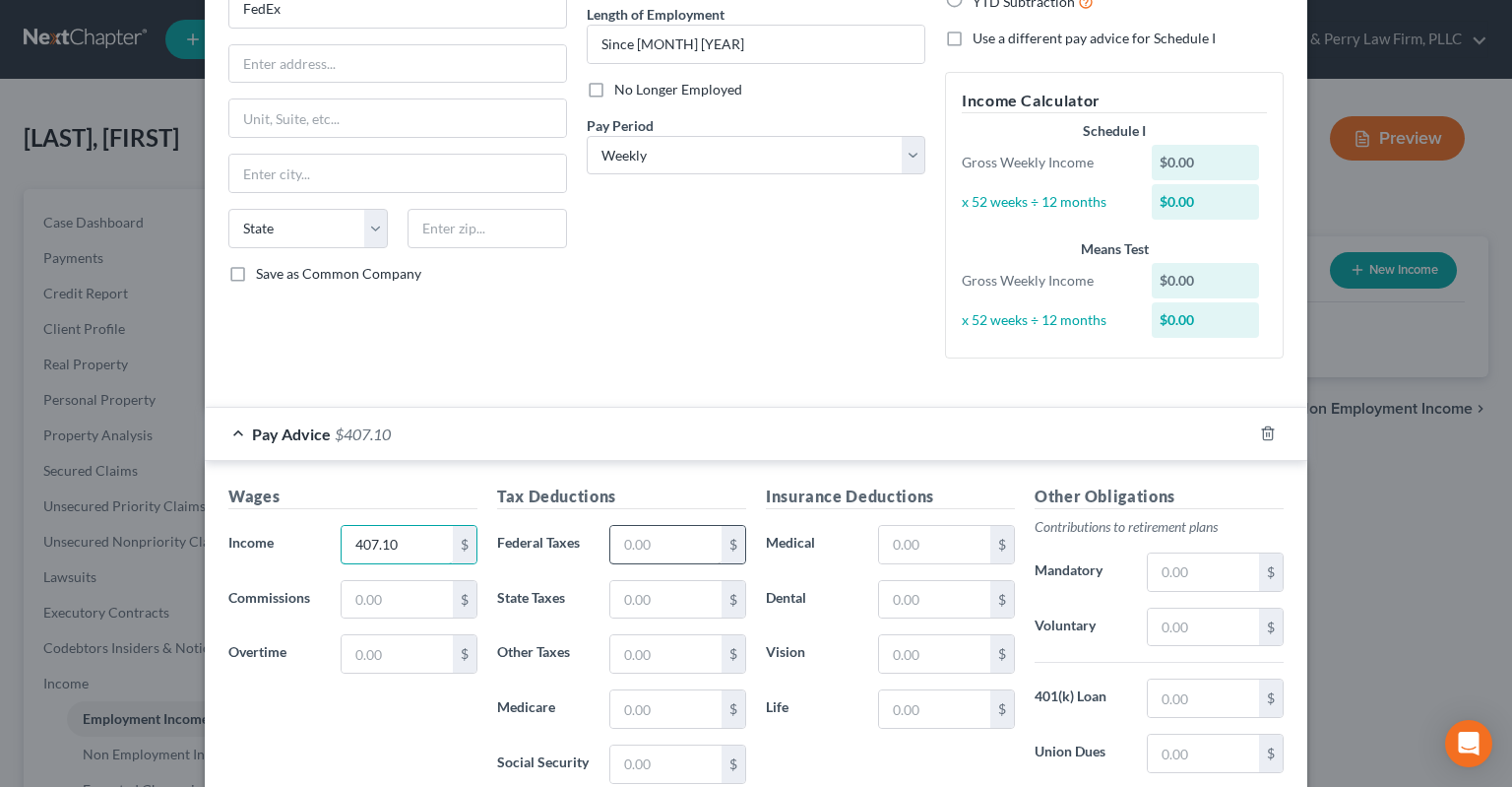 type on "407.10" 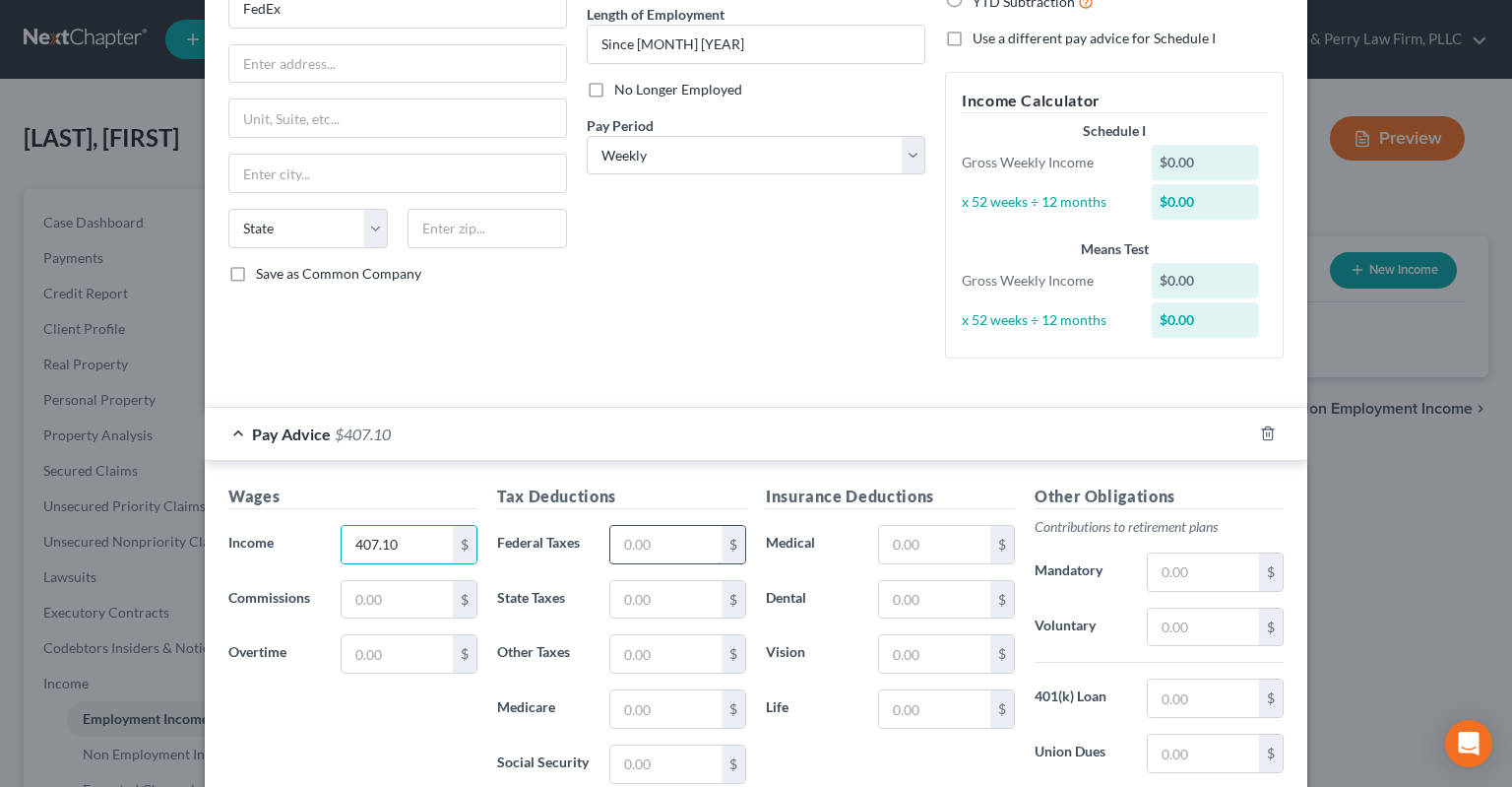 click at bounding box center [665, 545] 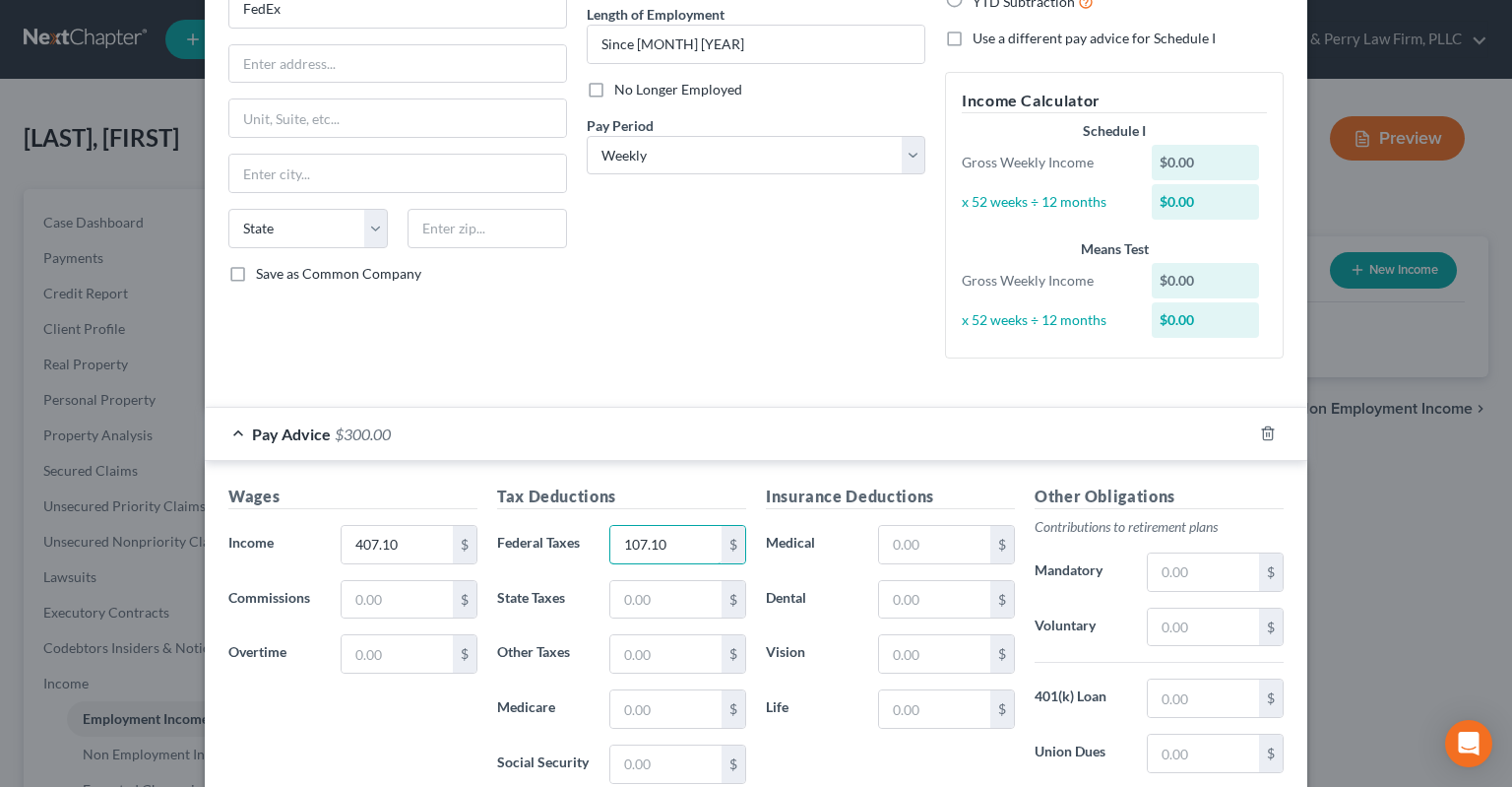 type on "107.10" 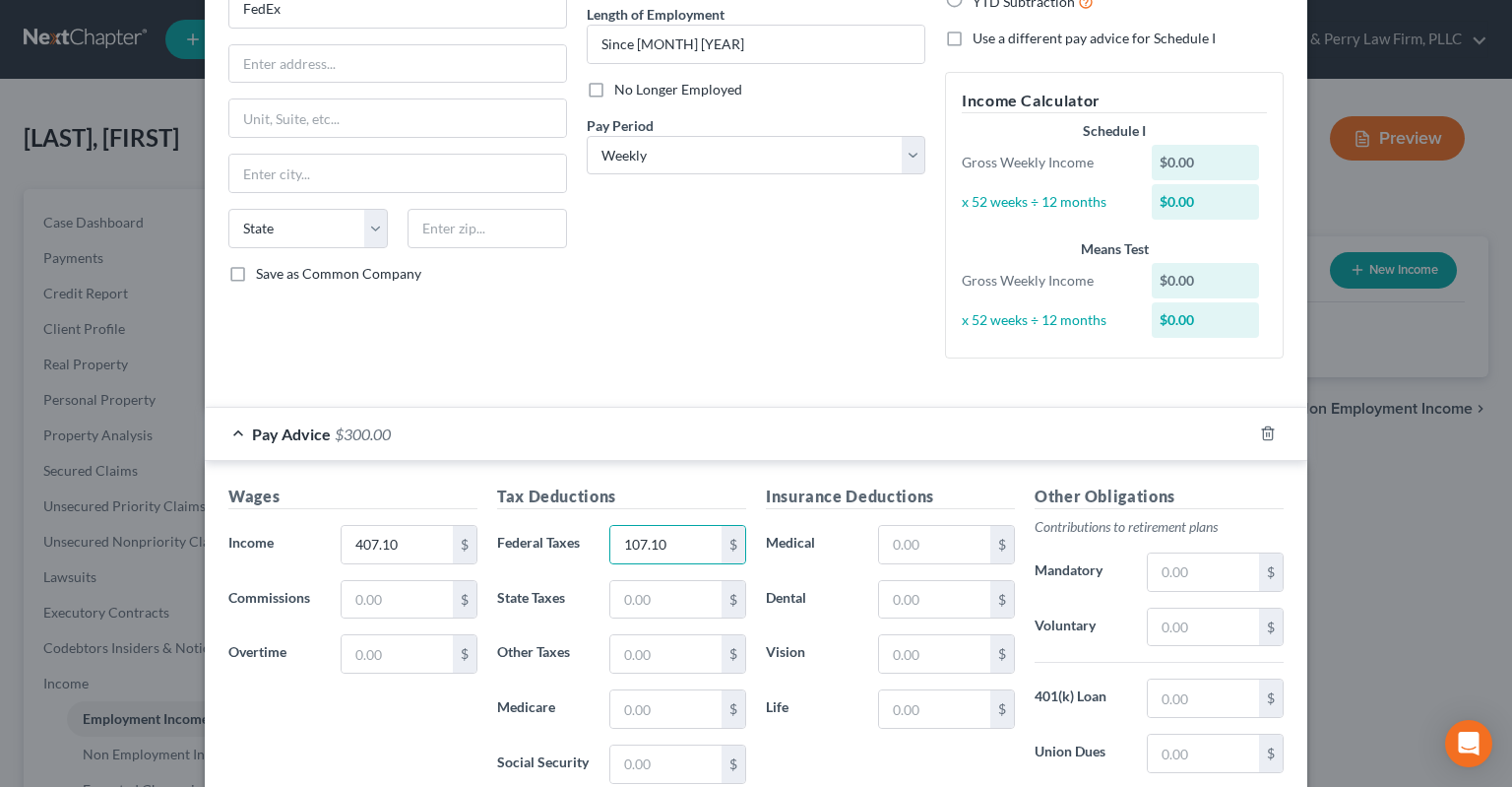 click on "Debtor Spouse Occupation Truck loader Length of Employment Since [DATE] No Longer Employed
Pay Period
*
Select Monthly Twice Monthly Every Other Week Weekly" at bounding box center [756, 133] 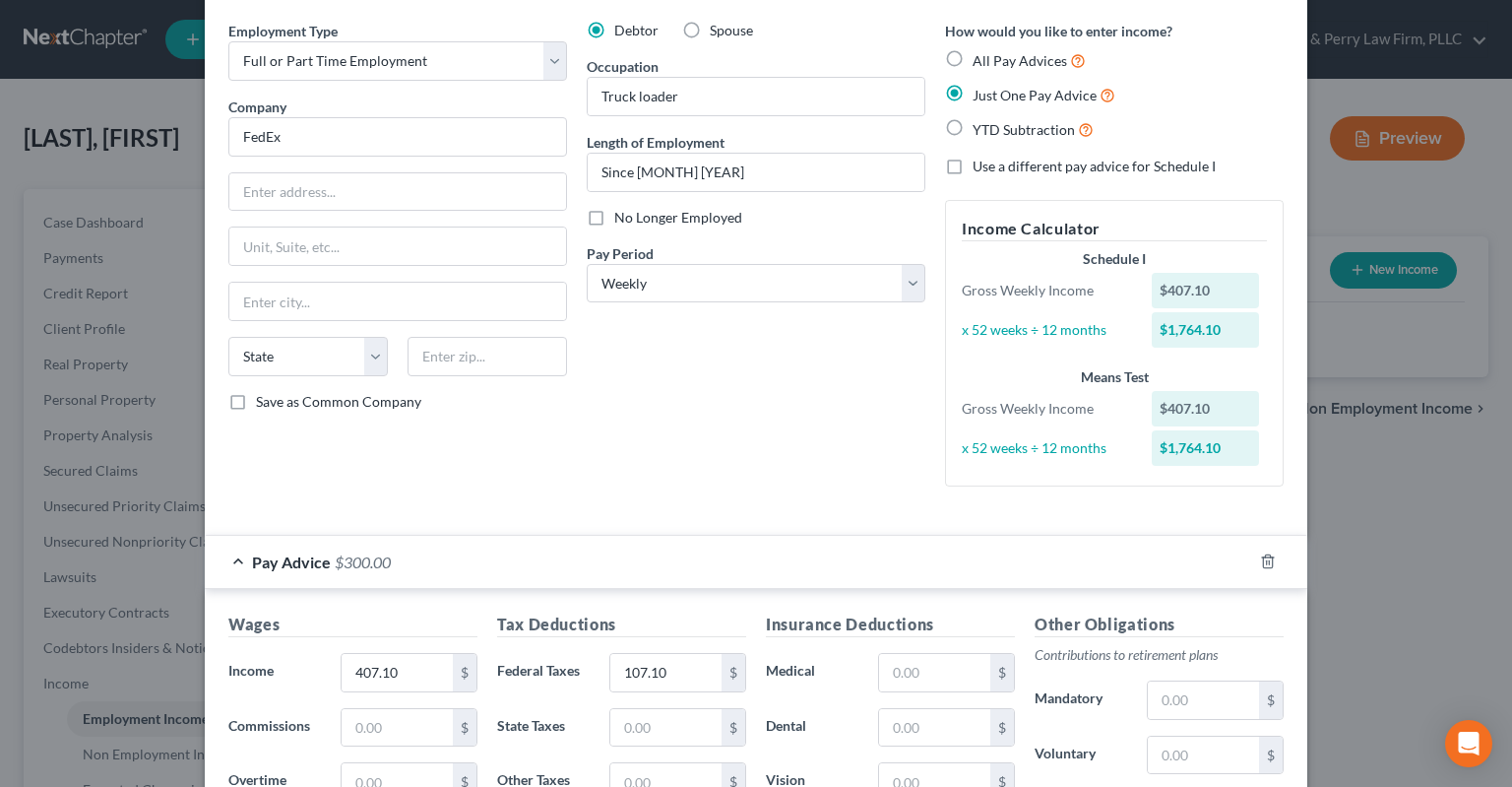 scroll, scrollTop: 457, scrollLeft: 0, axis: vertical 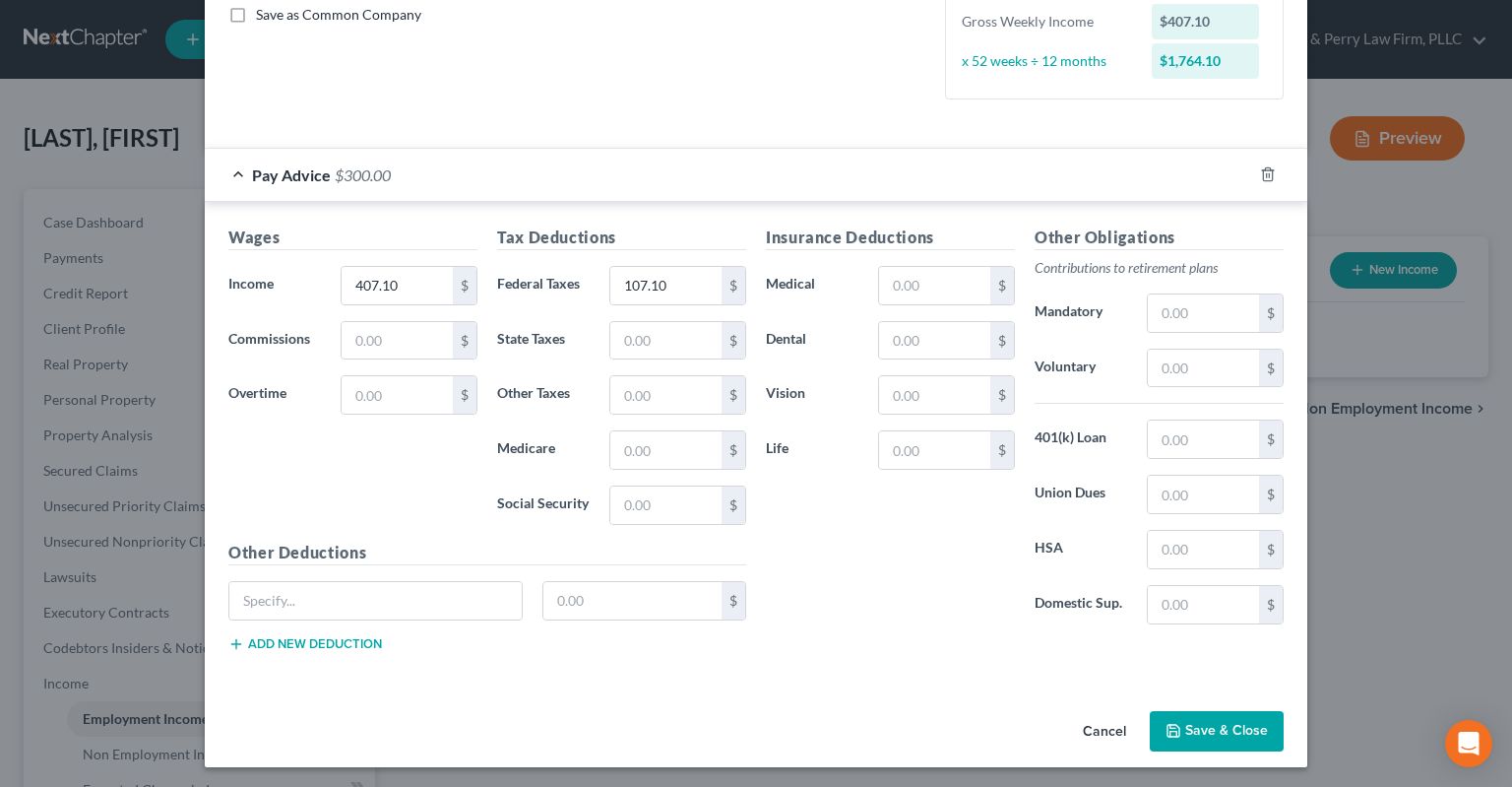 click on "Save & Close" at bounding box center [1217, 732] 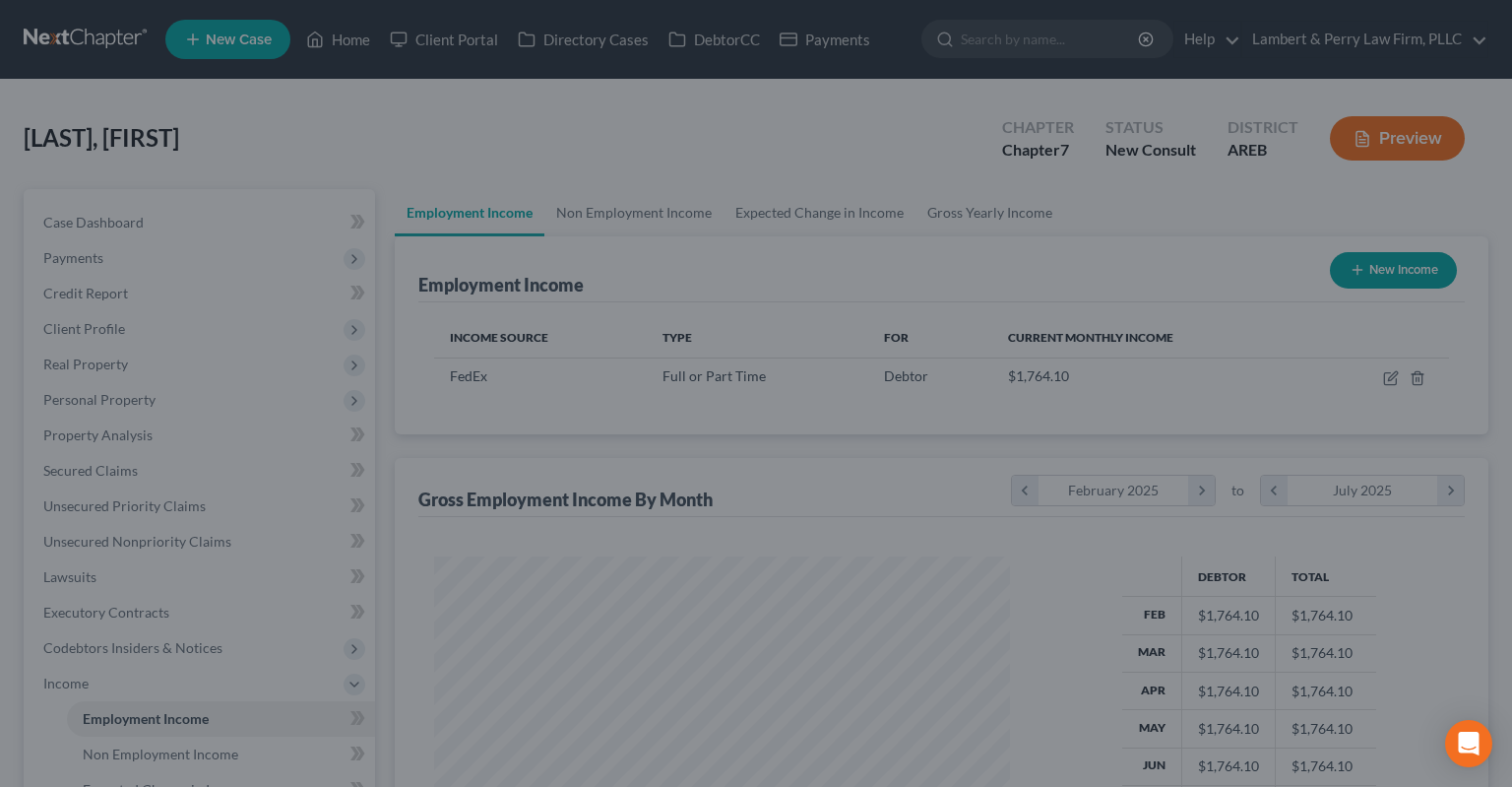 scroll, scrollTop: 984630, scrollLeft: 983760, axis: both 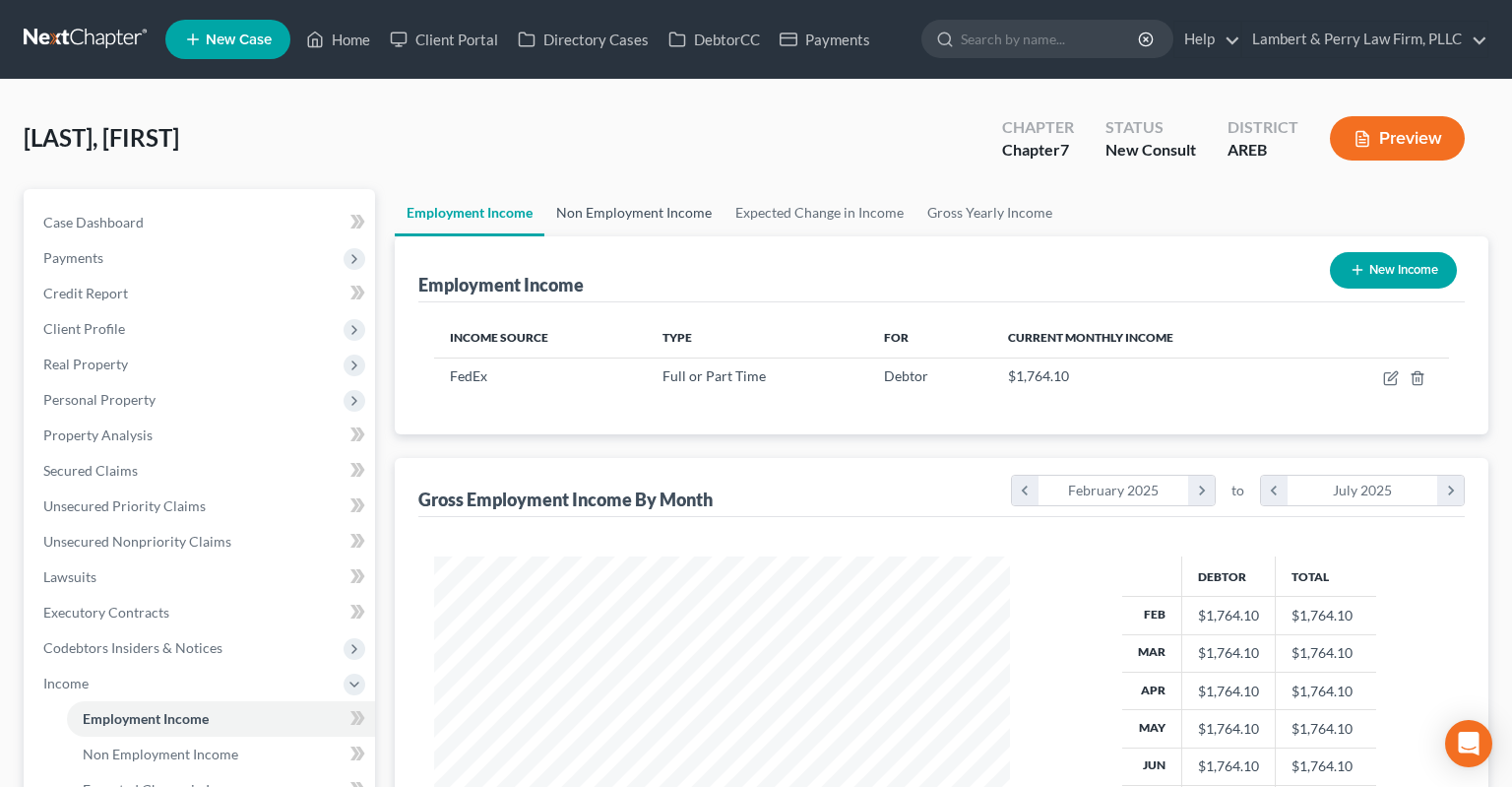 click on "Non Employment Income" at bounding box center (634, 213) 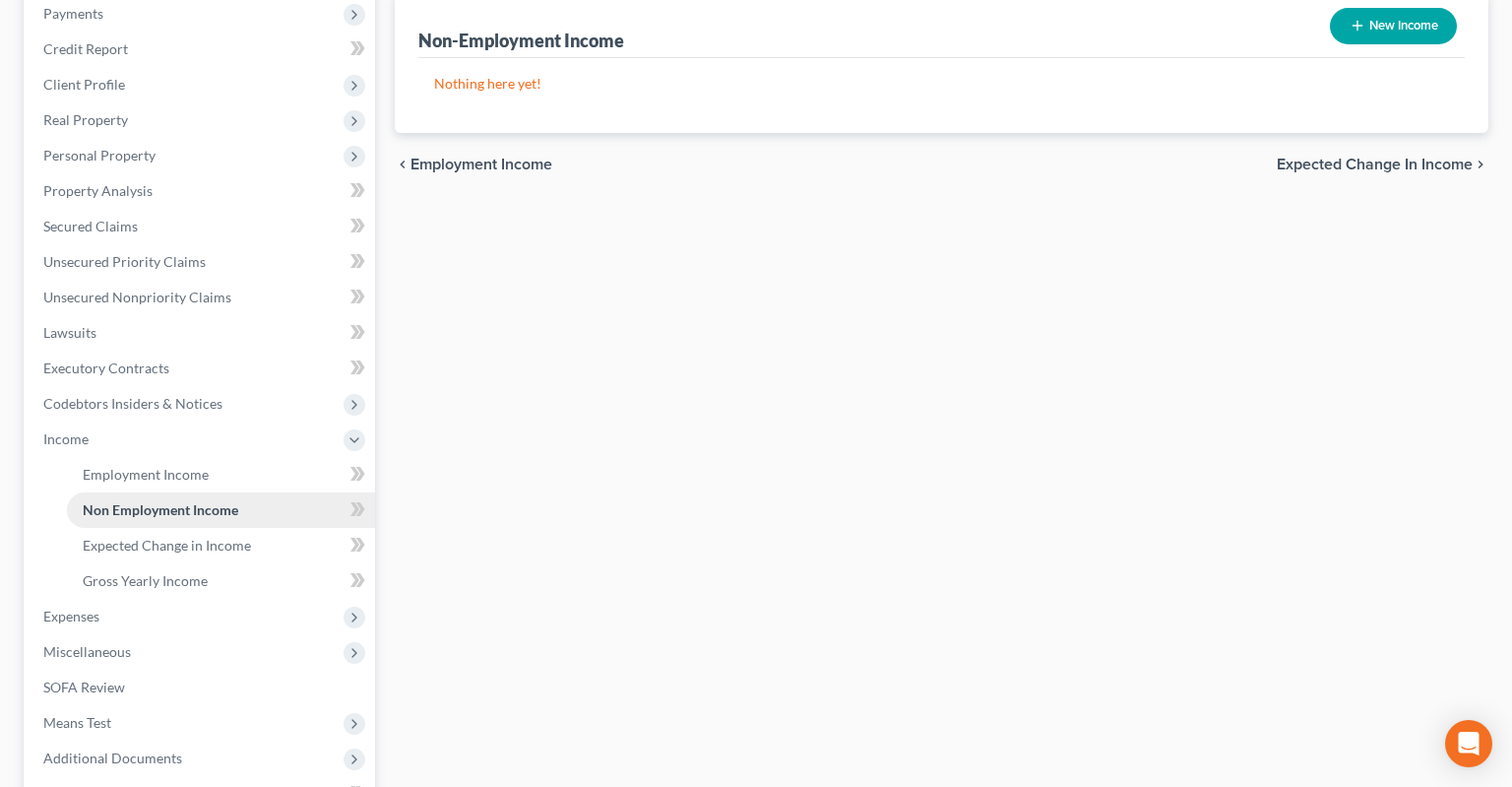 scroll, scrollTop: 416, scrollLeft: 0, axis: vertical 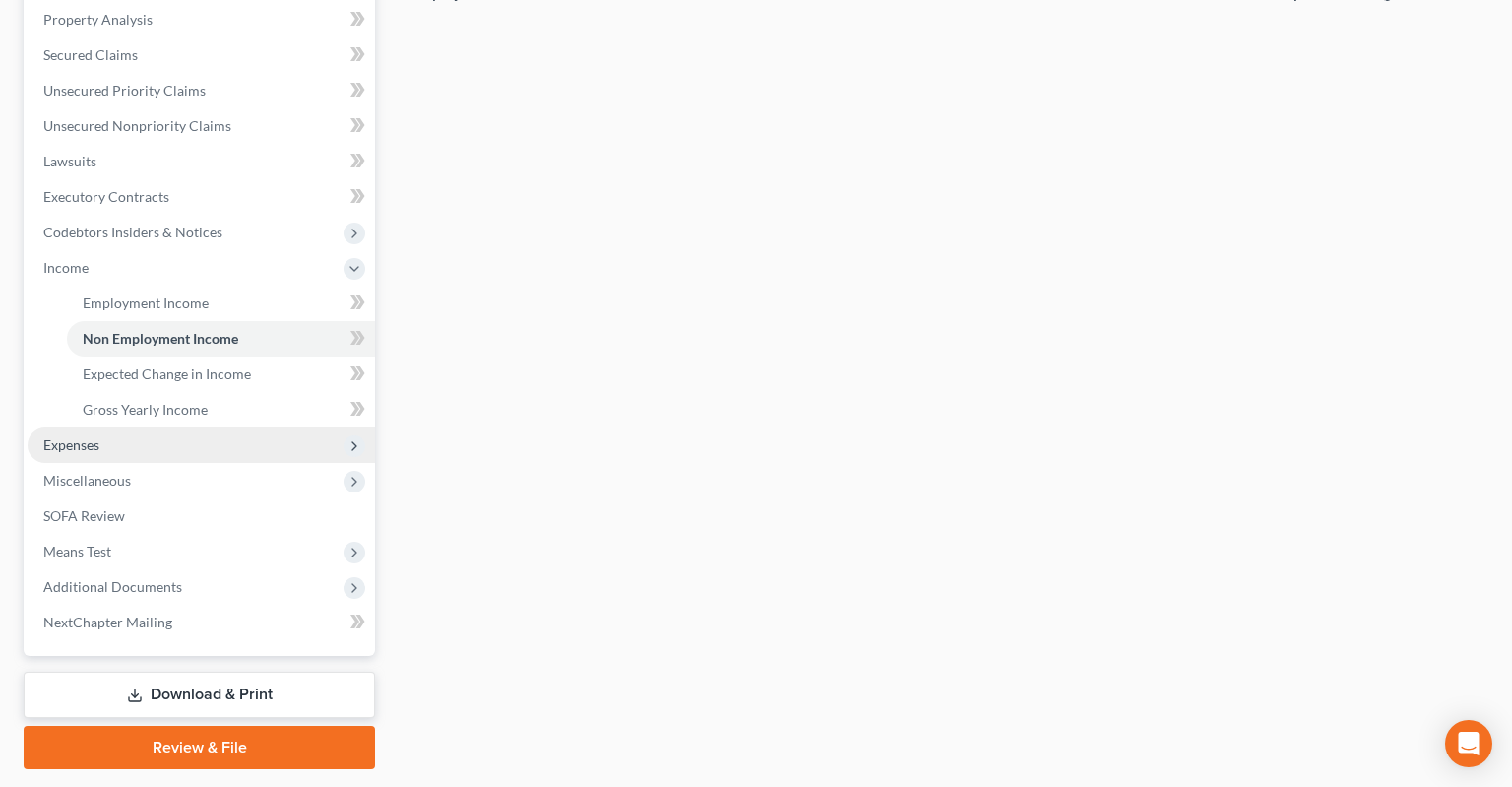 click on "Expenses" at bounding box center (201, 445) 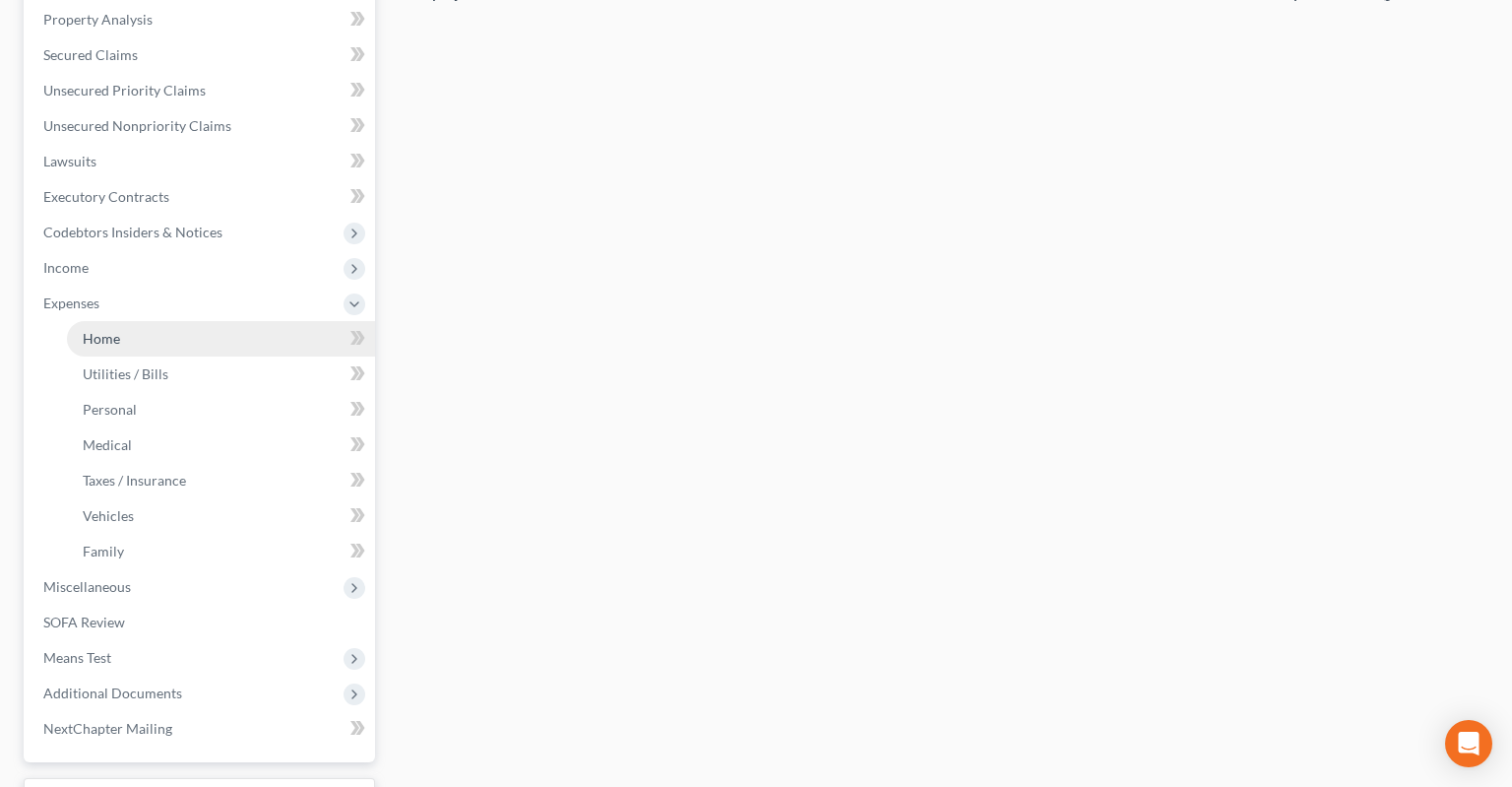 click on "Home" at bounding box center (220, 339) 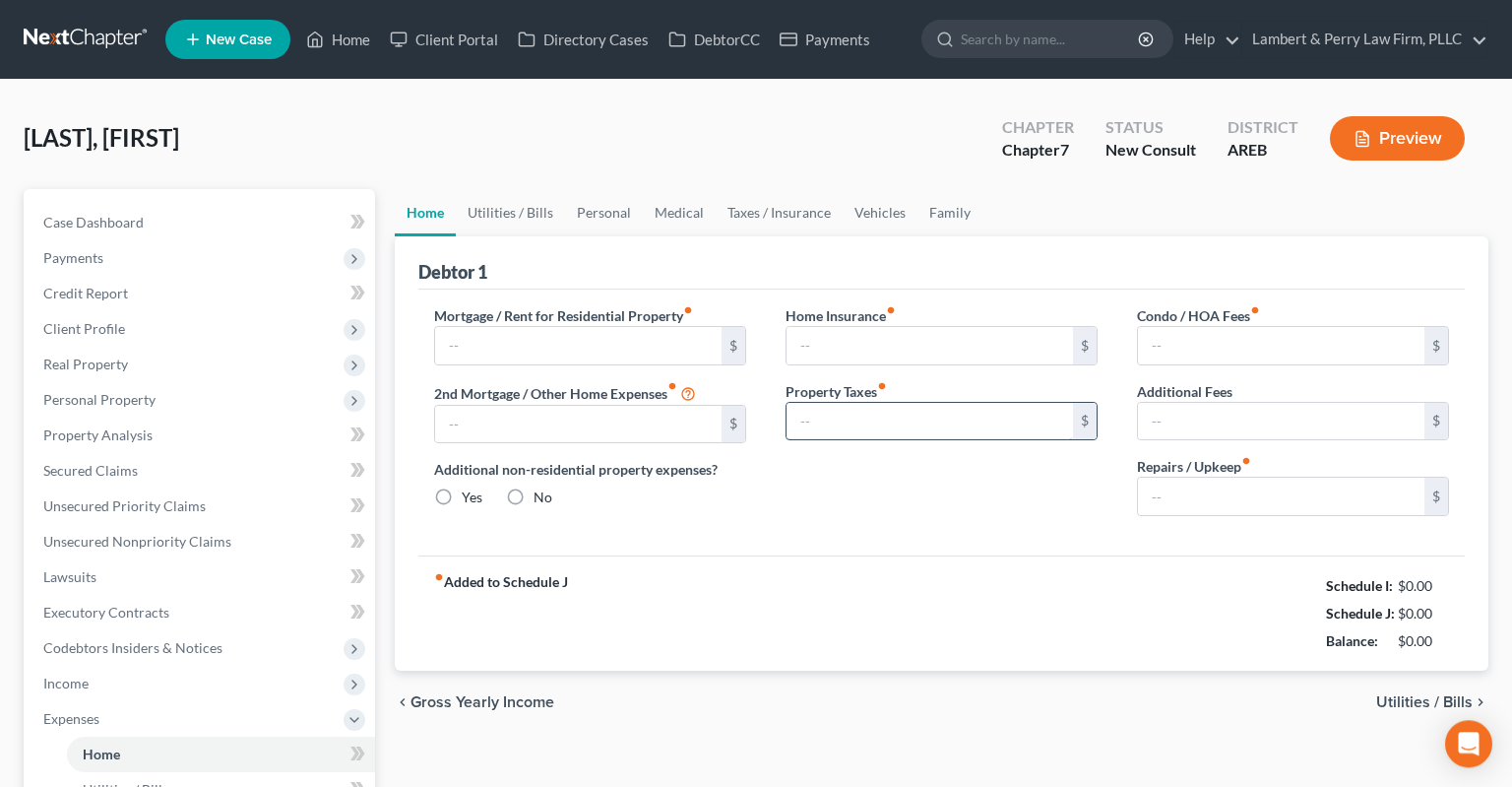 scroll, scrollTop: 0, scrollLeft: 0, axis: both 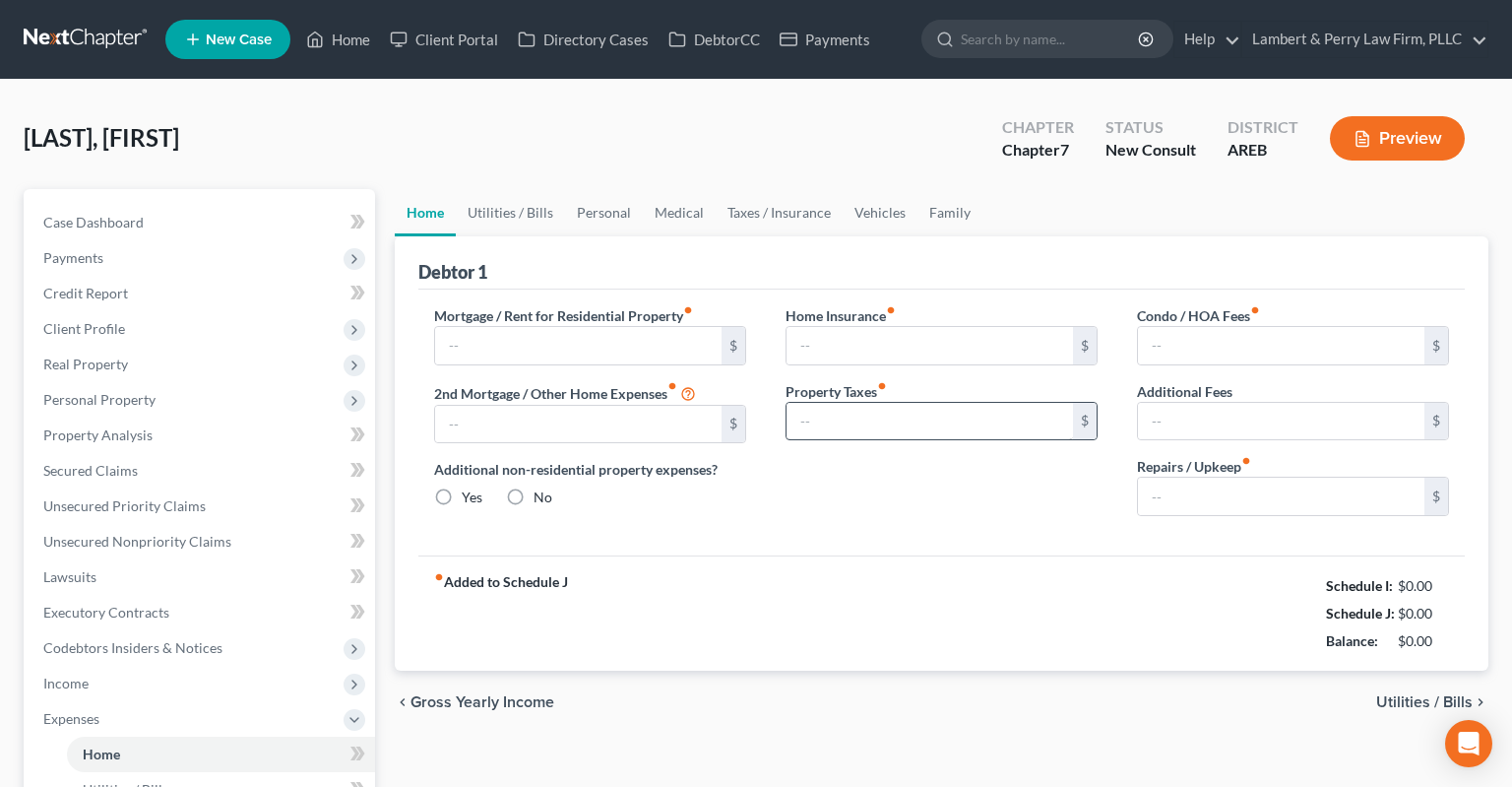type on "0.00" 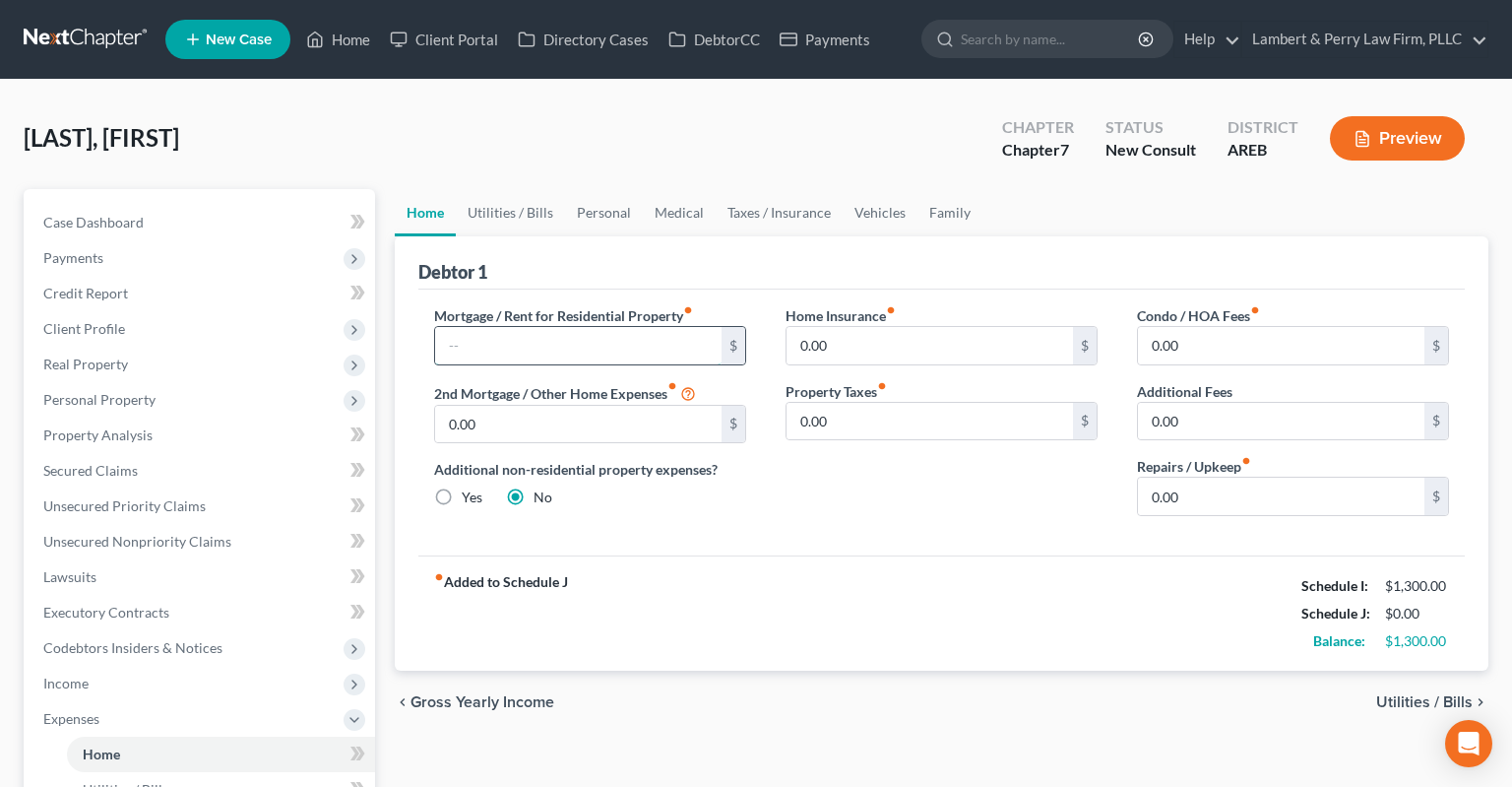 click at bounding box center (578, 346) 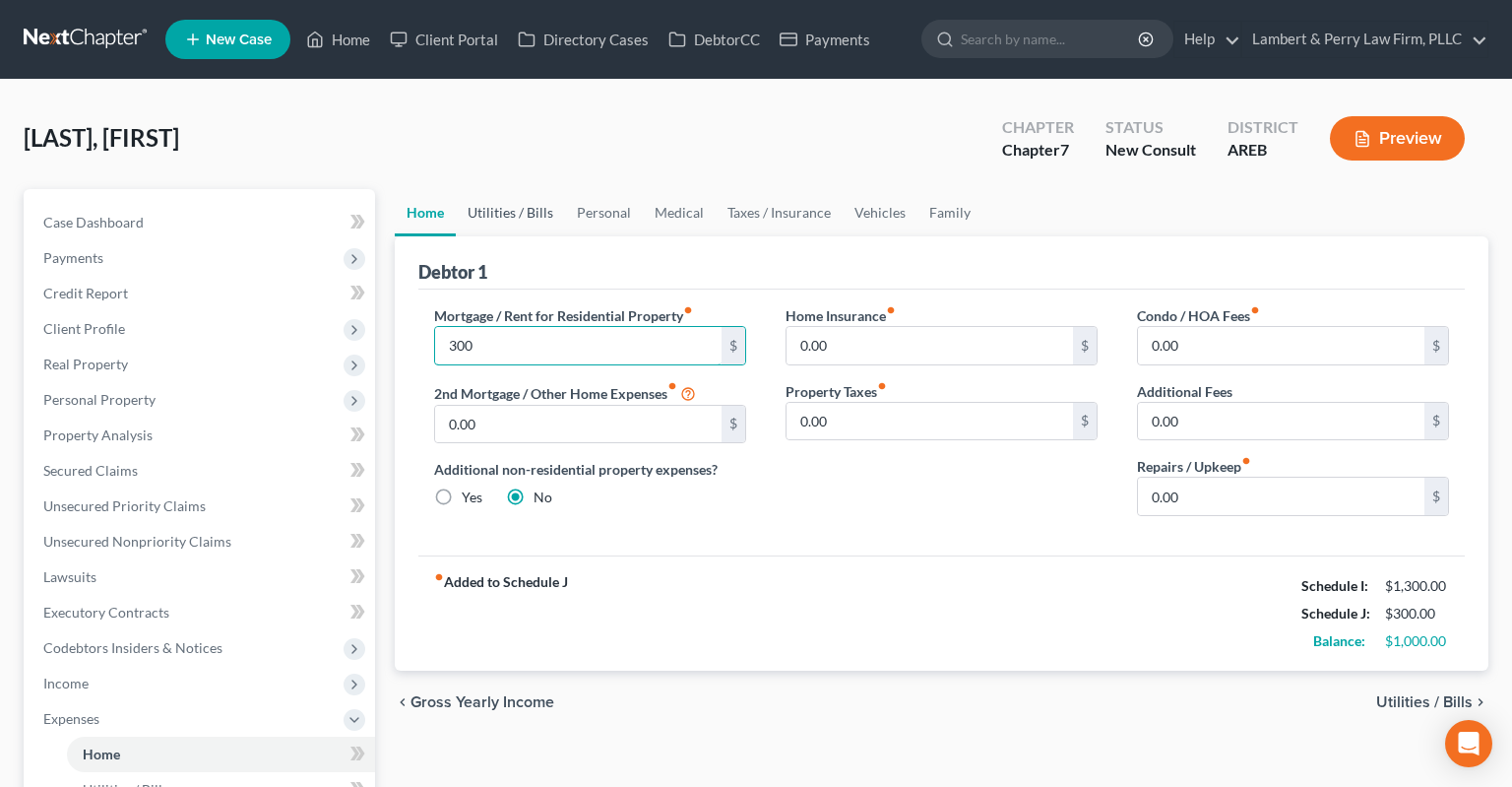 type on "300" 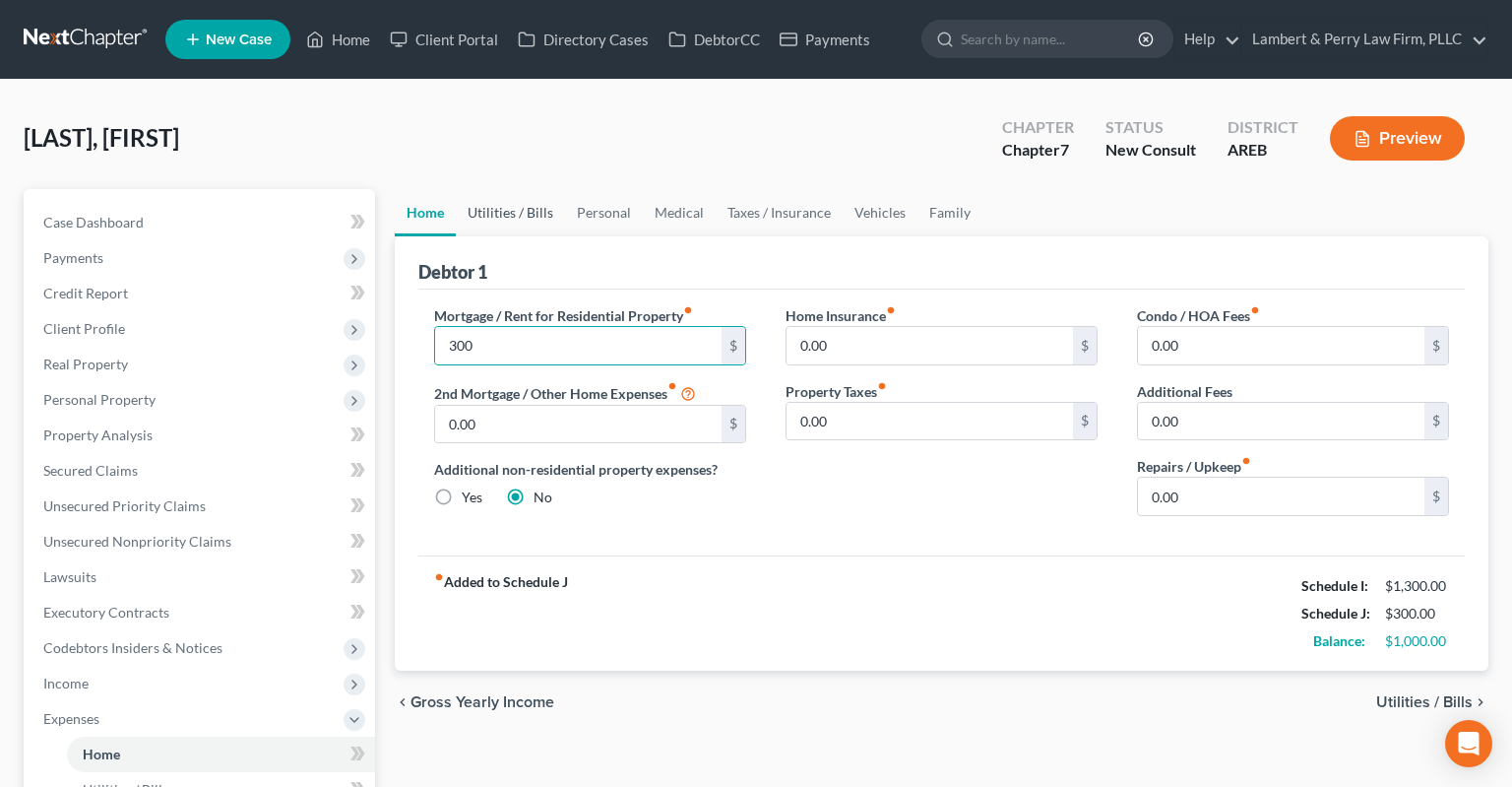 click on "Utilities / Bills" at bounding box center [510, 213] 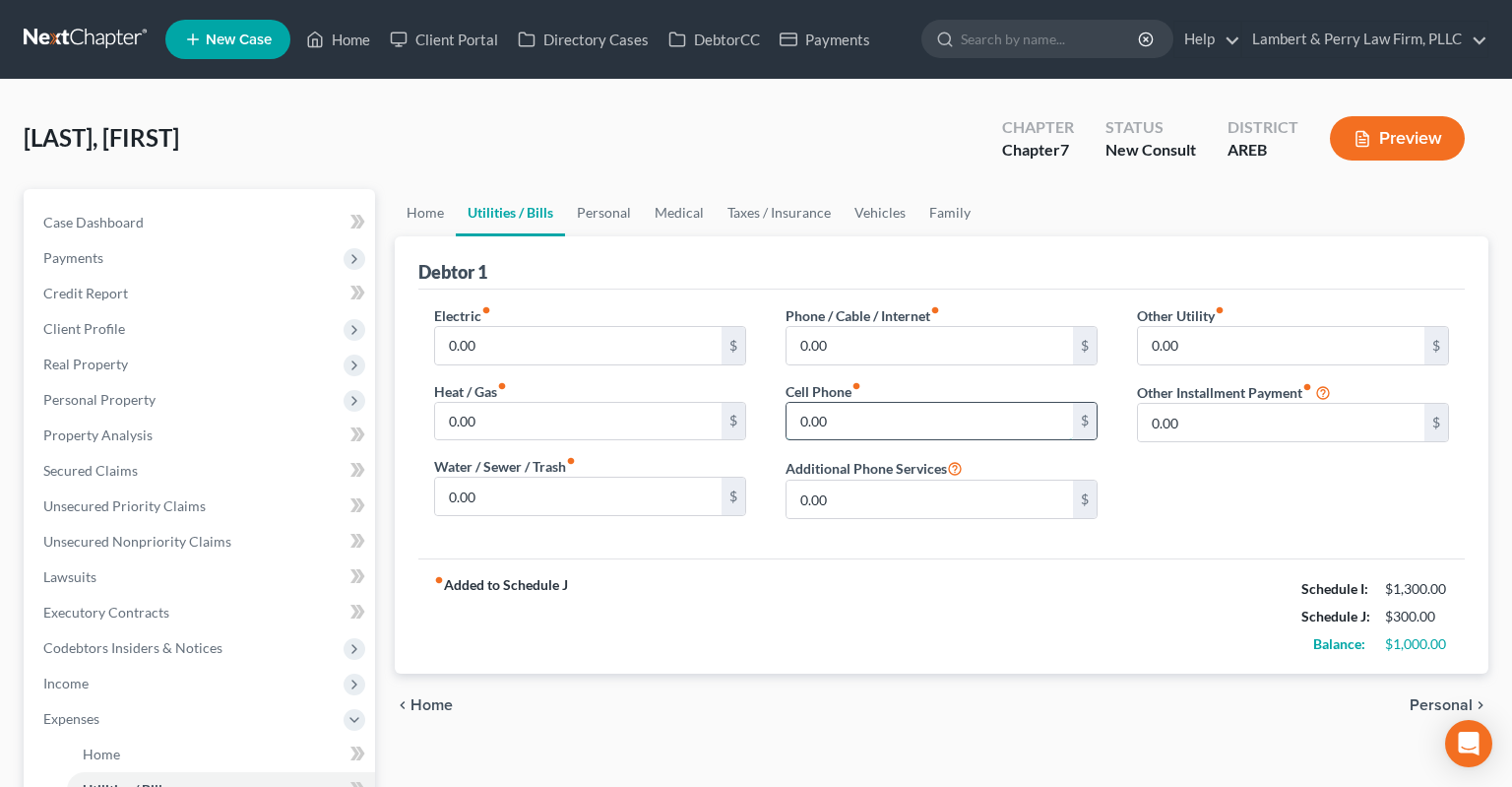 click on "0.00" at bounding box center [929, 422] 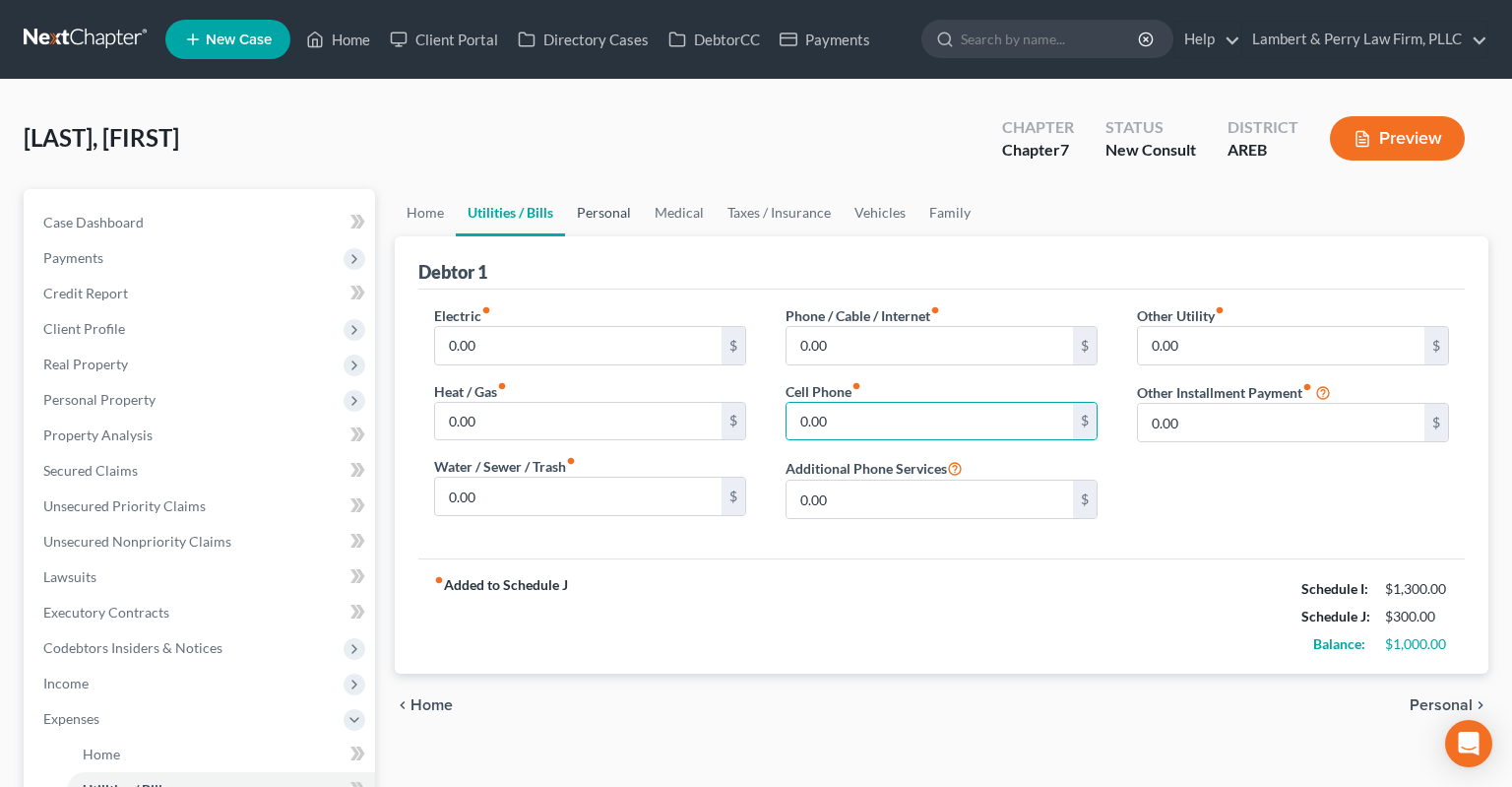 click on "Personal" at bounding box center (603, 213) 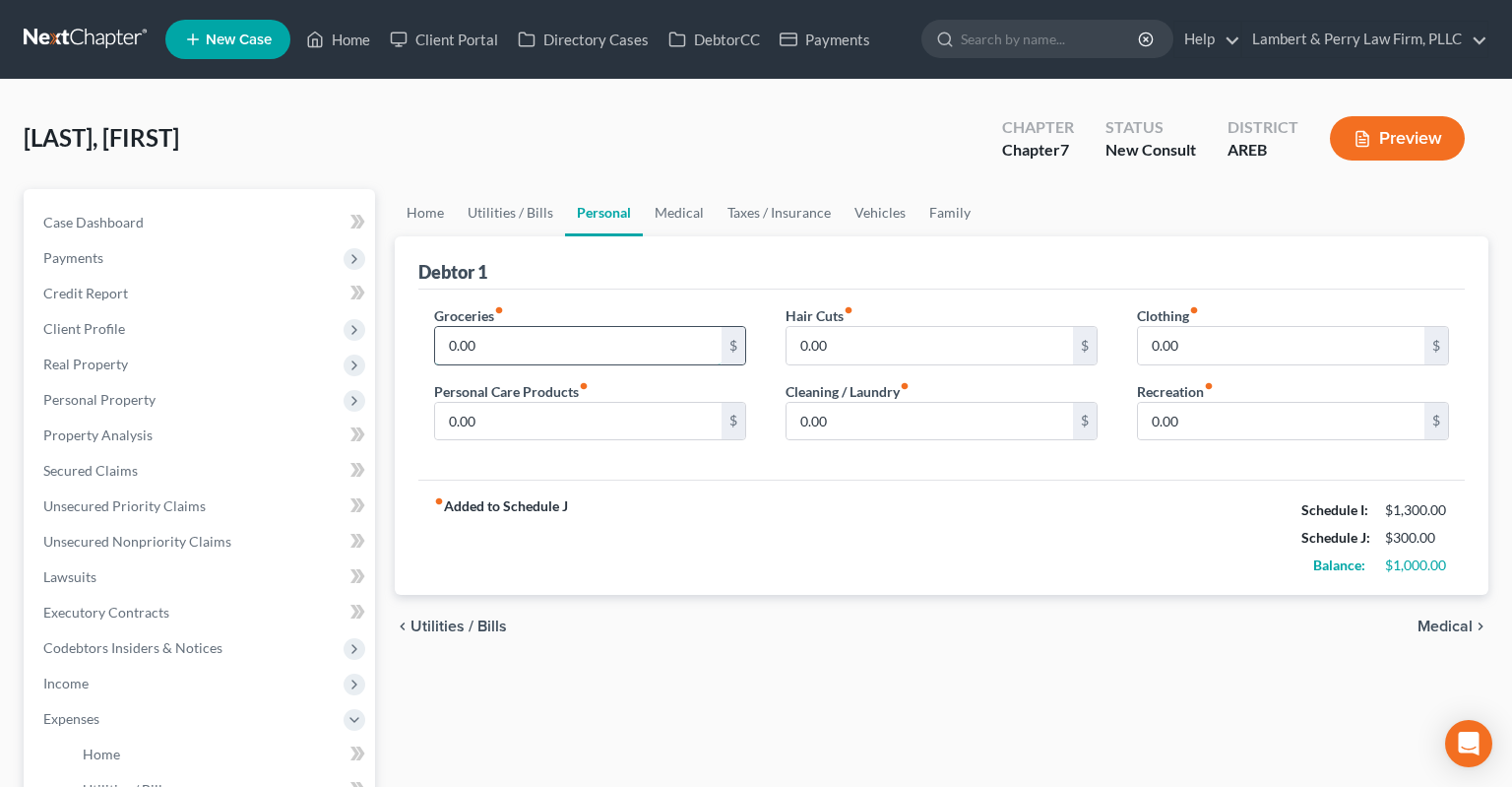 click on "0.00" at bounding box center (578, 346) 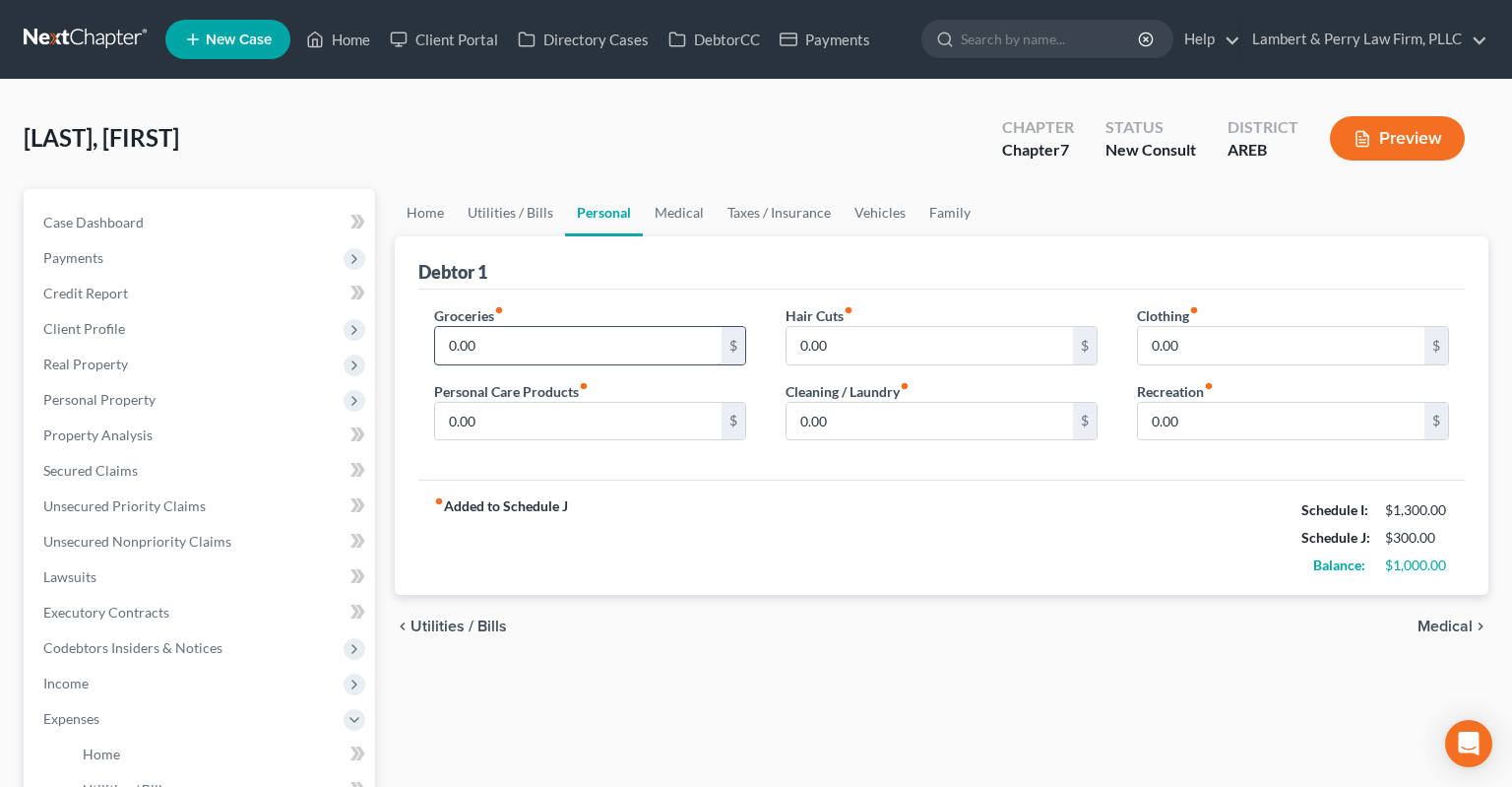 click on "0.00" at bounding box center (578, 346) 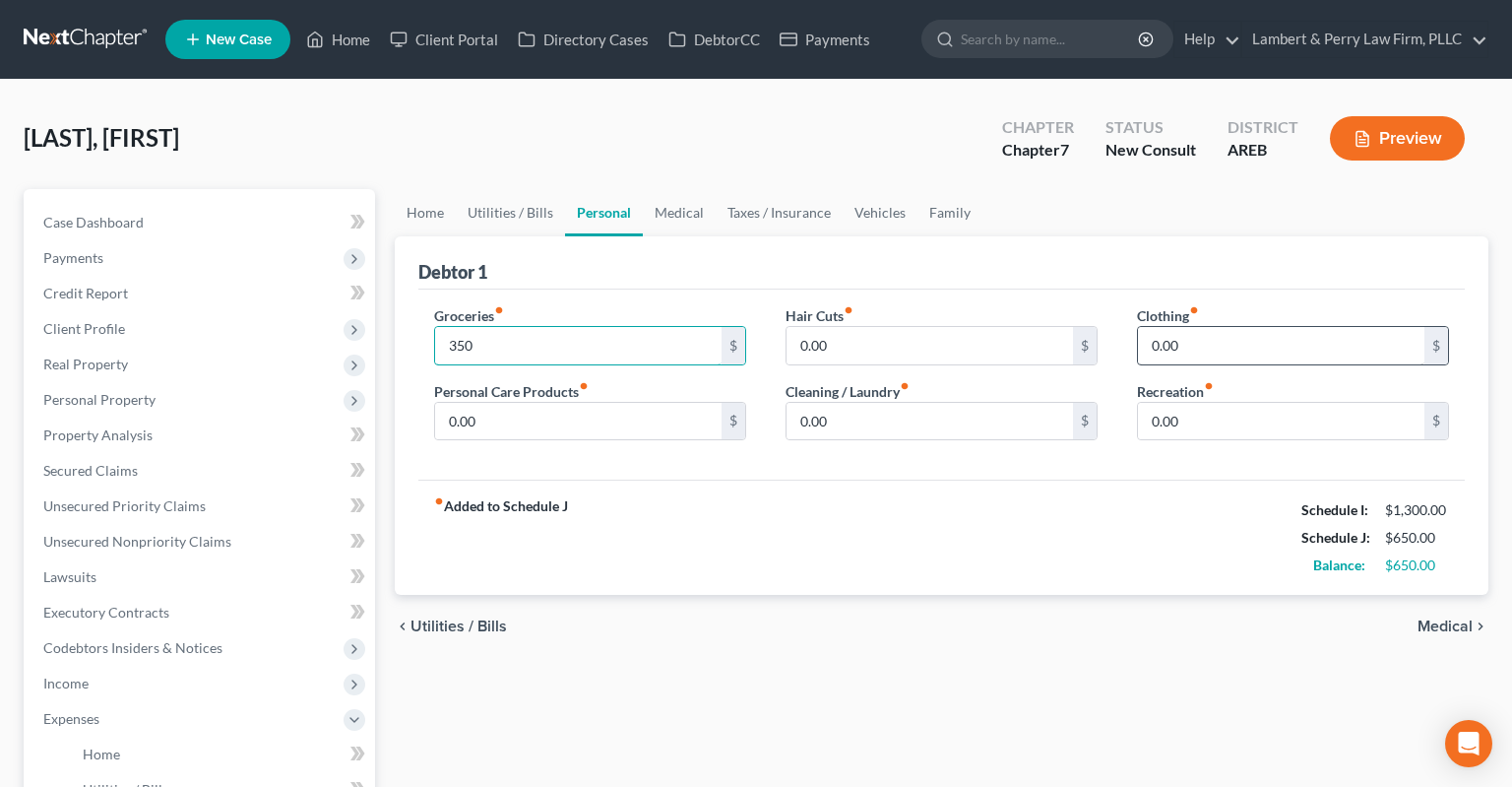 type on "350" 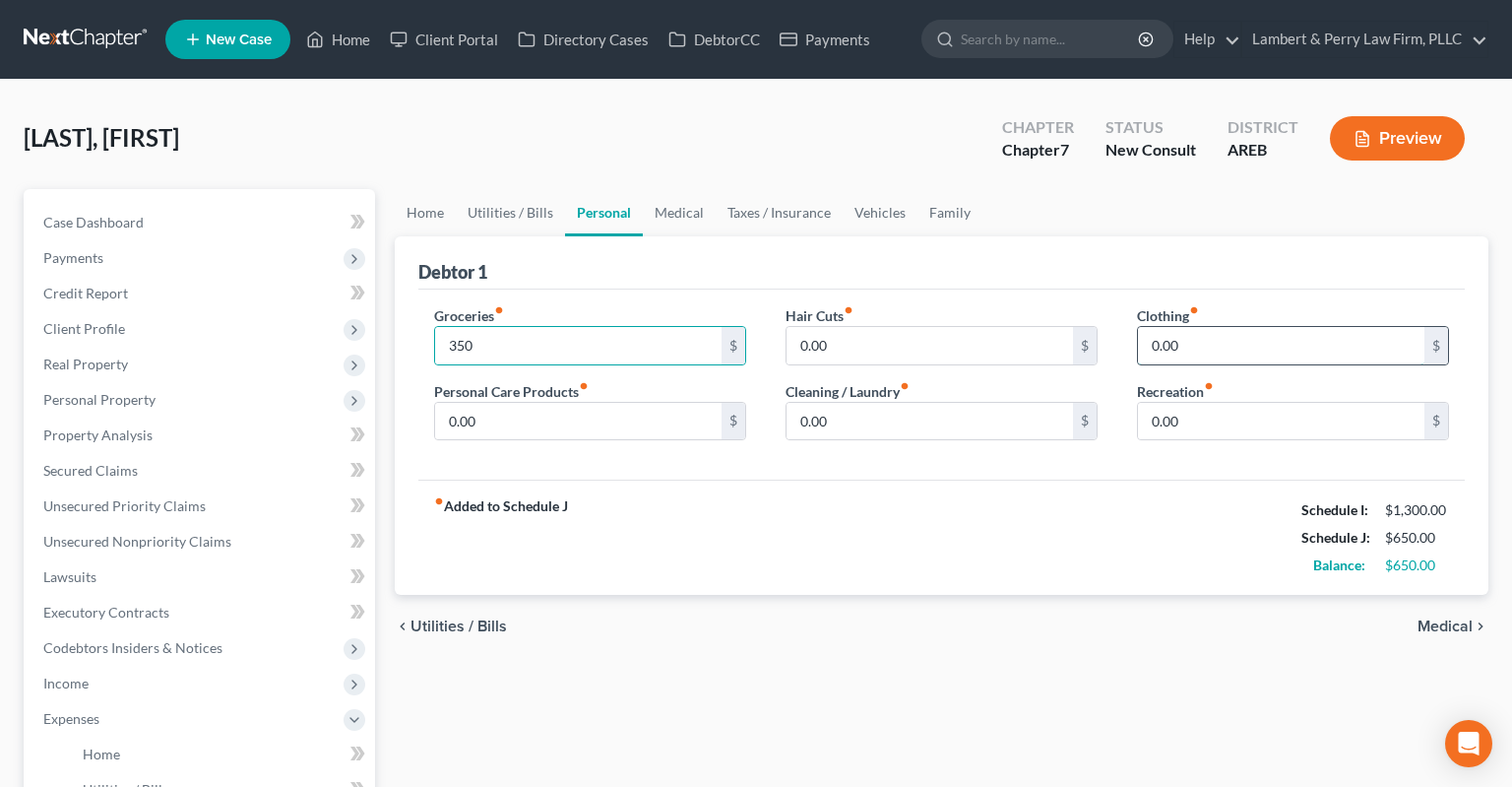 click on "0.00" at bounding box center (1281, 346) 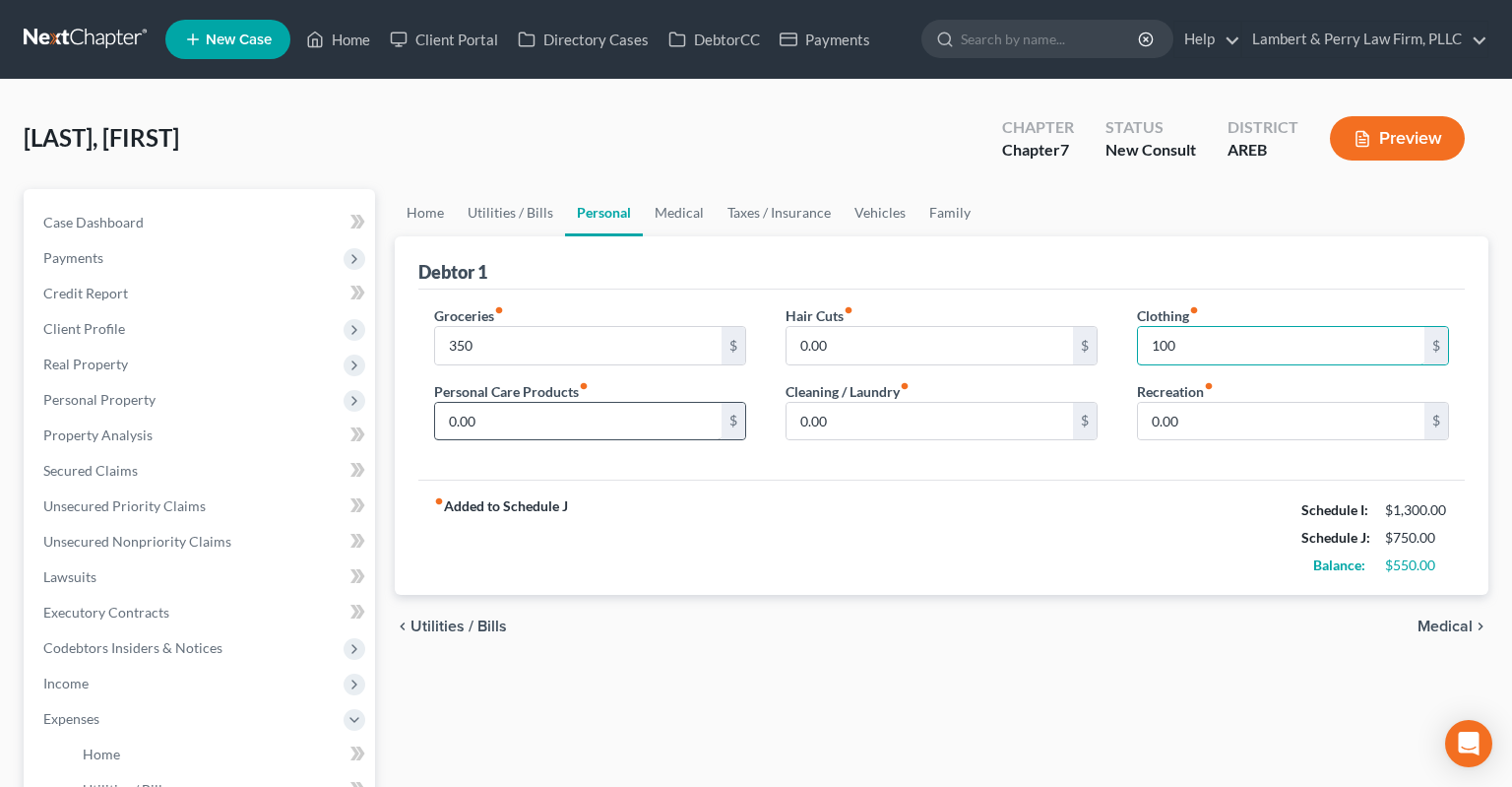 type on "100" 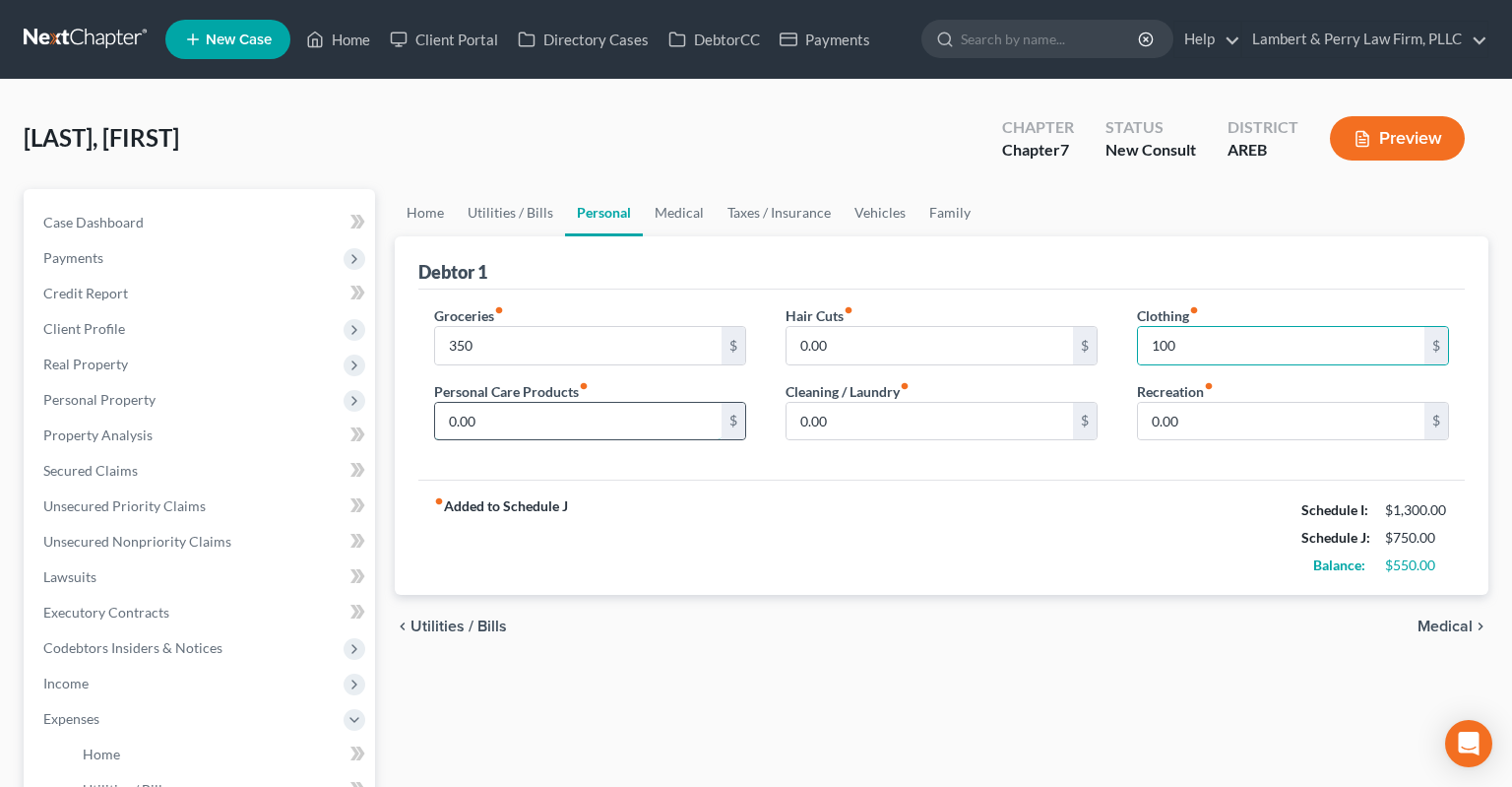 click on "0.00" at bounding box center (578, 422) 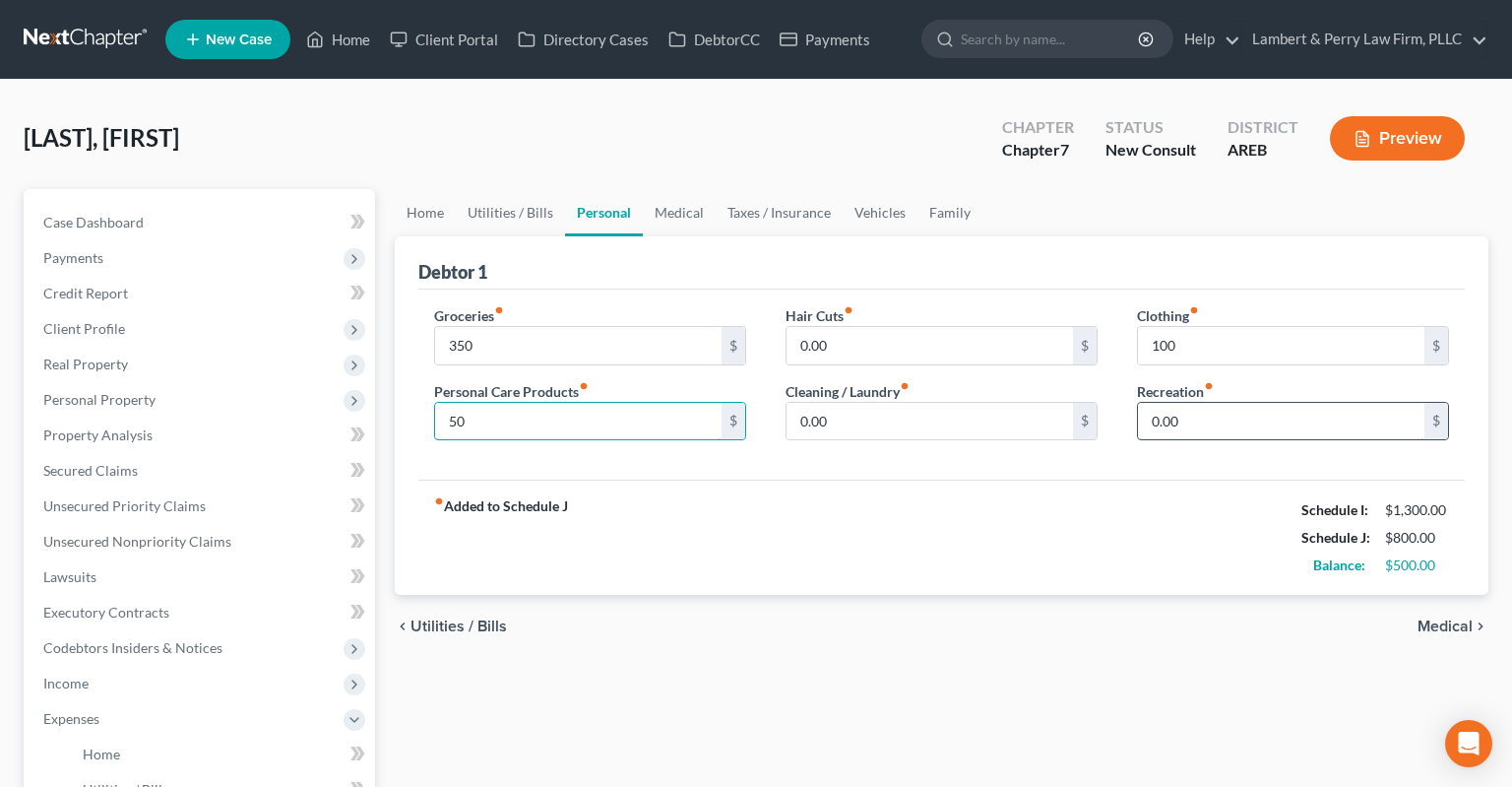 type on "50" 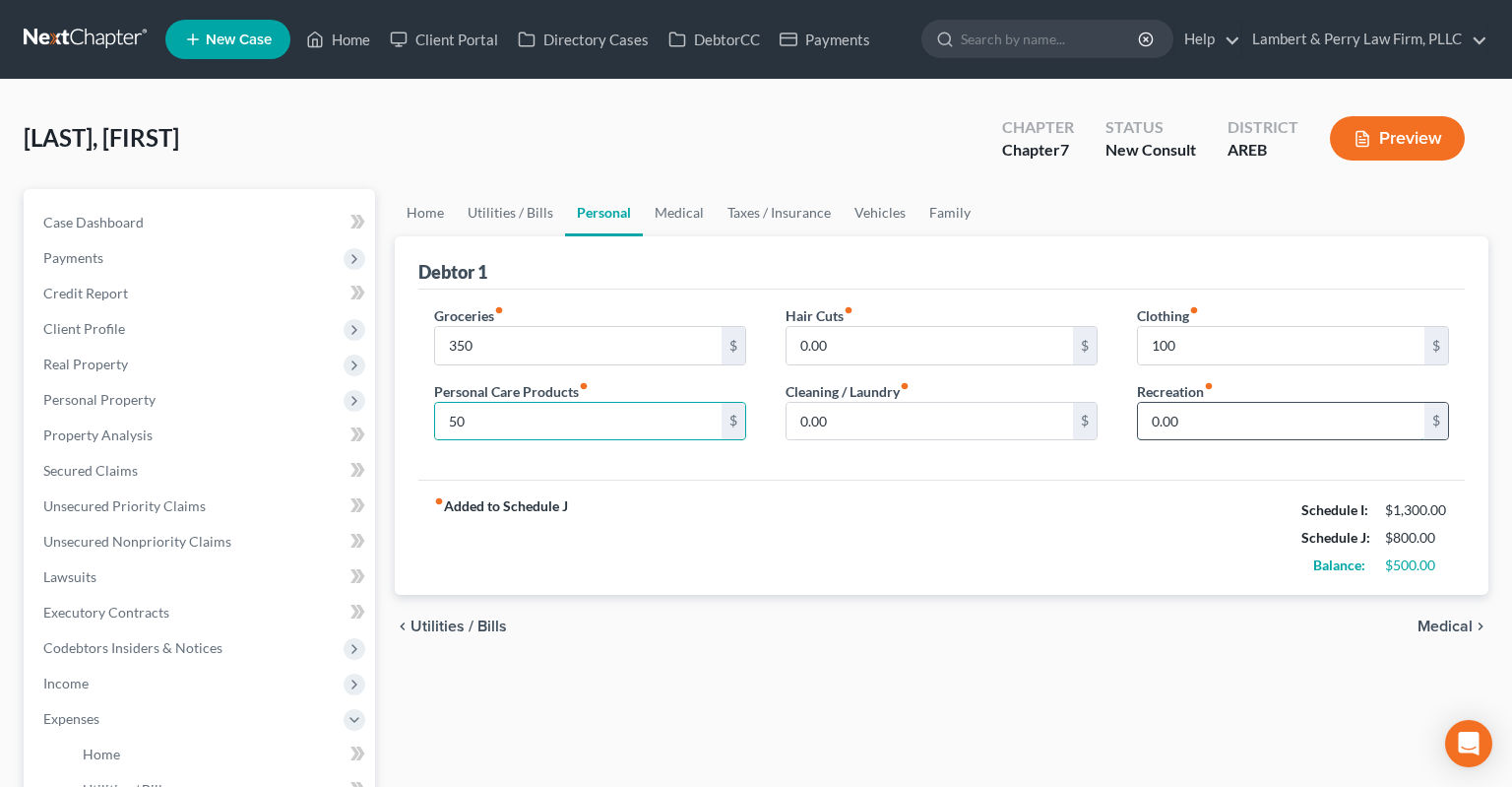 drag, startPoint x: 1187, startPoint y: 426, endPoint x: 1211, endPoint y: 428, distance: 24.083189 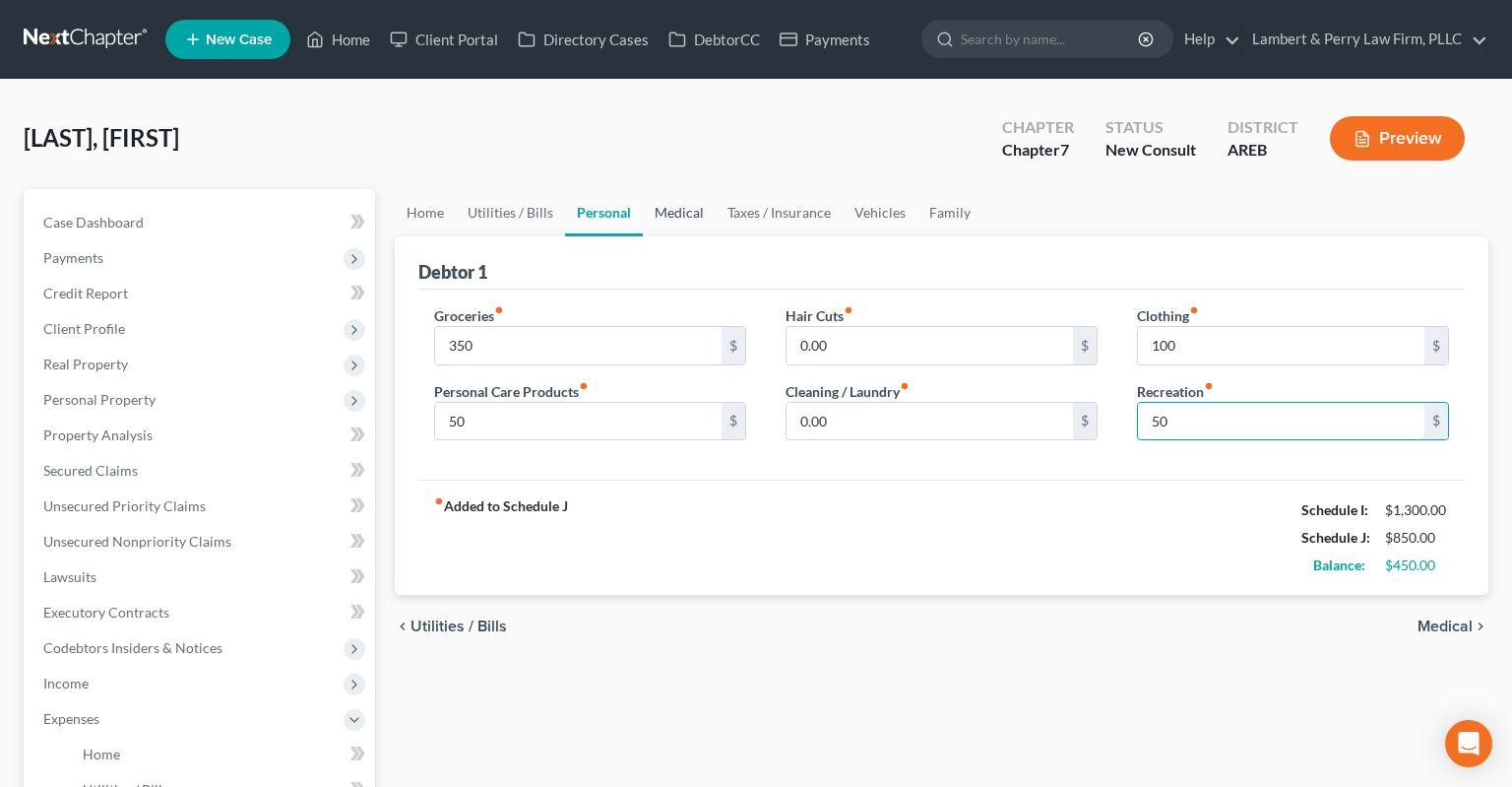 type on "50" 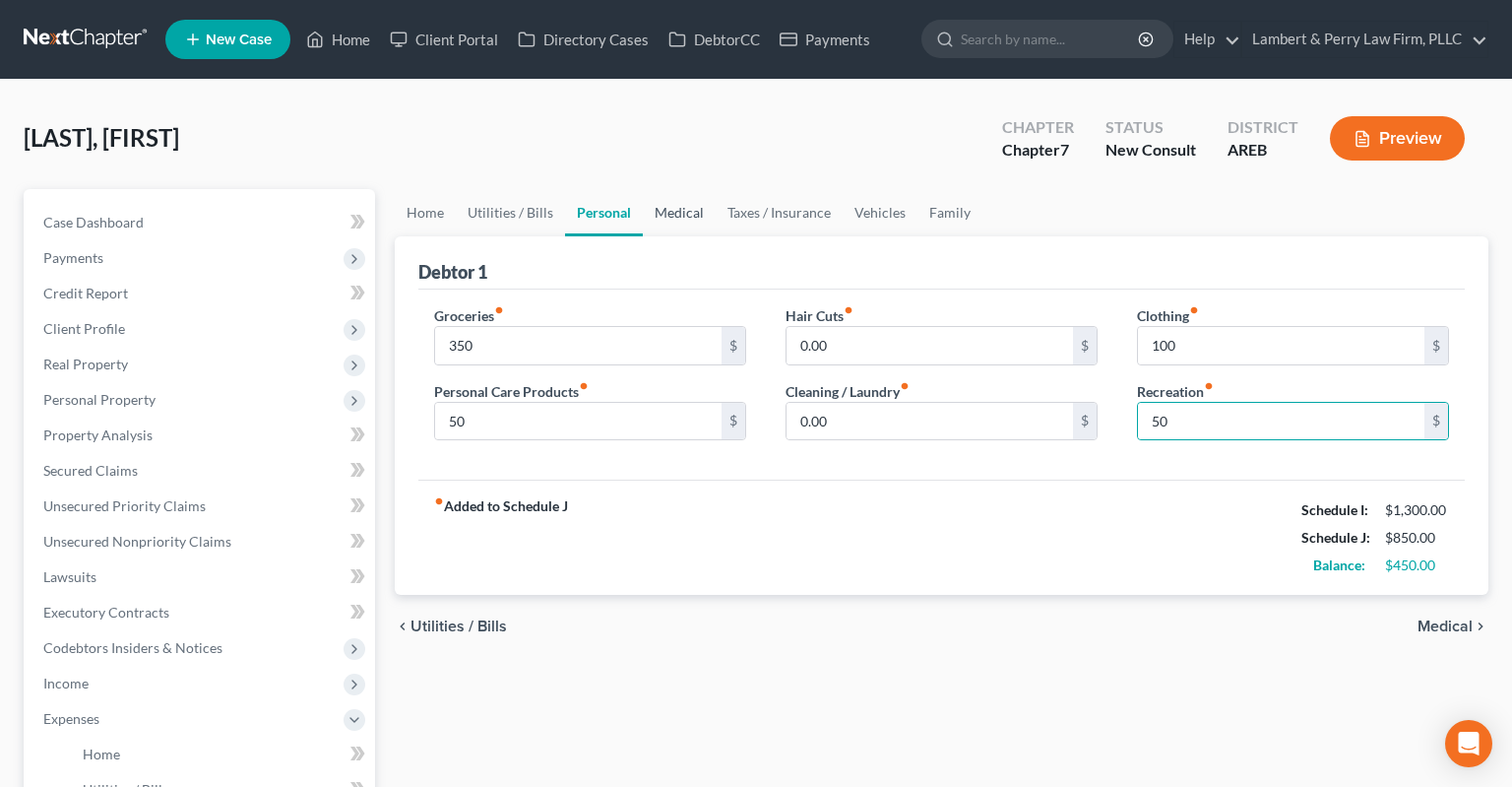 click on "Medical" at bounding box center [679, 213] 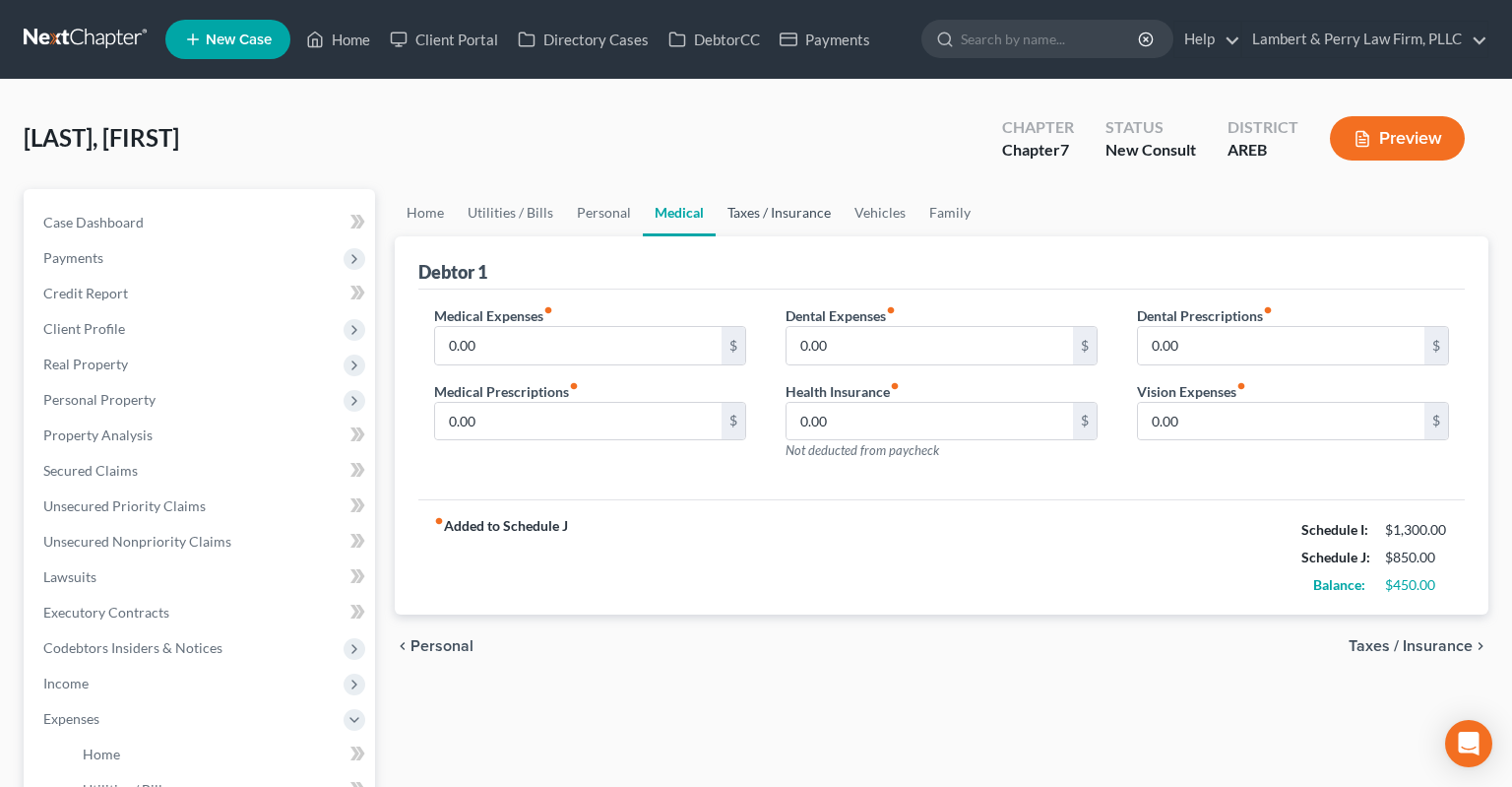 click on "Taxes / Insurance" at bounding box center (779, 213) 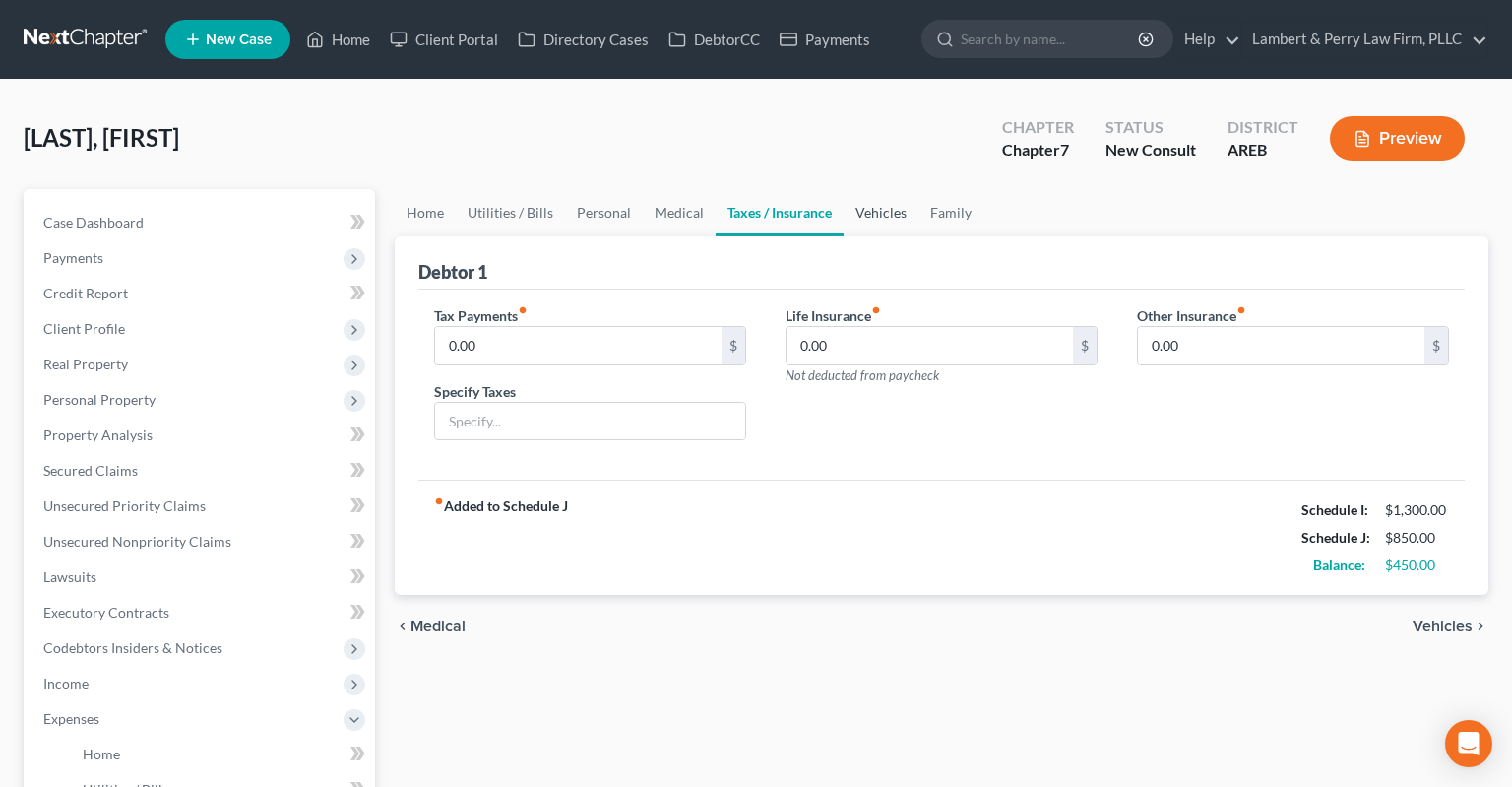 click on "Vehicles" at bounding box center (881, 213) 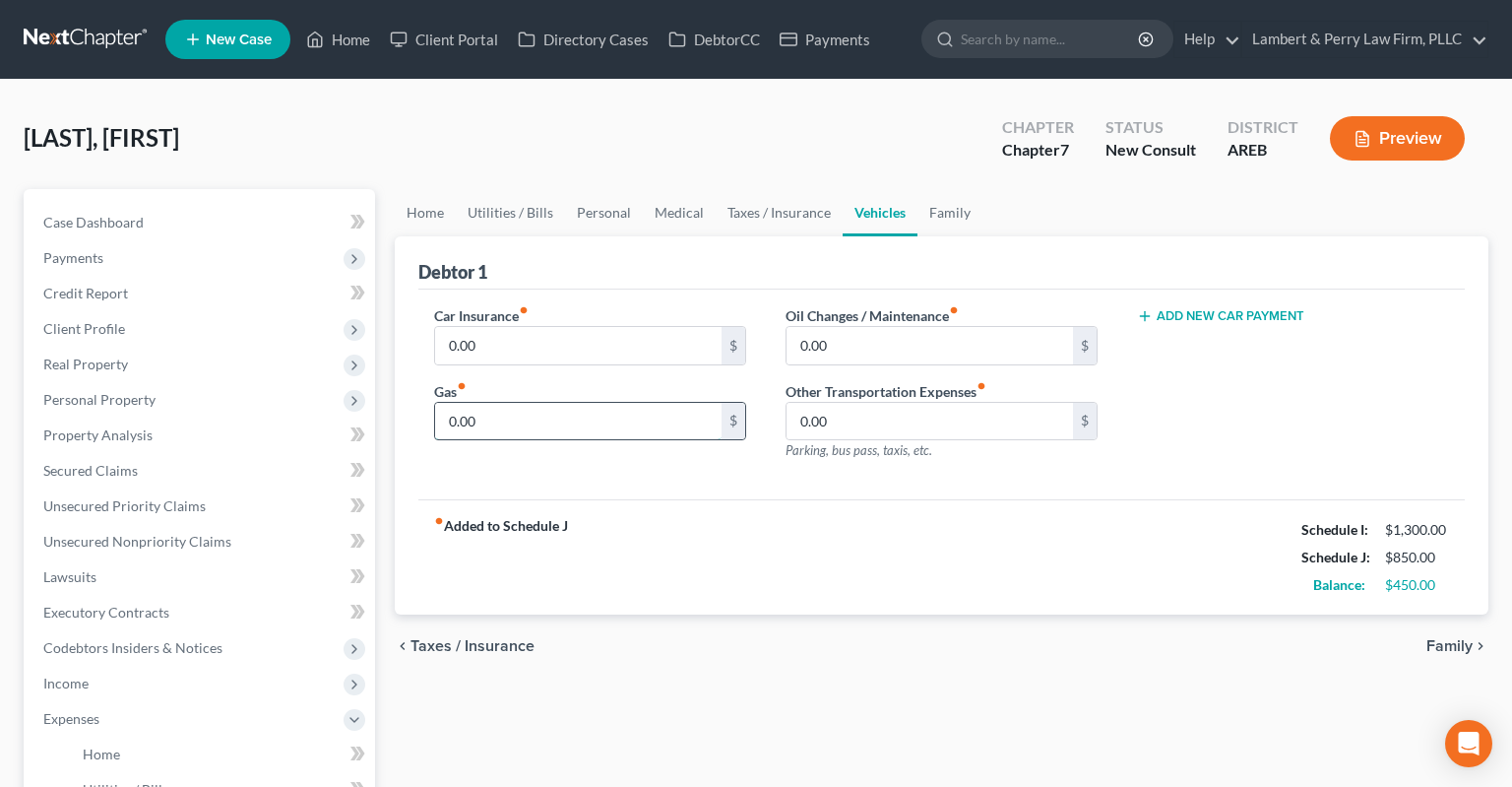 click on "0.00" at bounding box center [578, 422] 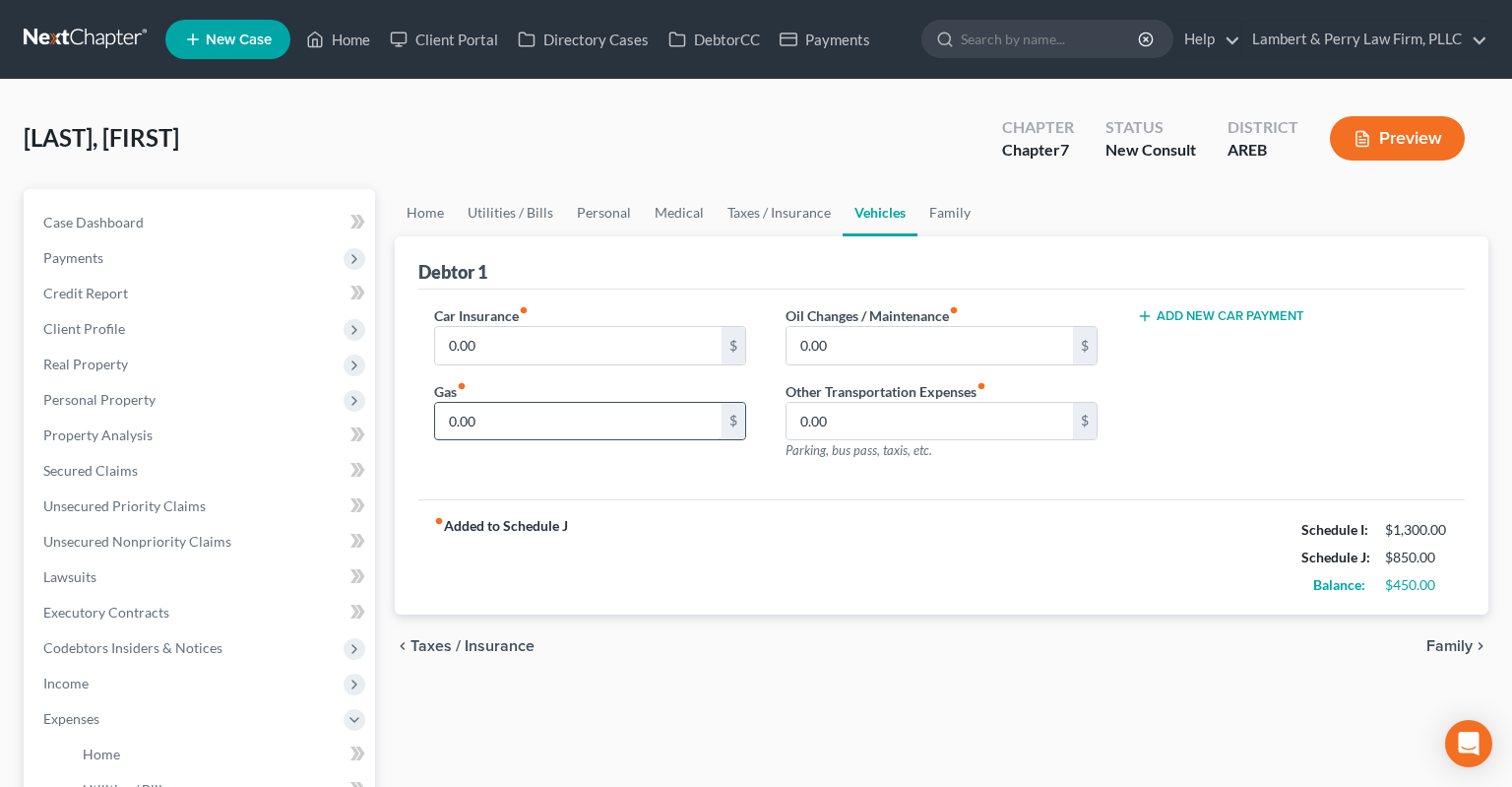 click on "0.00" at bounding box center [578, 422] 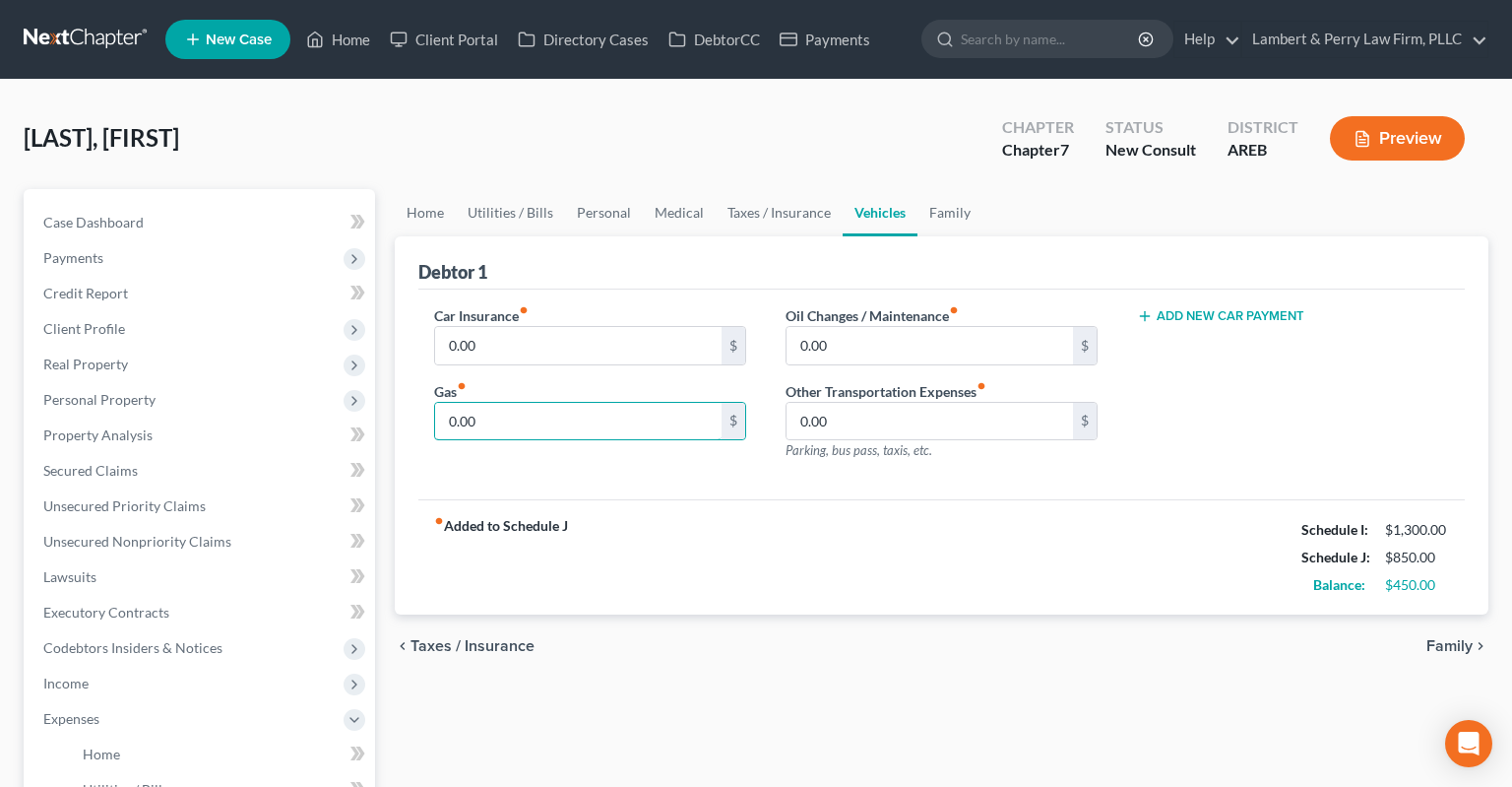 drag, startPoint x: 457, startPoint y: 400, endPoint x: 417, endPoint y: 396, distance: 40.1995 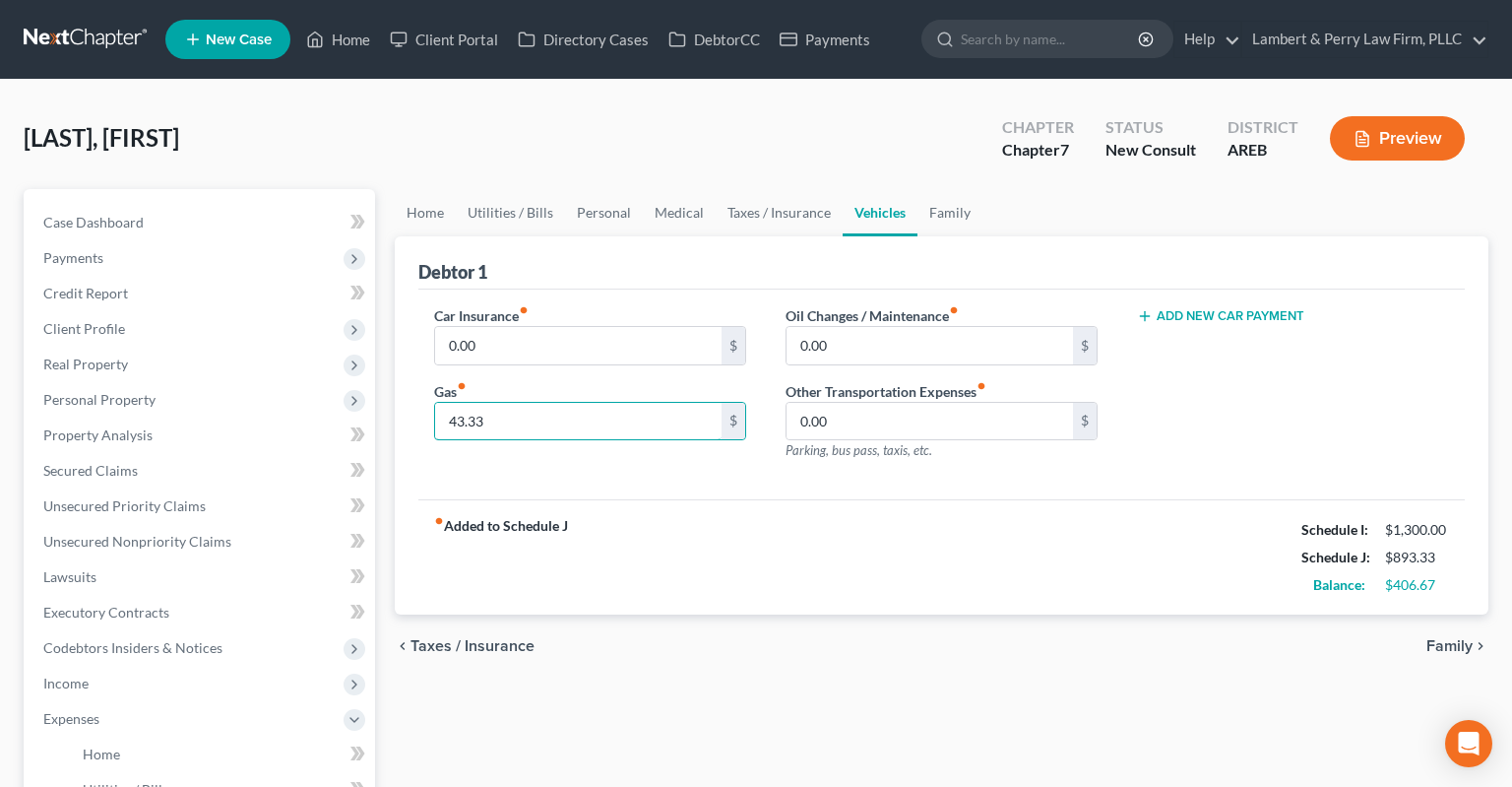 type on "43.33" 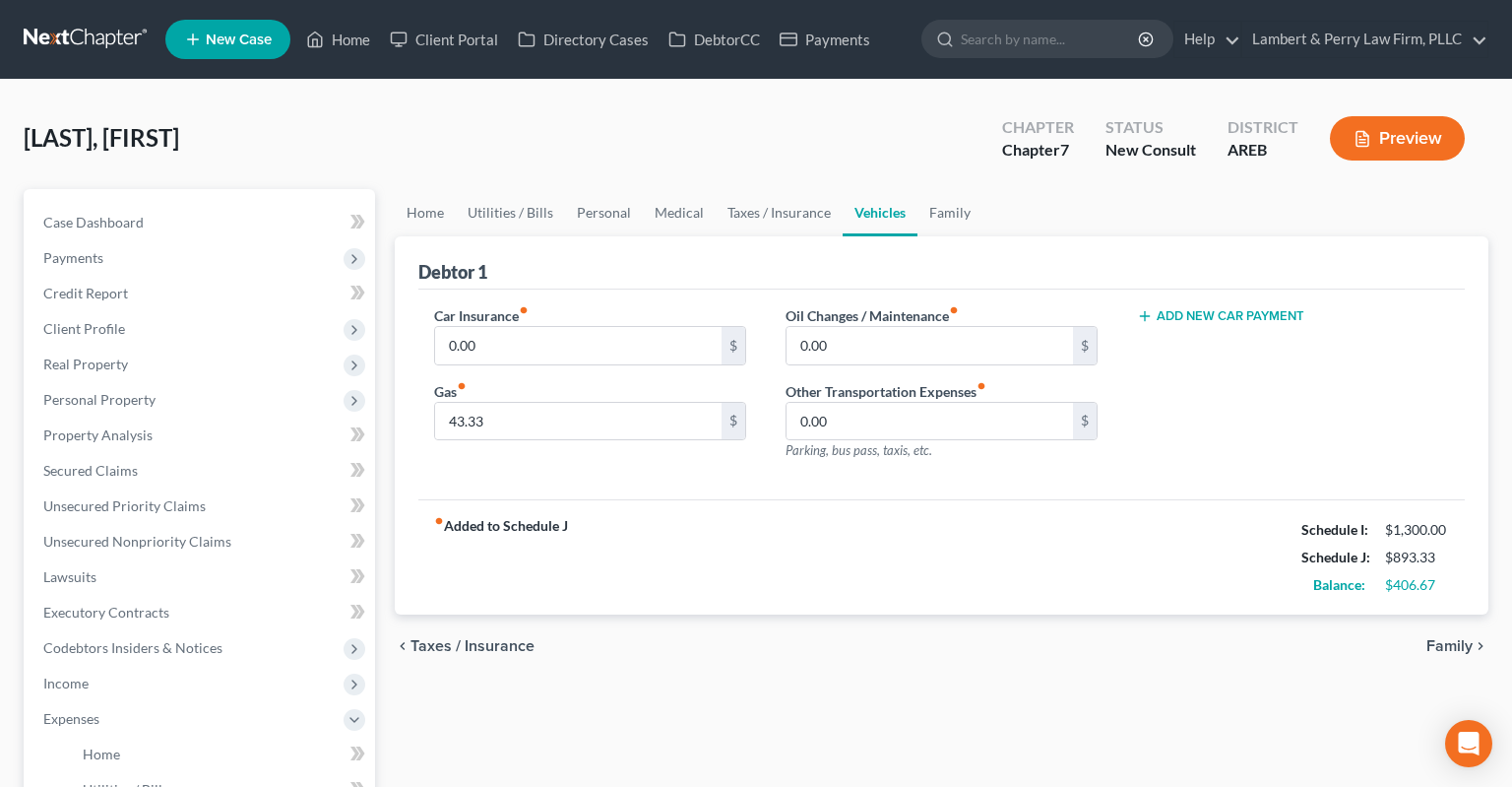 click on "fiber_manual_record  Added to Schedule J Schedule I: $1,300.00 Schedule J: $[NUMBER] Balance: $[NUMBER]" at bounding box center (941, 557) 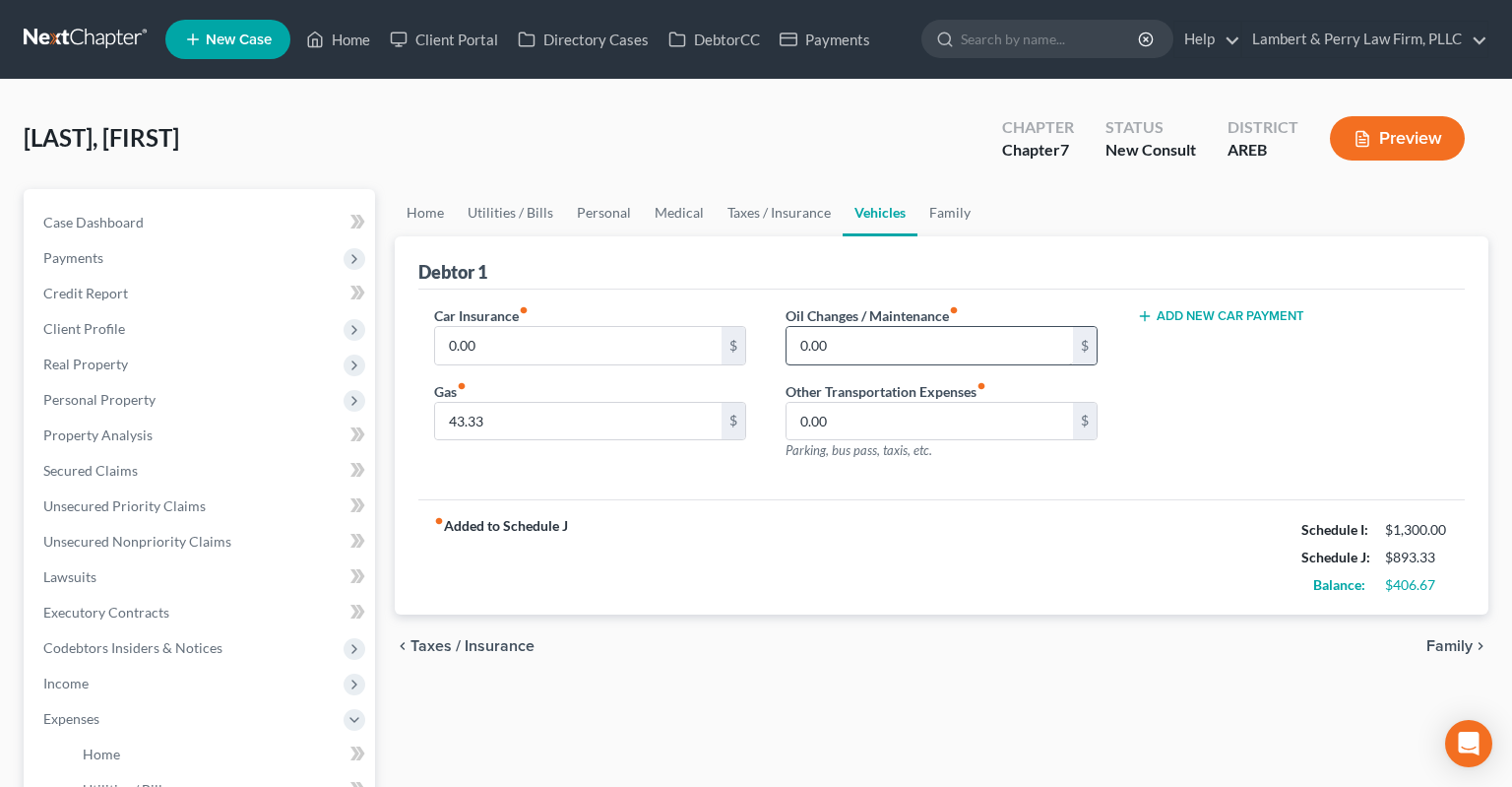 drag, startPoint x: 872, startPoint y: 370, endPoint x: 871, endPoint y: 355, distance: 15.0333 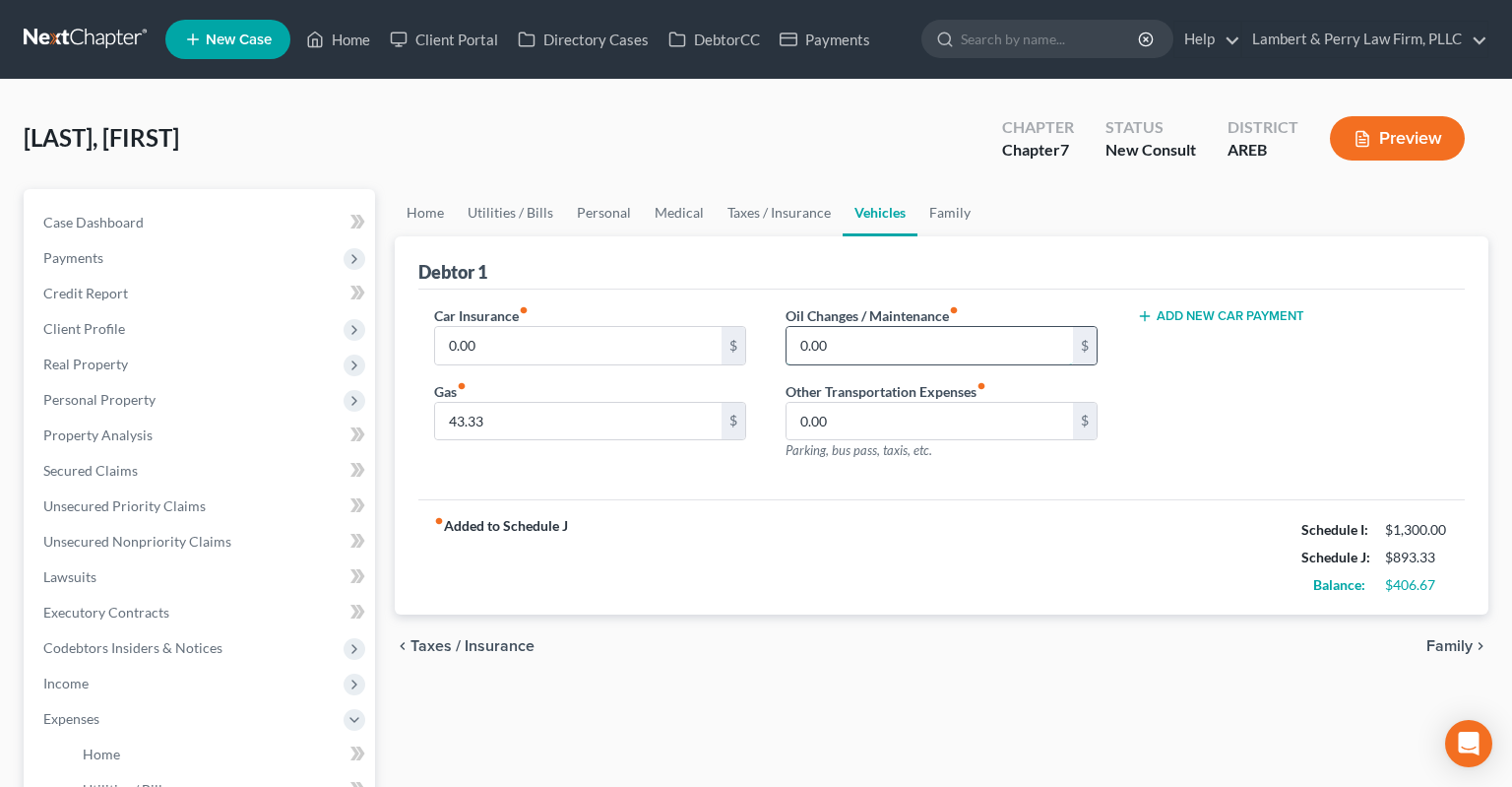 click on "0.00" at bounding box center [929, 346] 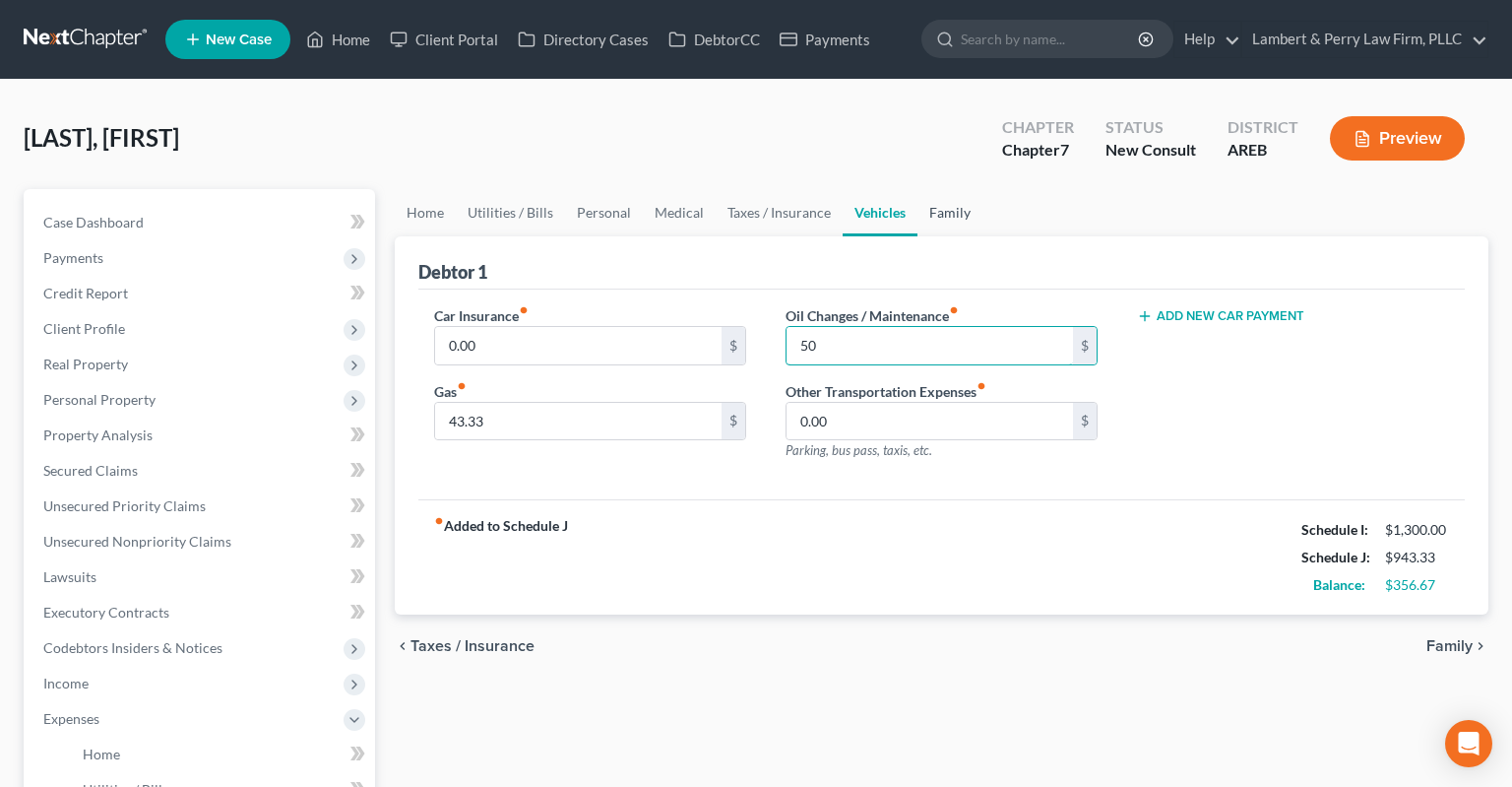 type on "50" 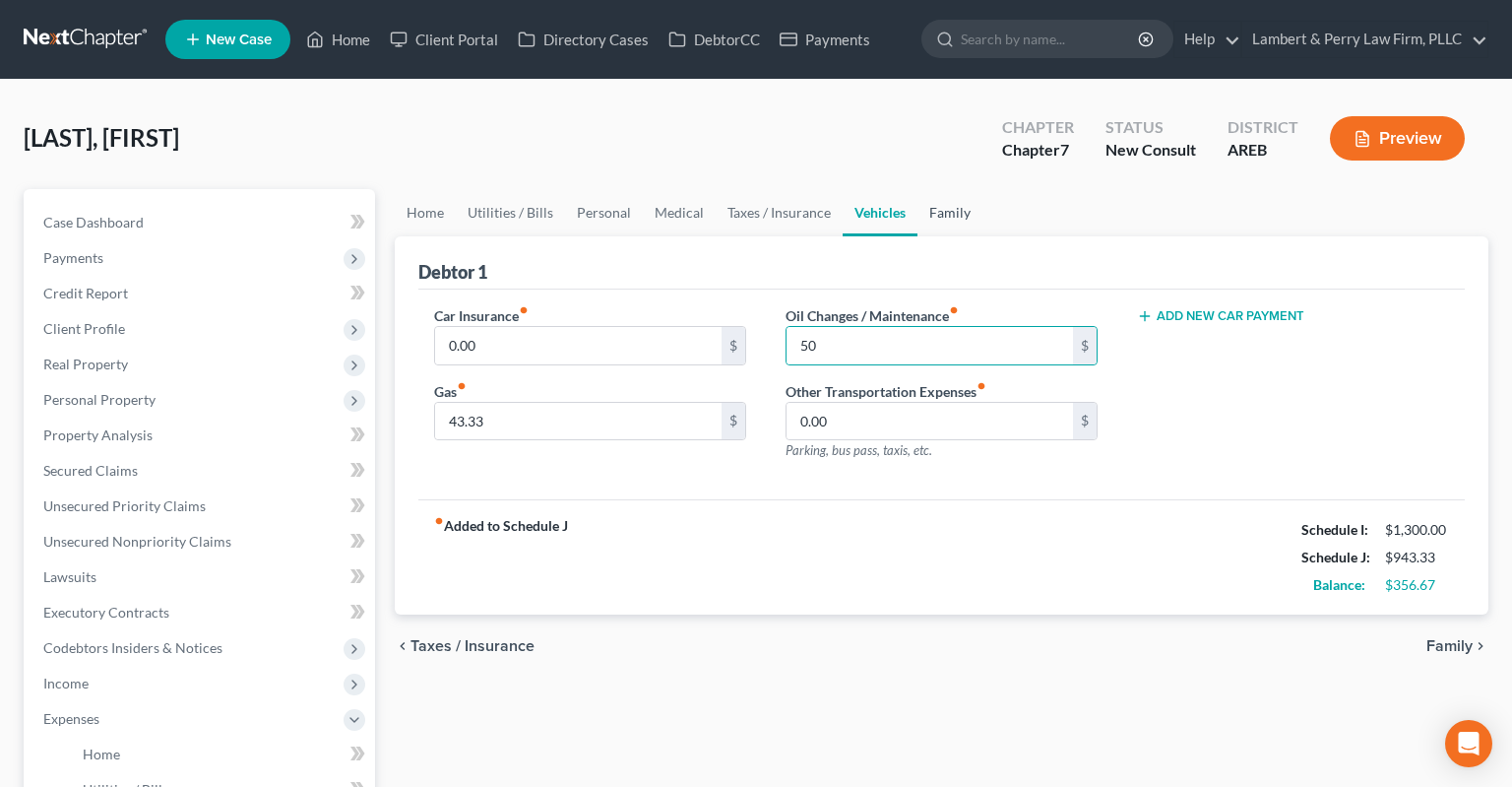 click on "Family" at bounding box center (950, 213) 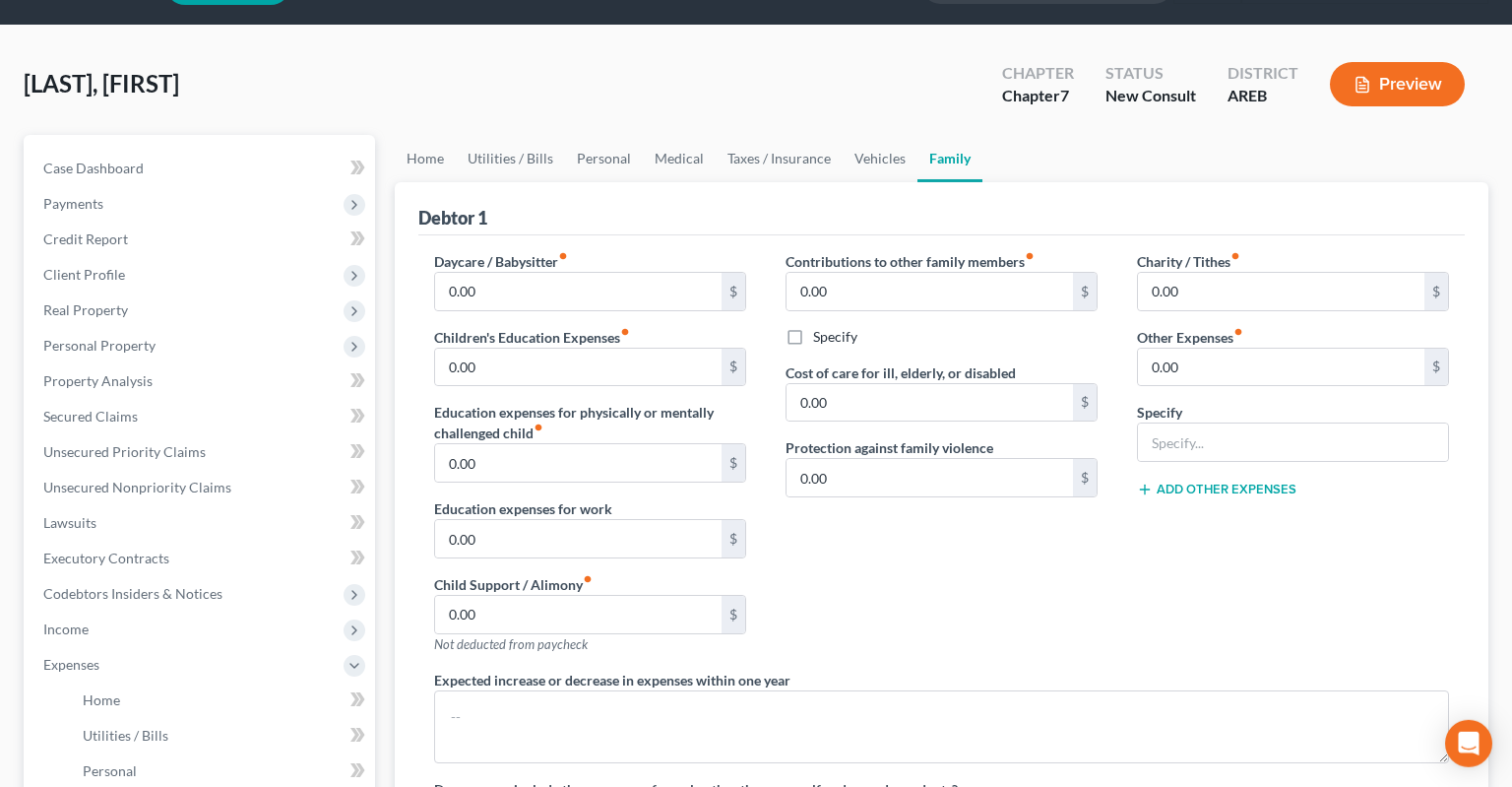 scroll, scrollTop: 0, scrollLeft: 0, axis: both 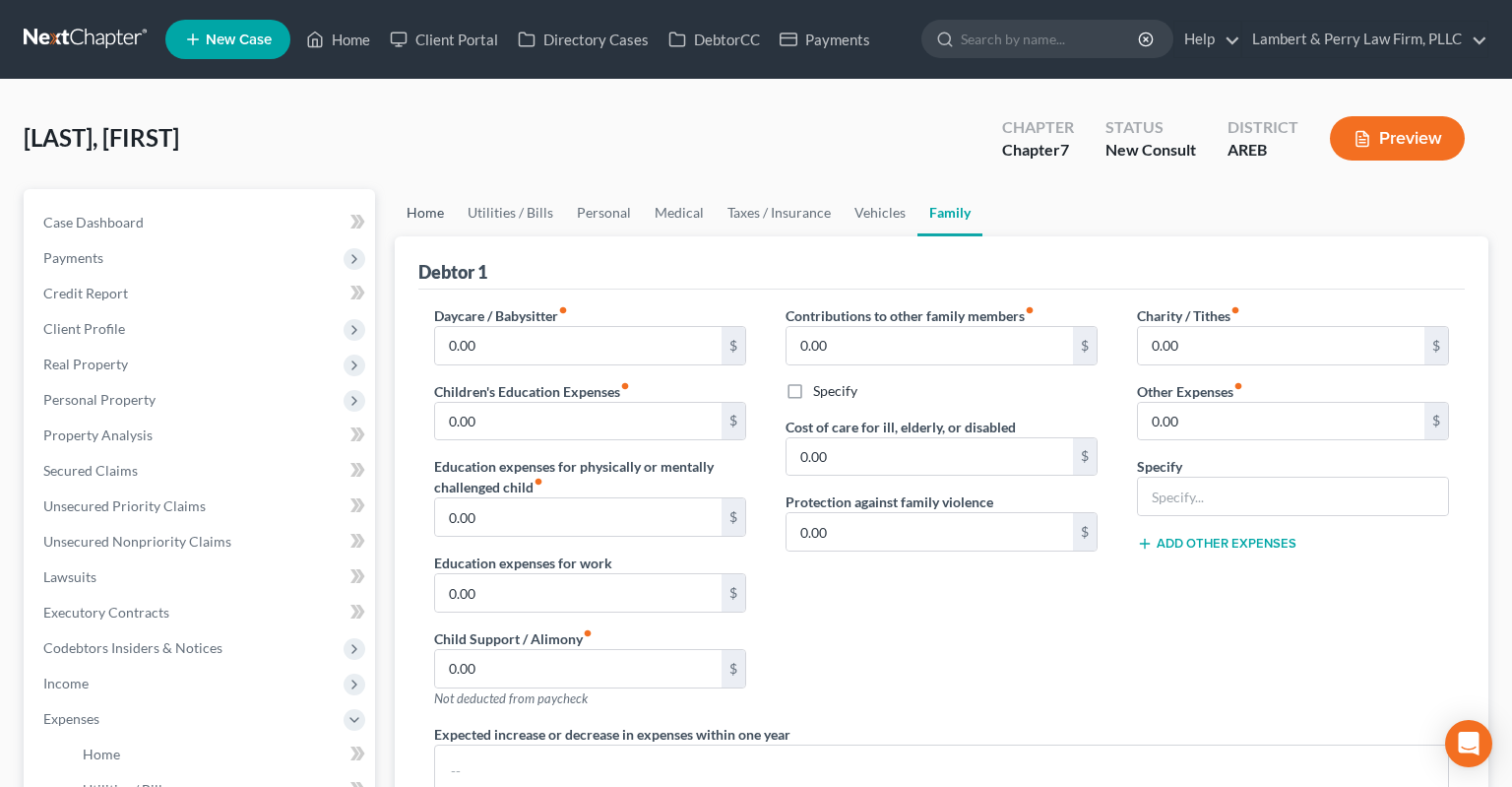 click on "Home" at bounding box center (425, 213) 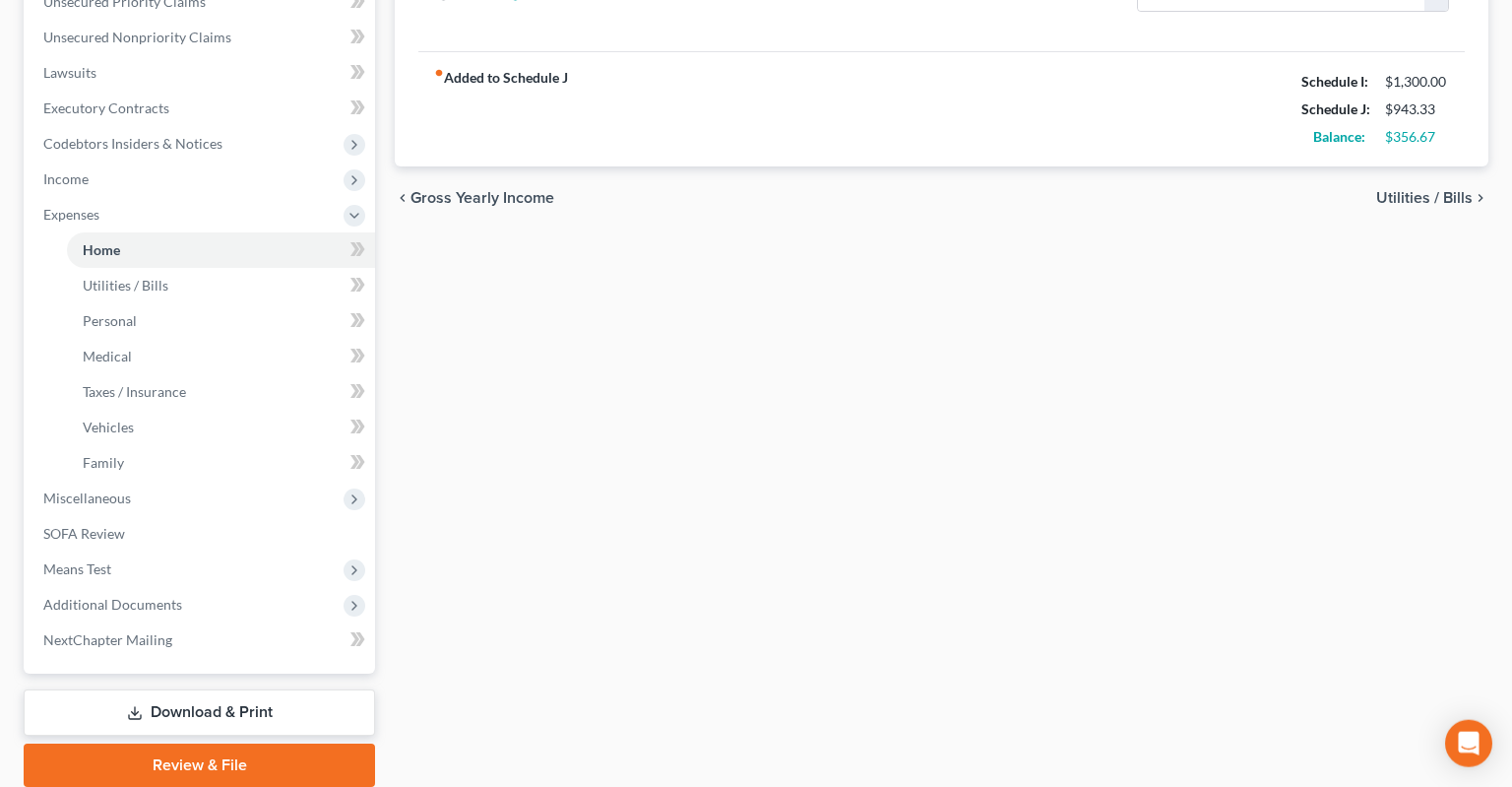 scroll, scrollTop: 576, scrollLeft: 0, axis: vertical 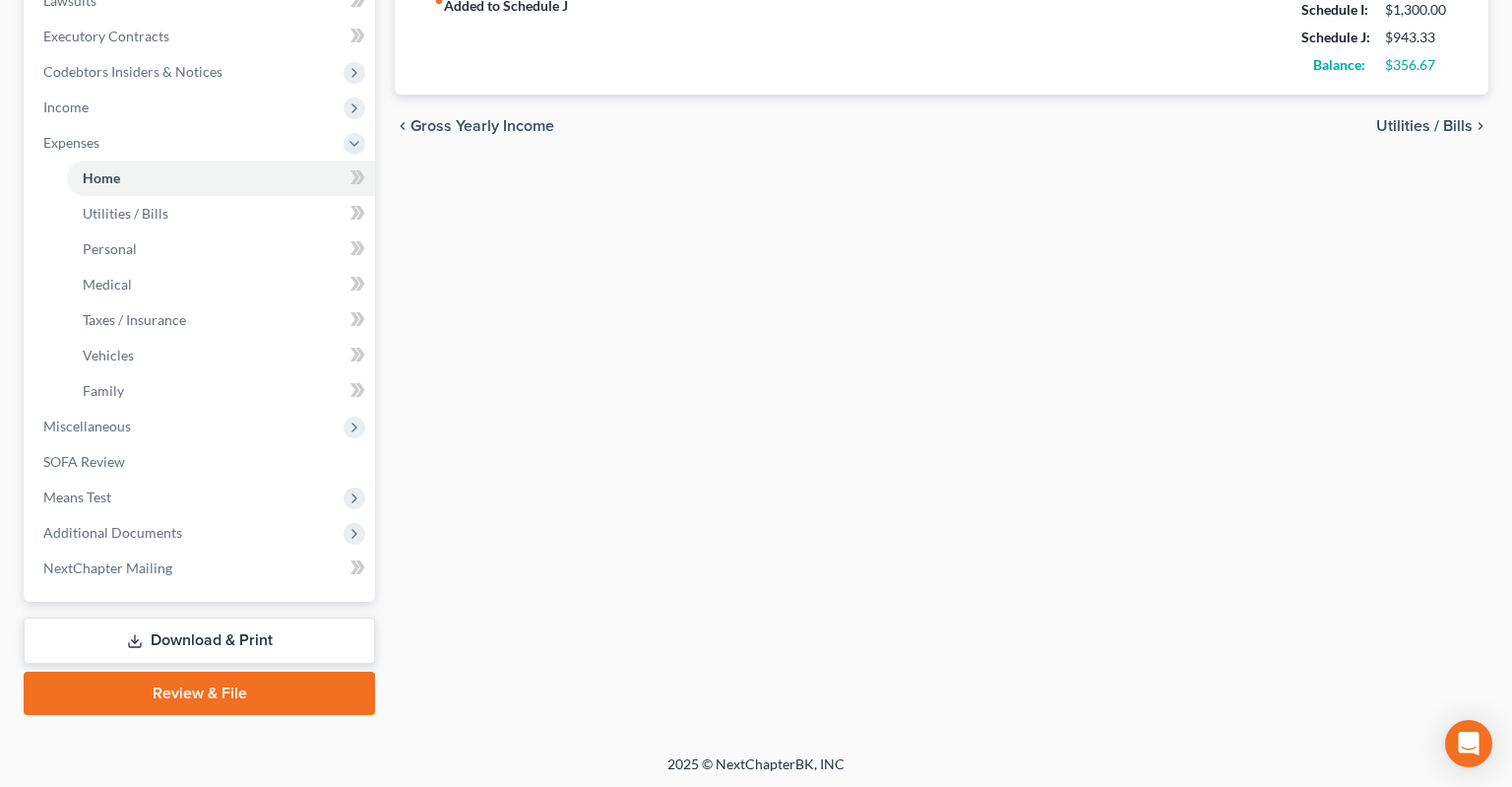 click on "Home
Utilities / Bills
Personal
Medical
Taxes / Insurance
Vehicles
Family
Debtor 1 Mortgage / Rent for Residential Property  fiber_manual_record 300.00 $ 2nd Mortgage / Other Home Expenses  fiber_manual_record   0.00 $ Additional non-residential property expenses? Yes No Home Insurance  fiber_manual_record 0.00 $ Property Taxes  fiber_manual_record 0.00 $ Condo / HOA Fees  fiber_manual_record 0.00 $ Additional Fees 0.00 $ Repairs / Upkeep  fiber_manual_record 0.00 $ fiber_manual_record  Added to Schedule J Schedule I: $1,300.00 Schedule J: $[NUMBER] Balance: $[NUMBER]
chevron_left
Gross Yearly Income
Utilities / Bills
chevron_right" at bounding box center (941, 164) 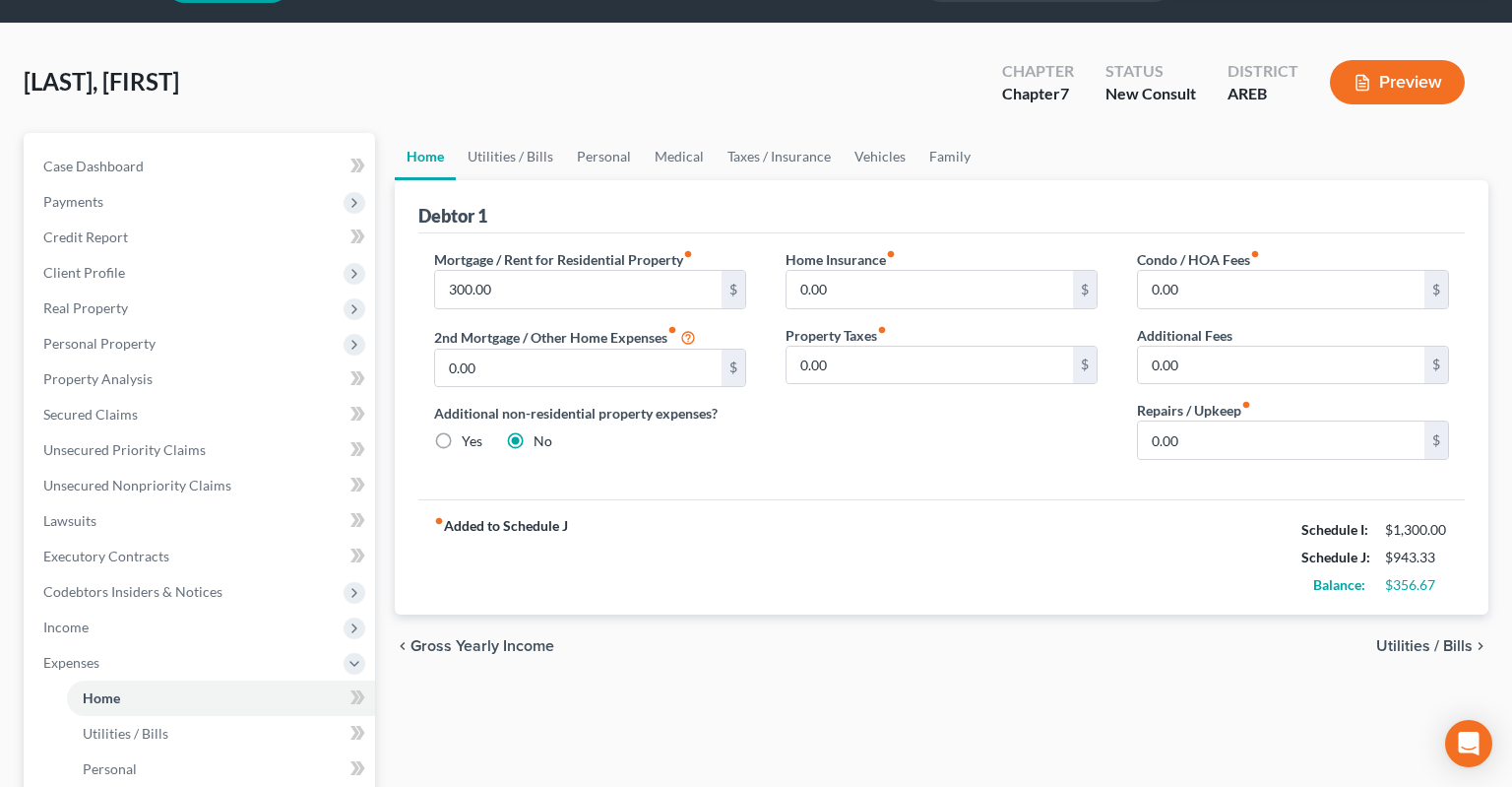 scroll, scrollTop: 0, scrollLeft: 0, axis: both 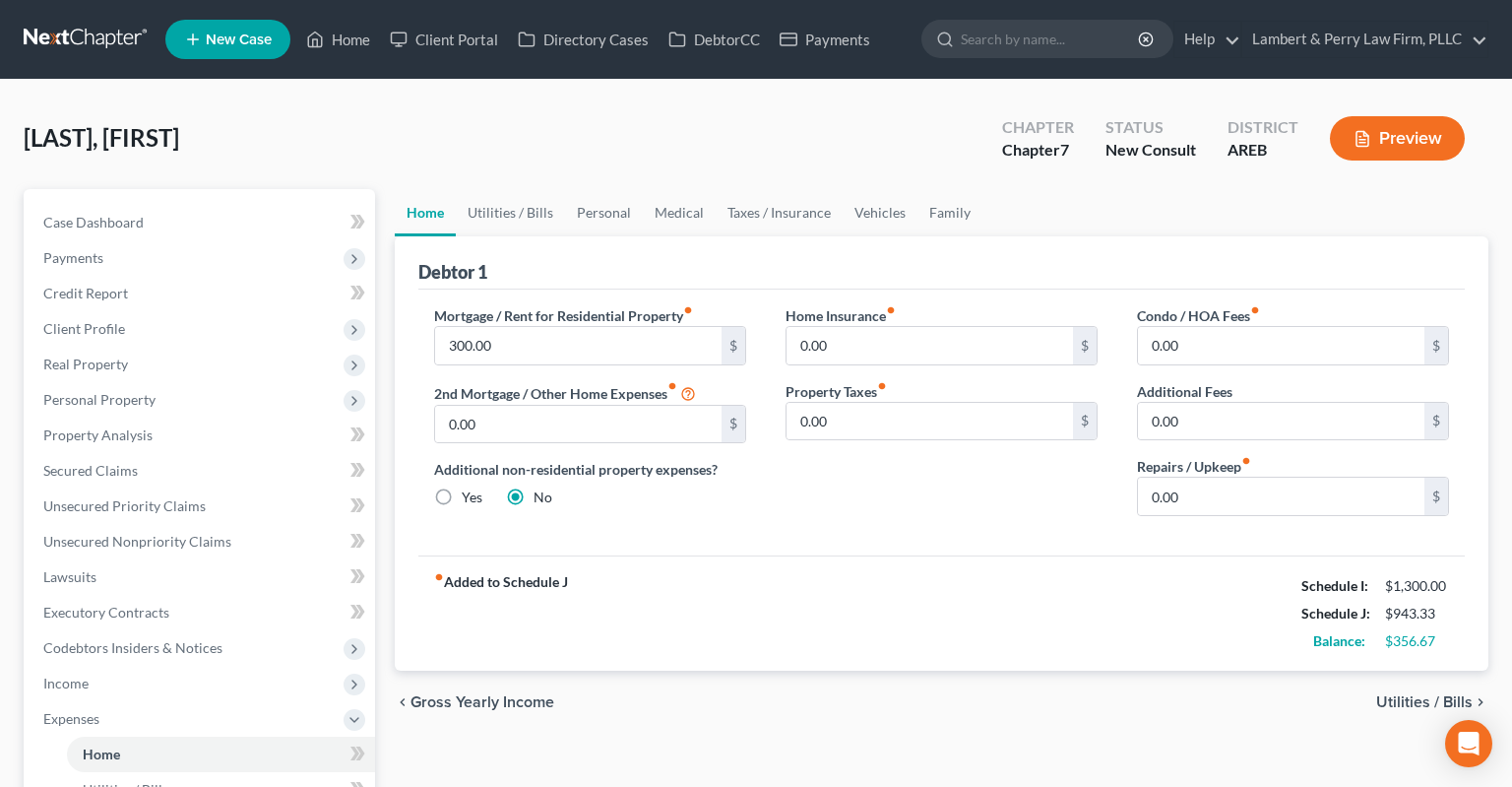 click on "[LAST], [FIRST] Upgraded Chapter Chapter 7 Status New Consult District AREB Preview" at bounding box center (756, 146) 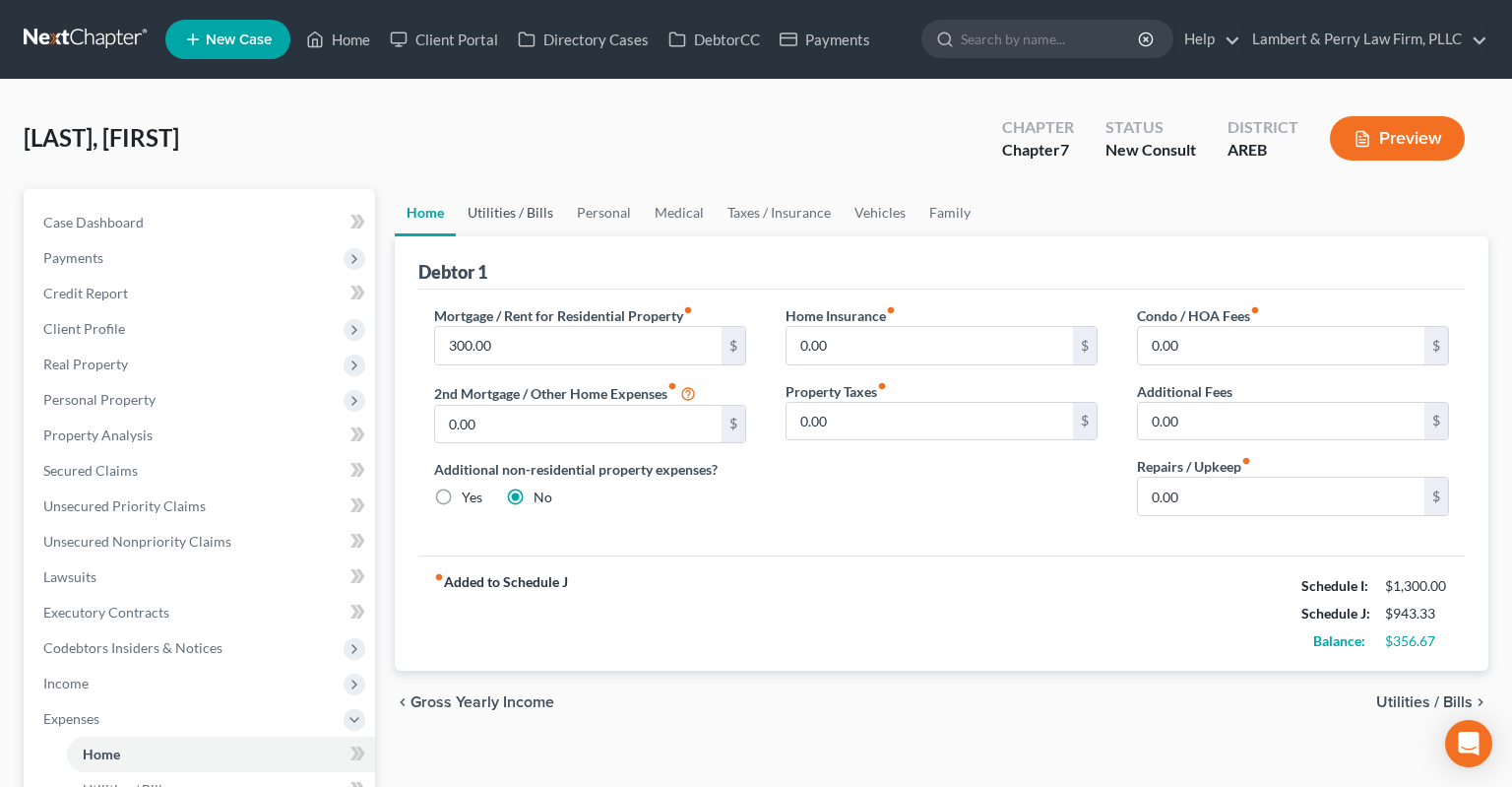click on "Utilities / Bills" at bounding box center (510, 213) 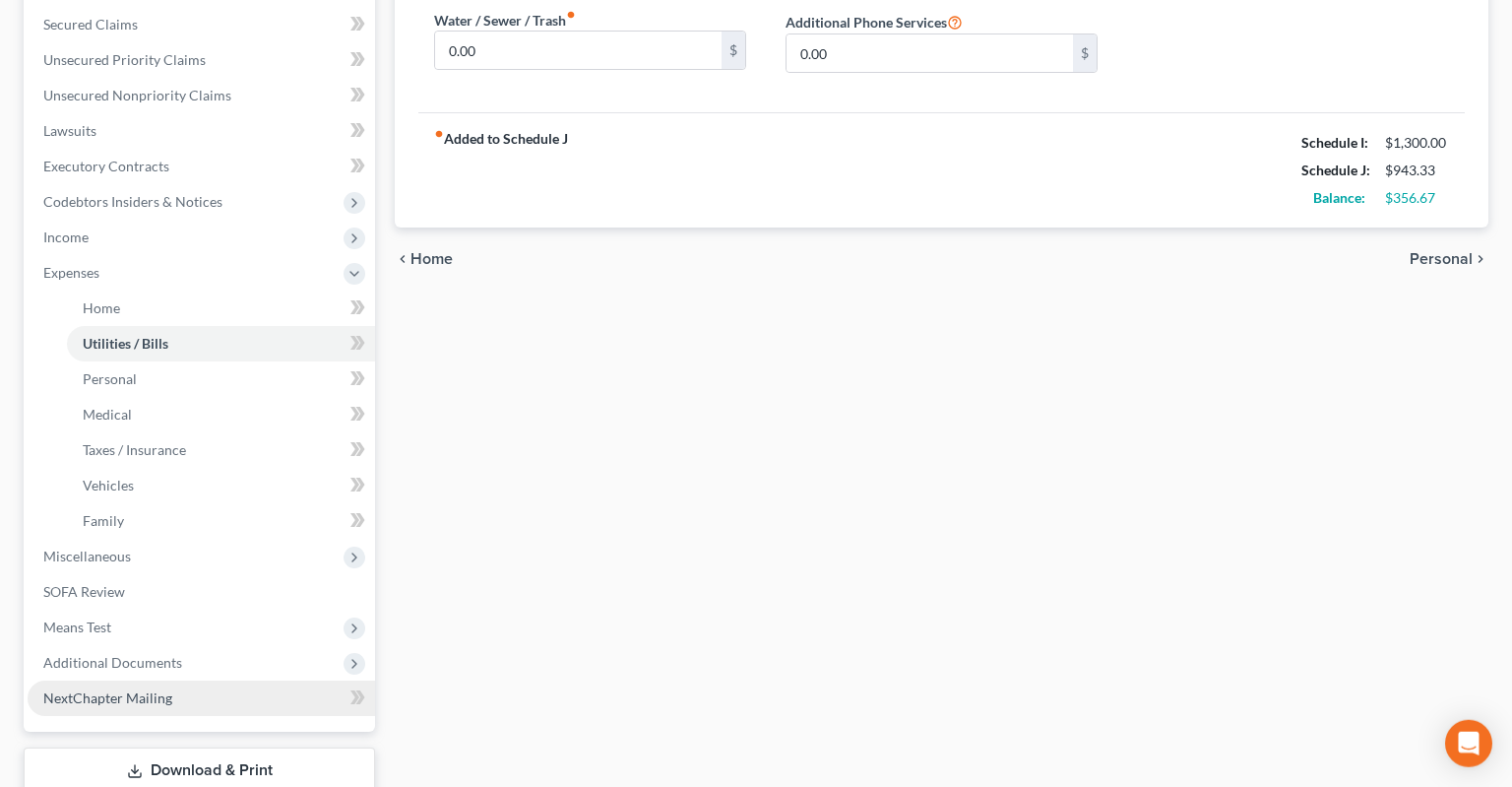 scroll, scrollTop: 520, scrollLeft: 0, axis: vertical 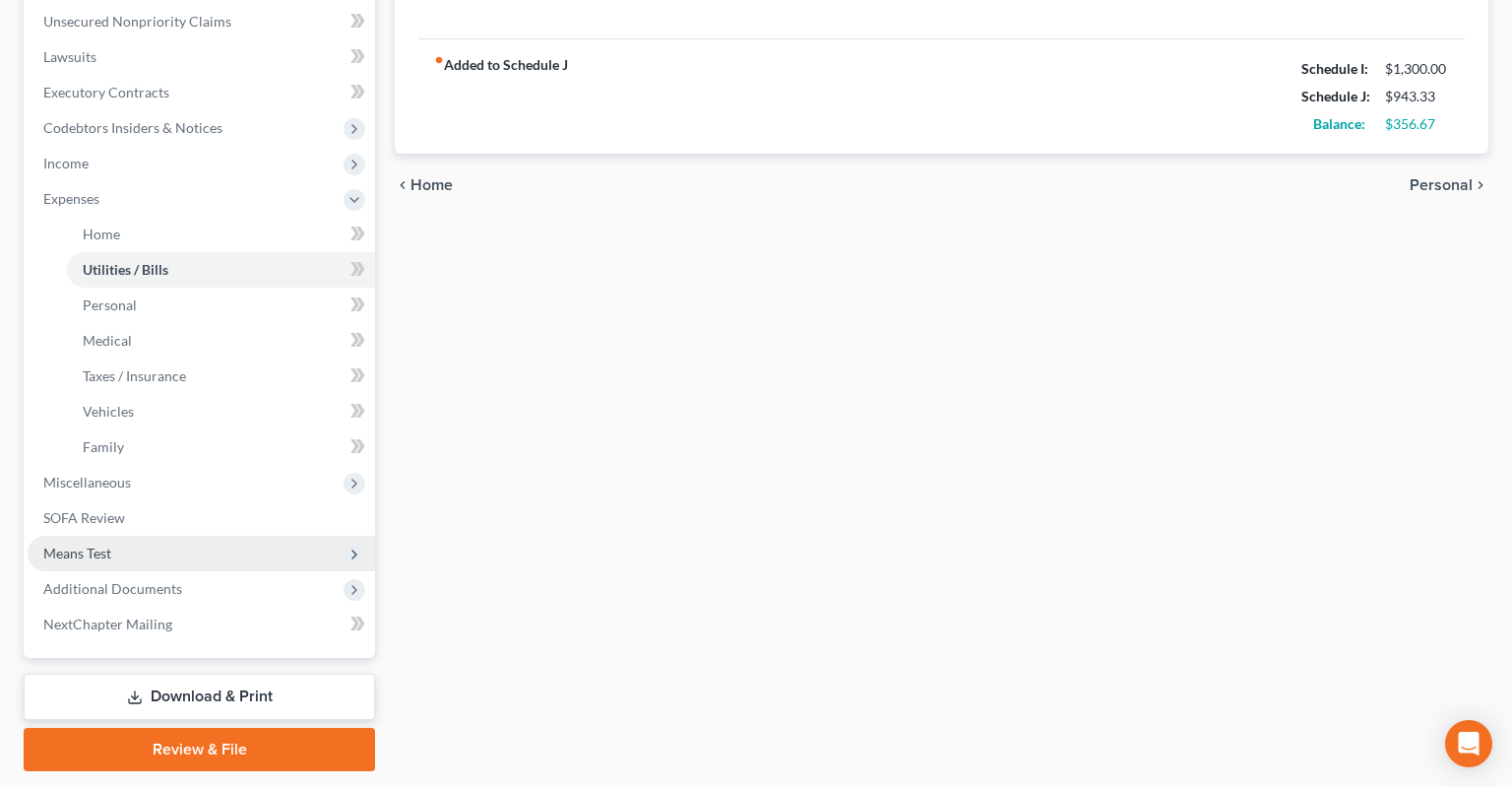 click on "Means Test" at bounding box center [201, 554] 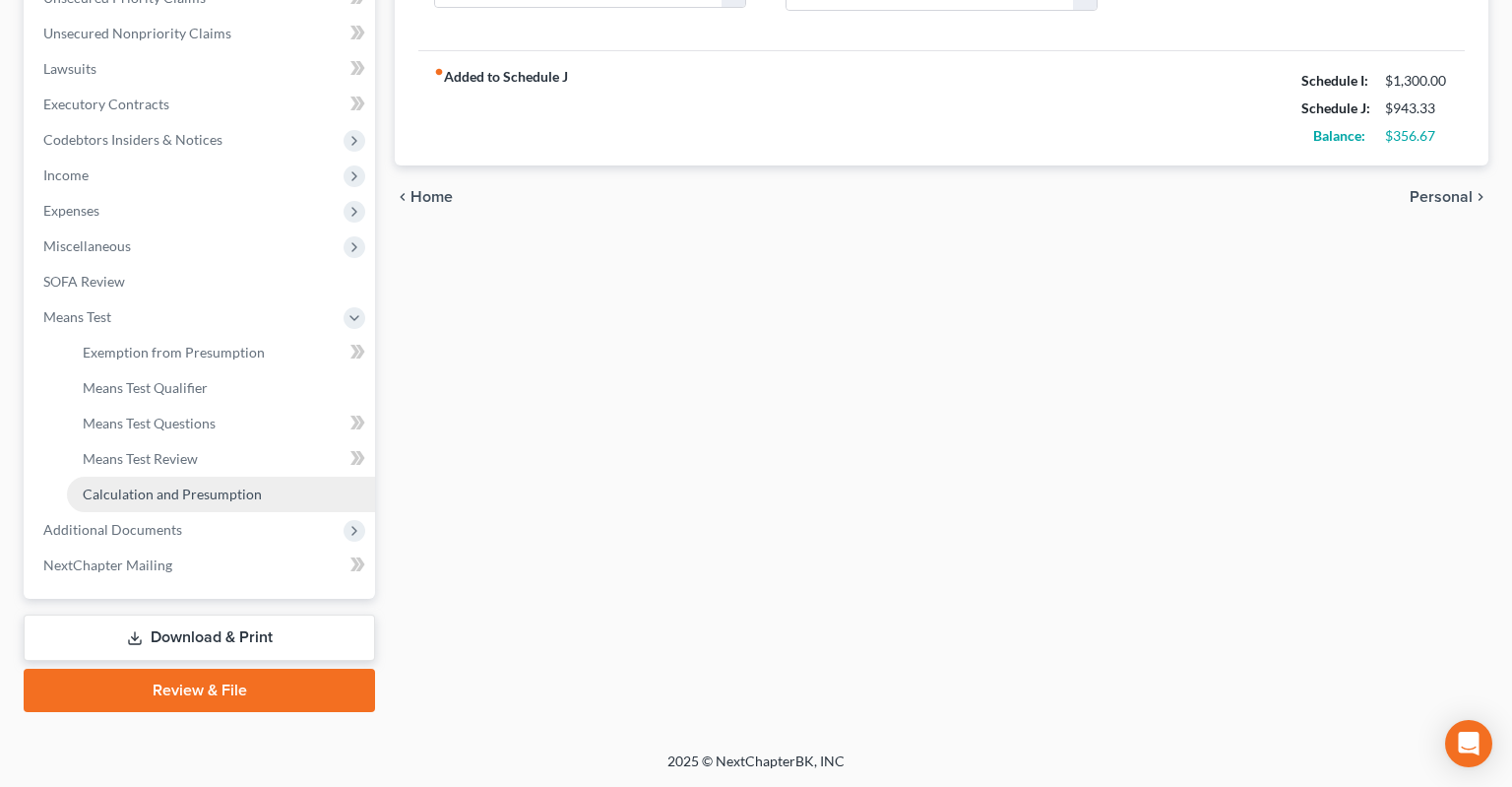 scroll, scrollTop: 505, scrollLeft: 0, axis: vertical 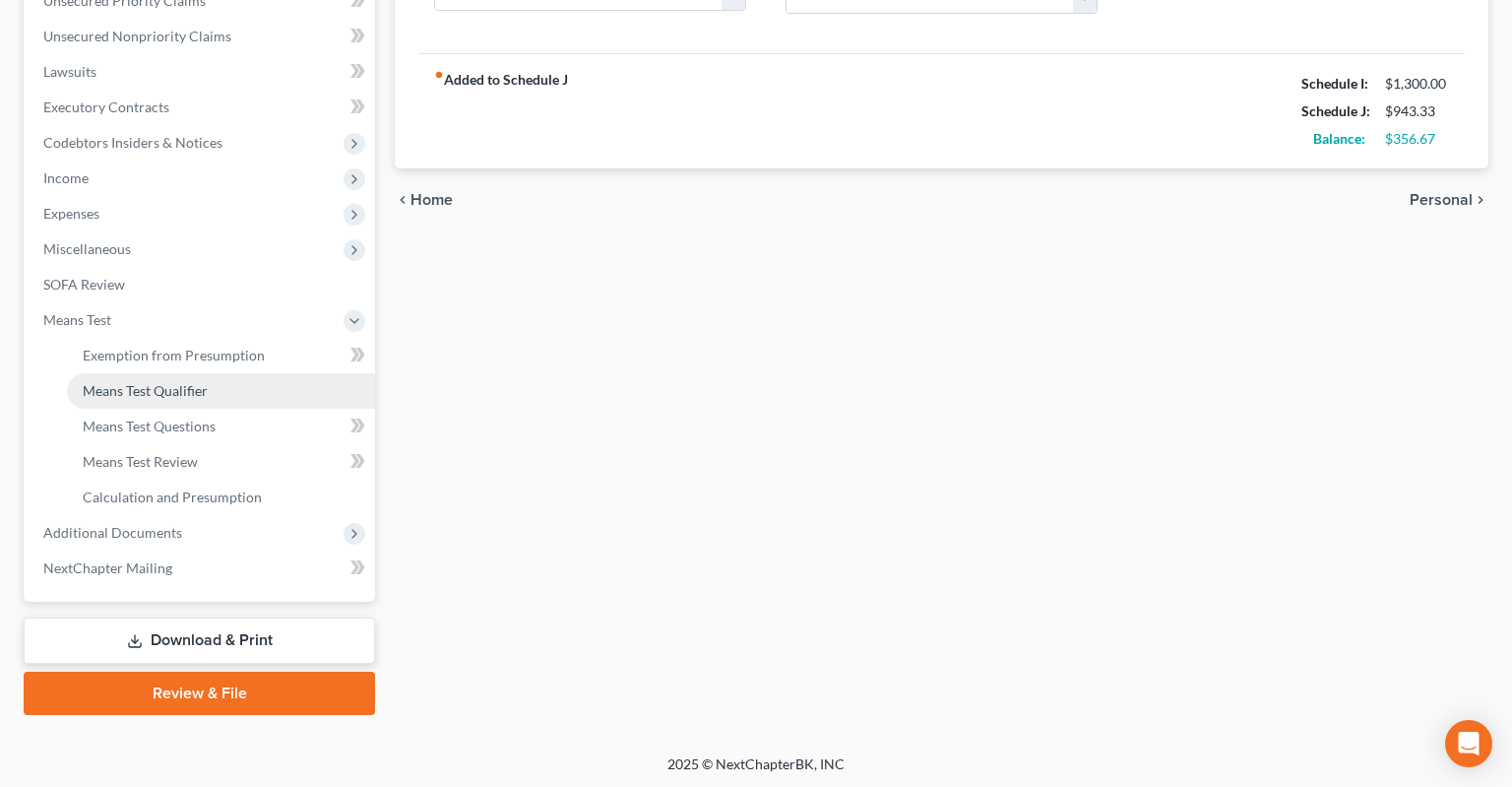 click on "Means Test Qualifier" at bounding box center (220, 391) 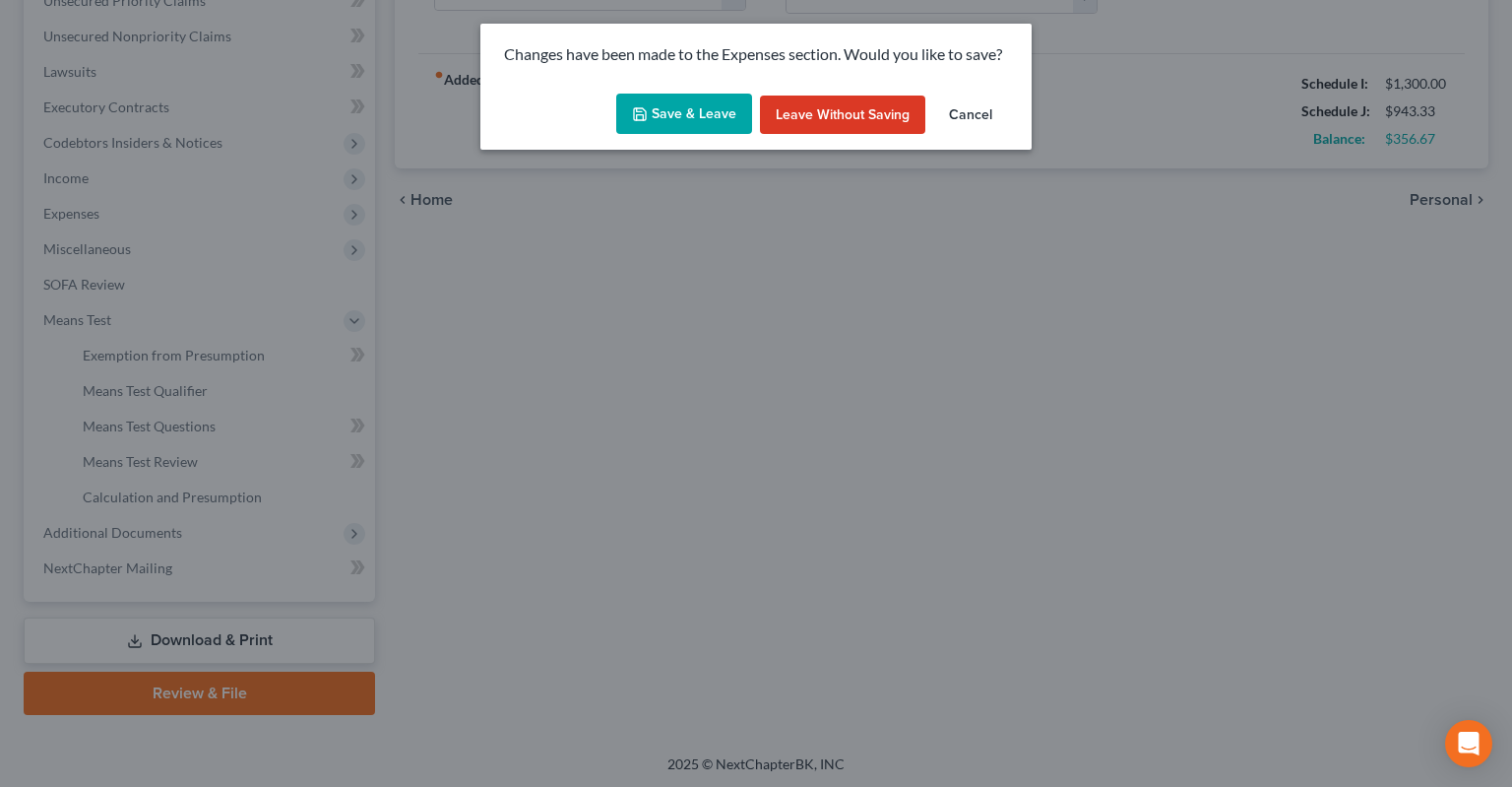 click on "Save & Leave" at bounding box center (684, 114) 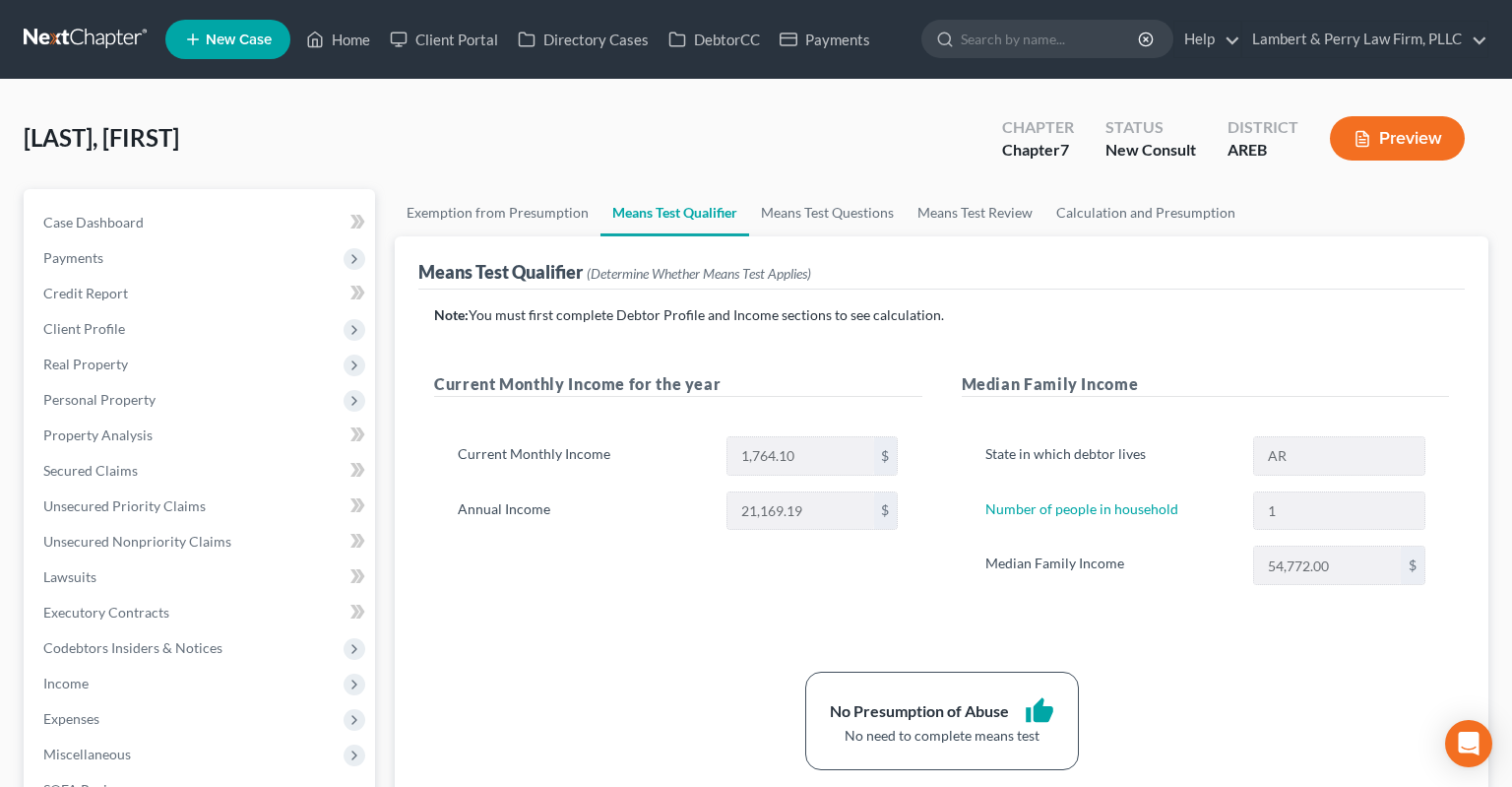 scroll, scrollTop: 0, scrollLeft: 0, axis: both 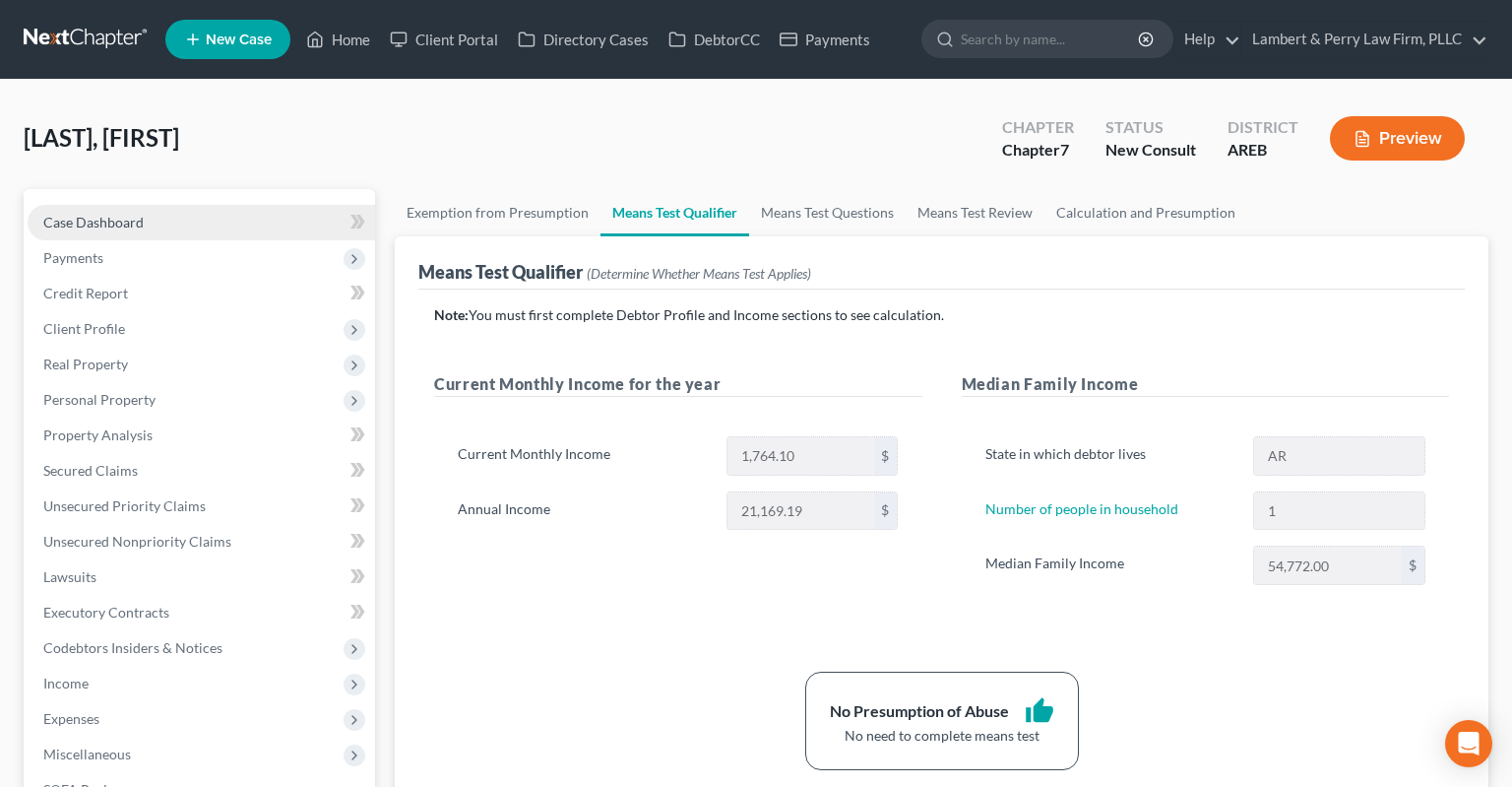 click on "Case Dashboard" at bounding box center (201, 223) 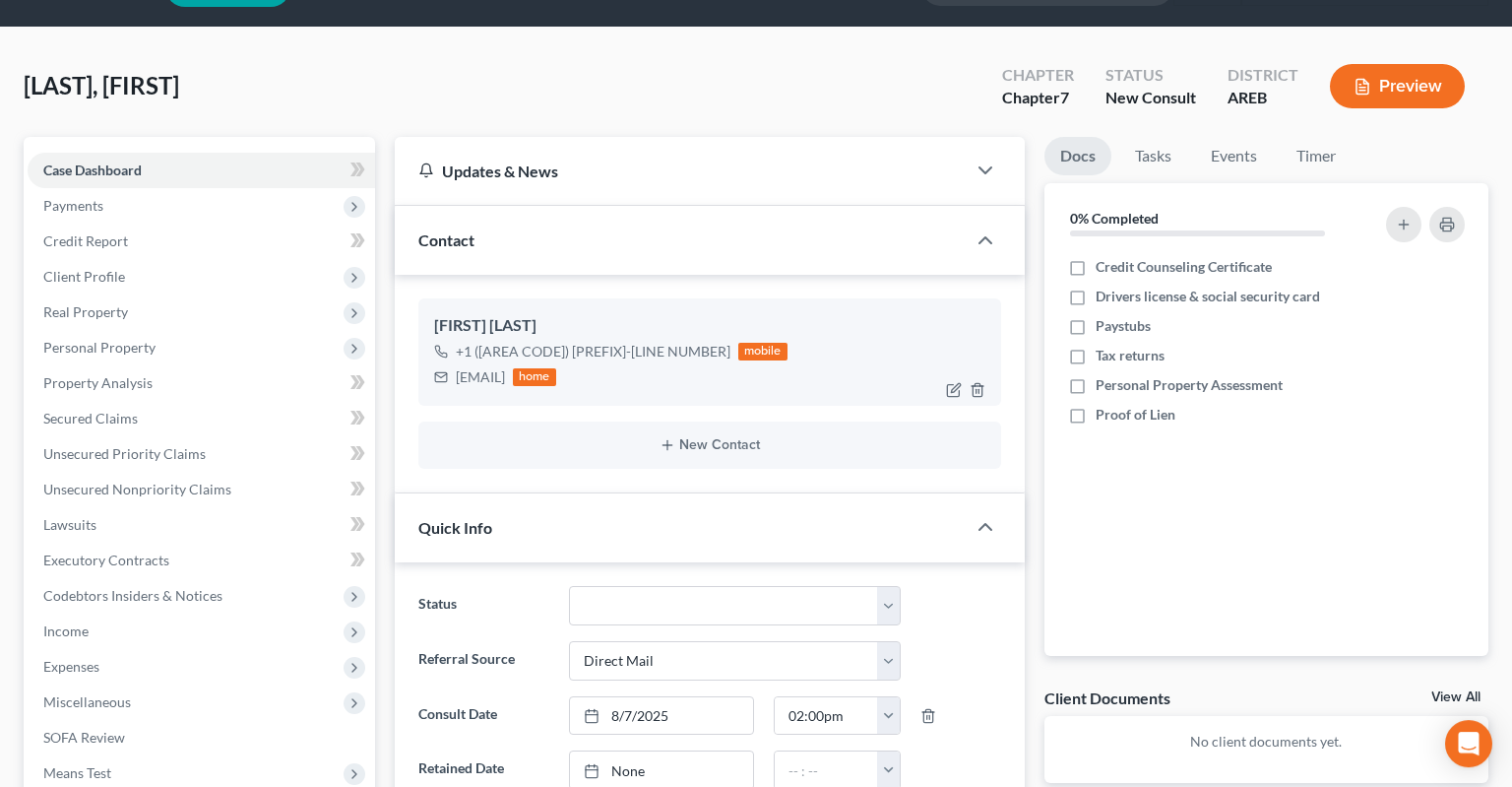 scroll, scrollTop: 0, scrollLeft: 0, axis: both 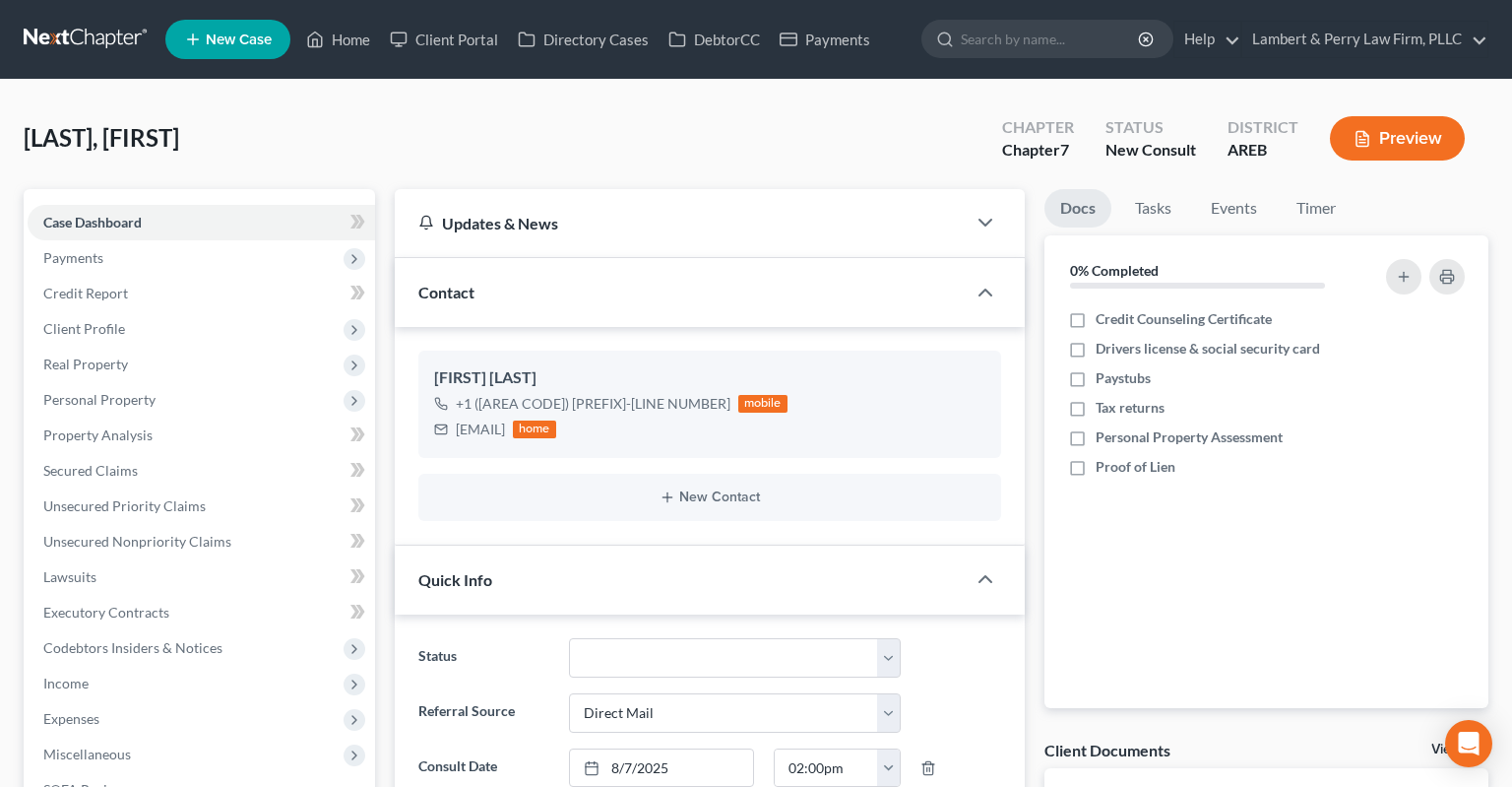 click on "[LAST], [FIRST] Upgraded Chapter Chapter 7 Status New Consult District AREB Preview" at bounding box center [756, 146] 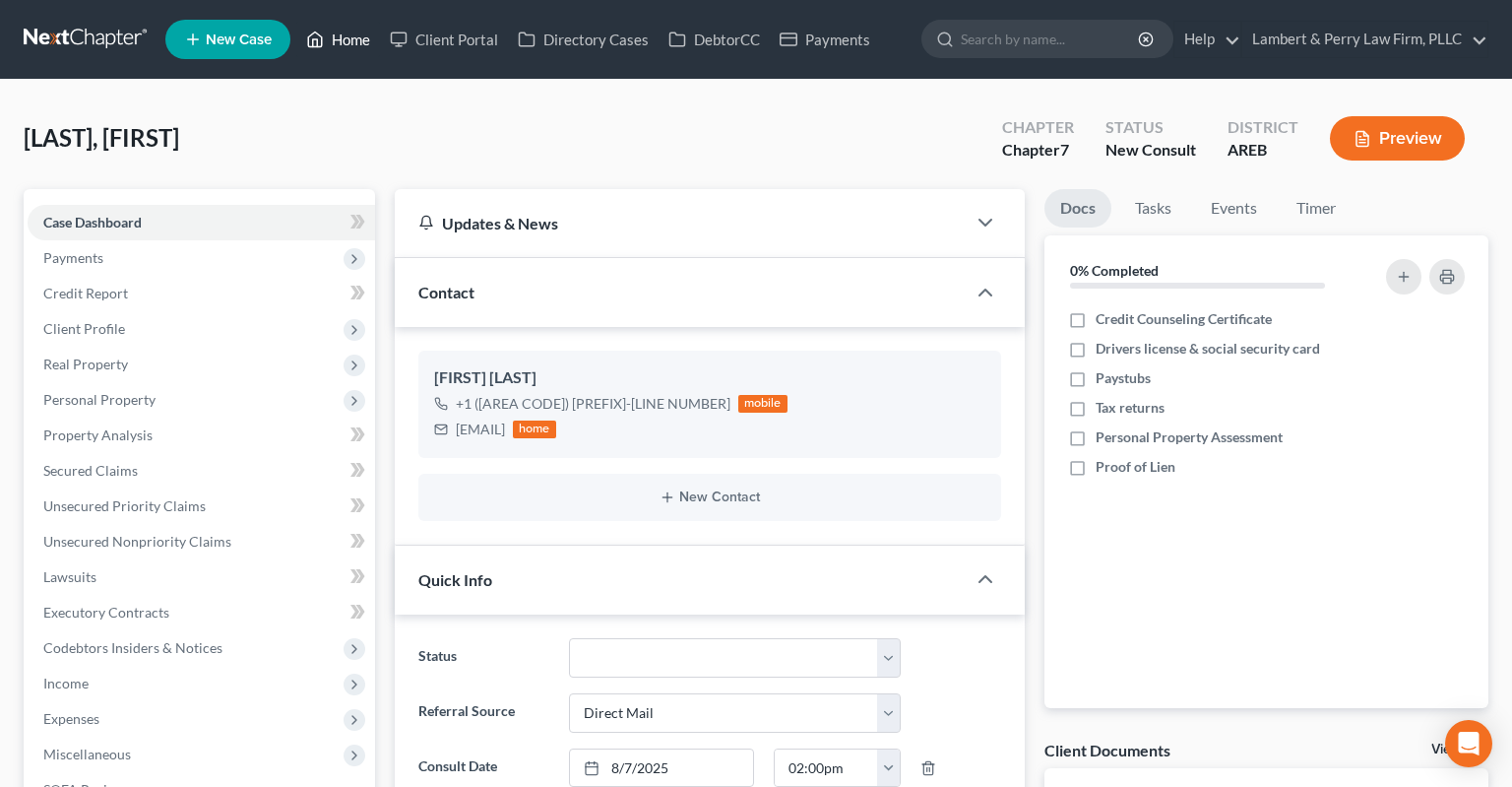 drag, startPoint x: 336, startPoint y: 44, endPoint x: 273, endPoint y: 1, distance: 76.275815 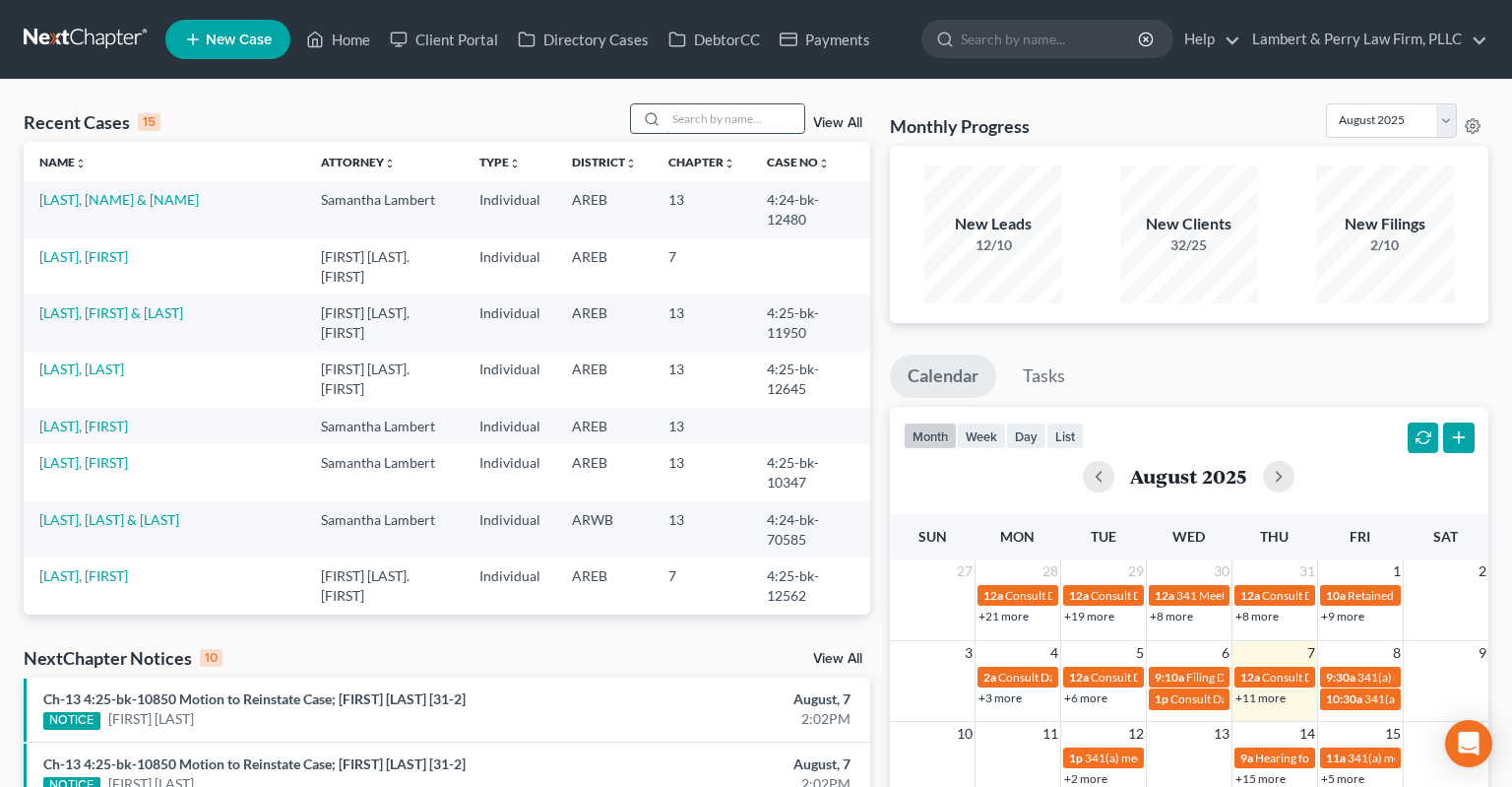 click at bounding box center (735, 118) 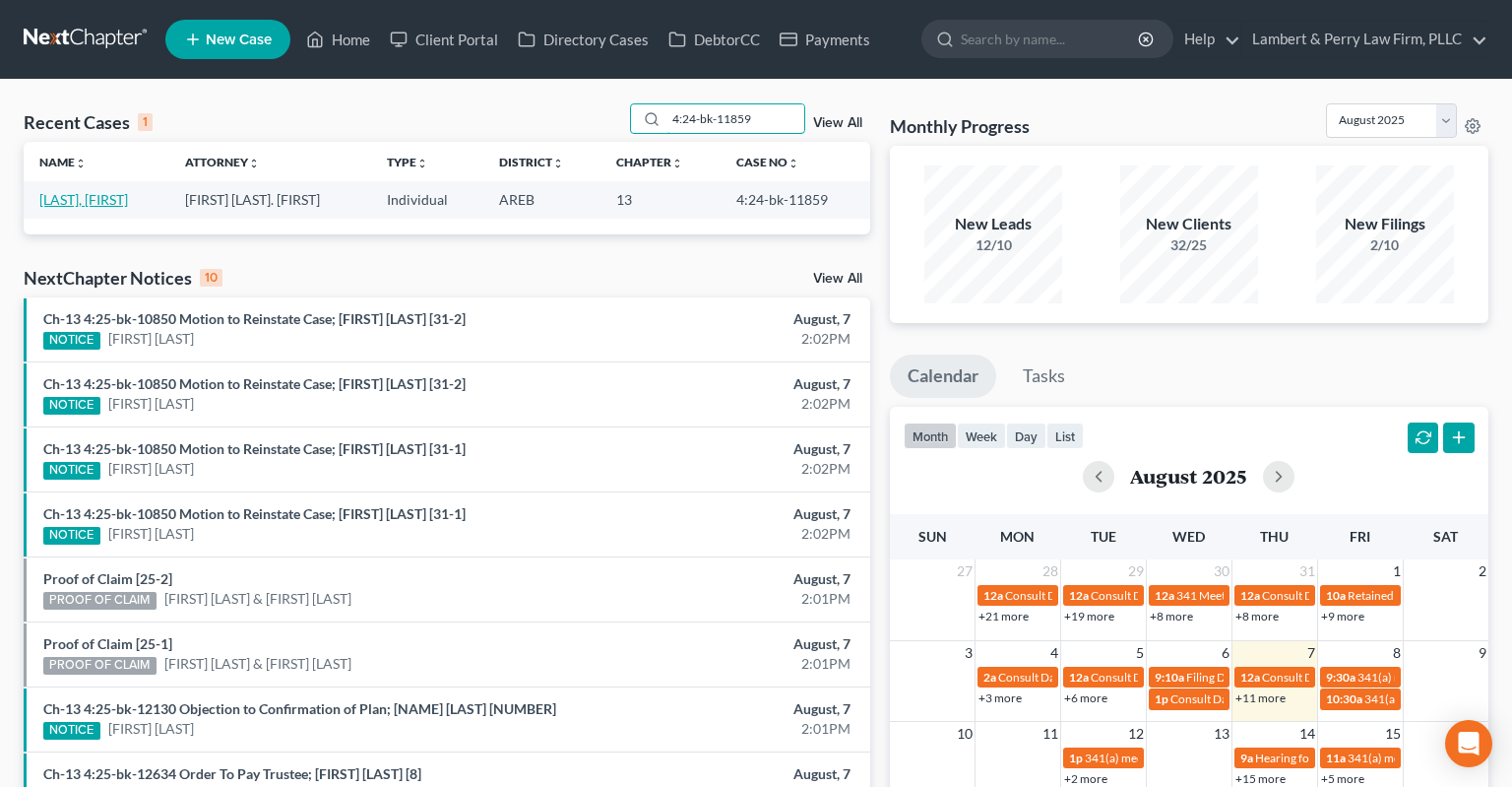 type on "4:24-bk-11859" 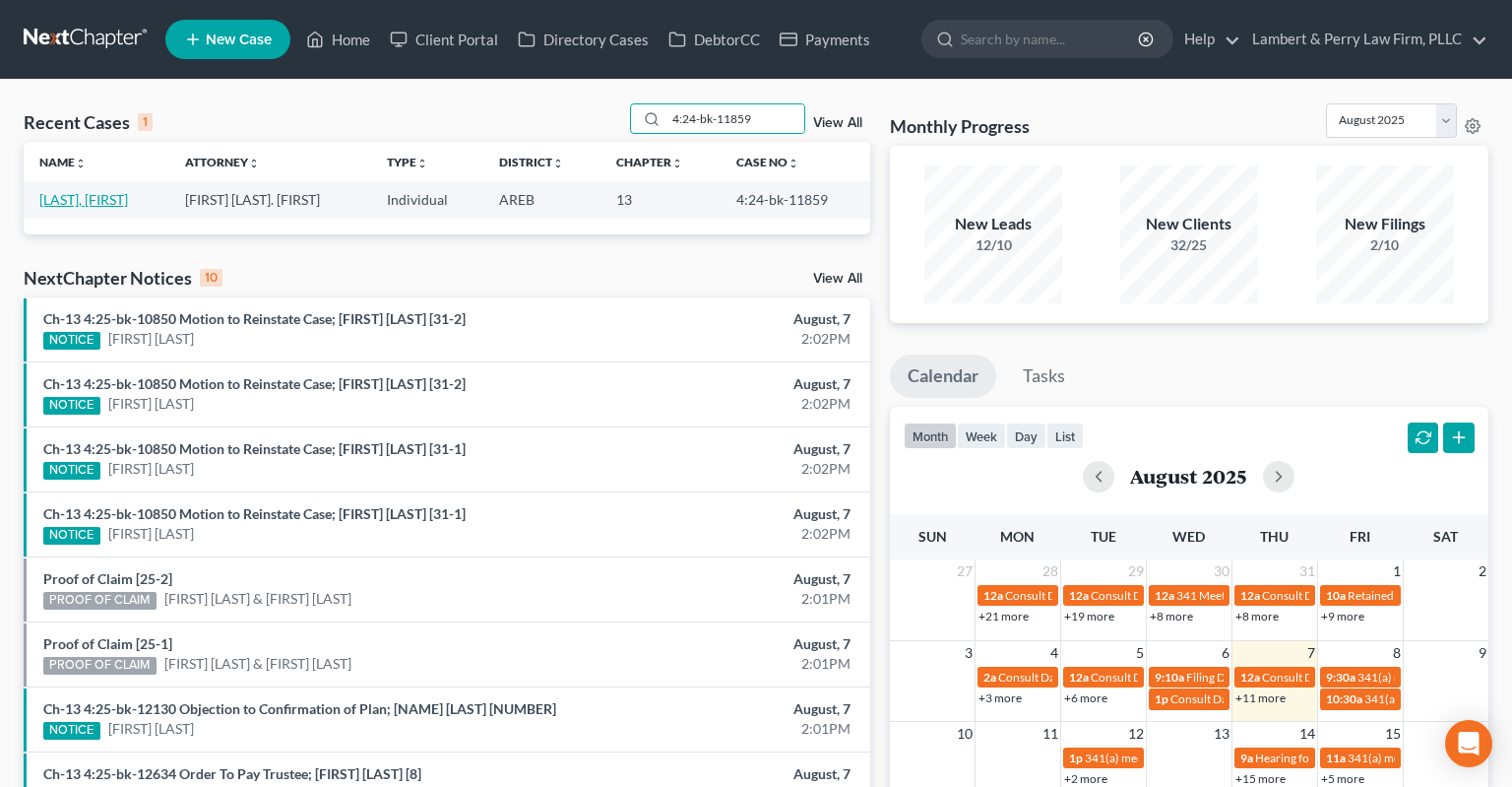 click on "[LAST], [FIRST]" at bounding box center (84, 199) 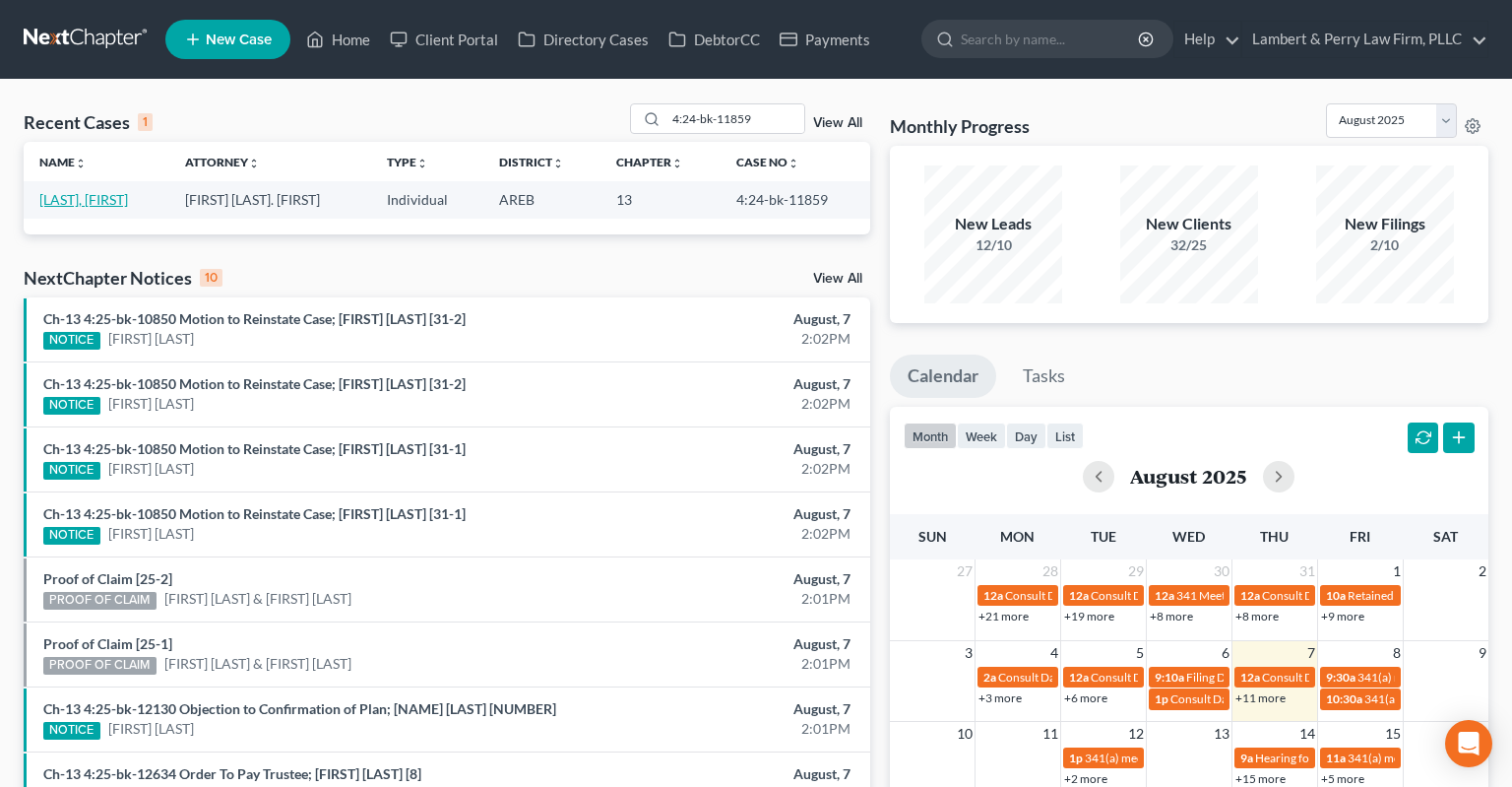 select on "1" 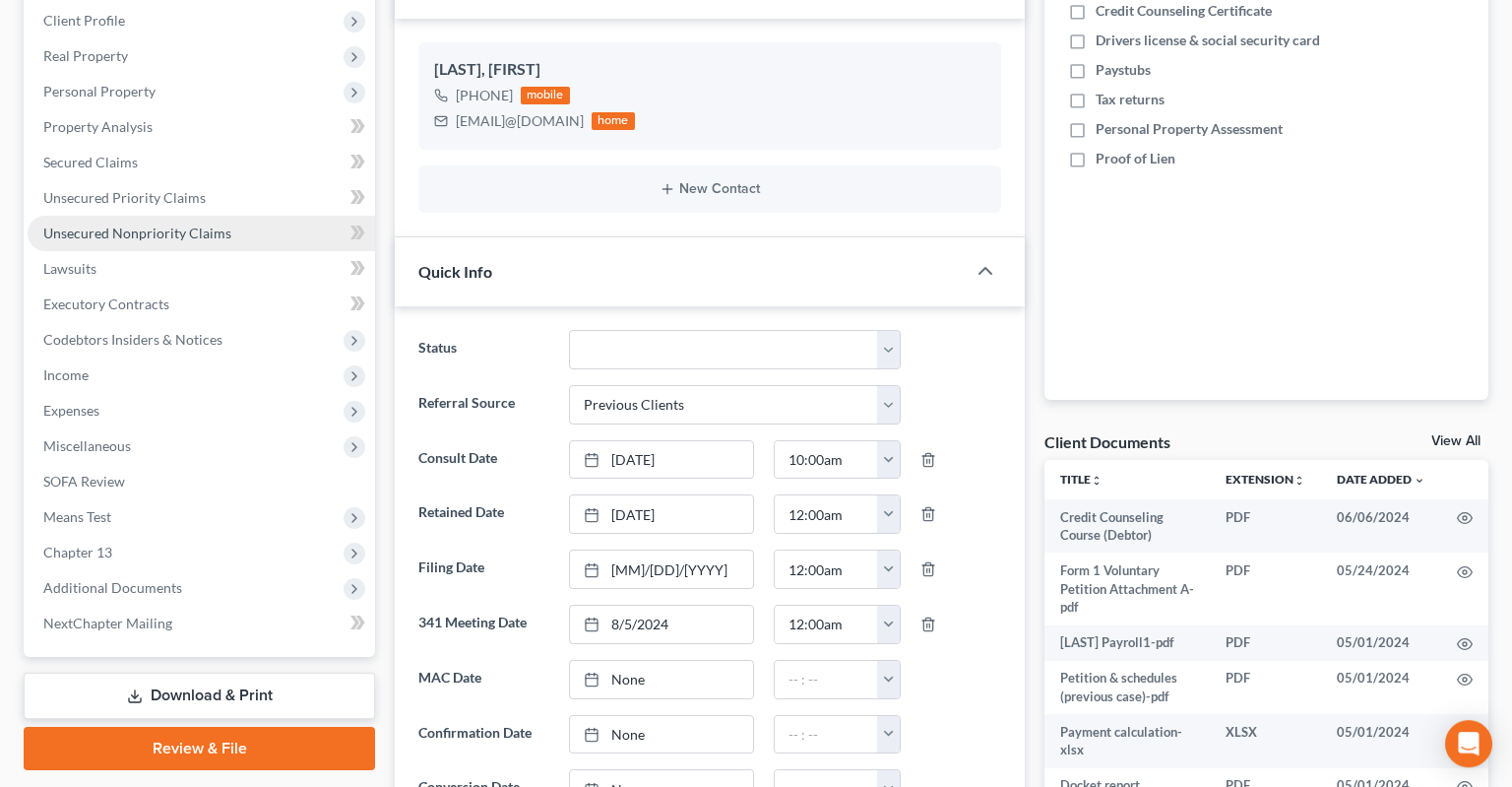 scroll, scrollTop: 311, scrollLeft: 0, axis: vertical 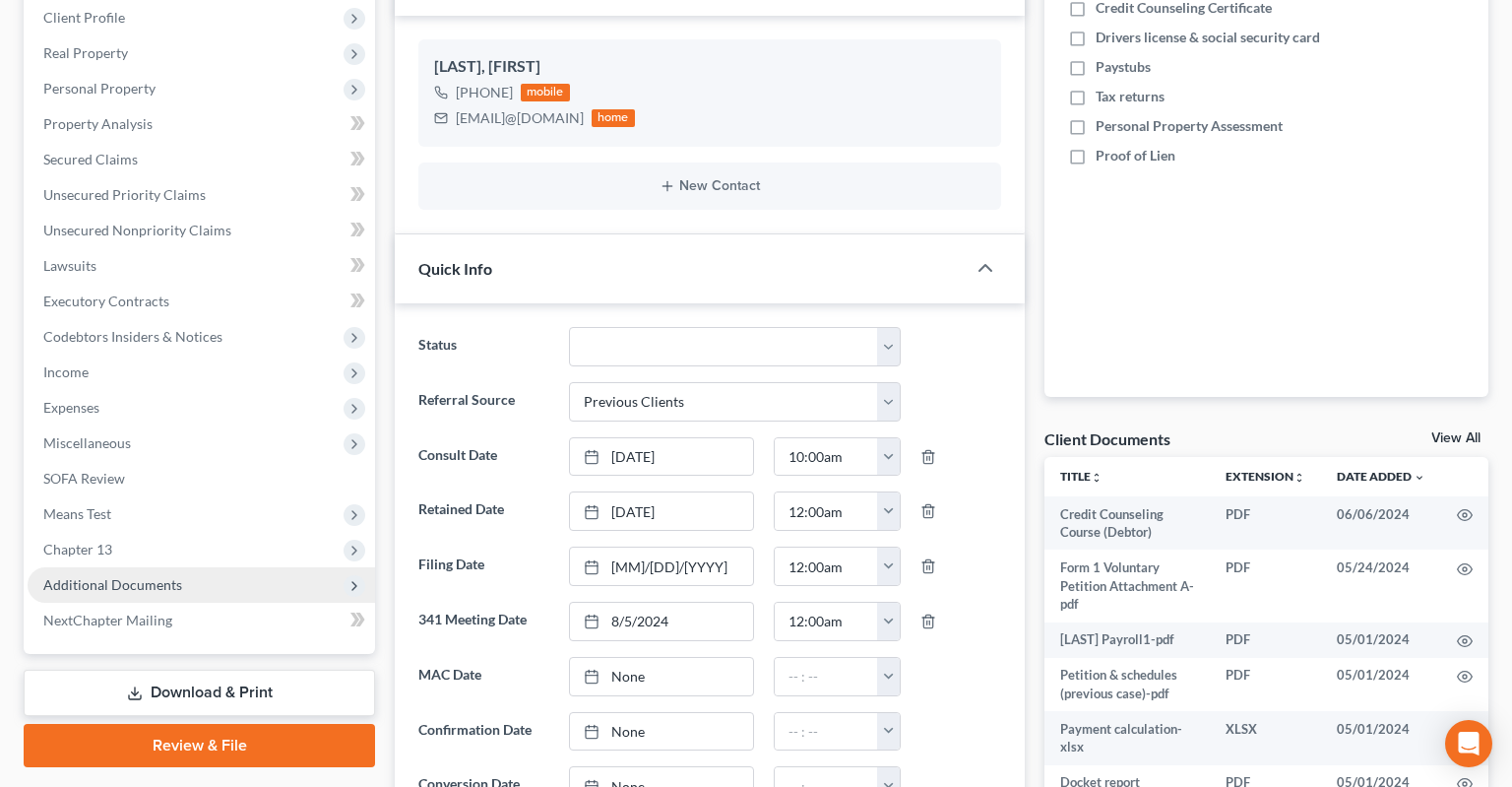 click on "Additional Documents" at bounding box center (112, 584) 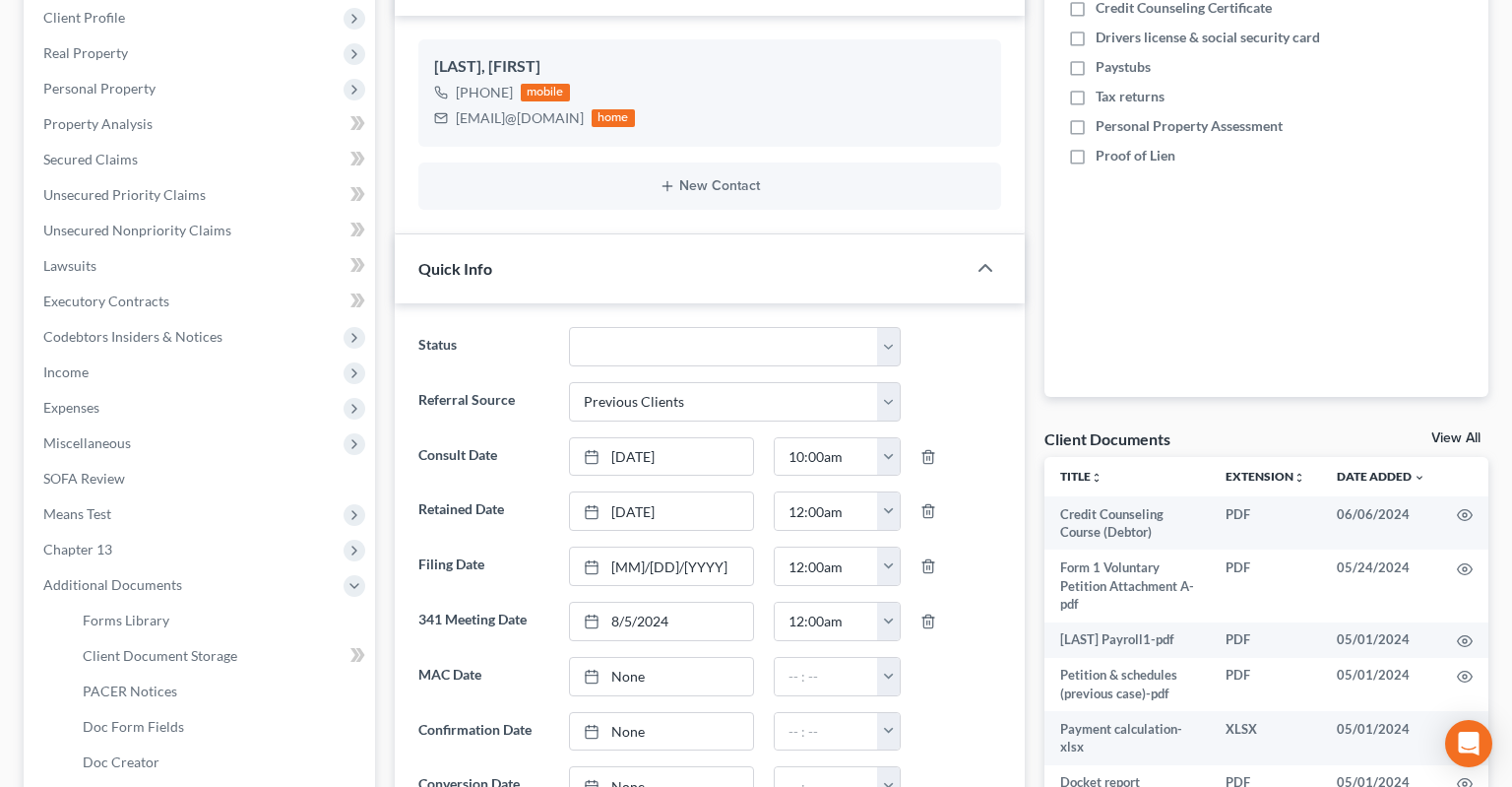 scroll, scrollTop: 623, scrollLeft: 0, axis: vertical 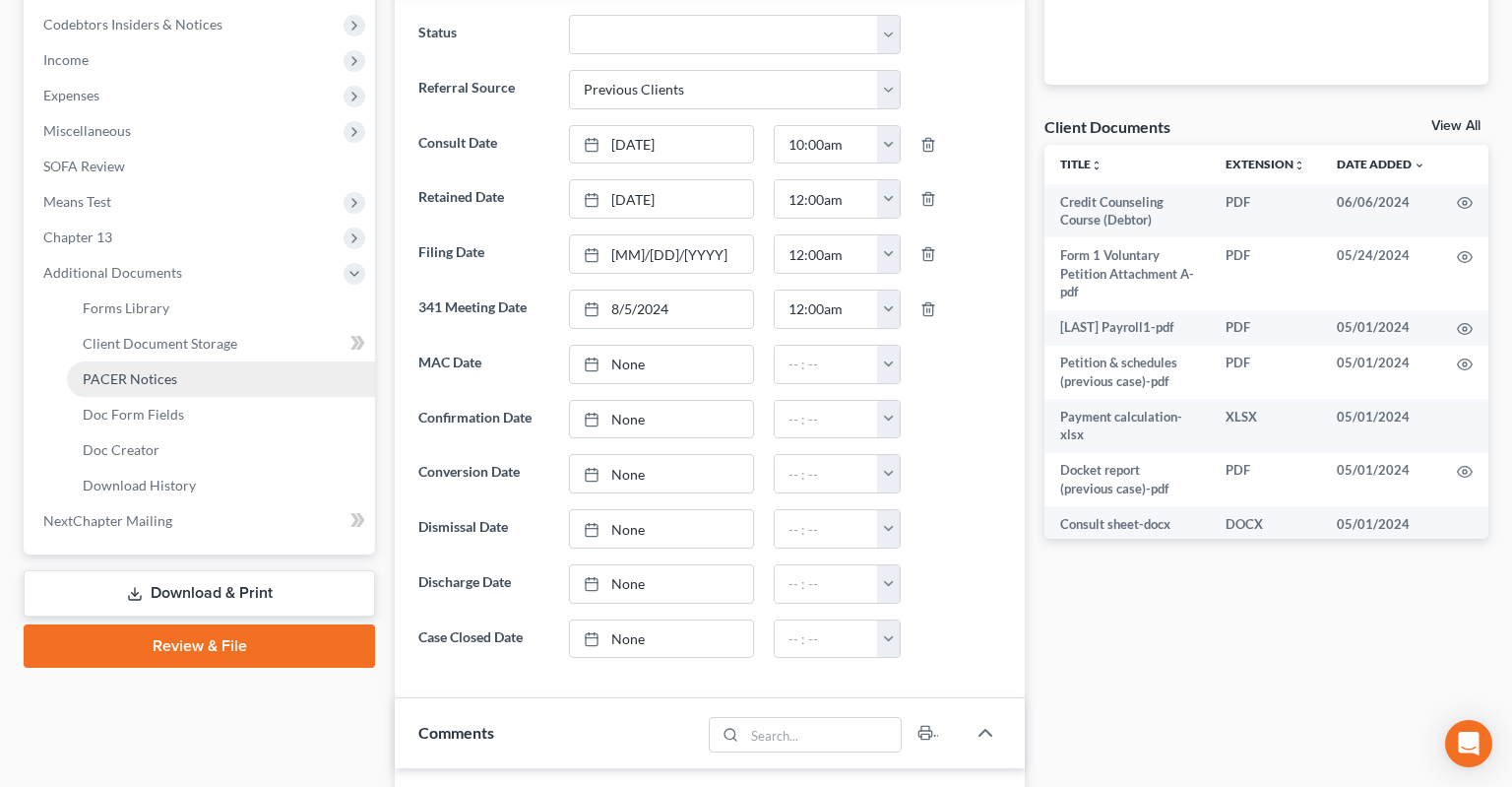 click on "PACER Notices" at bounding box center [220, 379] 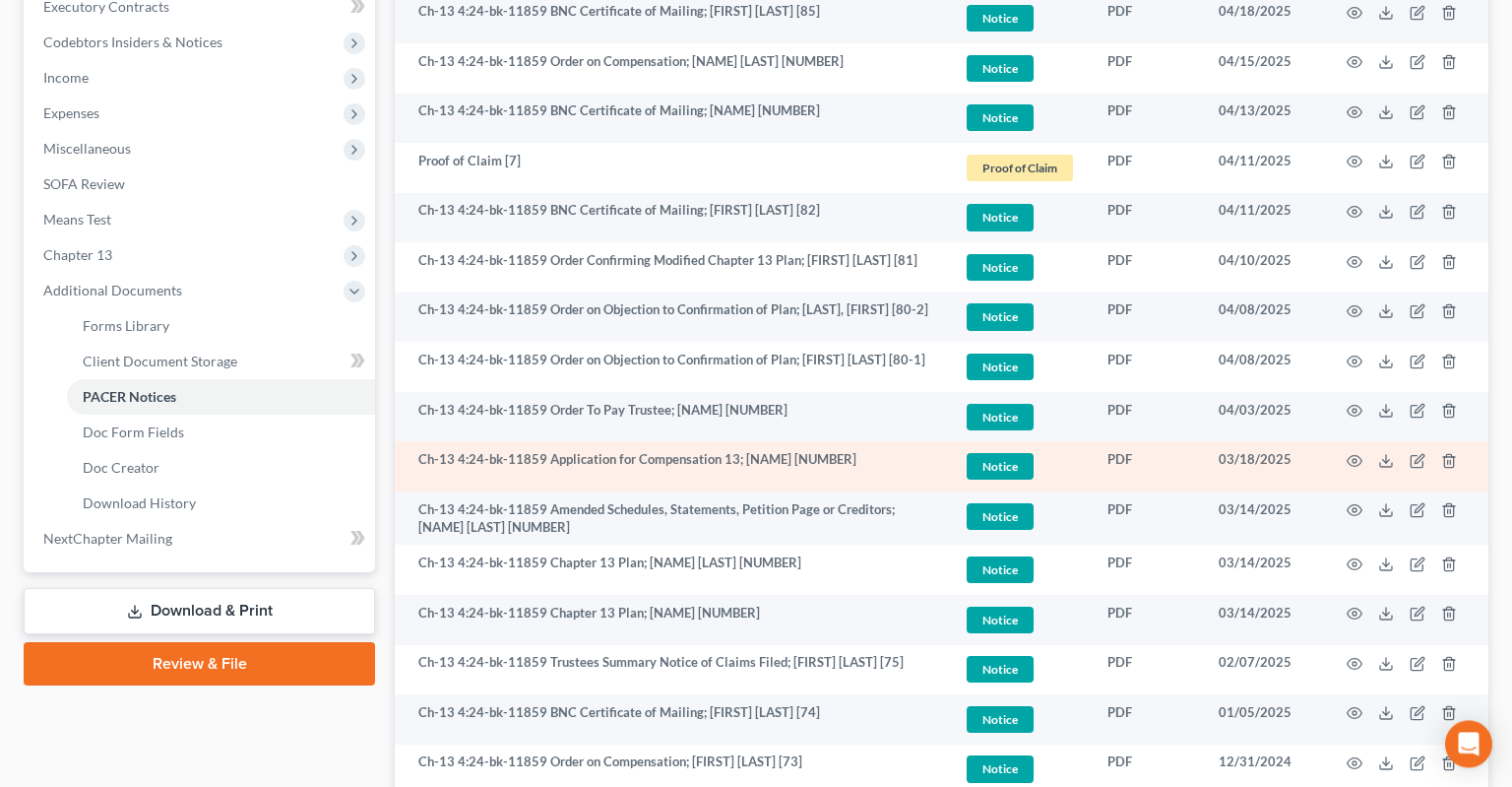 scroll, scrollTop: 623, scrollLeft: 0, axis: vertical 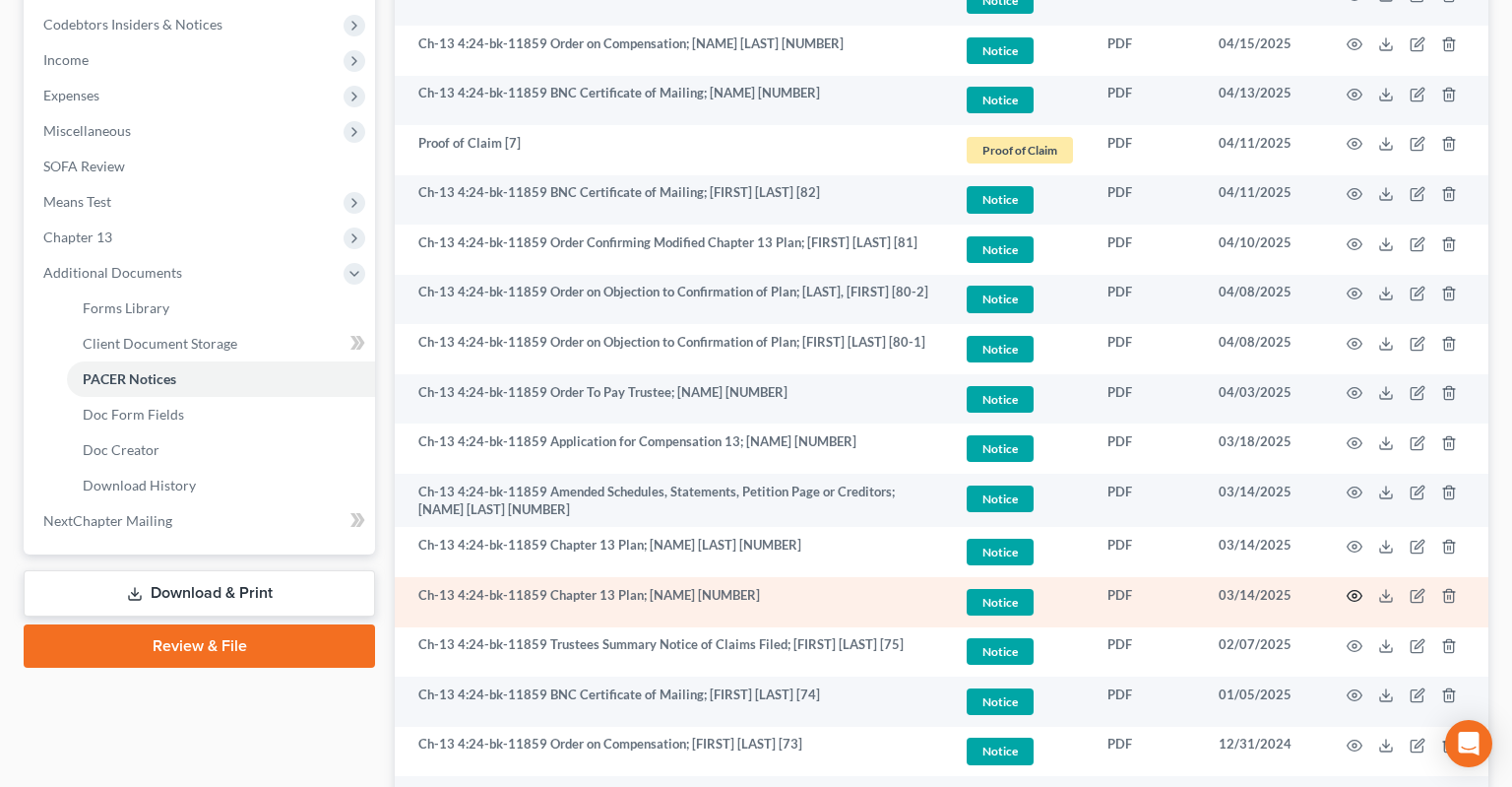 click 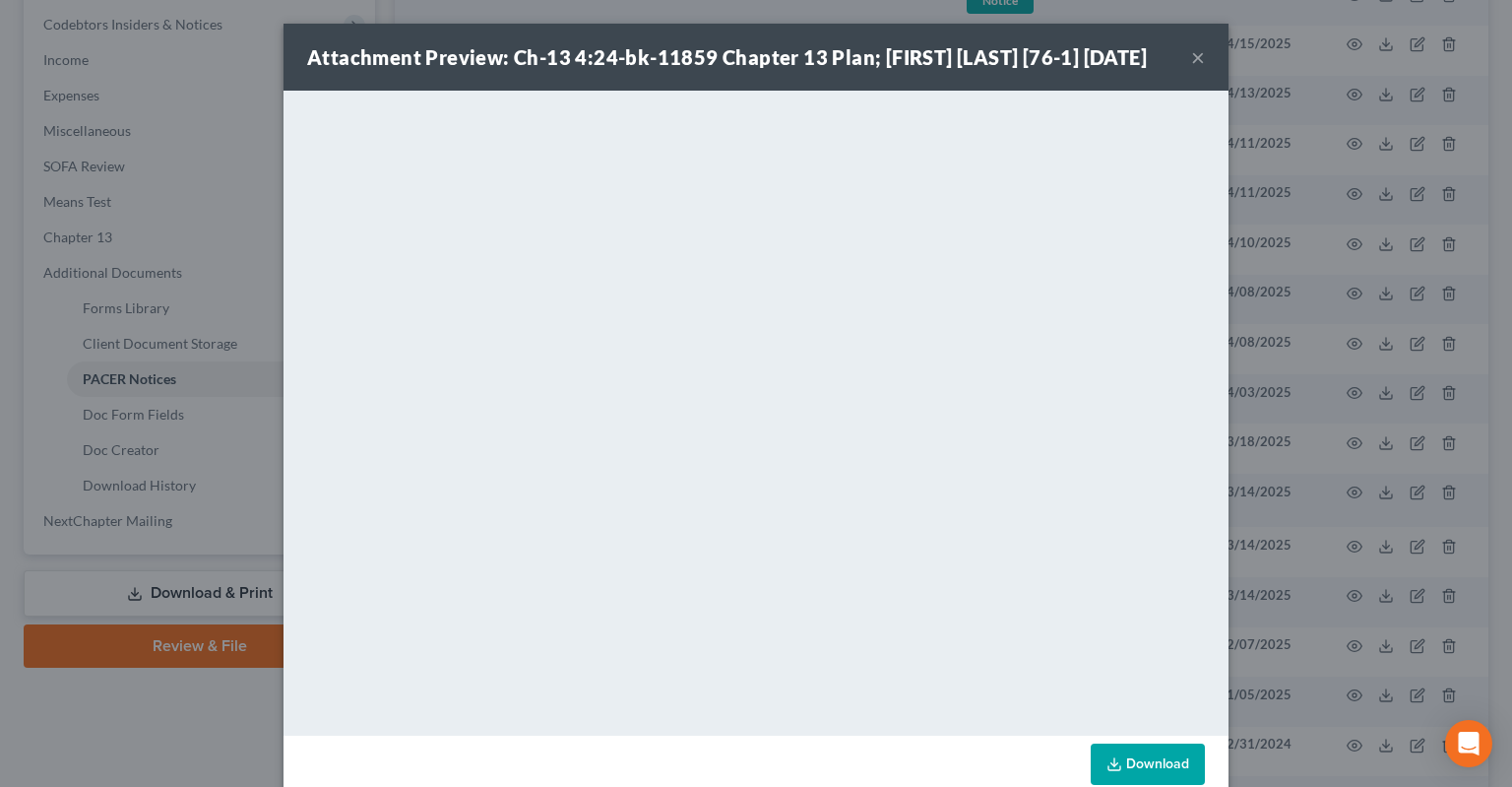 click on "×" at bounding box center [1198, 57] 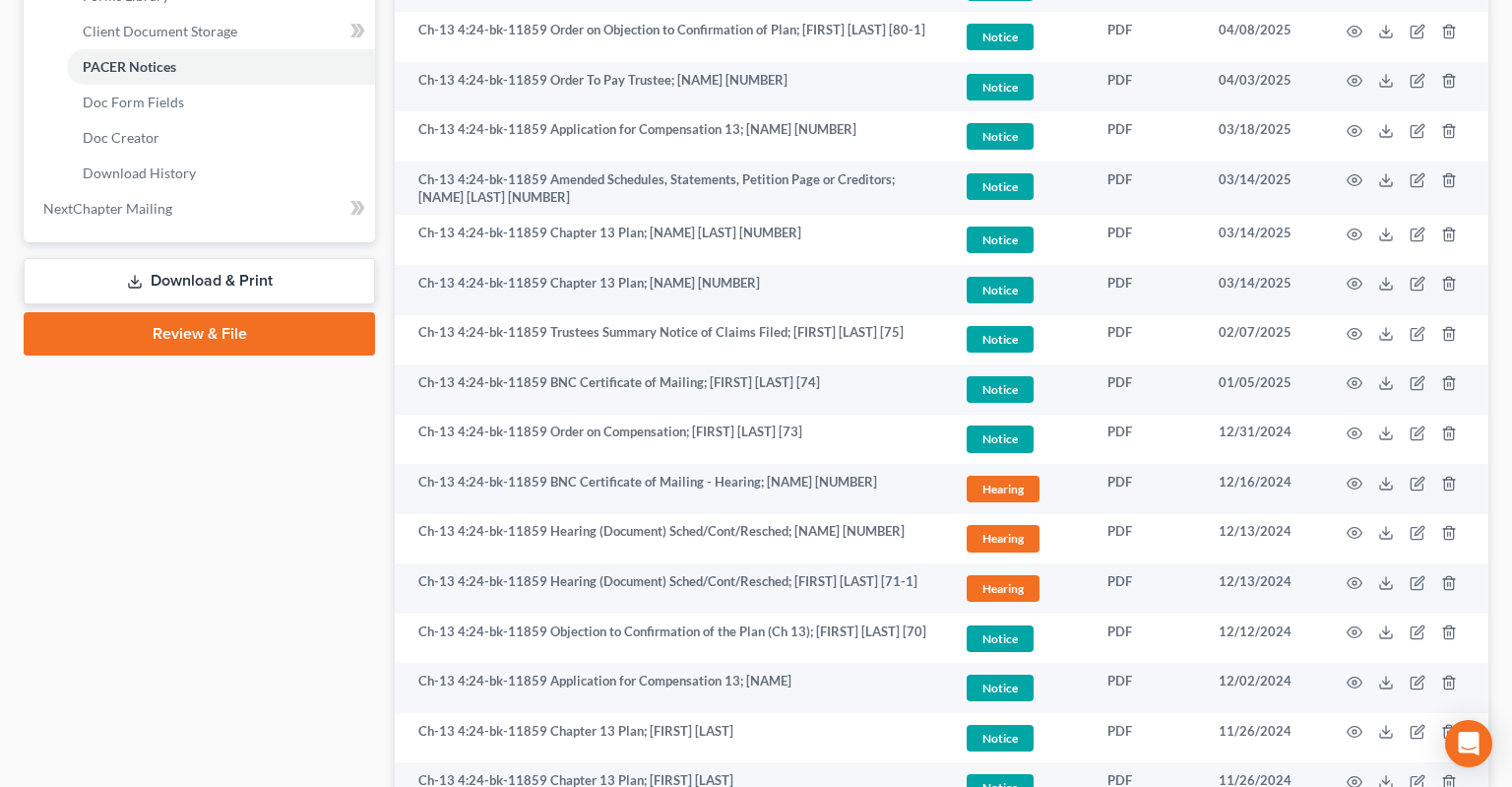 scroll, scrollTop: 416, scrollLeft: 0, axis: vertical 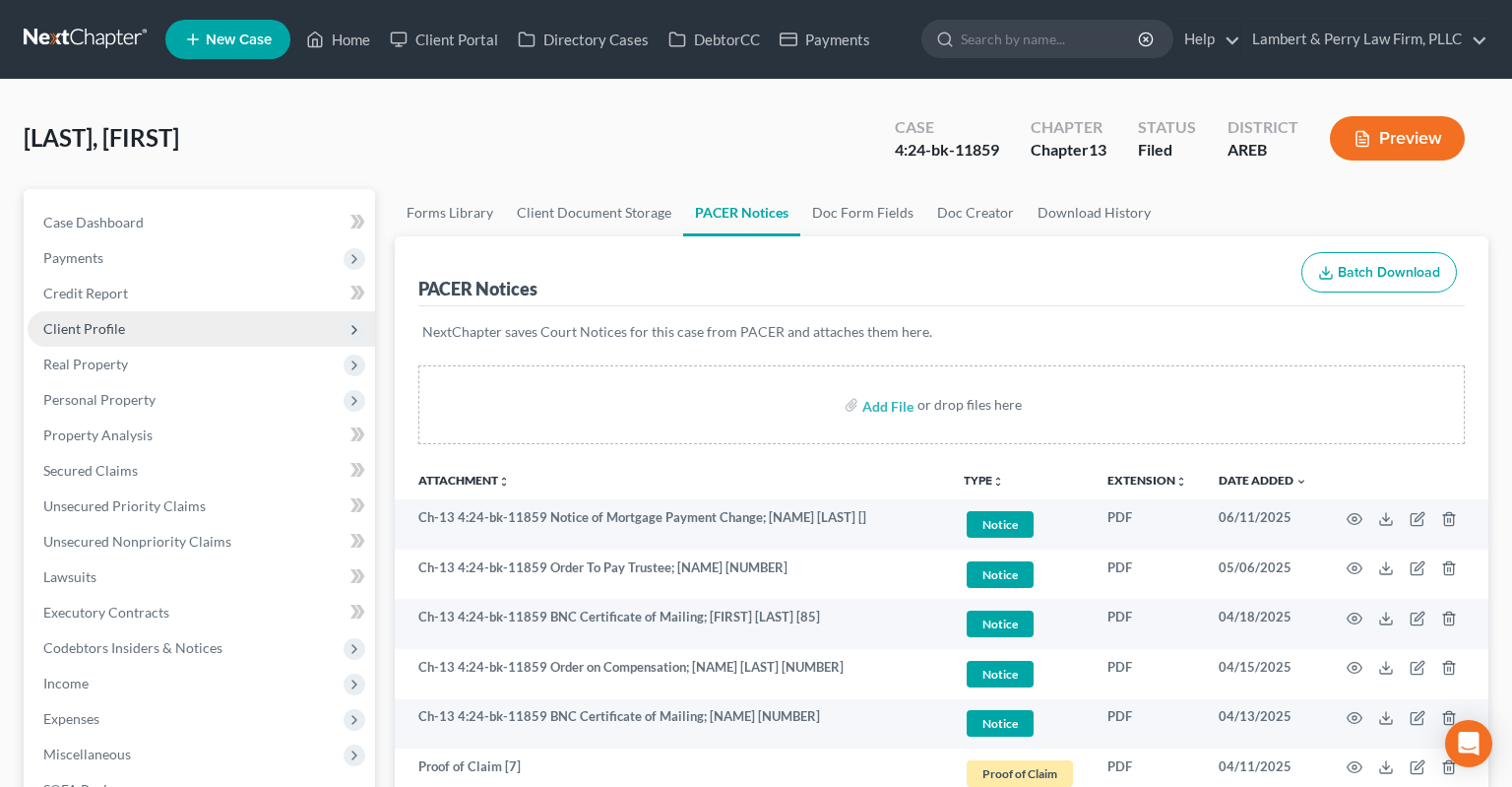 click on "Client Profile" at bounding box center (201, 329) 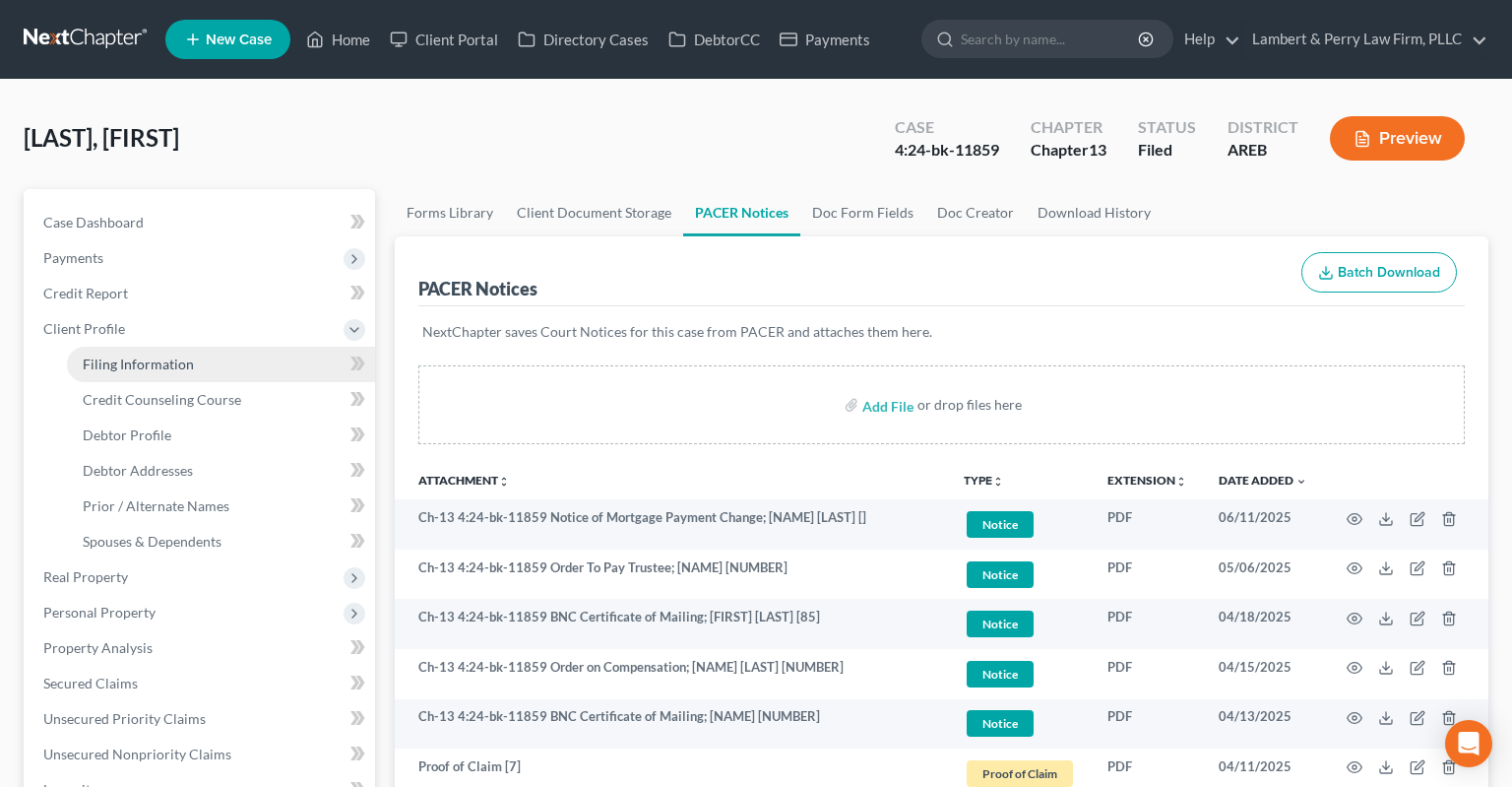 click on "Filing Information" at bounding box center [220, 364] 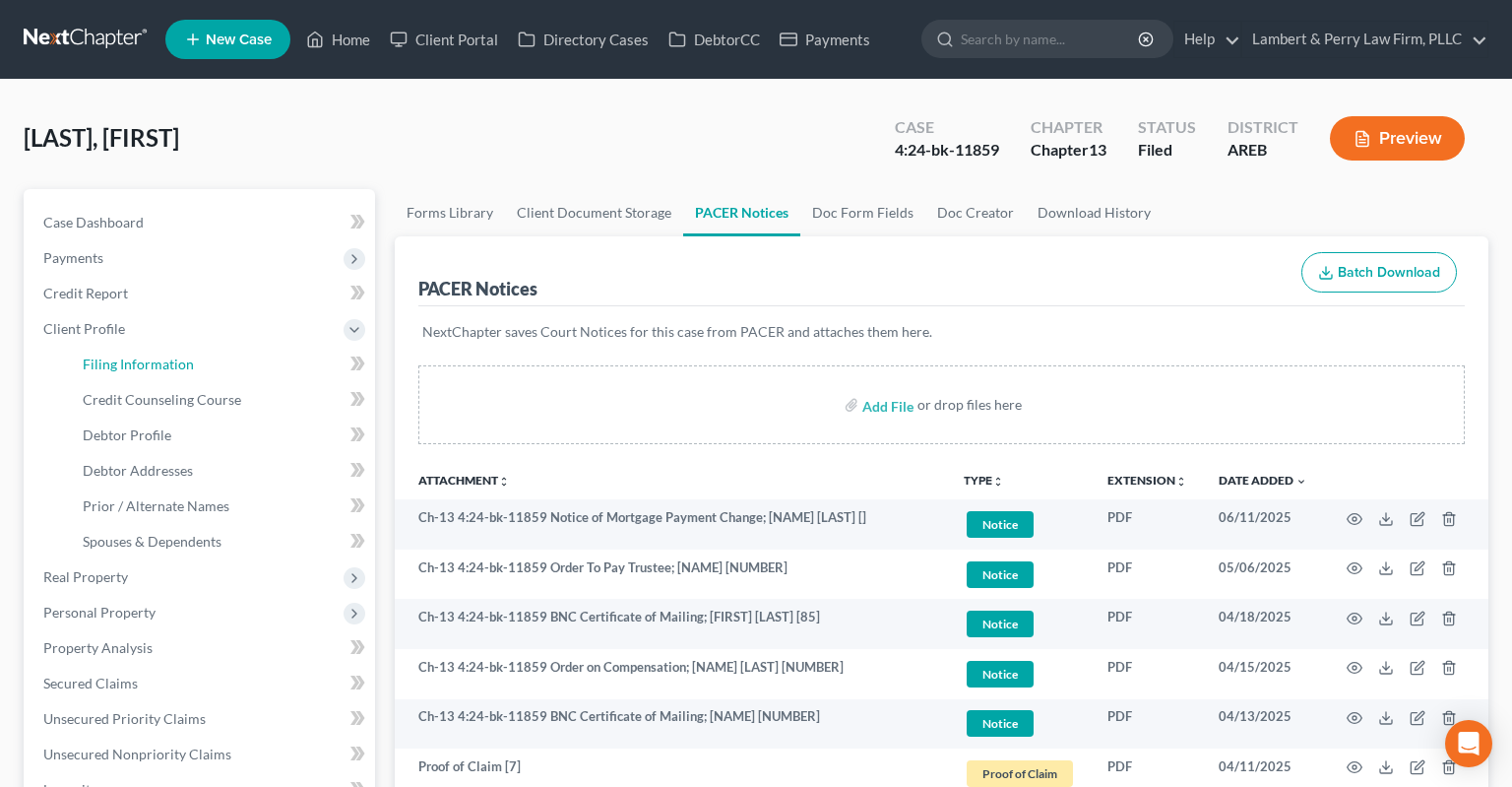 select on "1" 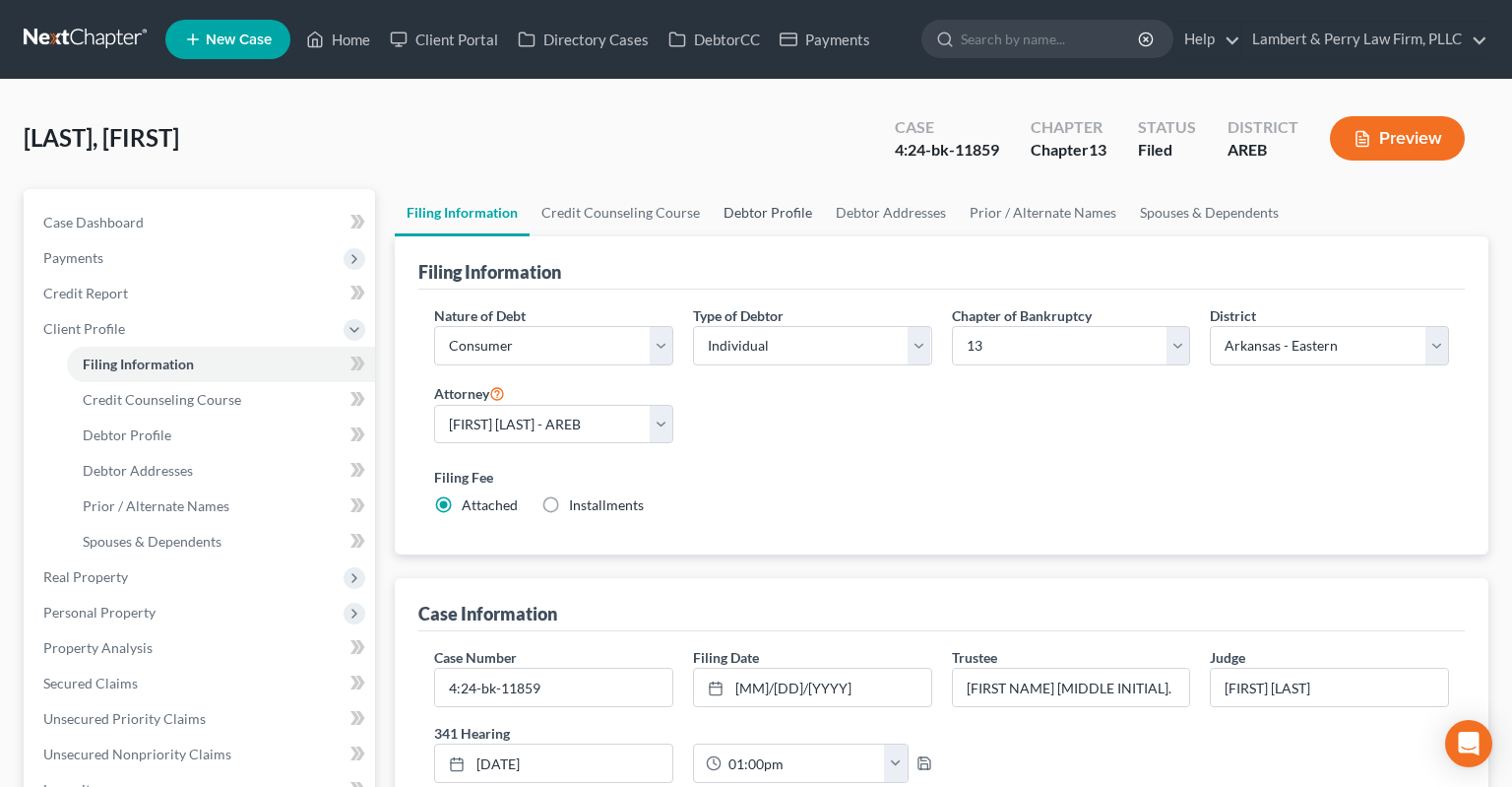 click on "Debtor Profile" at bounding box center [768, 213] 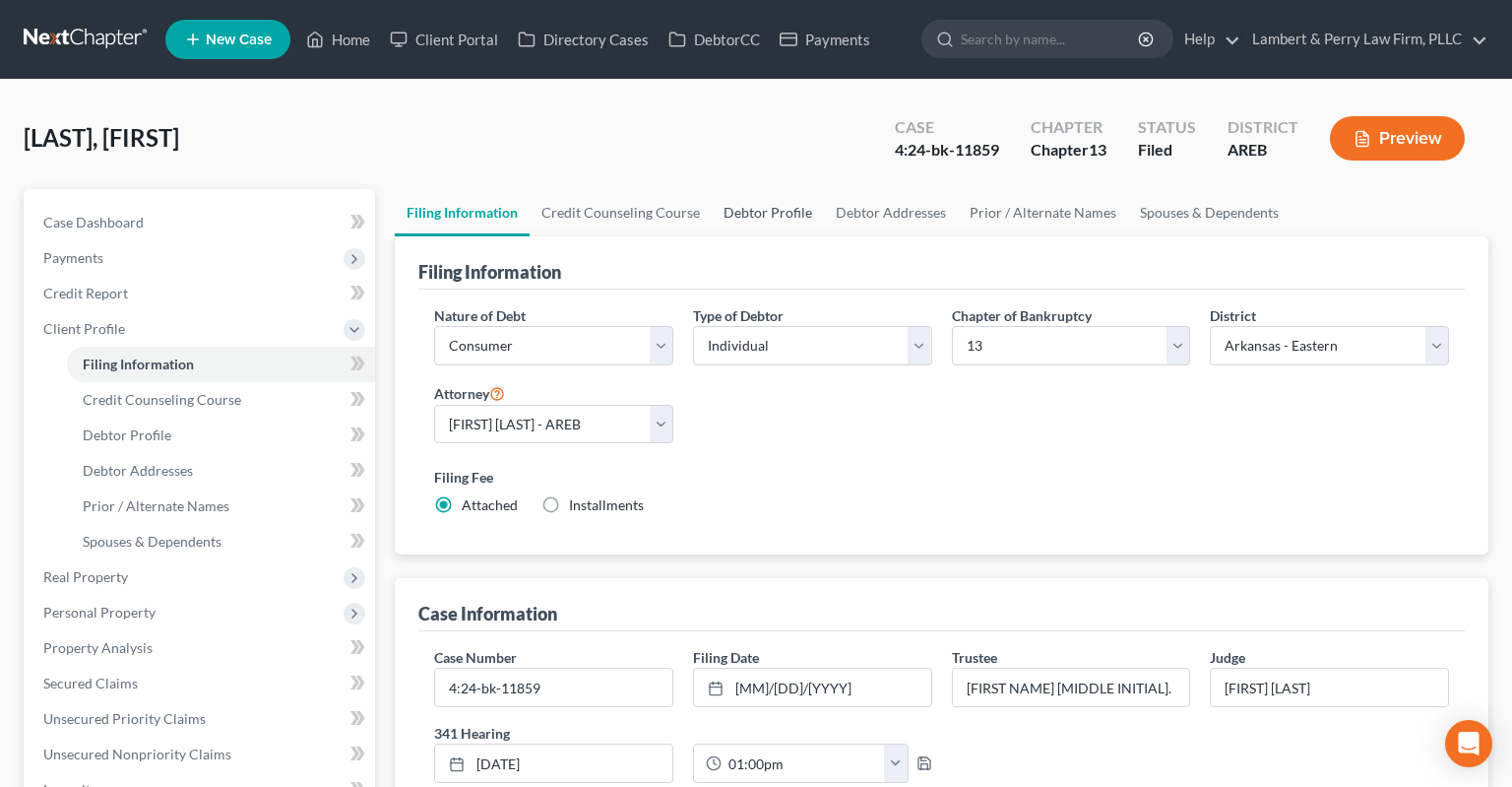 select on "0" 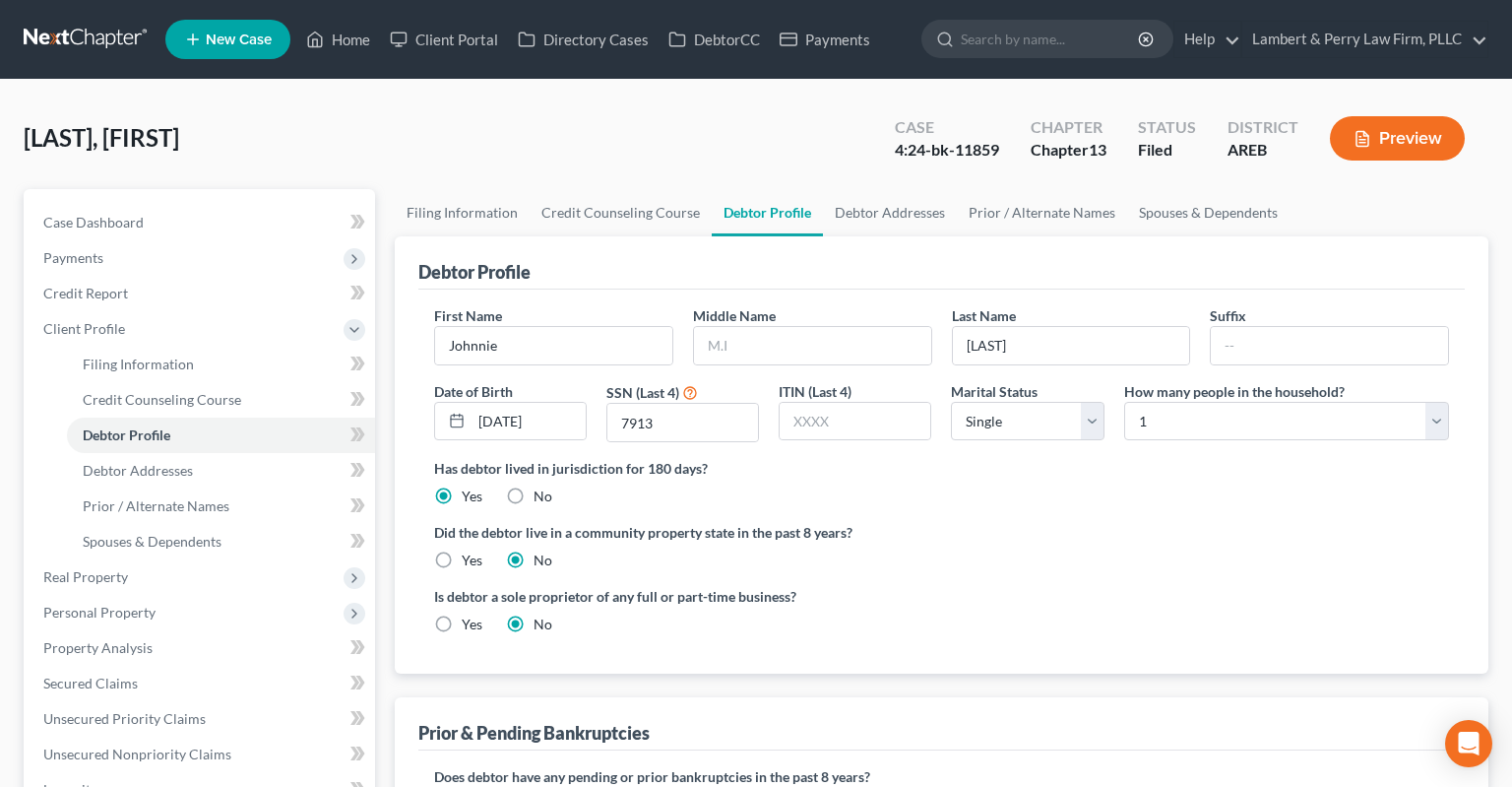 radio on "true" 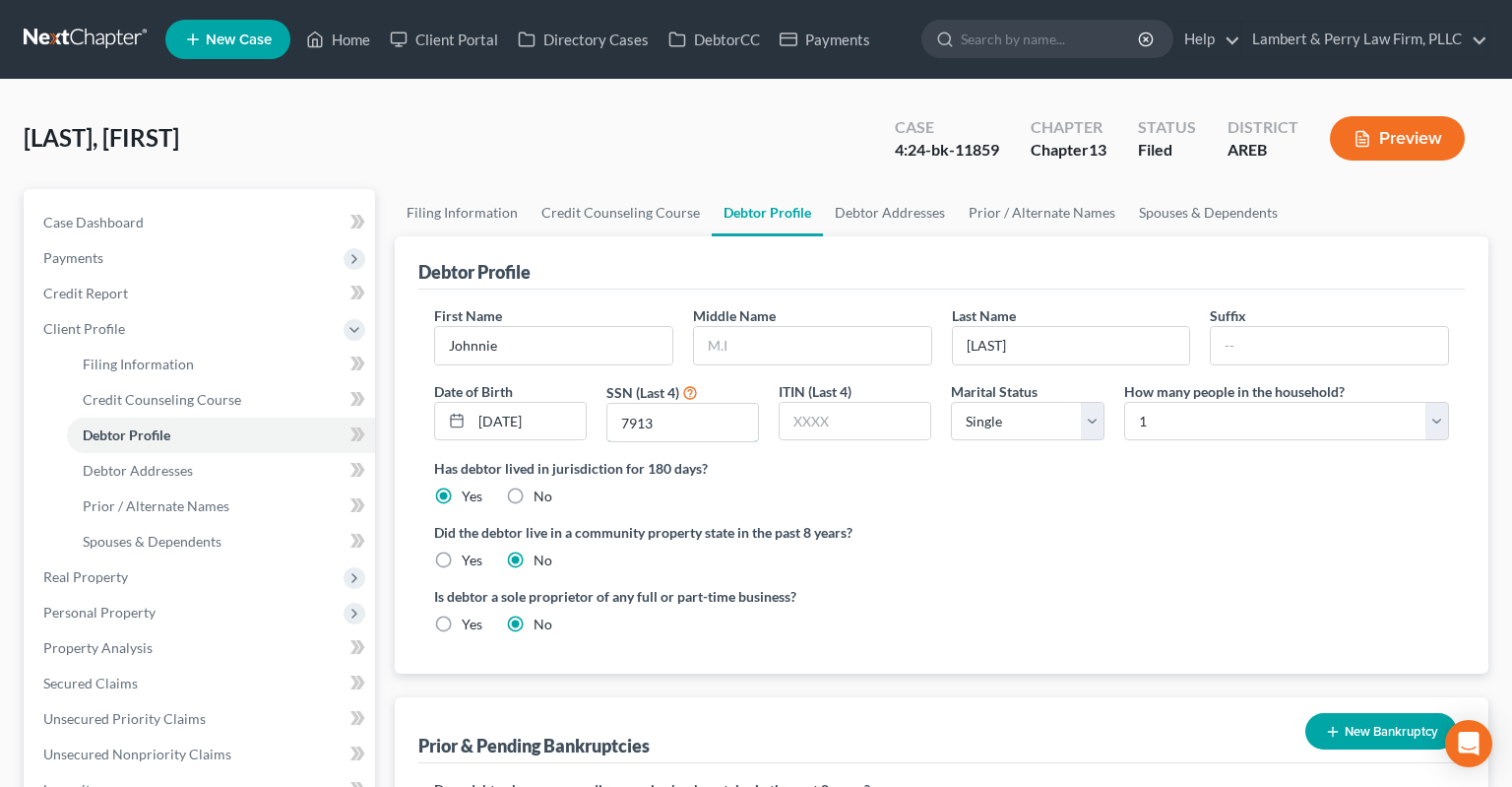 click on "7913" at bounding box center (682, 423) 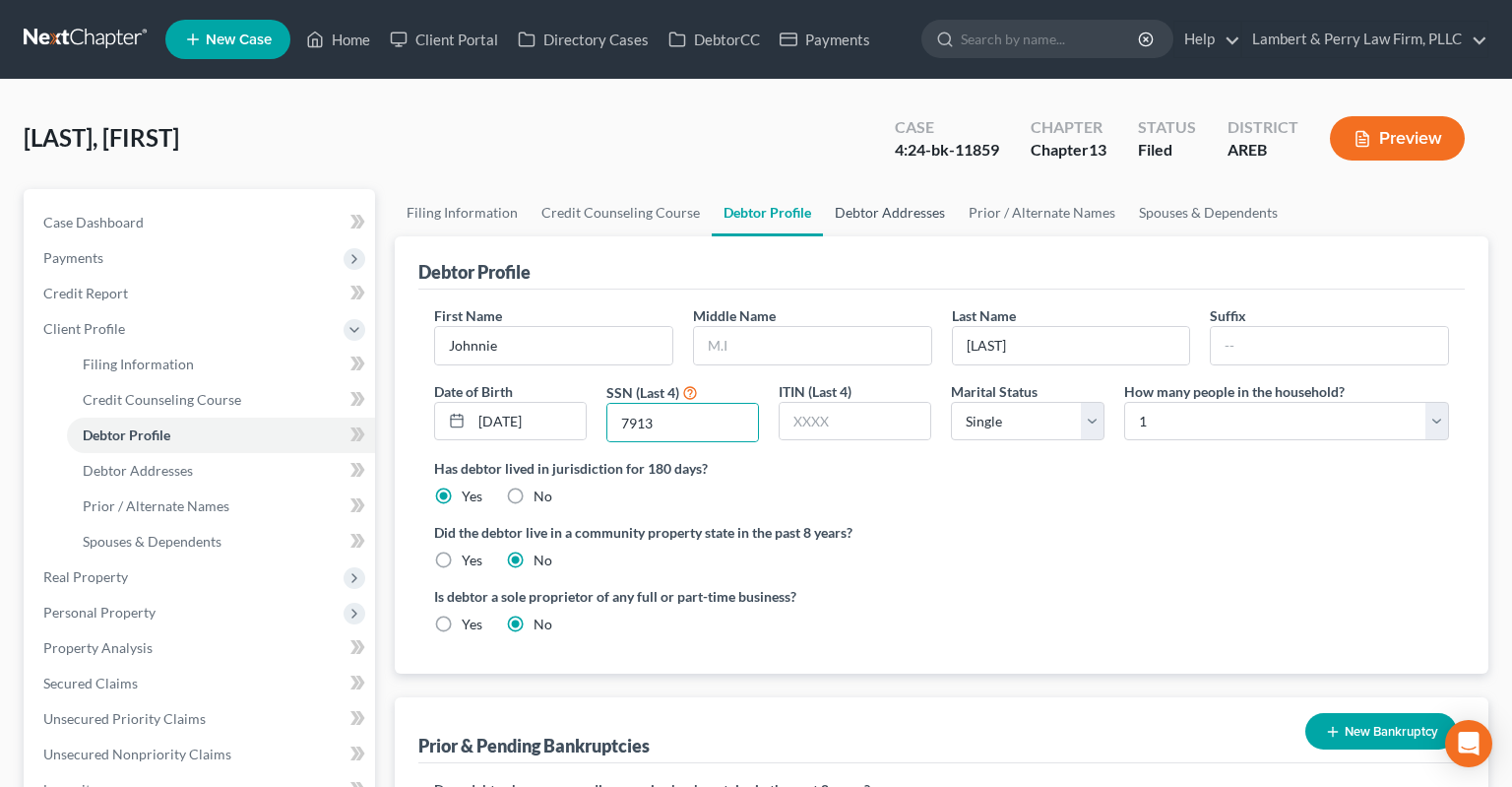 click on "Debtor Addresses" at bounding box center (890, 213) 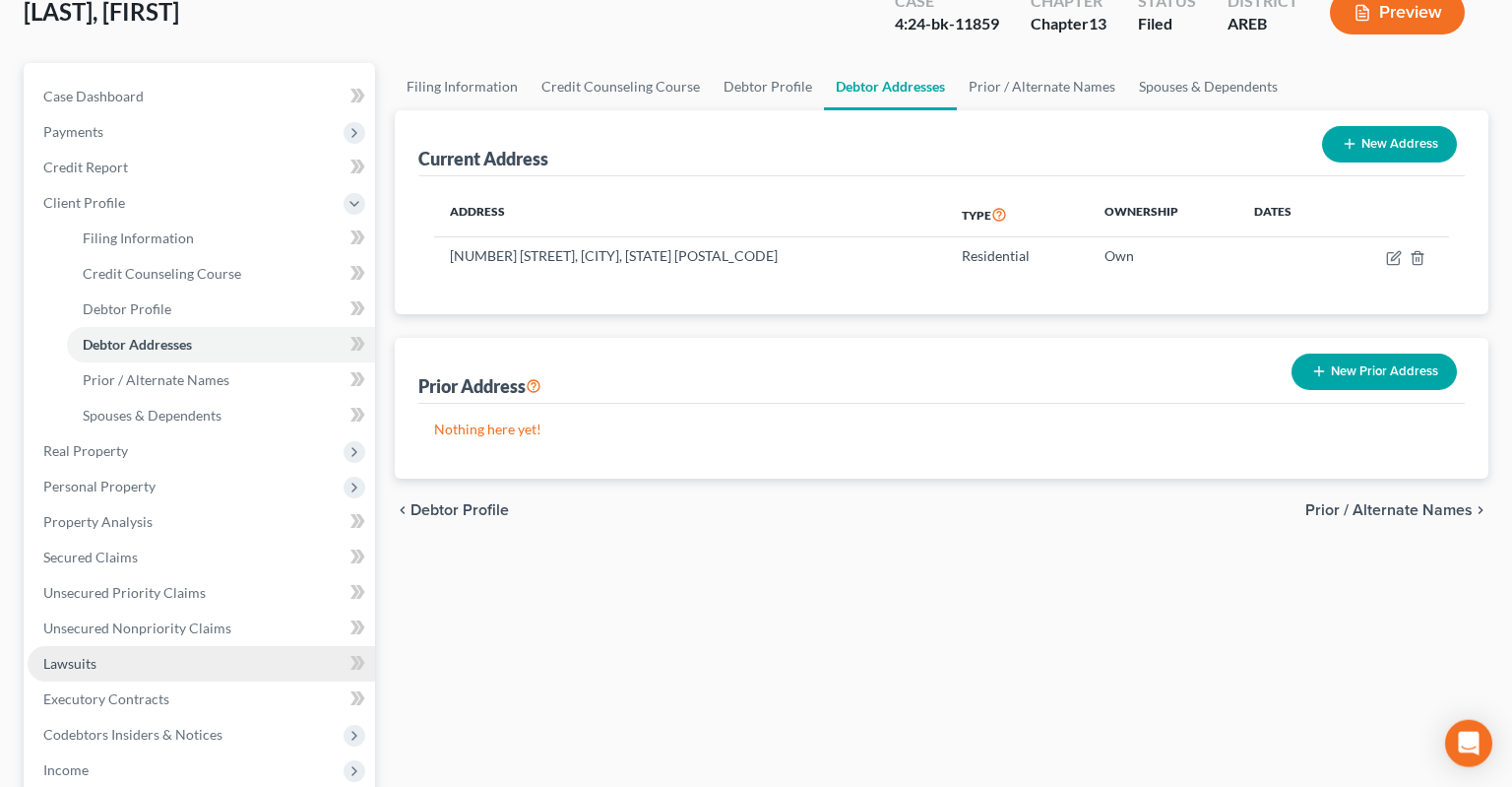scroll, scrollTop: 416, scrollLeft: 0, axis: vertical 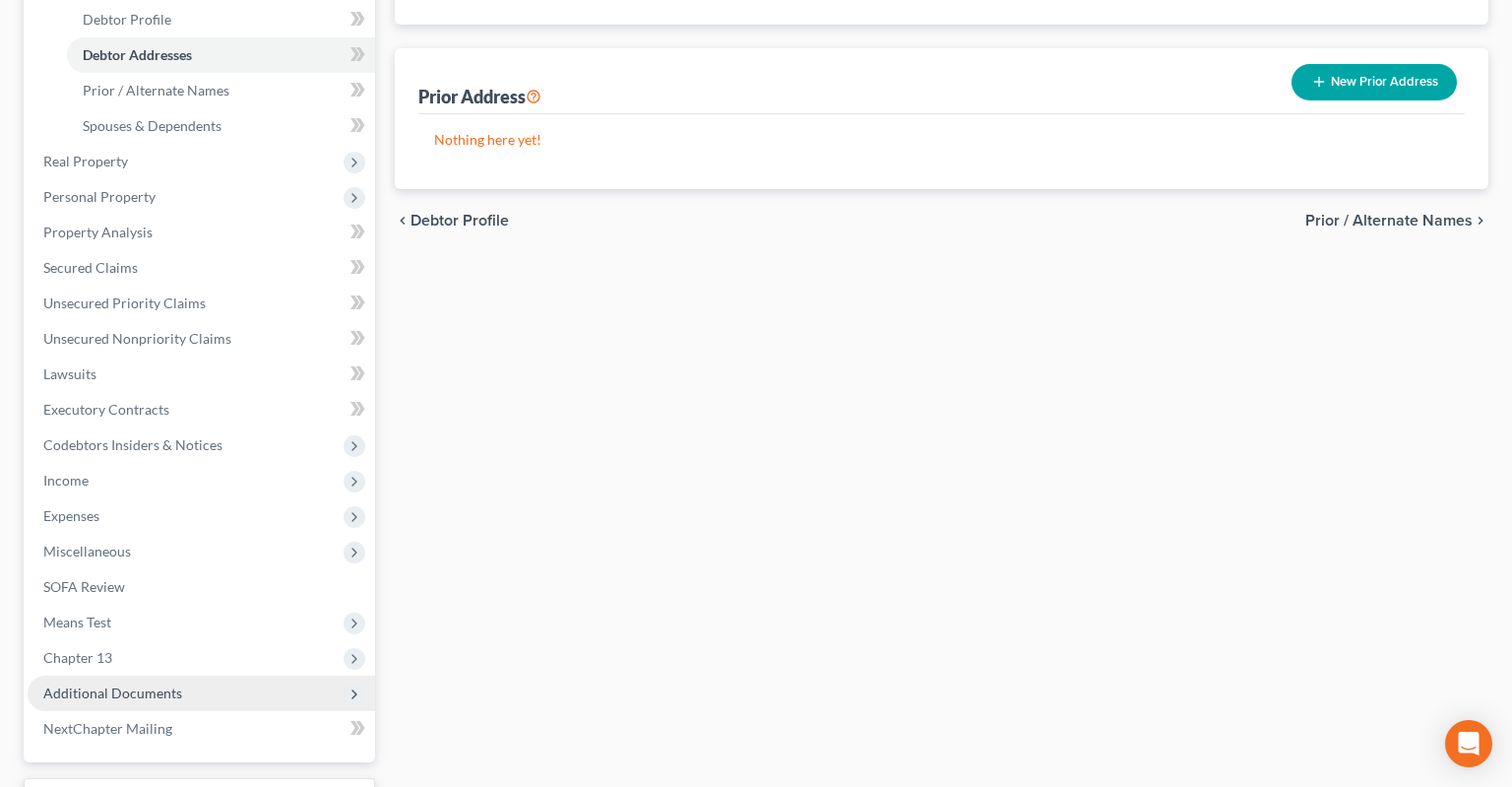 click on "Additional Documents" at bounding box center (201, 693) 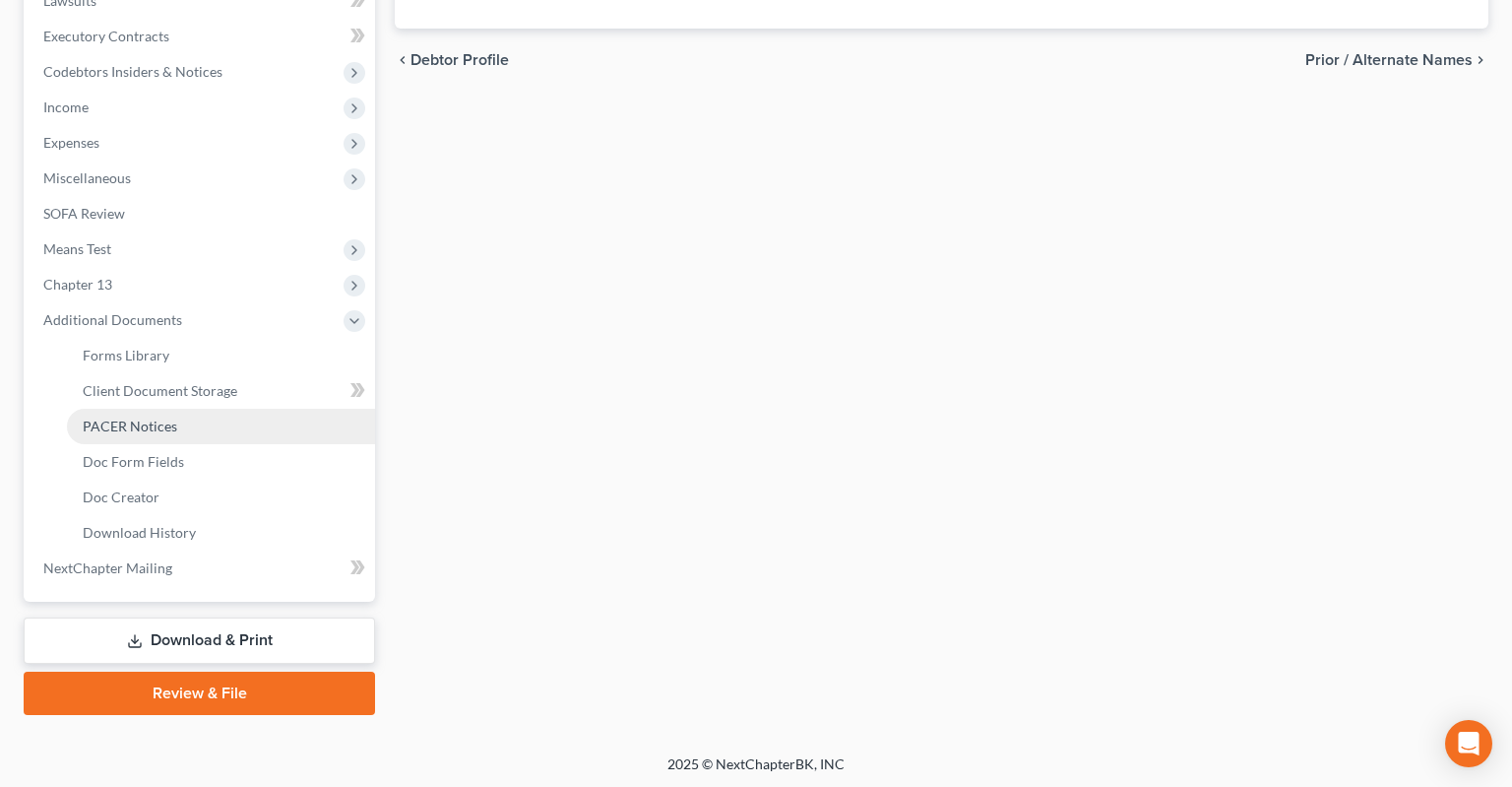 click on "PACER Notices" at bounding box center (220, 426) 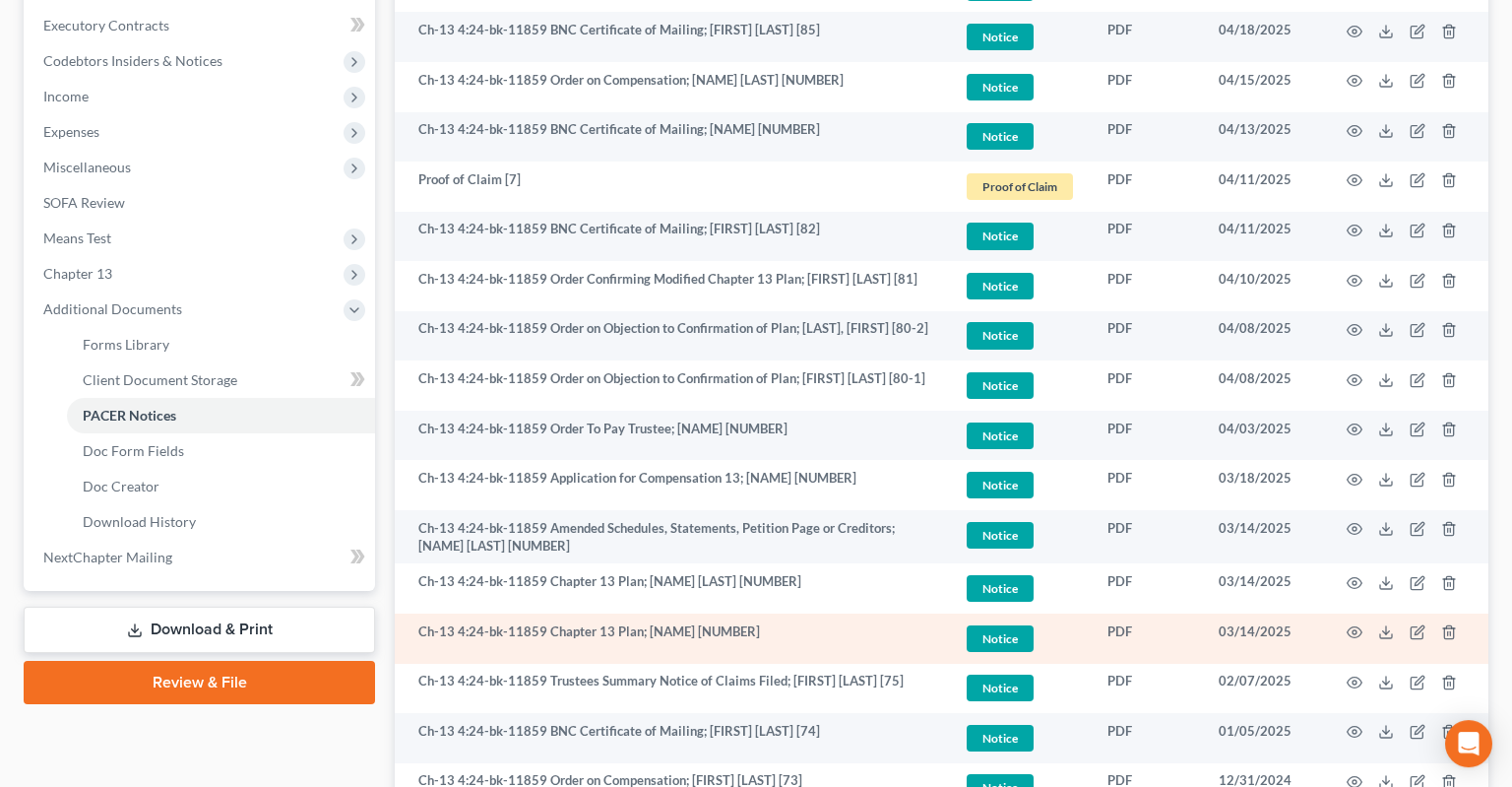 scroll, scrollTop: 623, scrollLeft: 0, axis: vertical 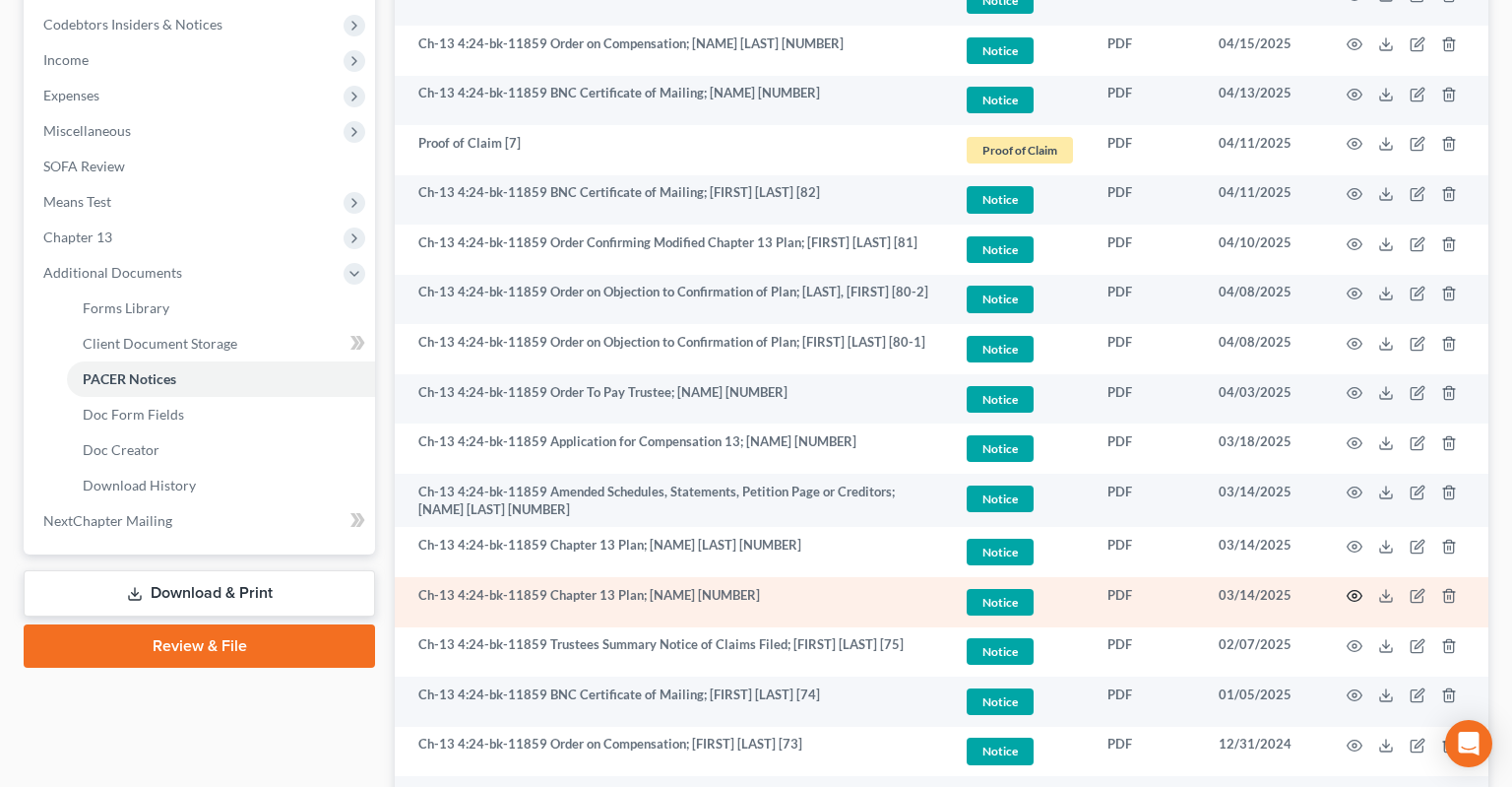 click 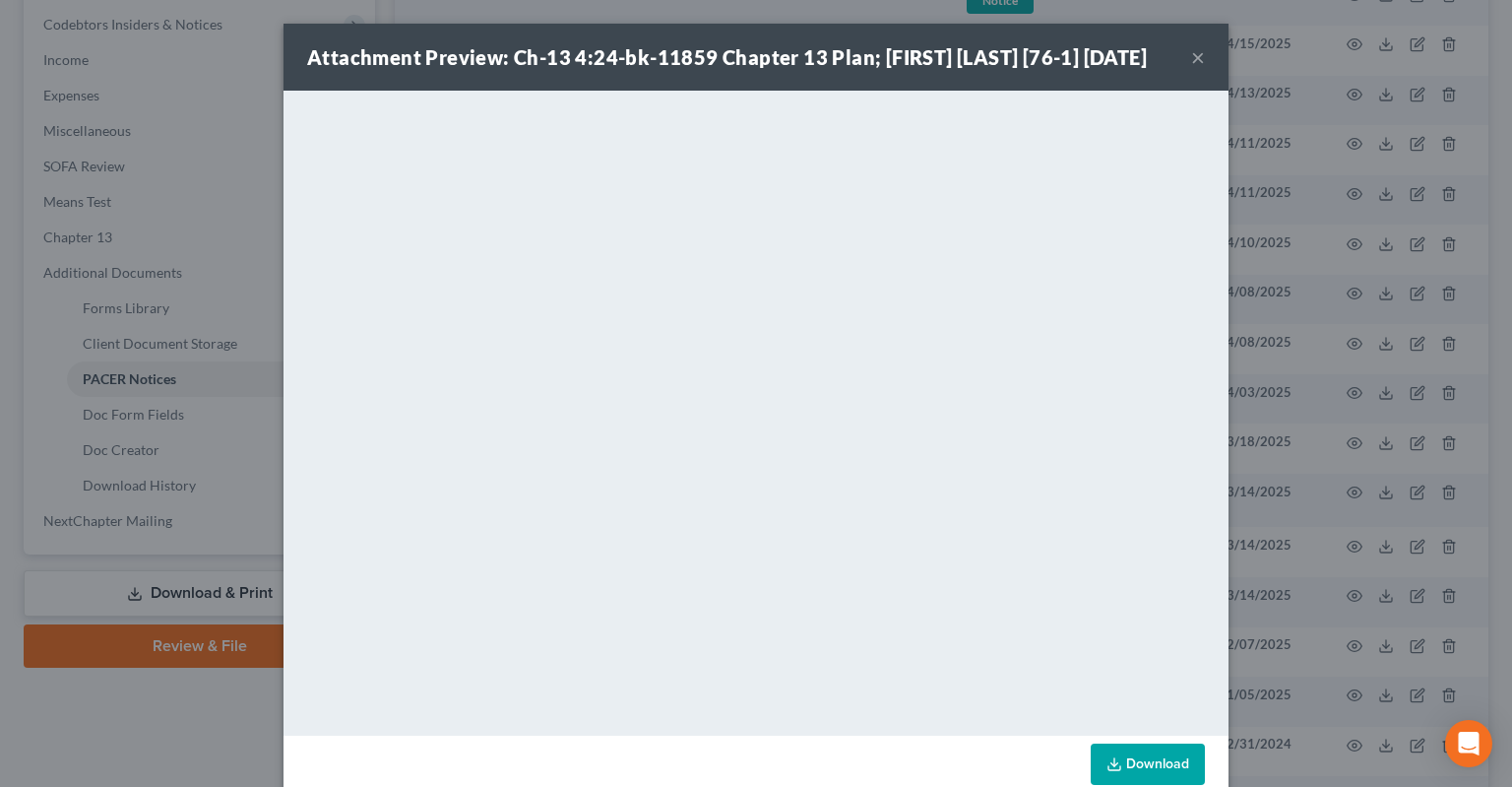 click on "×" at bounding box center [1198, 57] 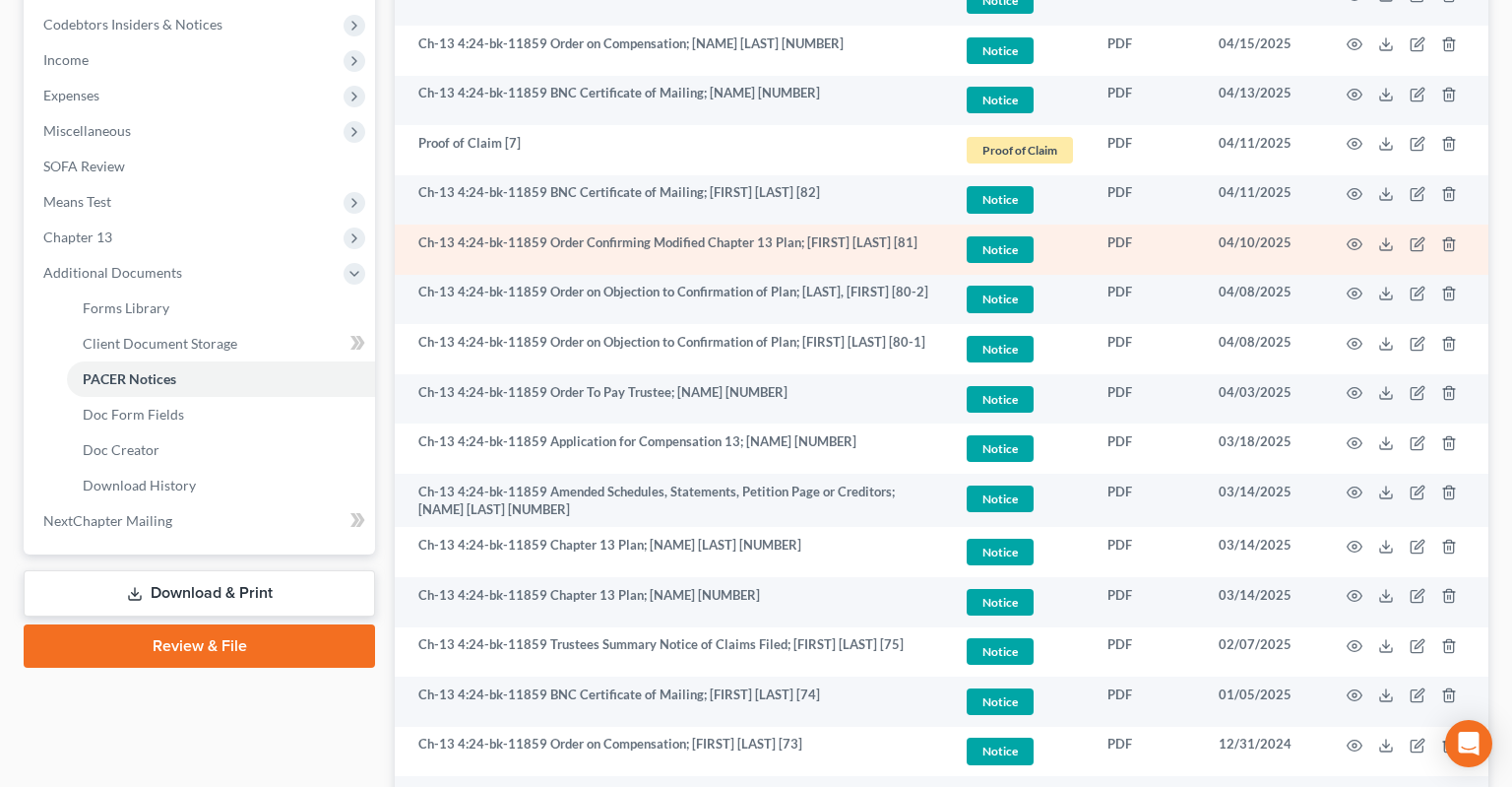 click on "Ch-13 4:24-bk-11859 Order Confirming Modified Chapter 13 Plan; [FIRST] [LAST] [81]" at bounding box center (671, 249) 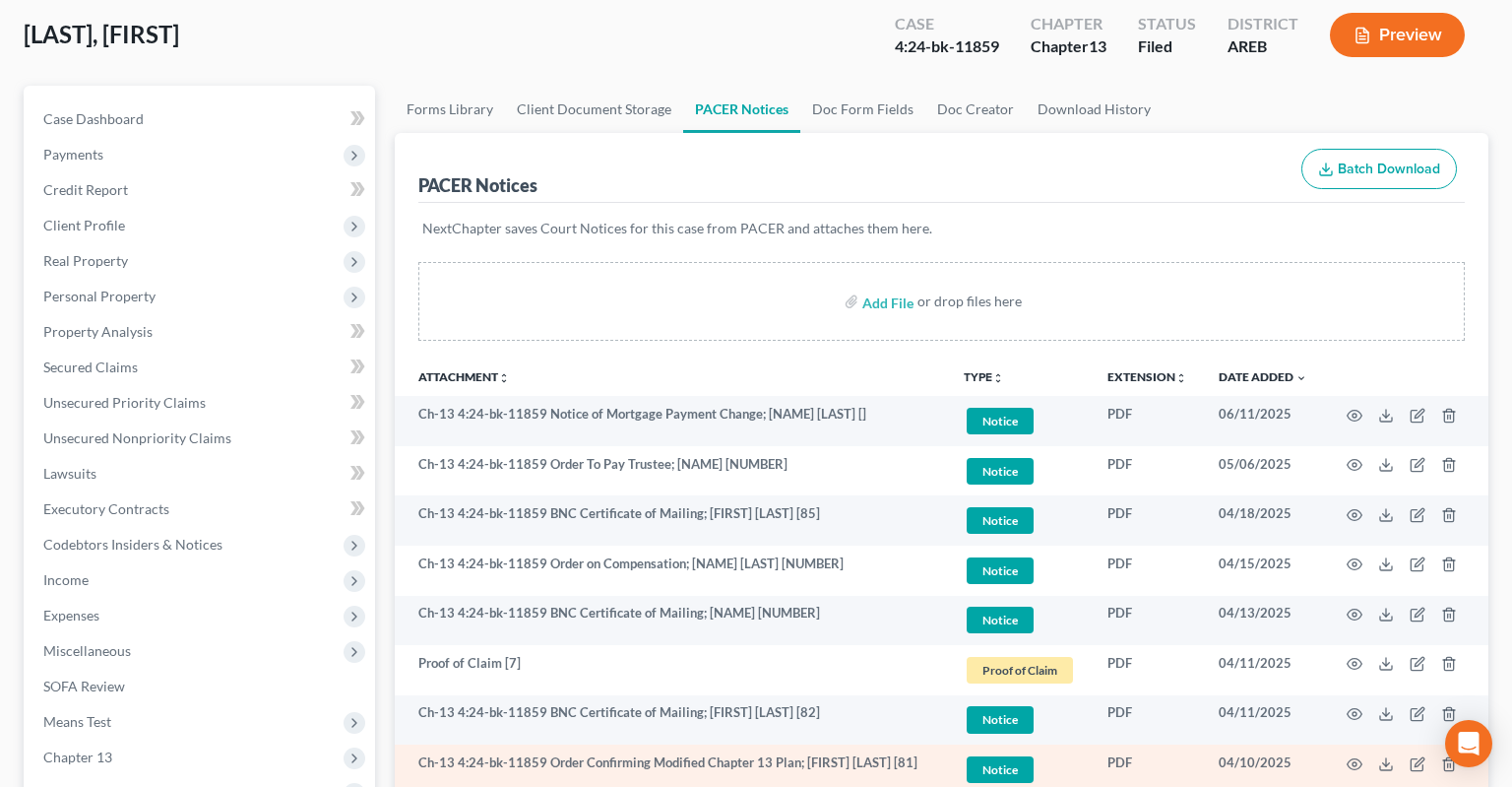 scroll, scrollTop: 0, scrollLeft: 0, axis: both 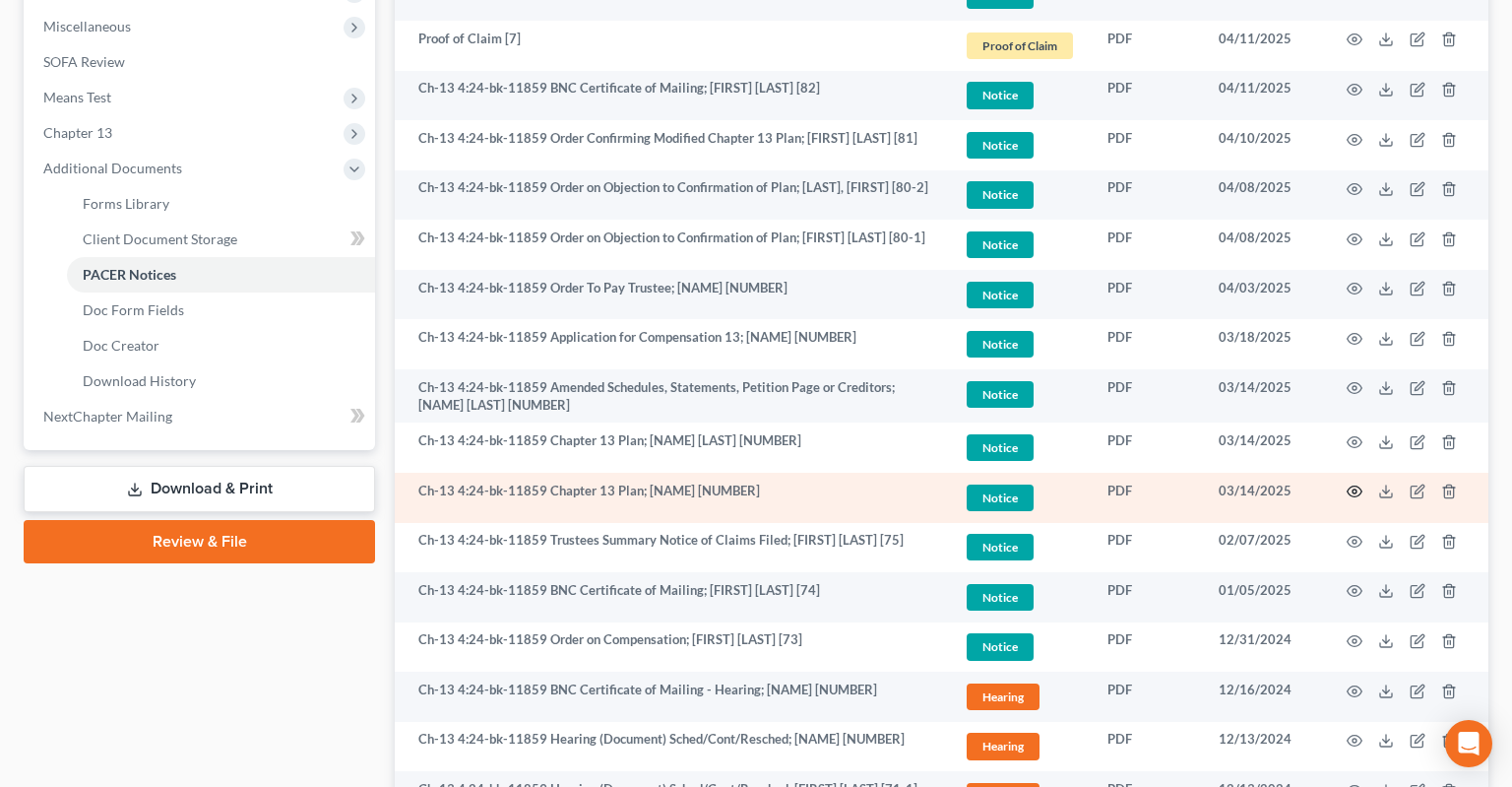 click 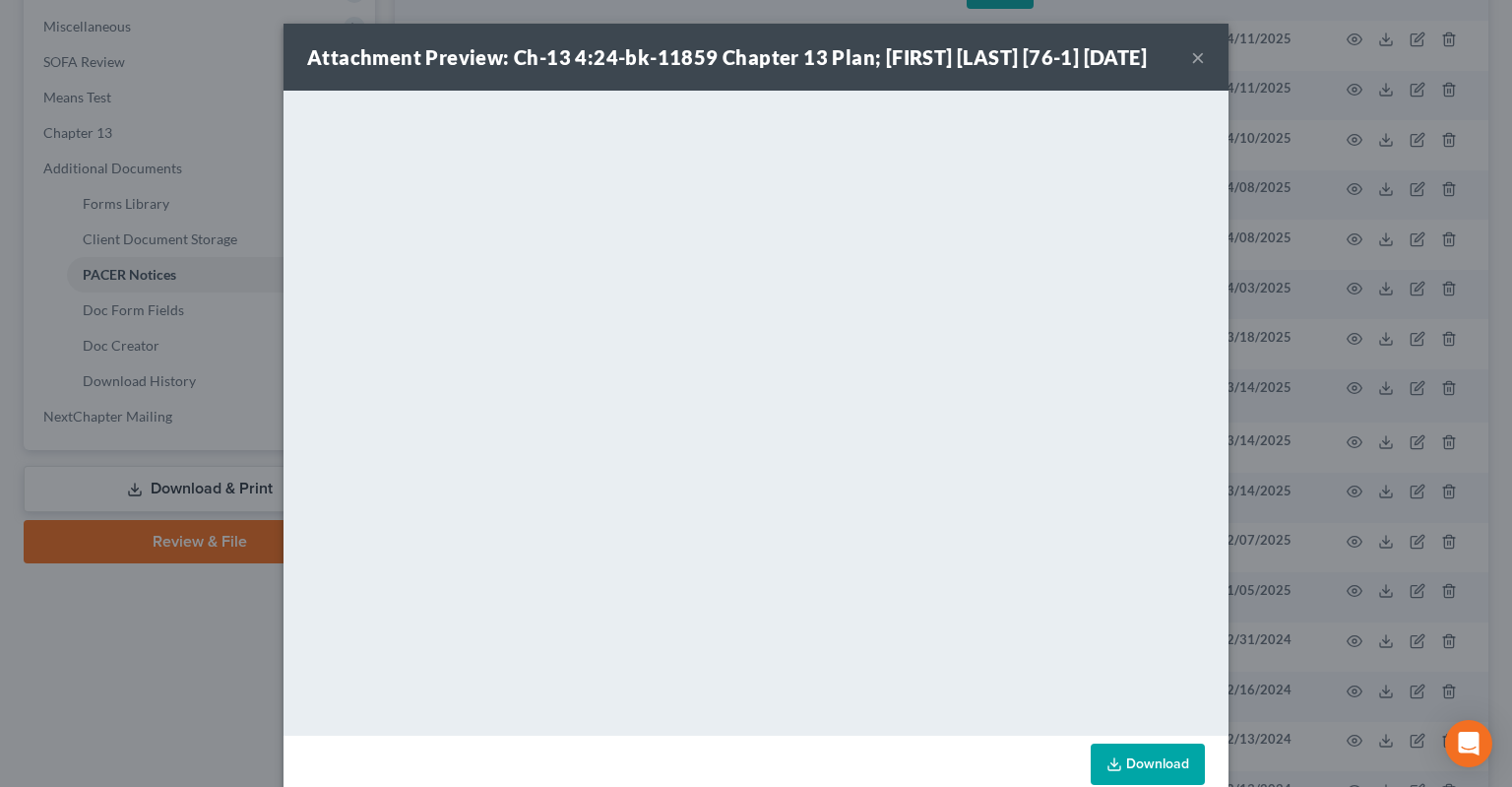 click on "×" at bounding box center (1198, 57) 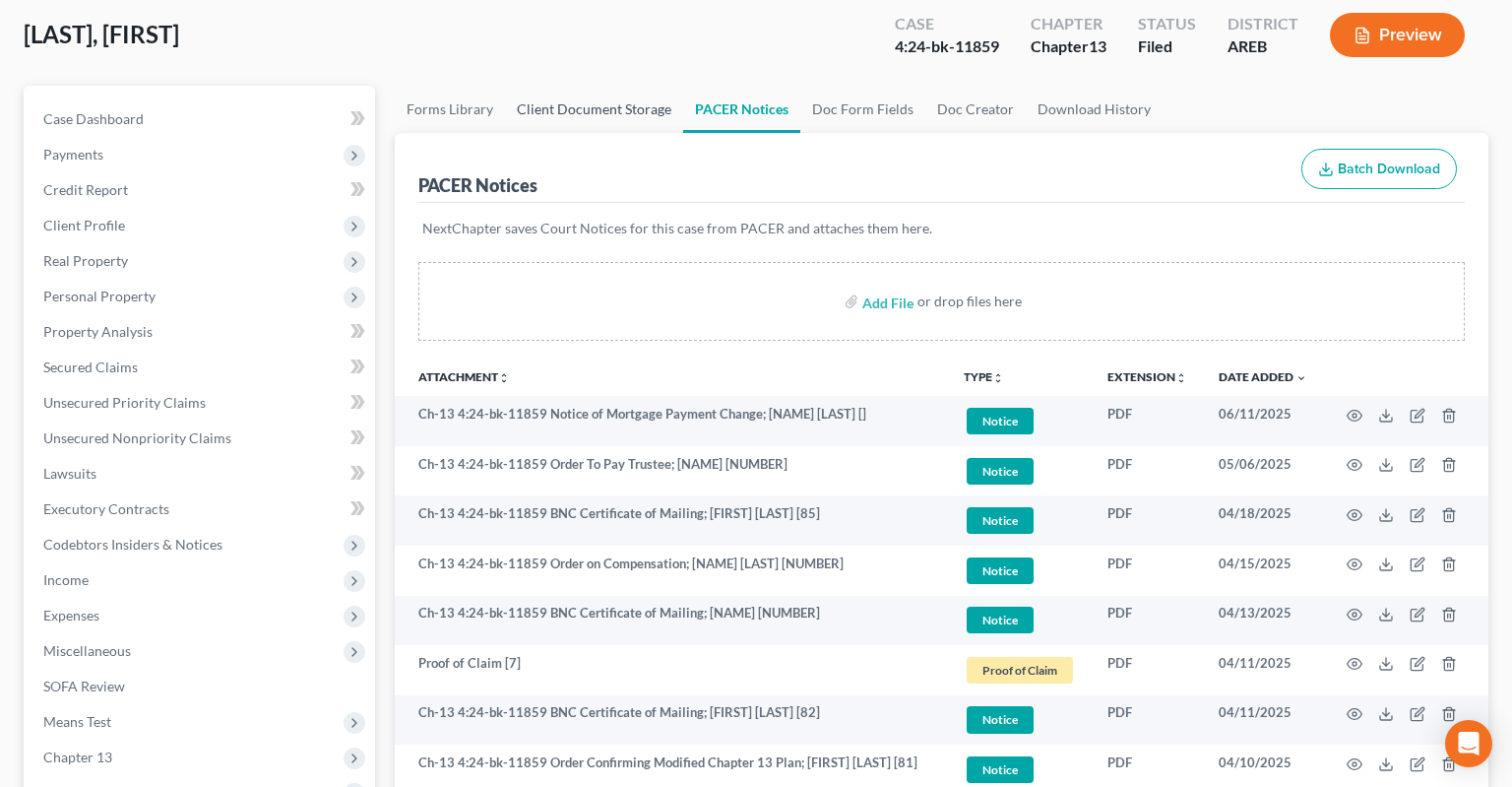 scroll, scrollTop: 0, scrollLeft: 0, axis: both 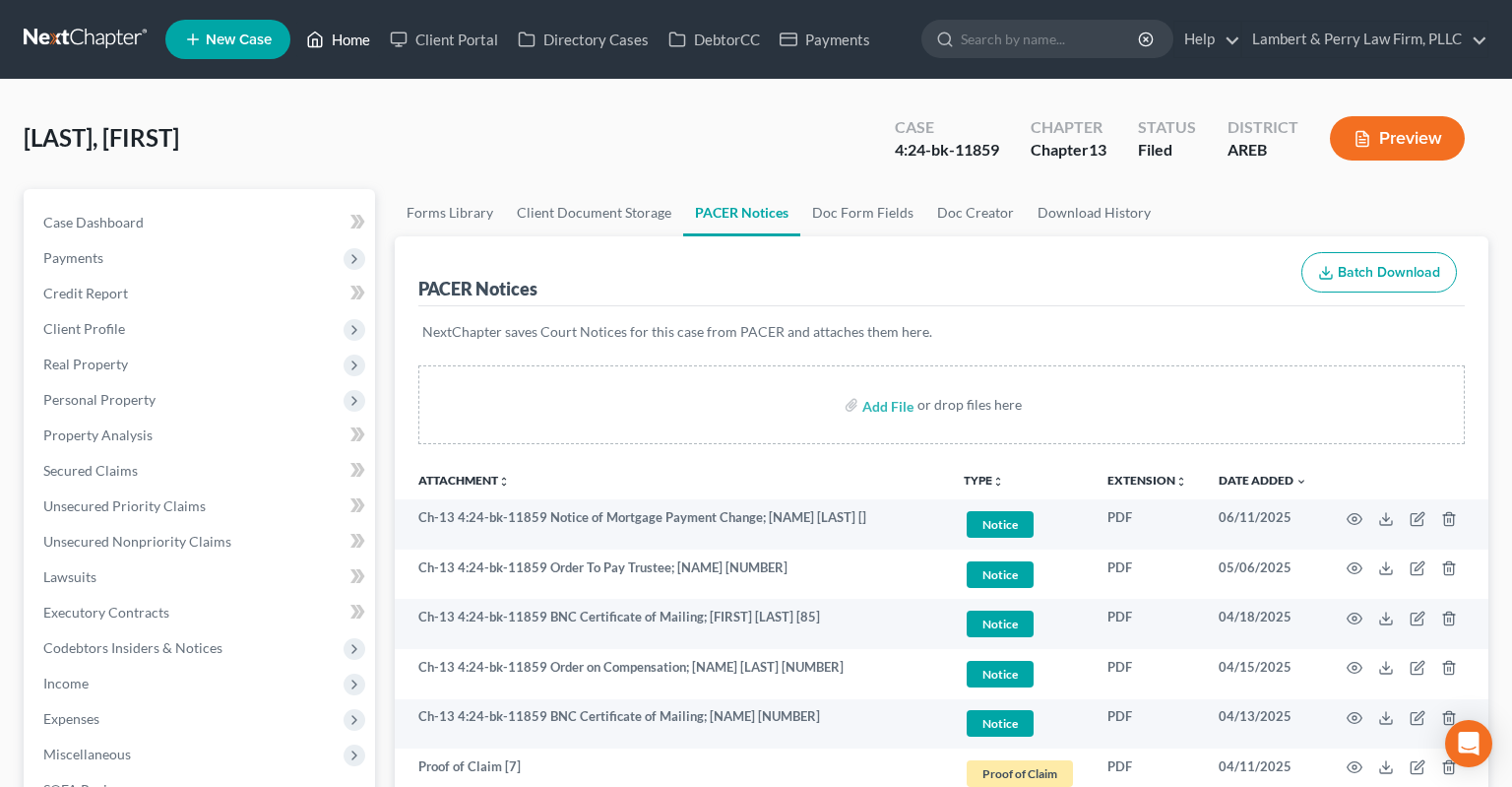 click on "Home" at bounding box center (338, 39) 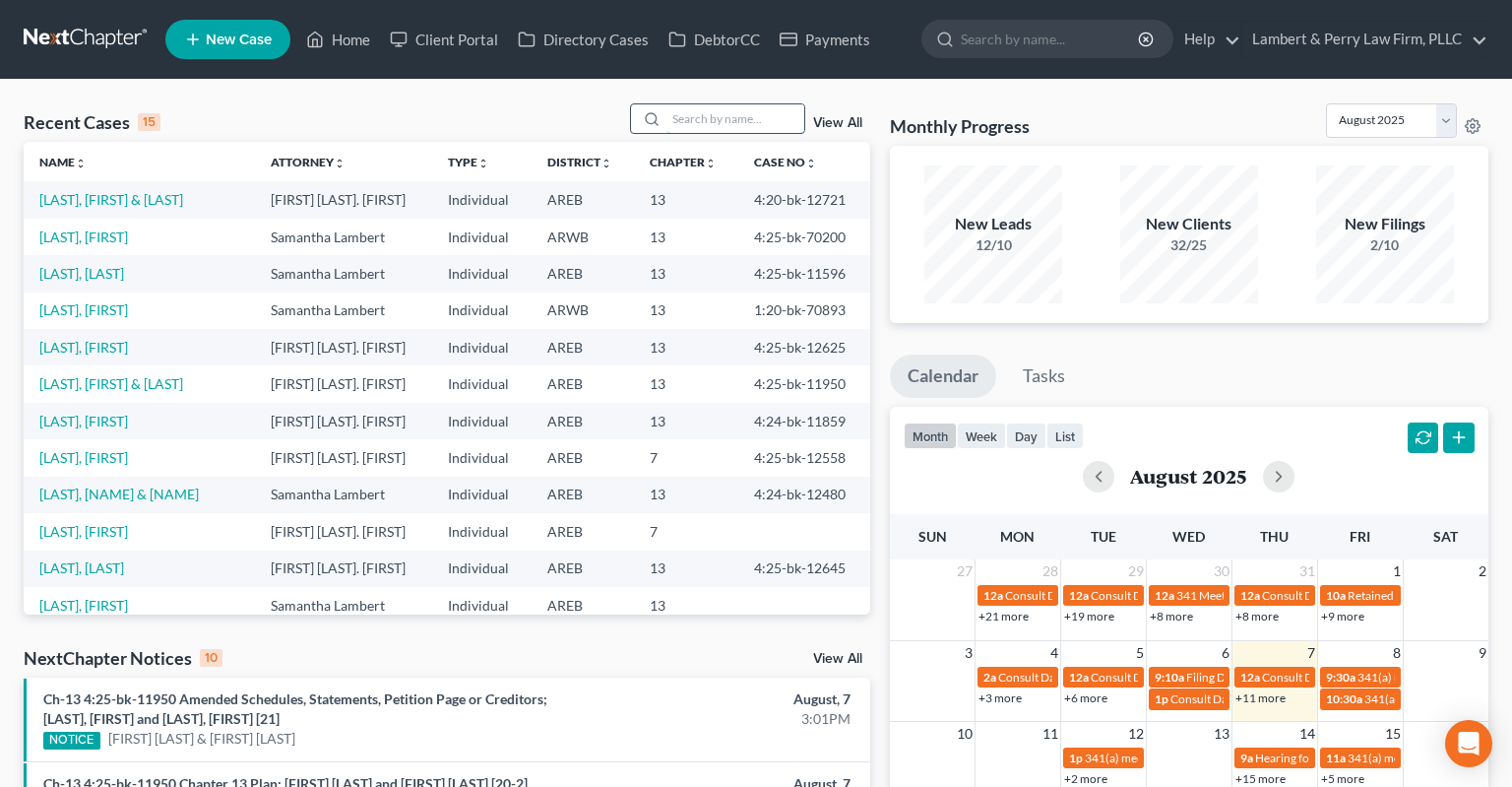 click at bounding box center [735, 118] 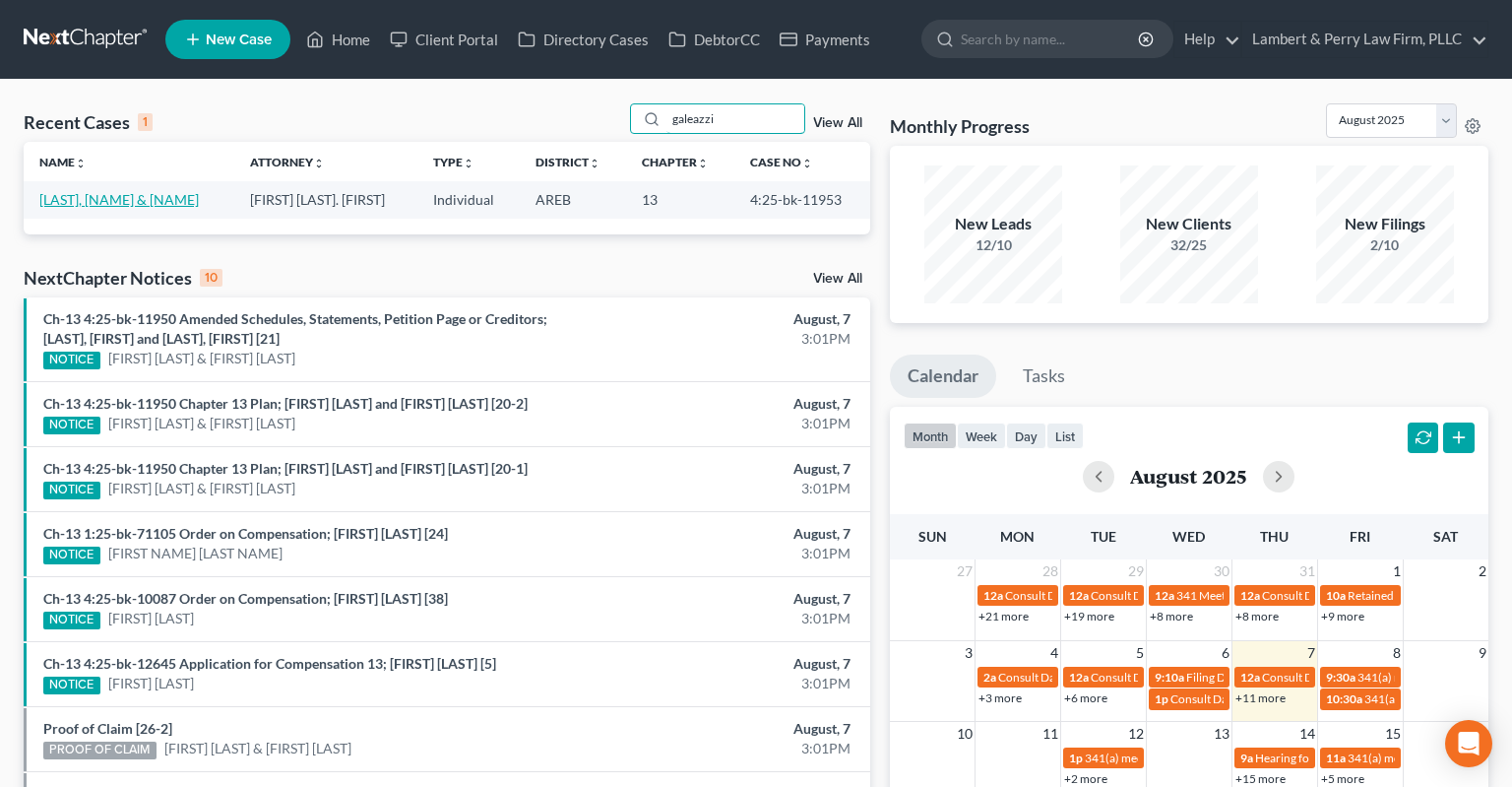 type on "galeazzi" 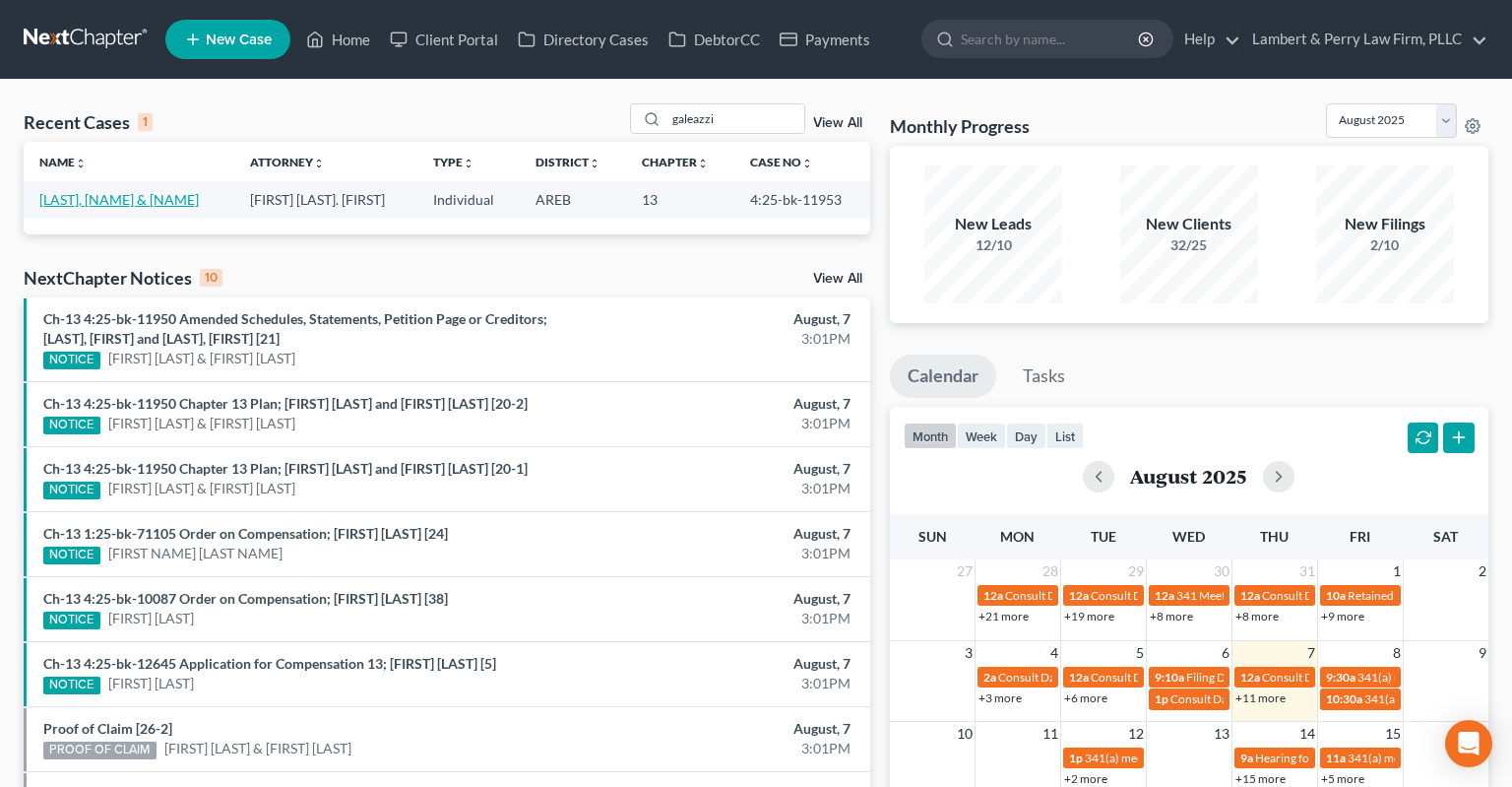click on "[LAST], [NAME] & [NAME]" at bounding box center [119, 199] 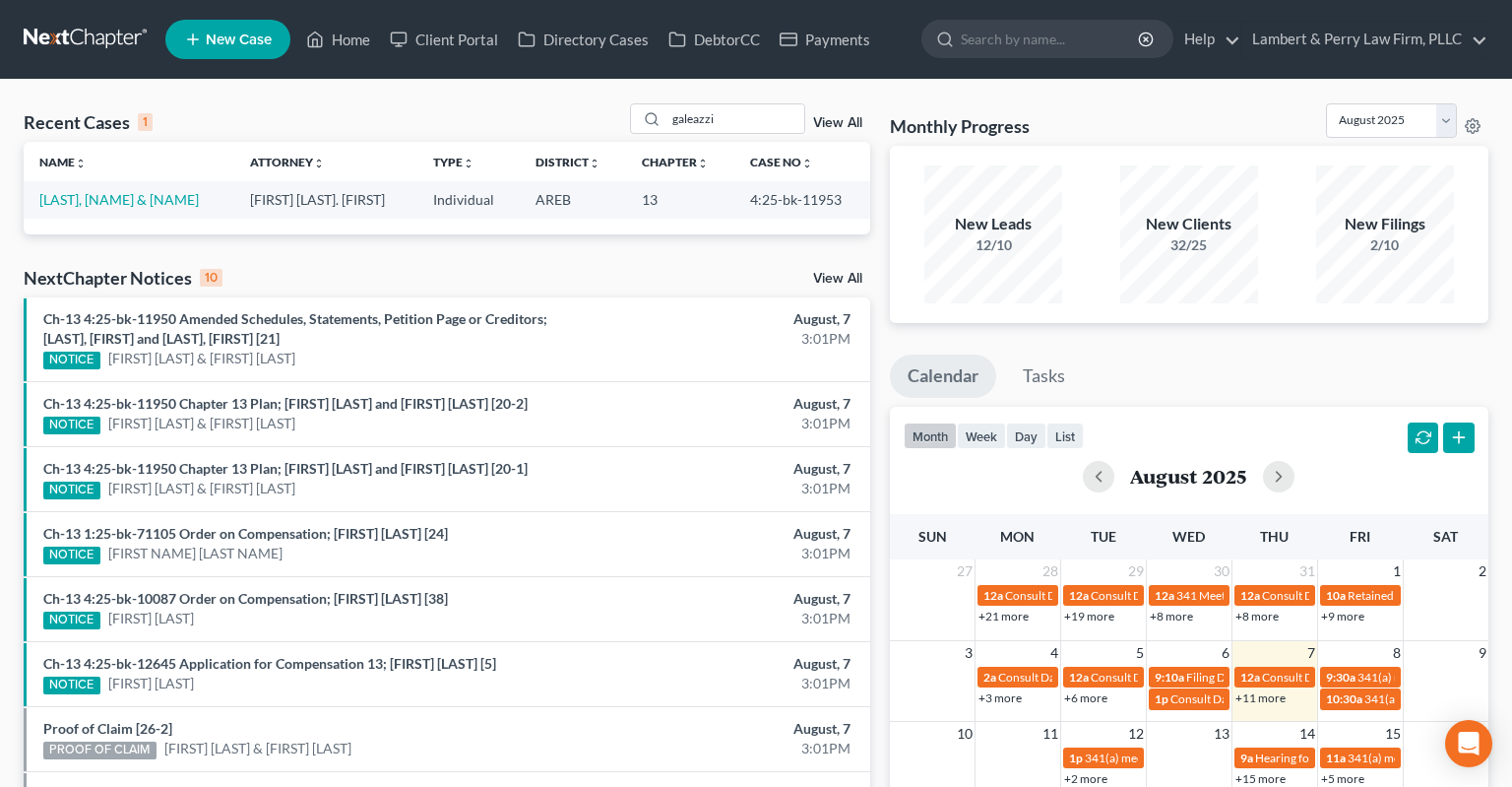 select on "3" 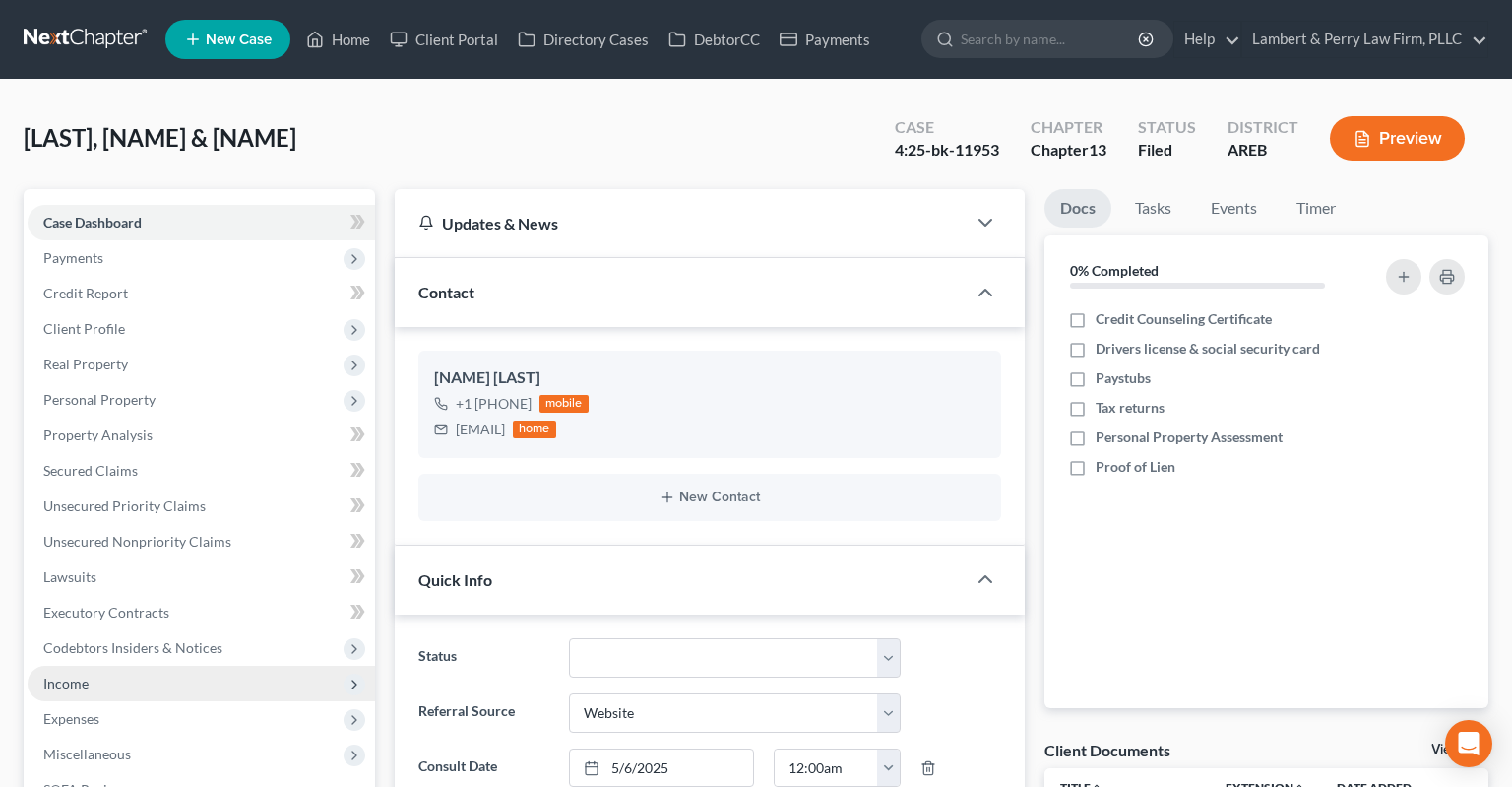 scroll, scrollTop: 416, scrollLeft: 0, axis: vertical 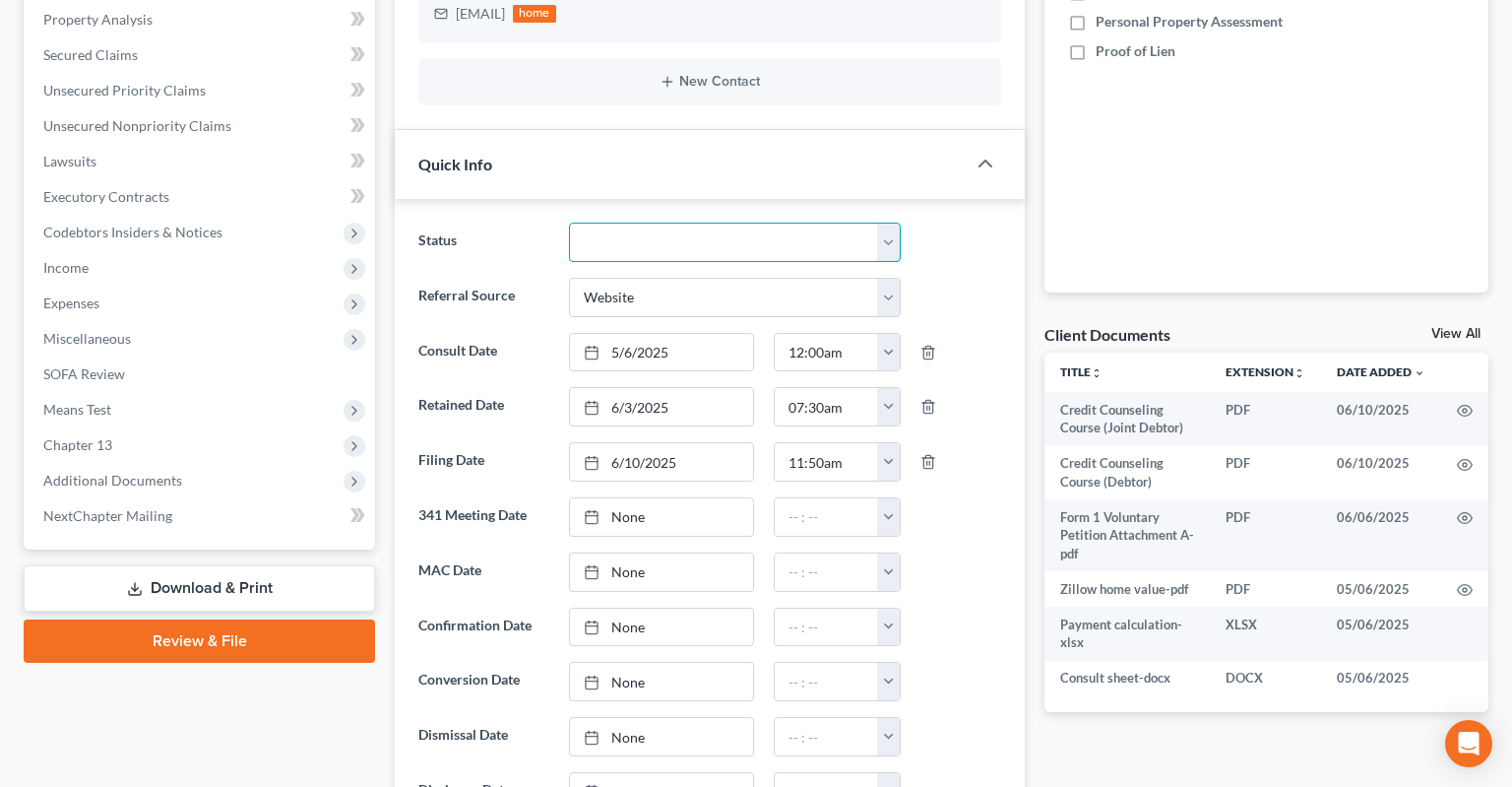 click on "Awaiting 341 Chapter 7 - Attended Meeting Confirmed Discharged Dismissed New Consult Not Retained Rejected Retained Unconfirmed Withdrawn as Counsel" at bounding box center [734, 242] 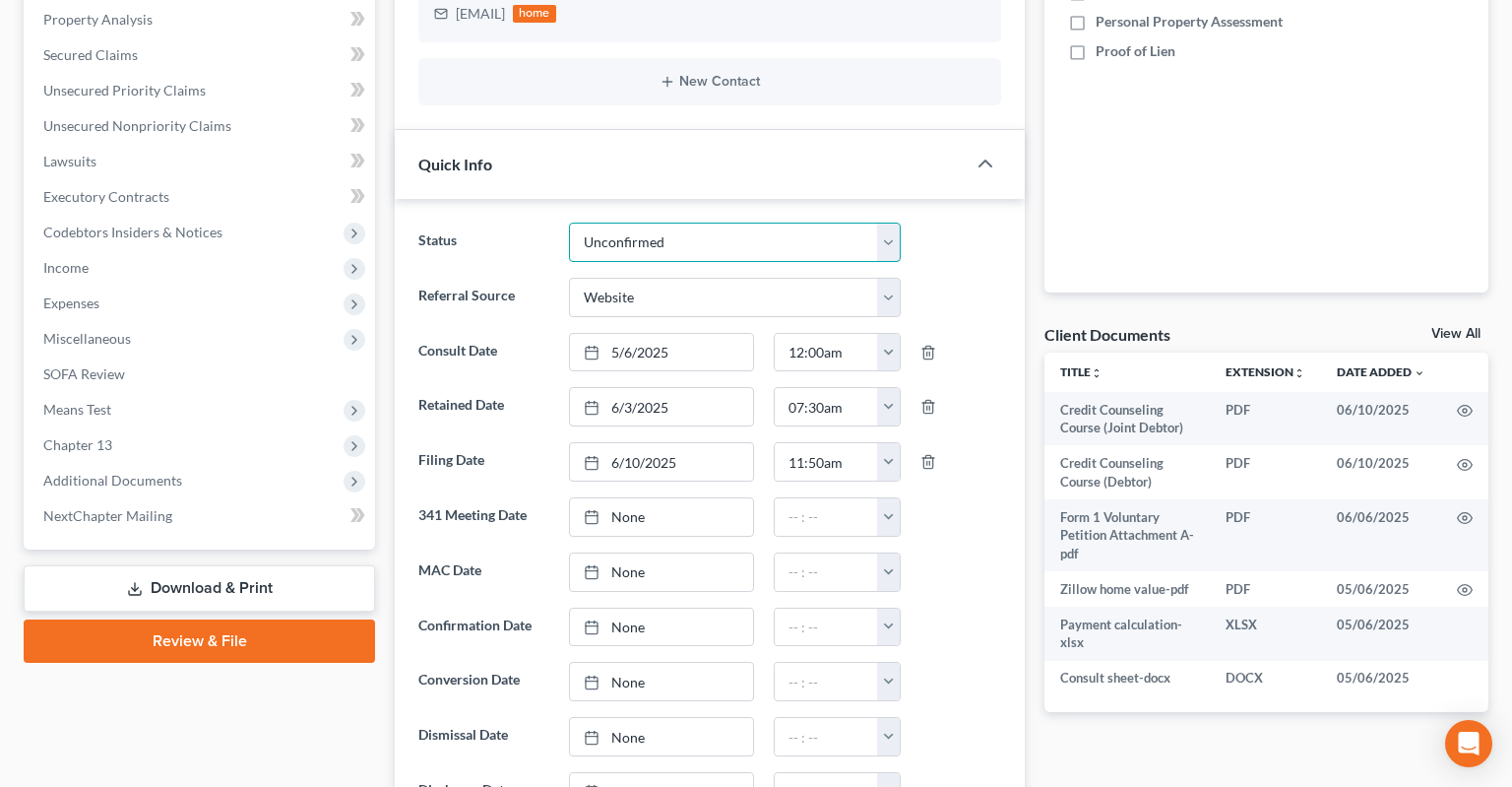 click on "Unconfirmed" at bounding box center [0, 0] 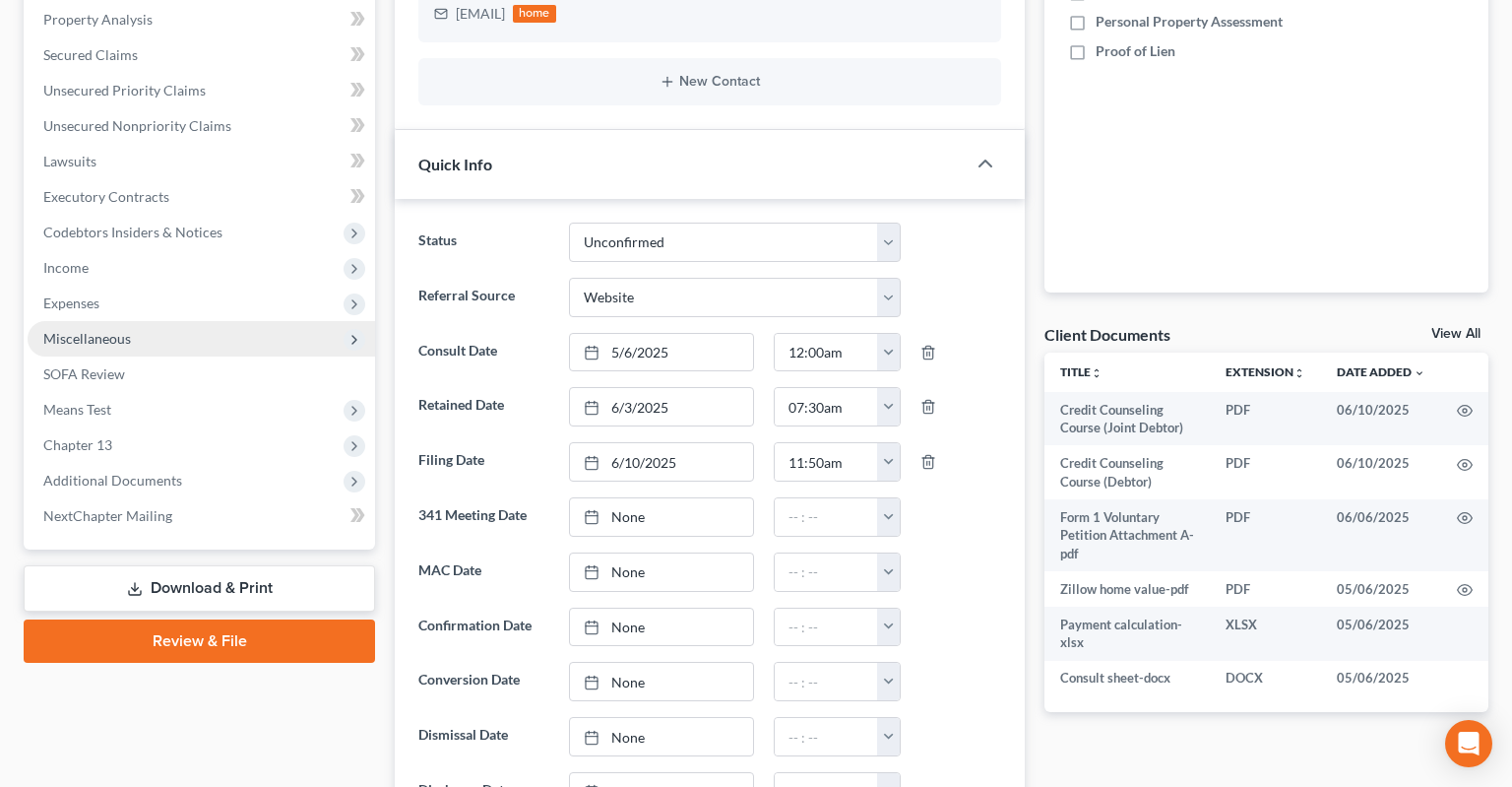 drag, startPoint x: 159, startPoint y: 467, endPoint x: 258, endPoint y: 333, distance: 166.60432 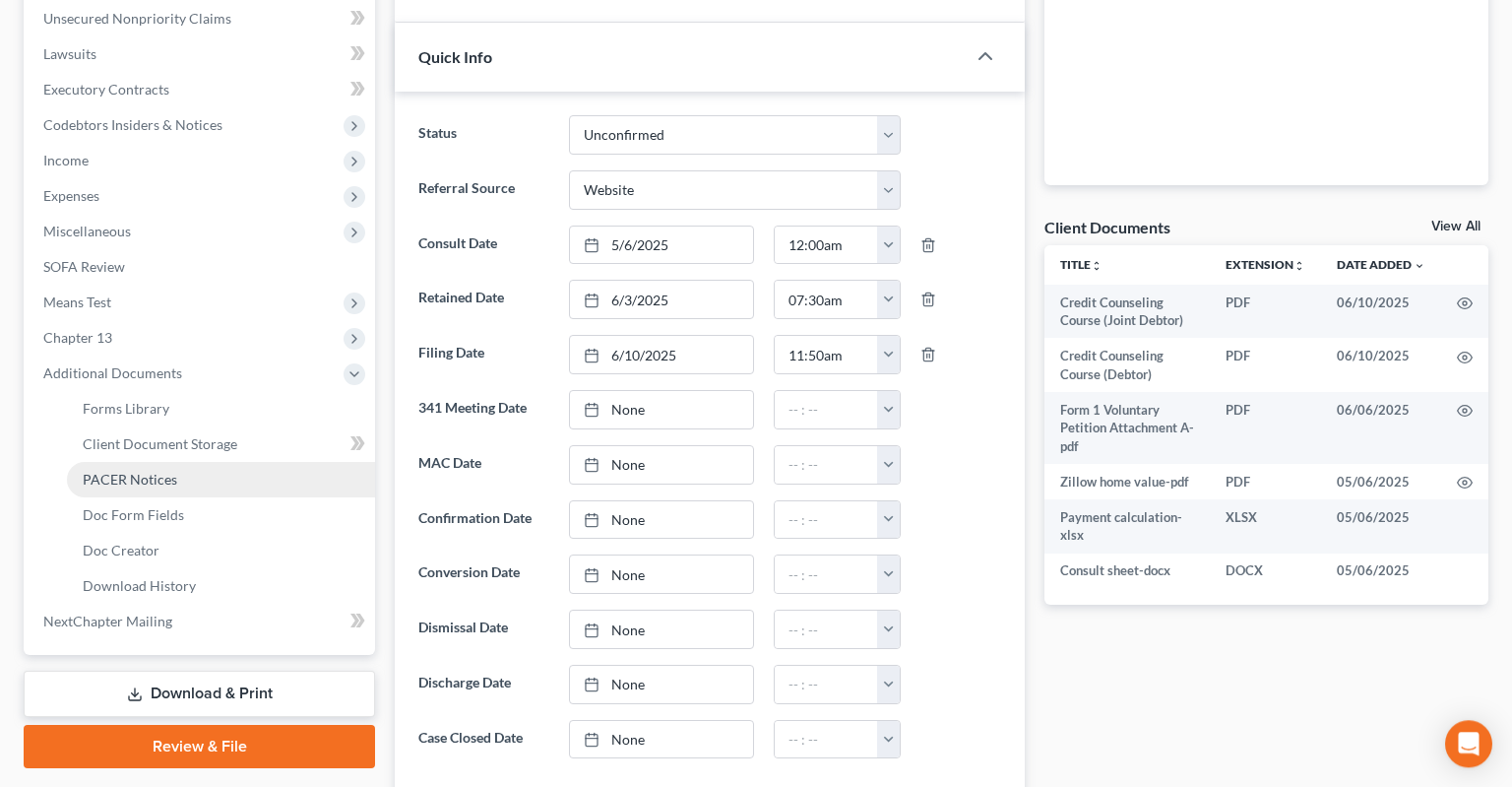 scroll, scrollTop: 623, scrollLeft: 0, axis: vertical 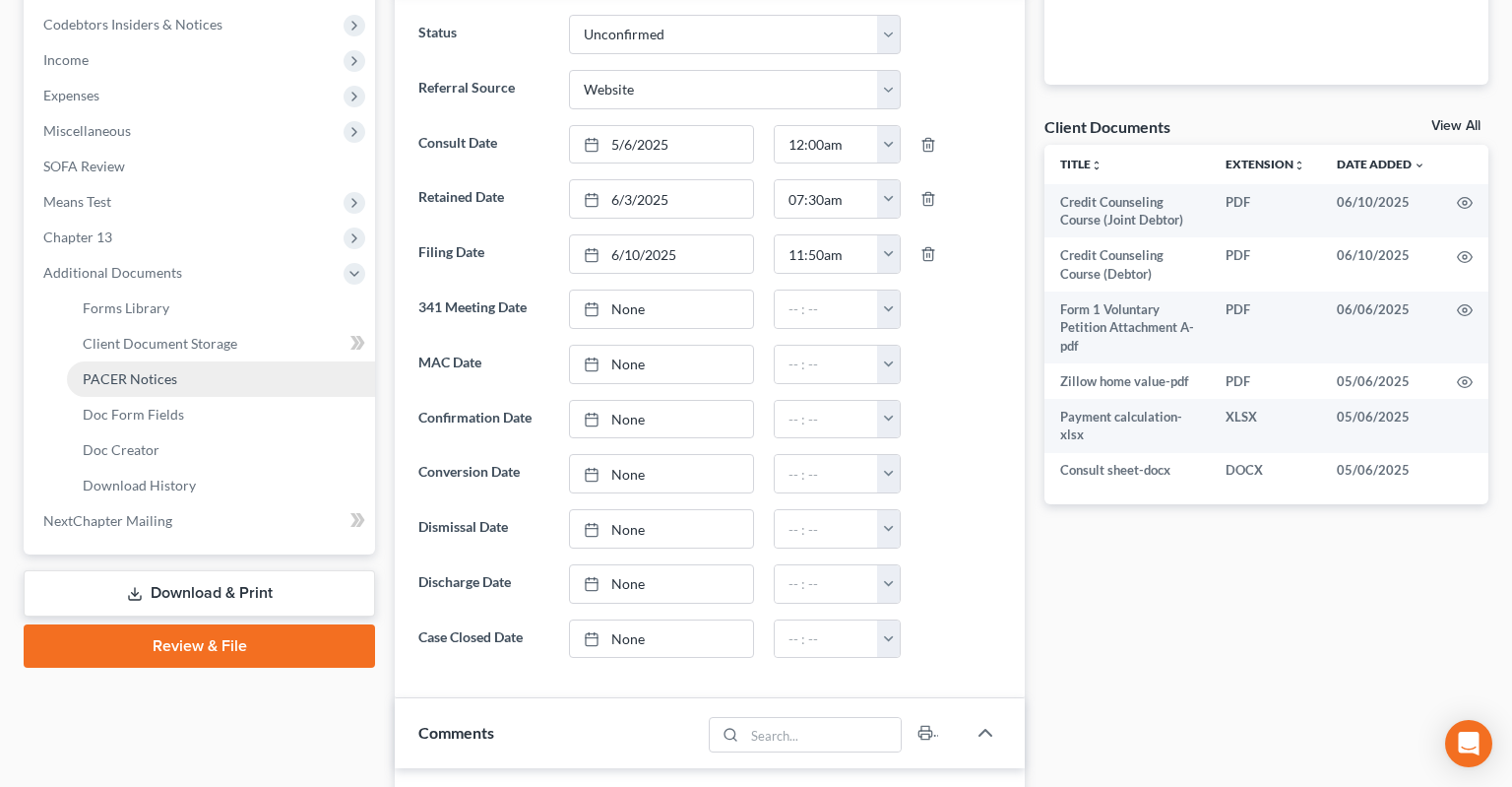 click on "PACER Notices" at bounding box center (220, 379) 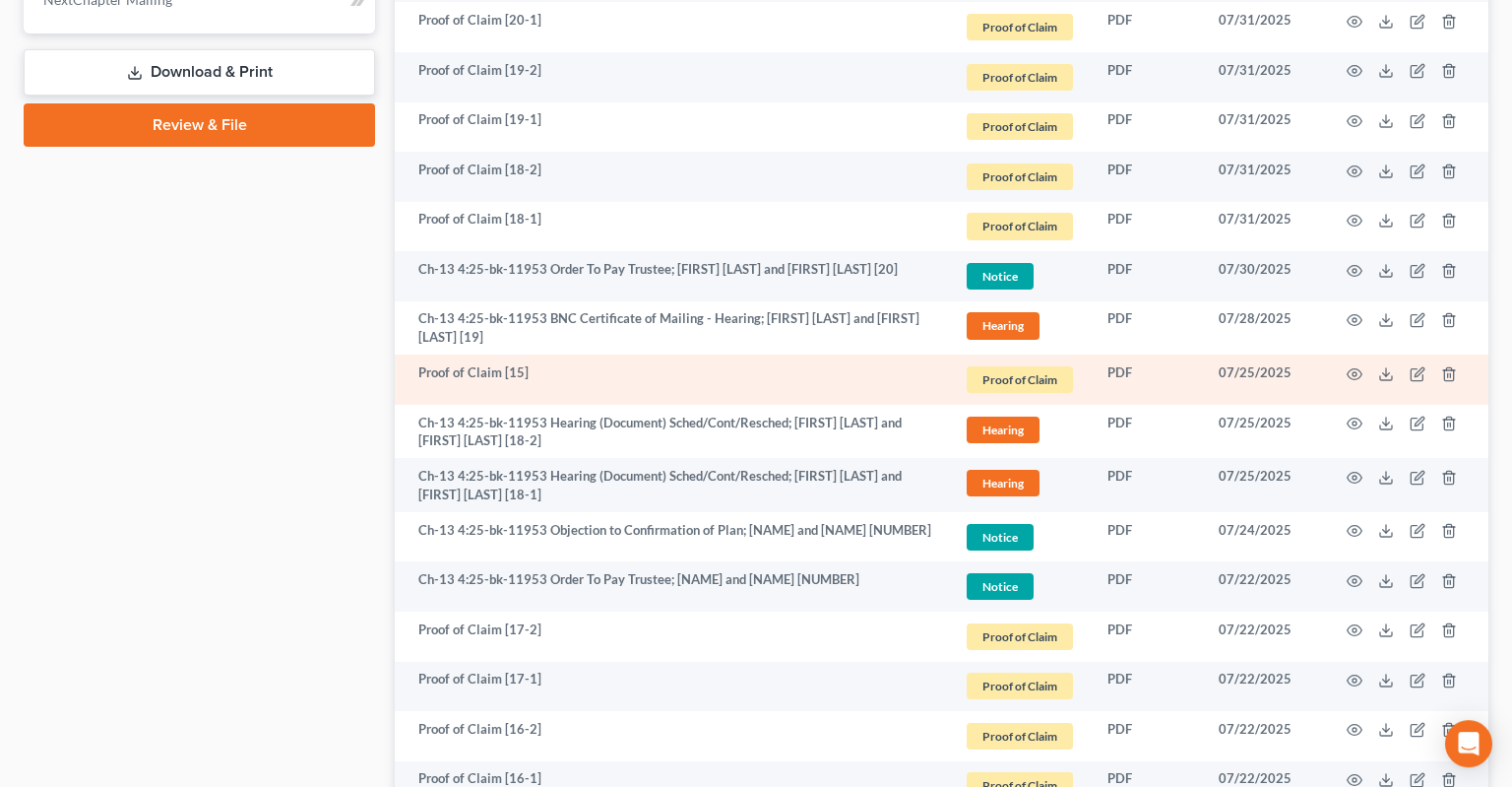 scroll, scrollTop: 1248, scrollLeft: 0, axis: vertical 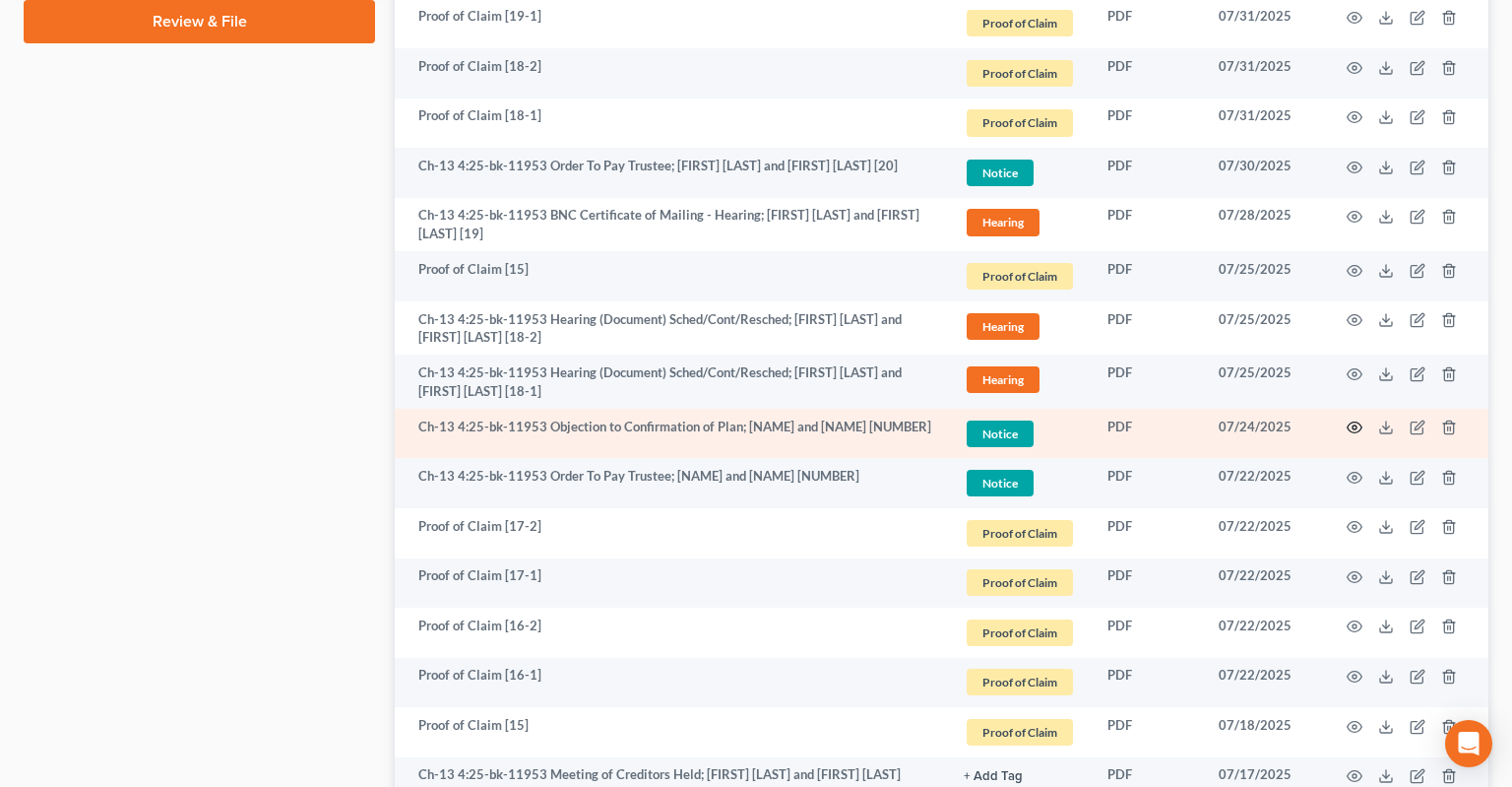 click 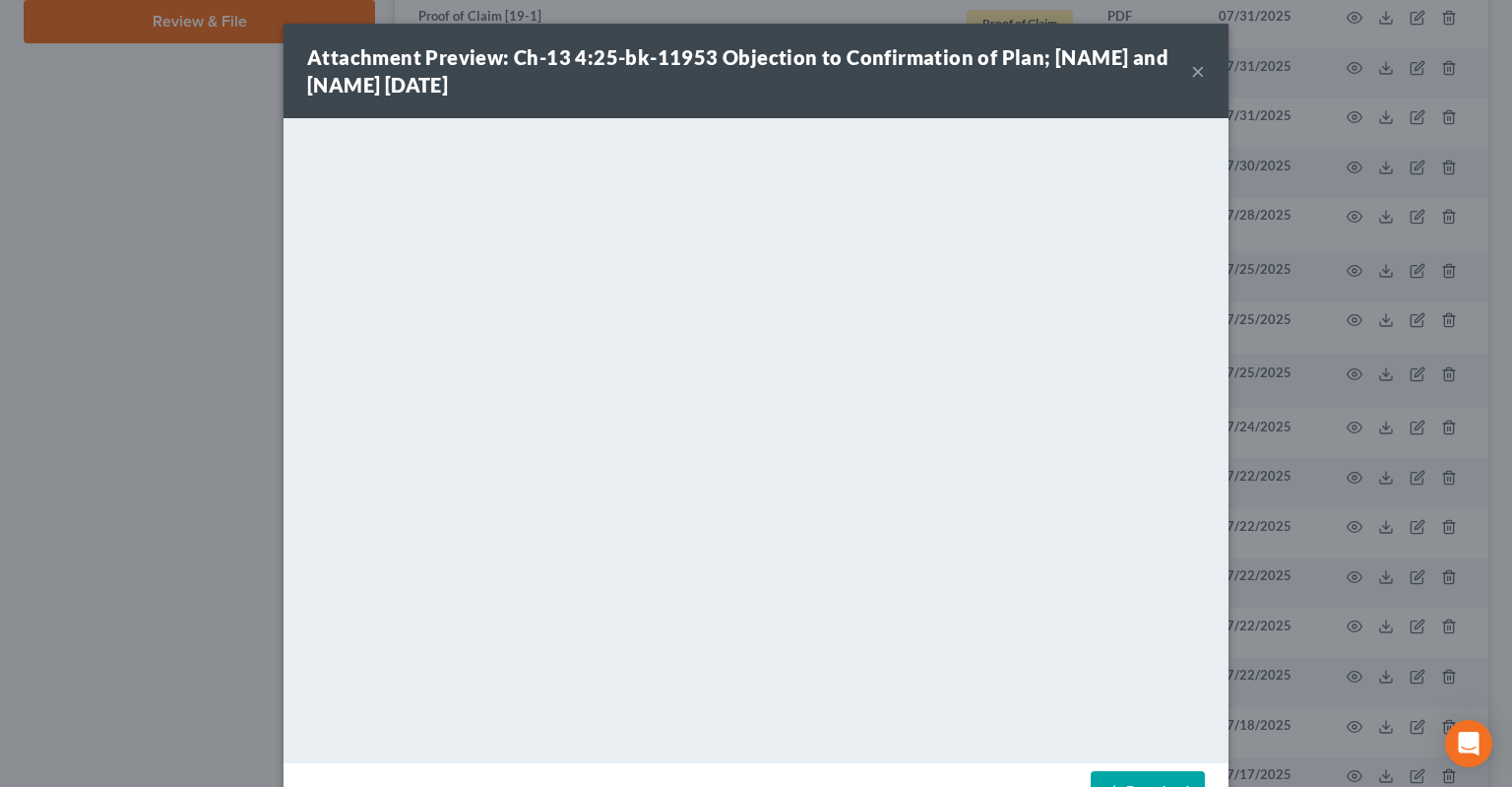 click on "Download" at bounding box center (1148, 792) 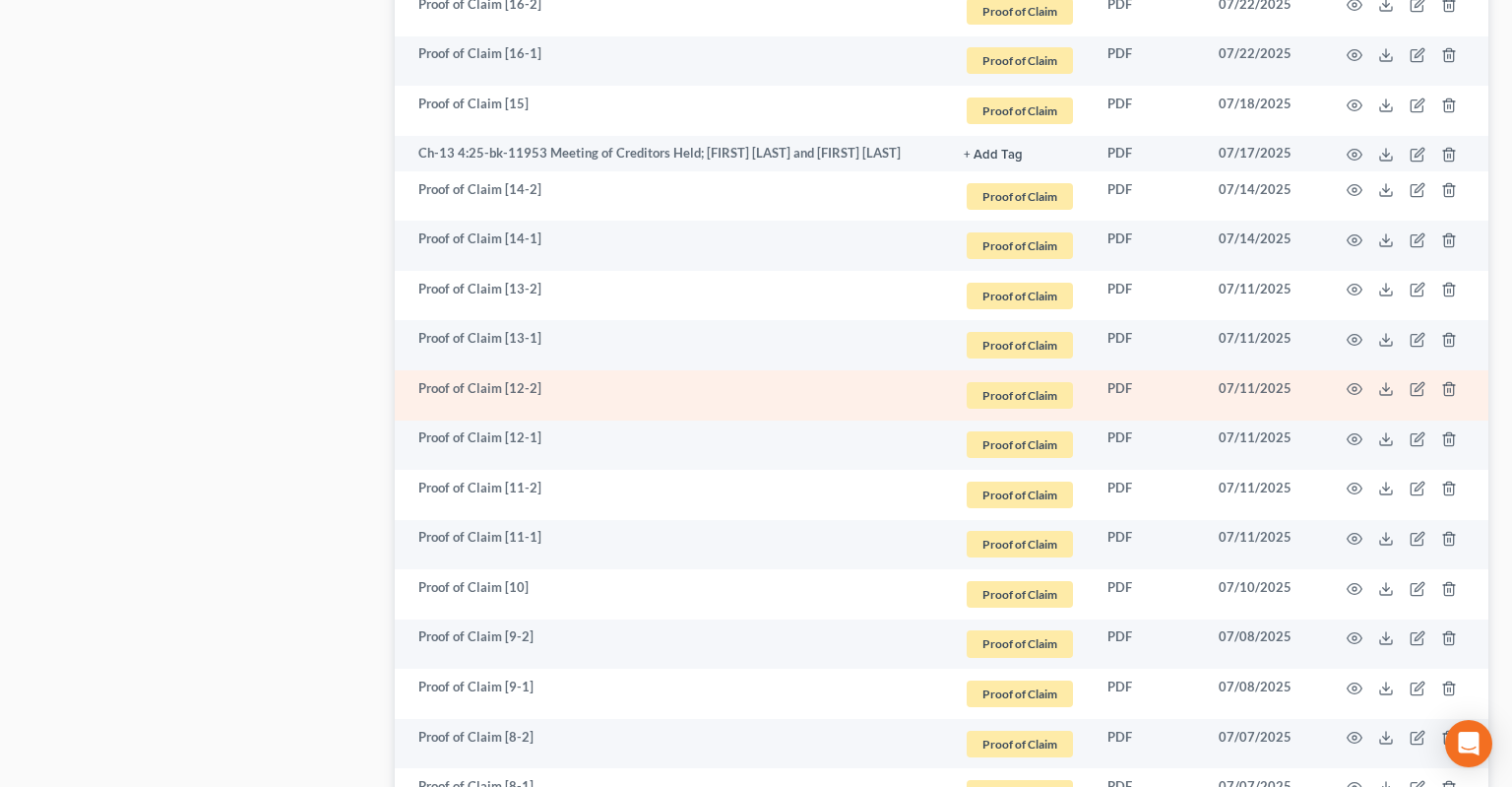 scroll, scrollTop: 2184, scrollLeft: 0, axis: vertical 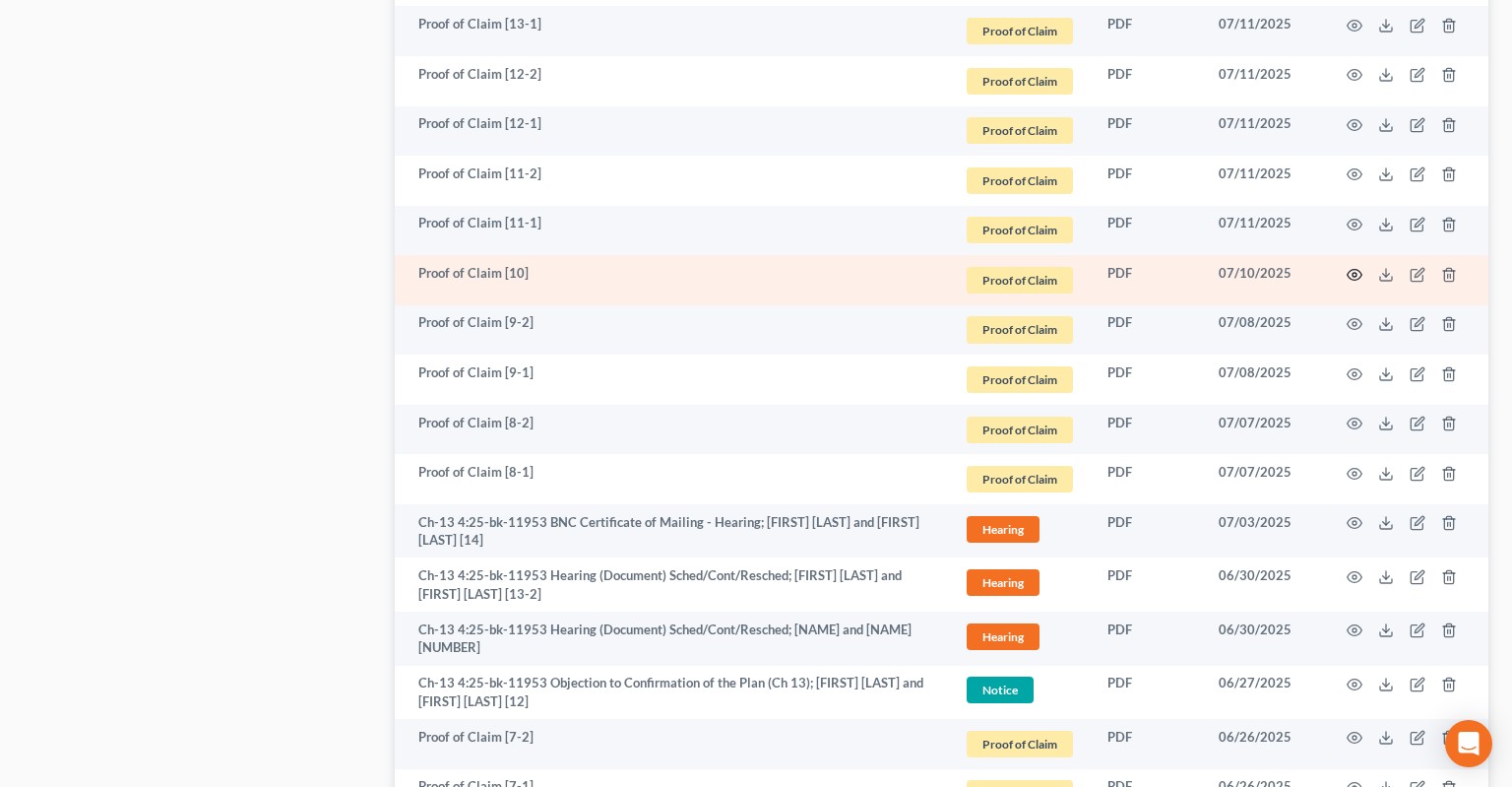 click 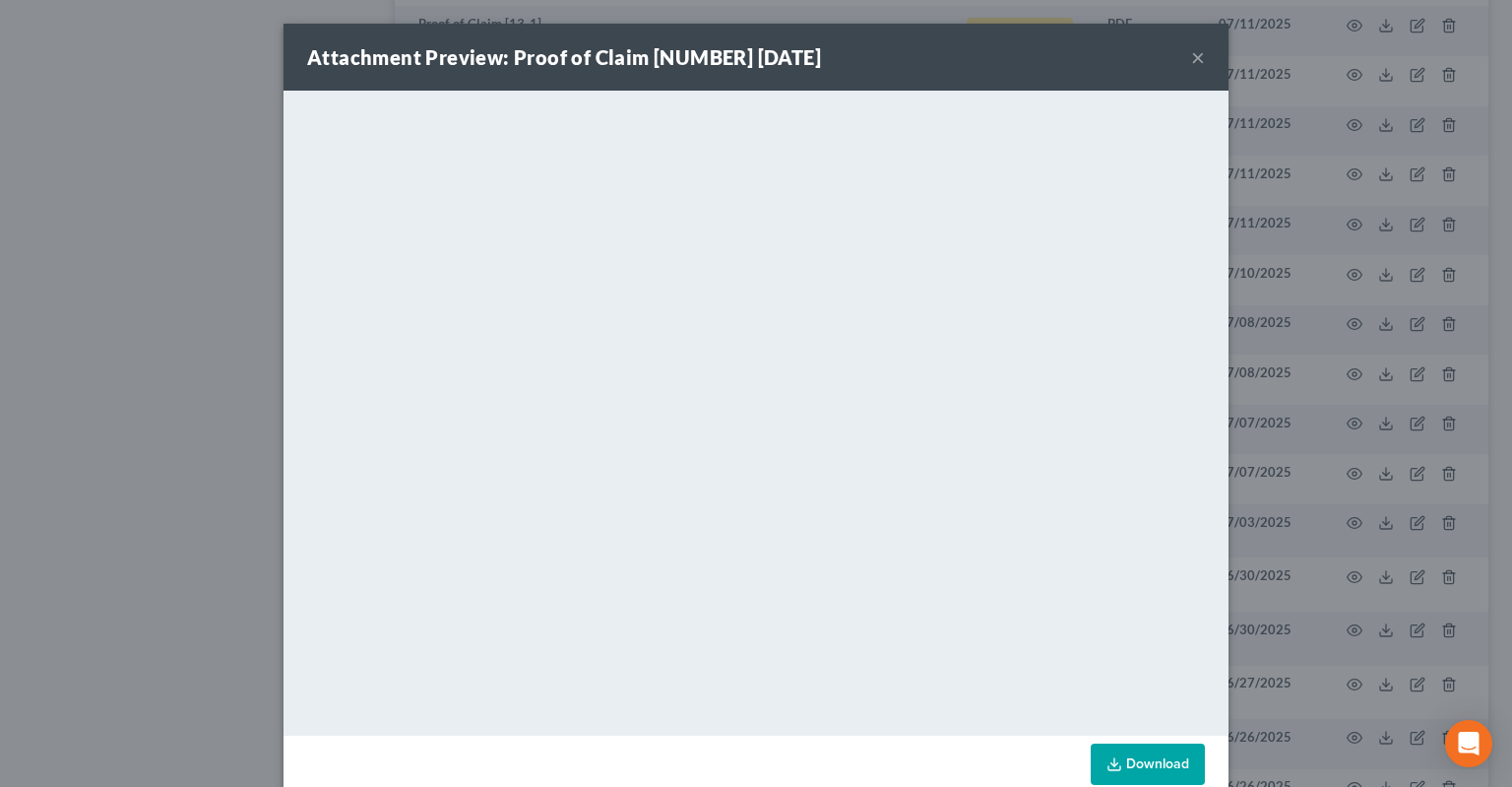 click on "×" at bounding box center [1198, 57] 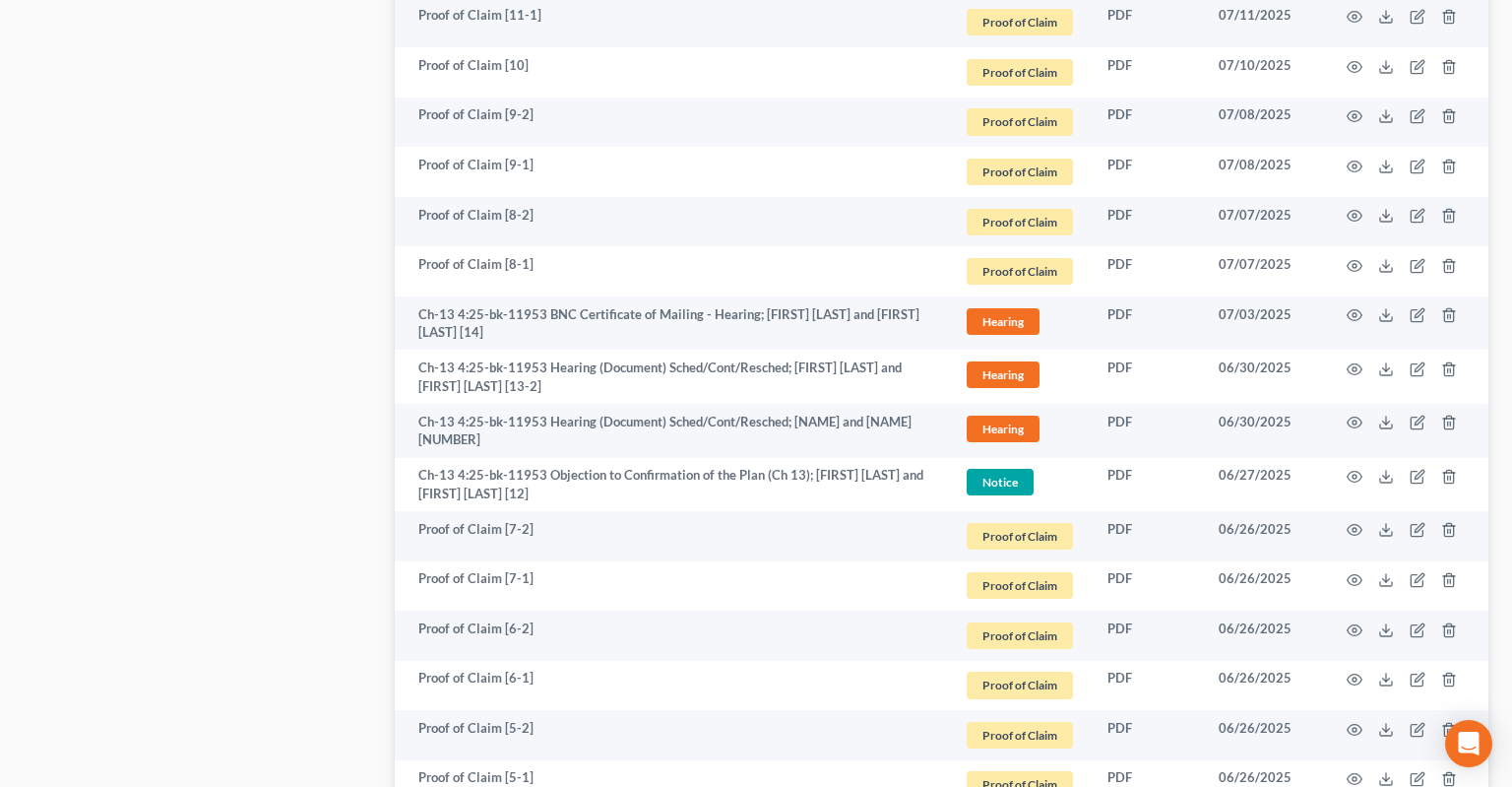 scroll, scrollTop: 1976, scrollLeft: 0, axis: vertical 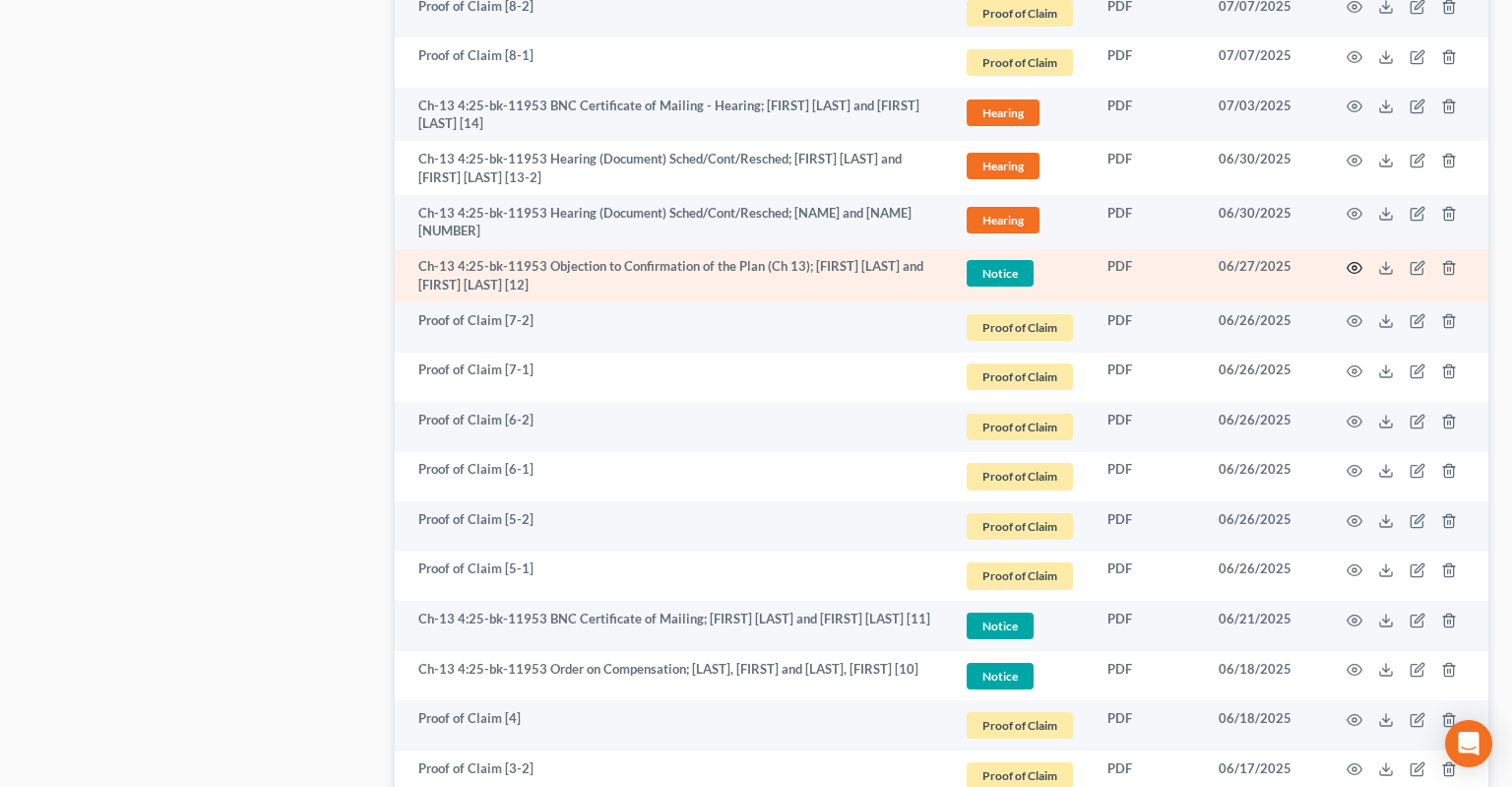 click 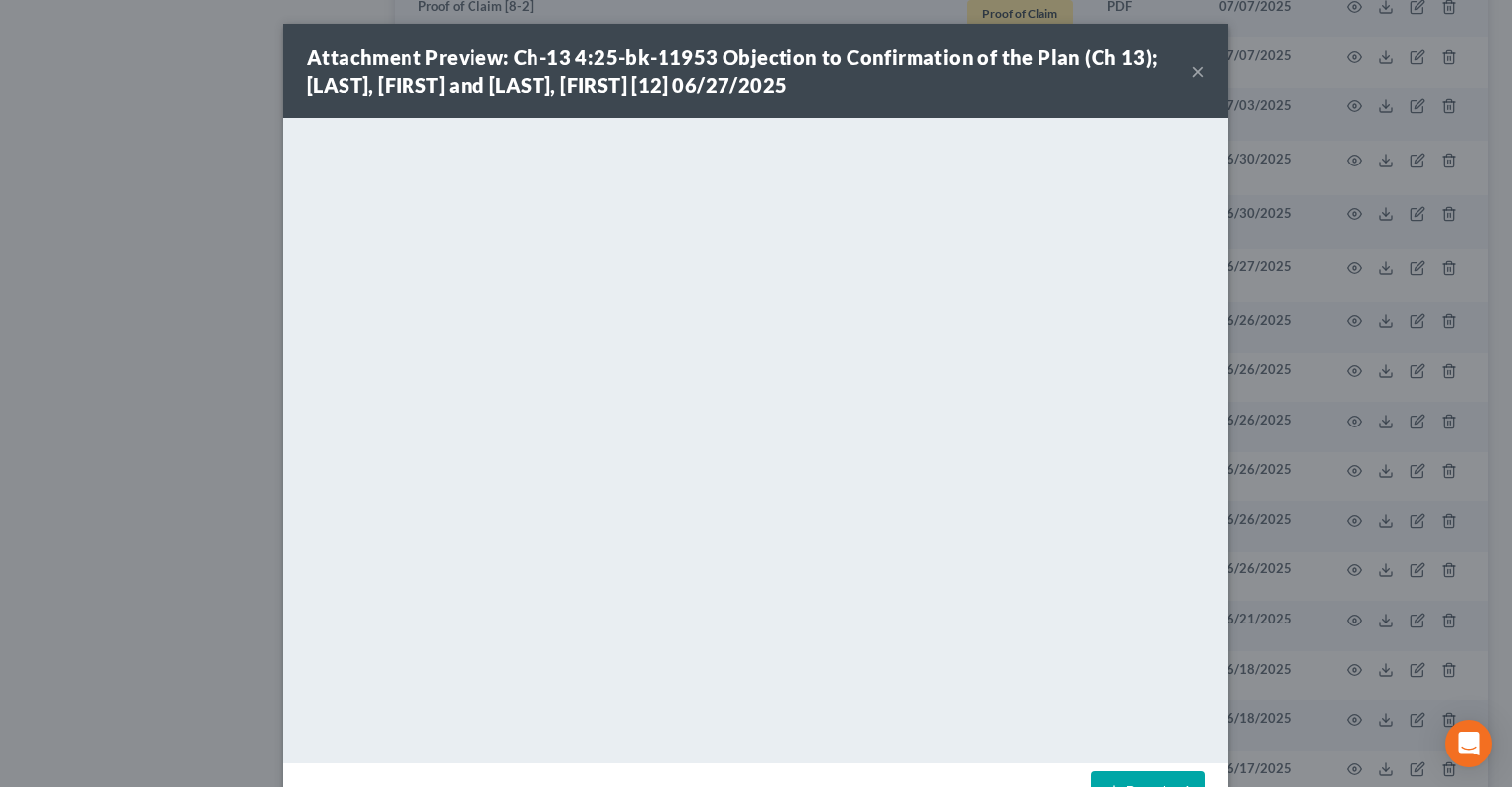 click on "Download" at bounding box center [1148, 792] 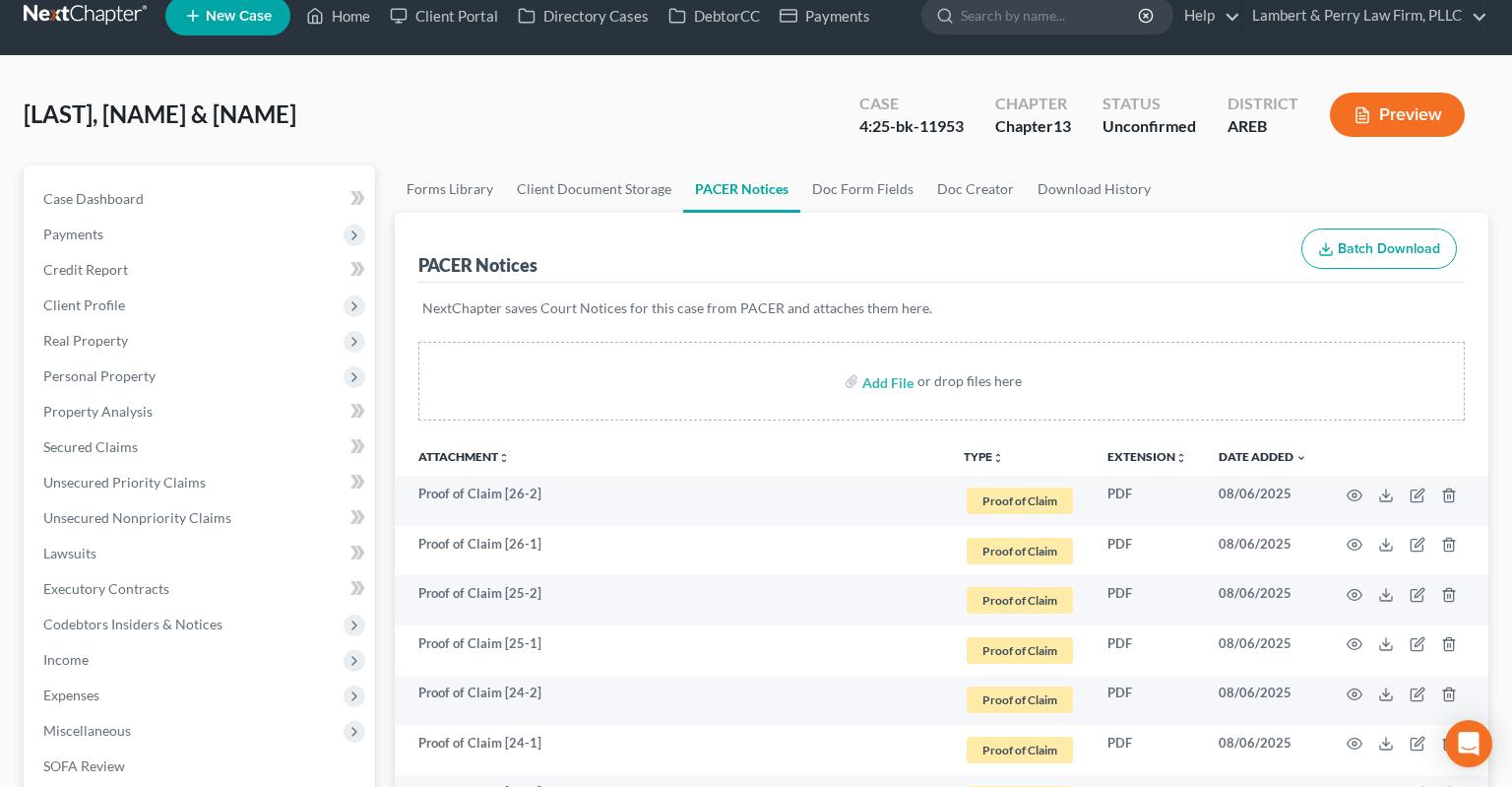 scroll, scrollTop: 0, scrollLeft: 0, axis: both 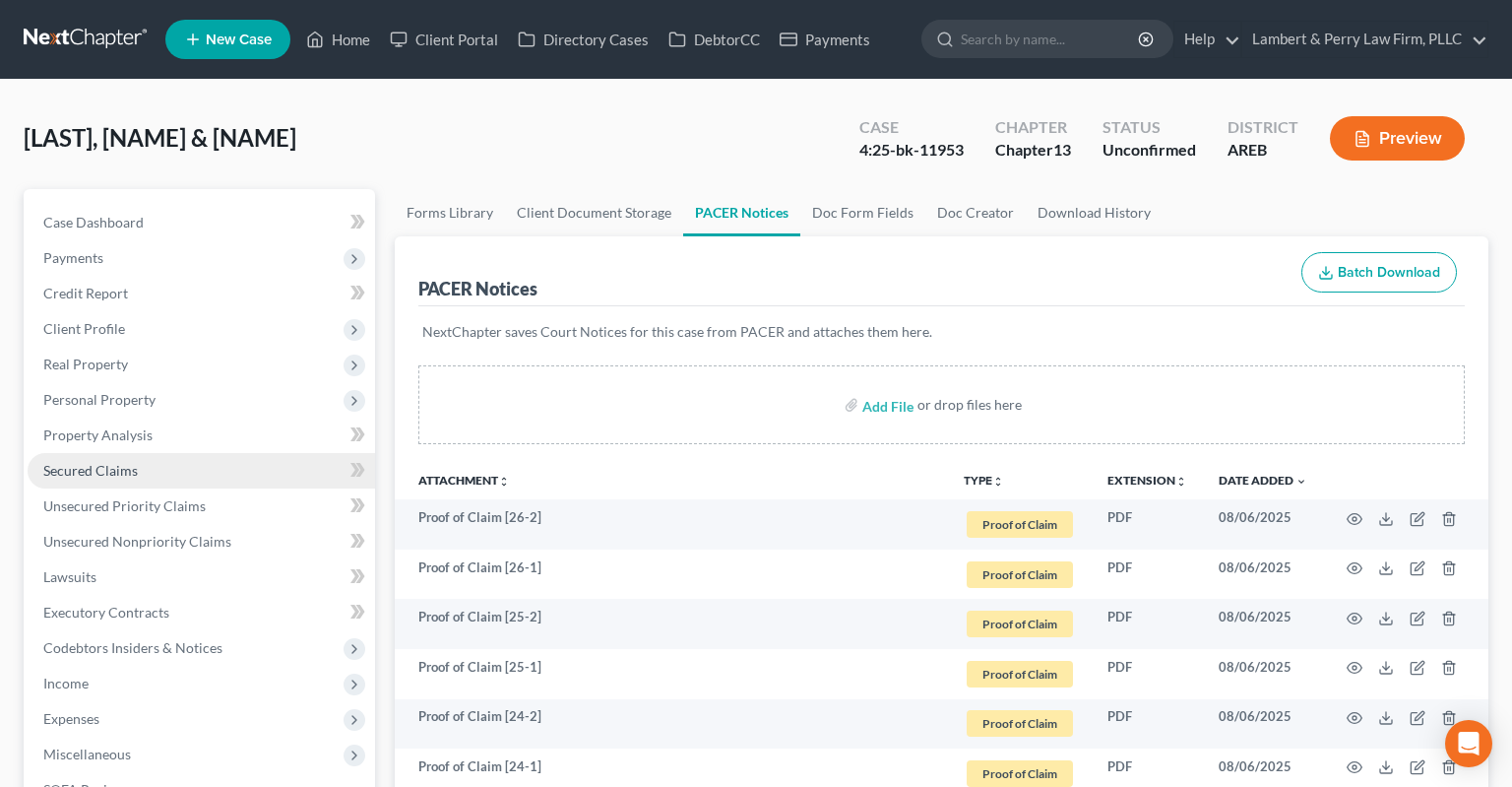click on "Secured Claims" at bounding box center [201, 471] 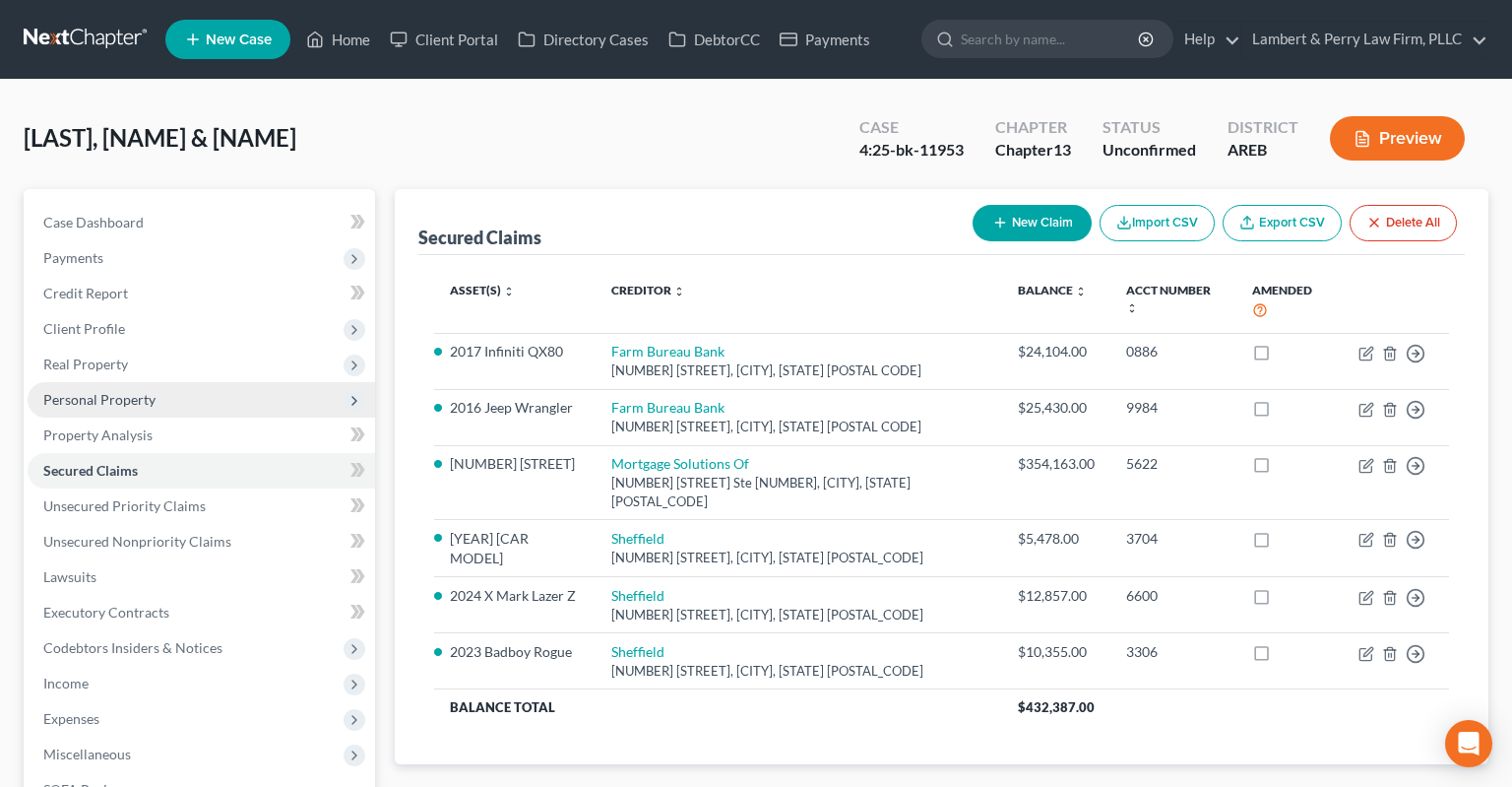 click on "Personal Property" at bounding box center [201, 400] 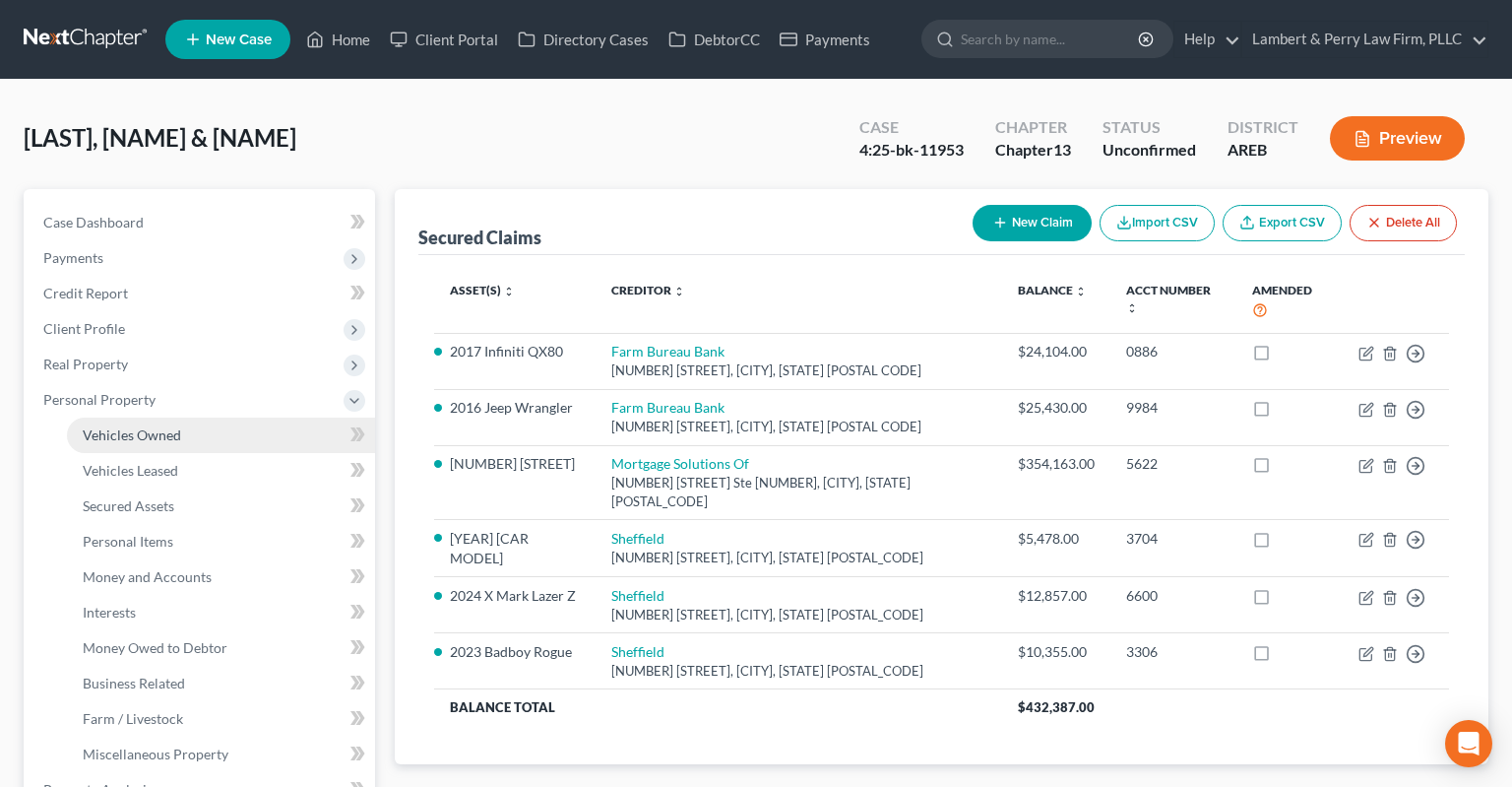 click on "Vehicles Owned" at bounding box center [220, 435] 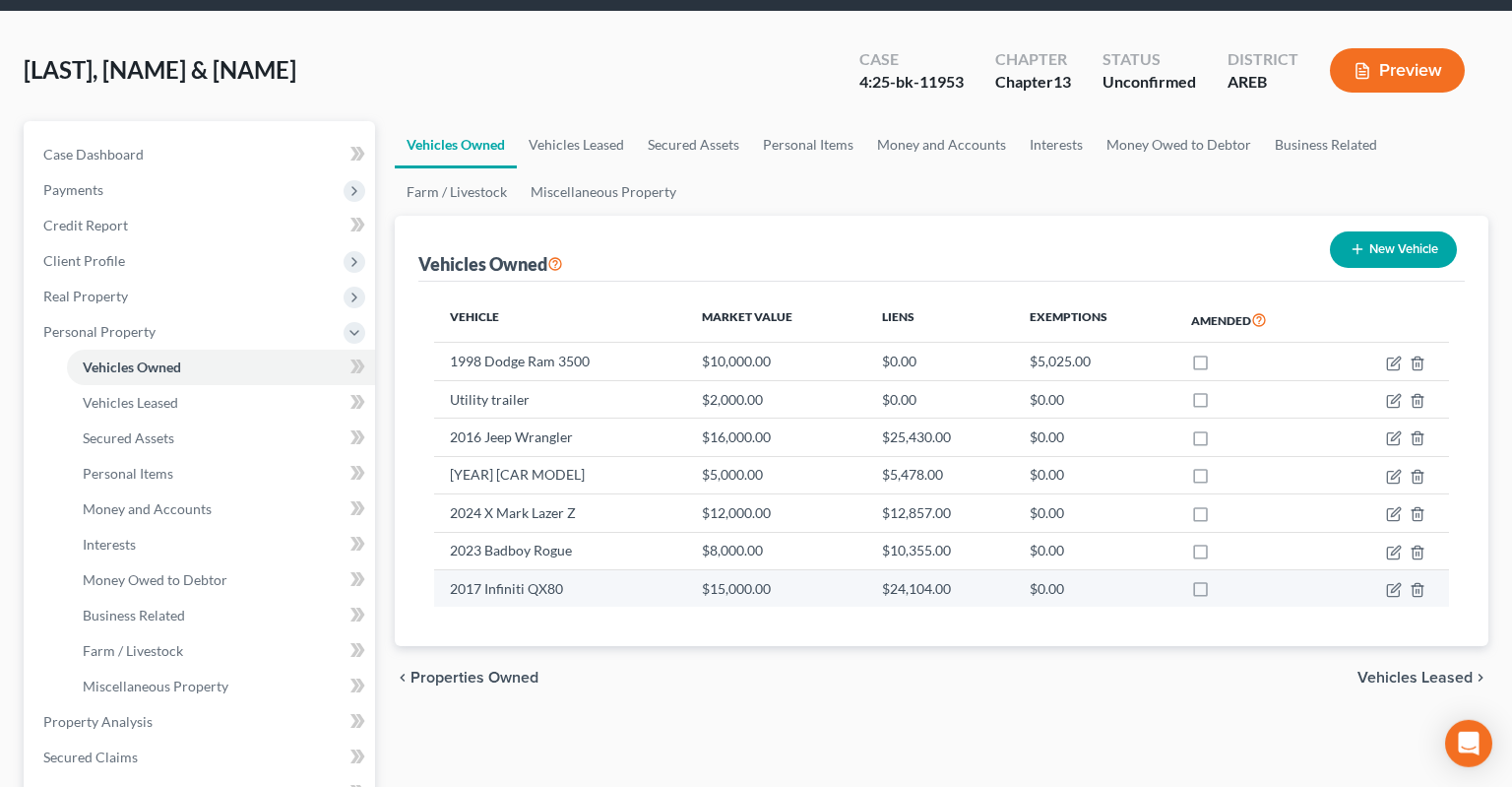 scroll, scrollTop: 103, scrollLeft: 0, axis: vertical 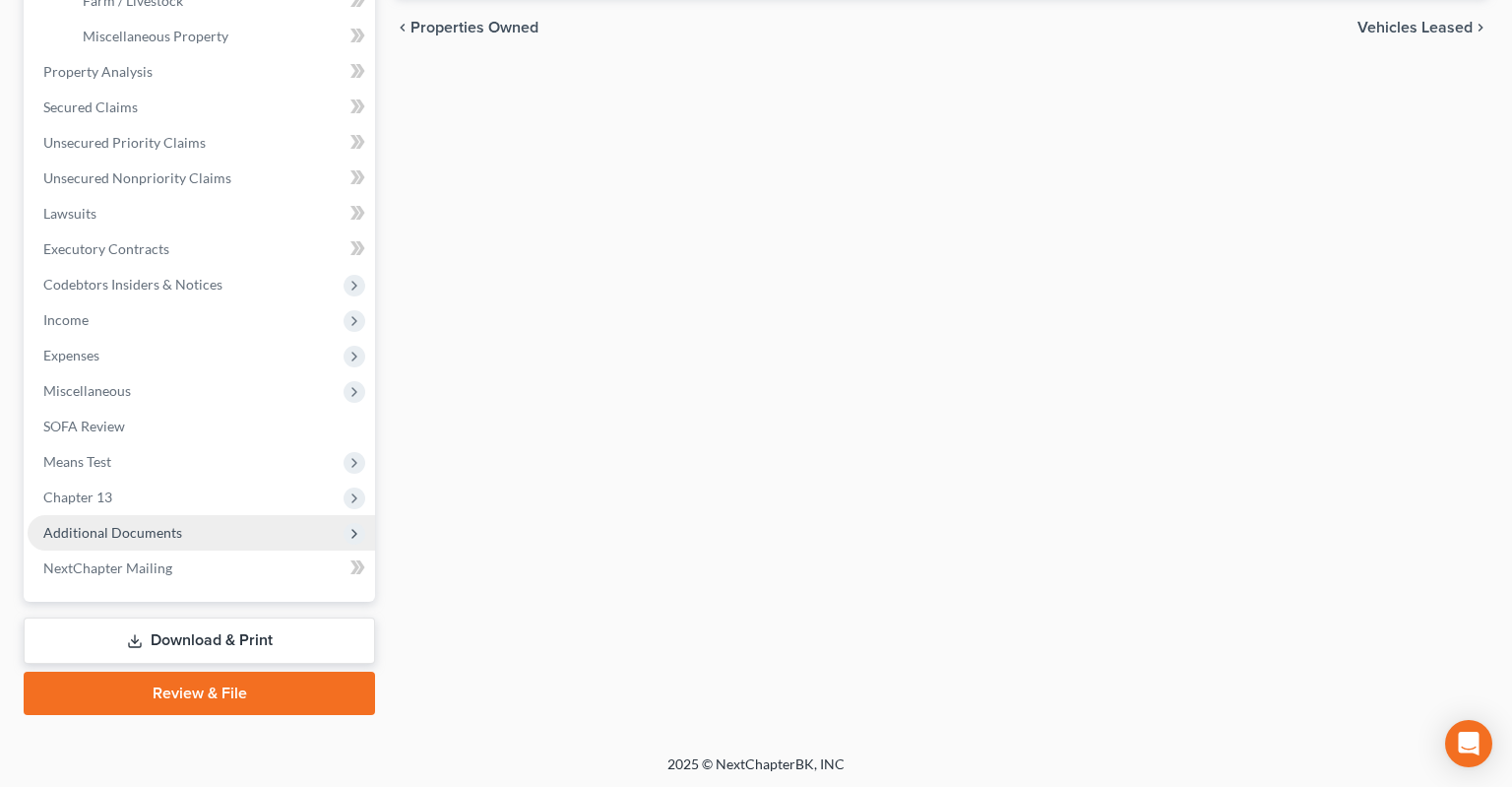 click on "Additional Documents" at bounding box center [201, 533] 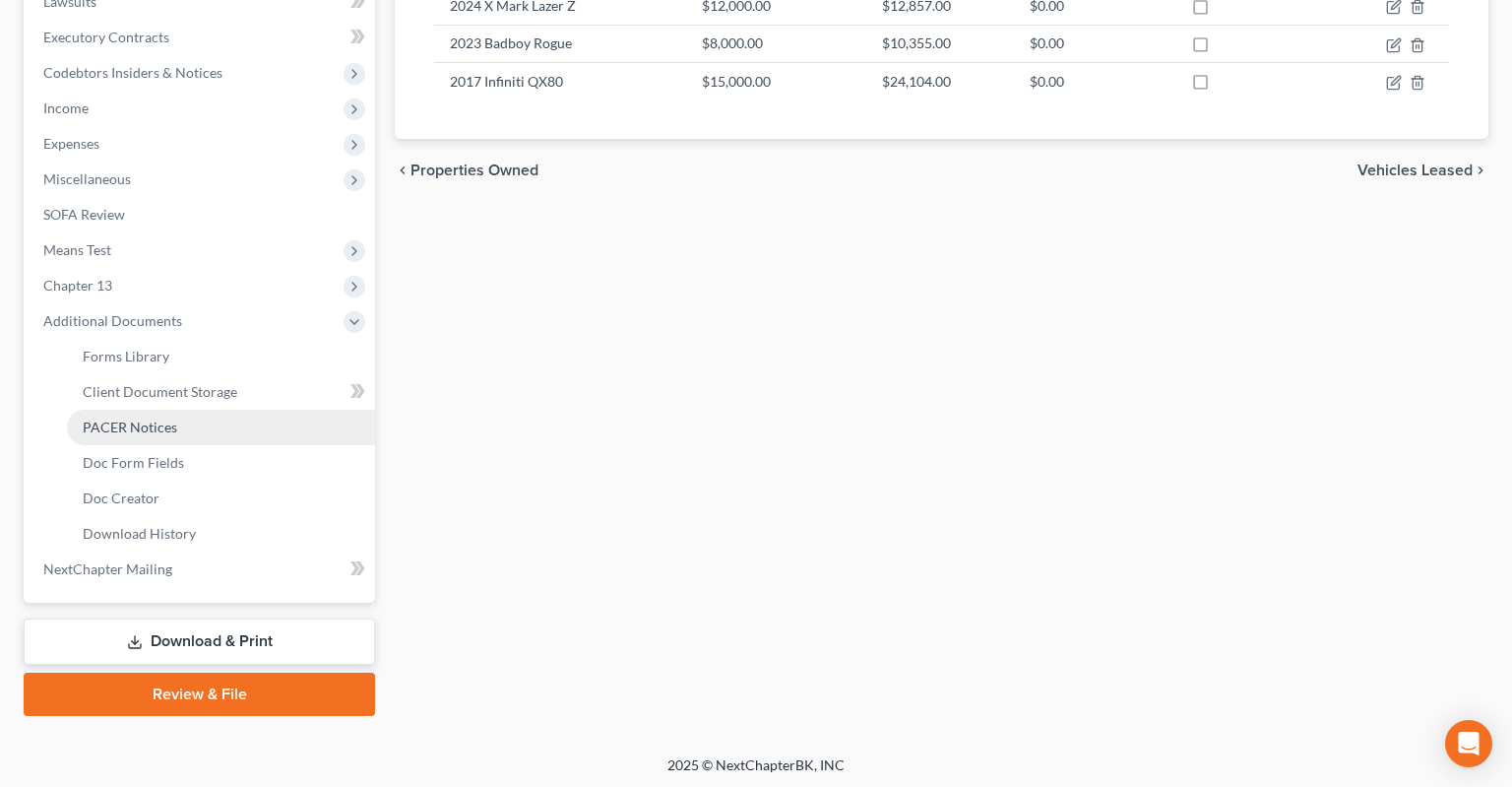 click on "PACER Notices" at bounding box center (220, 427) 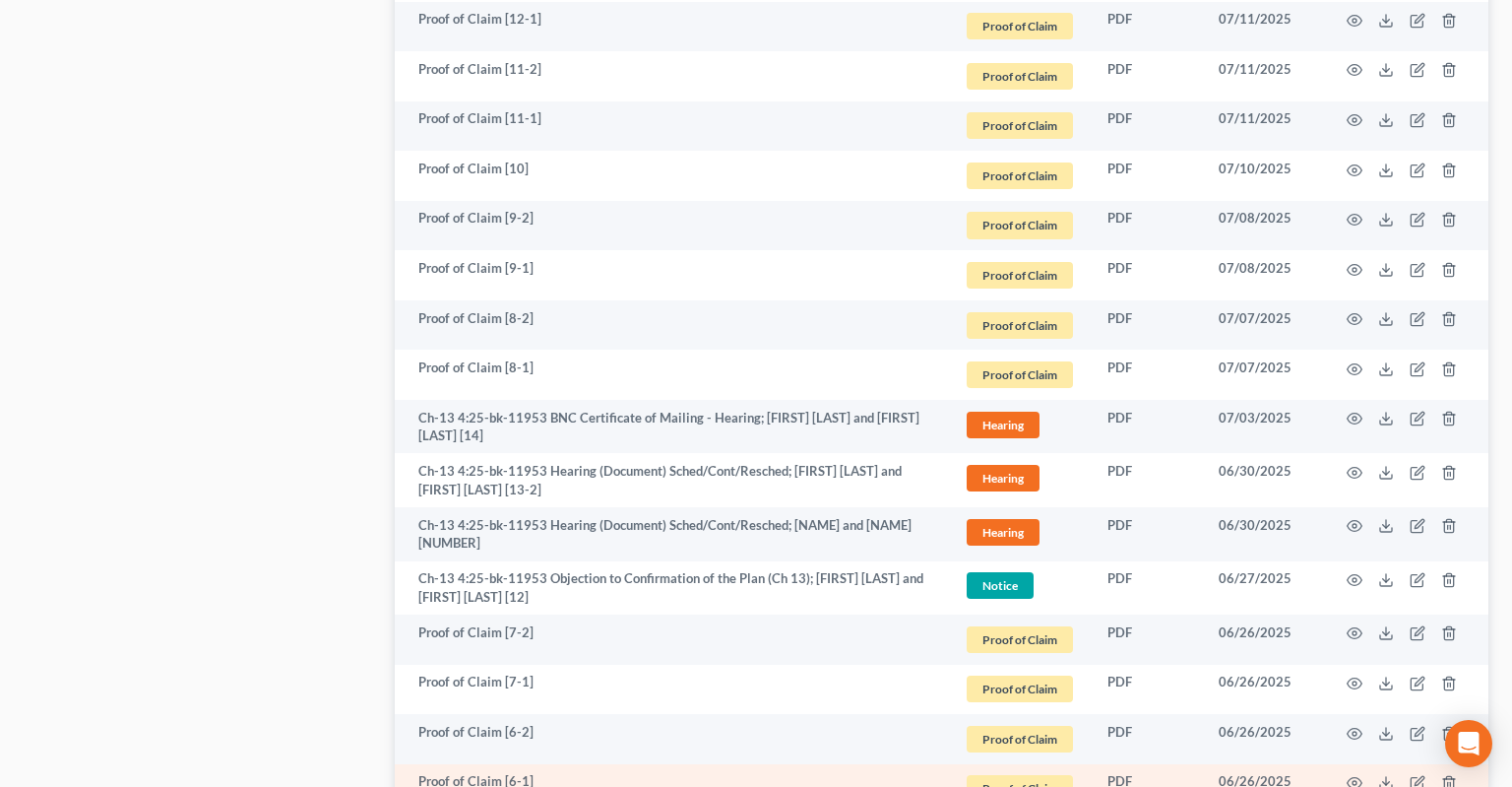 scroll, scrollTop: 2808, scrollLeft: 0, axis: vertical 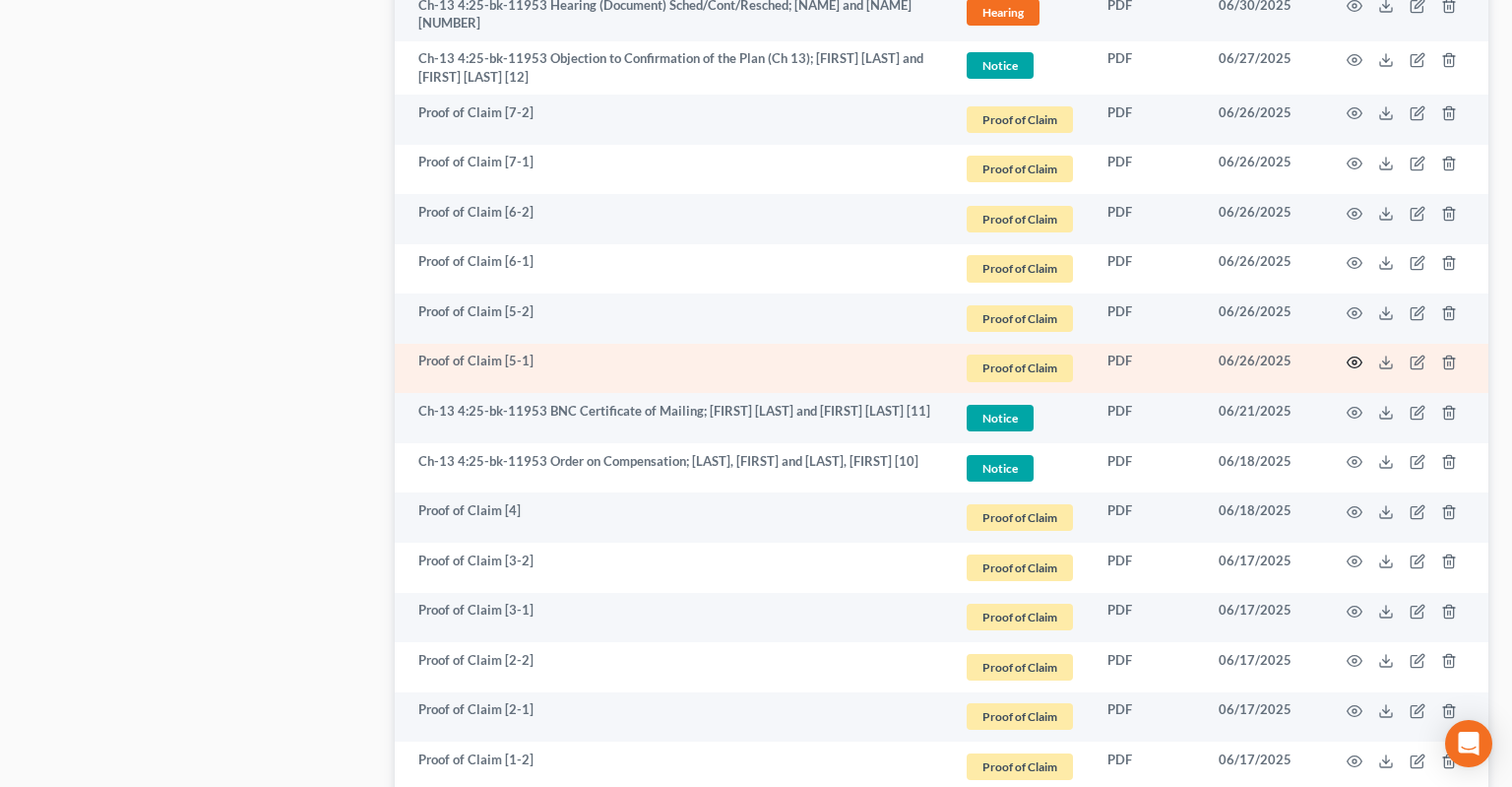 click 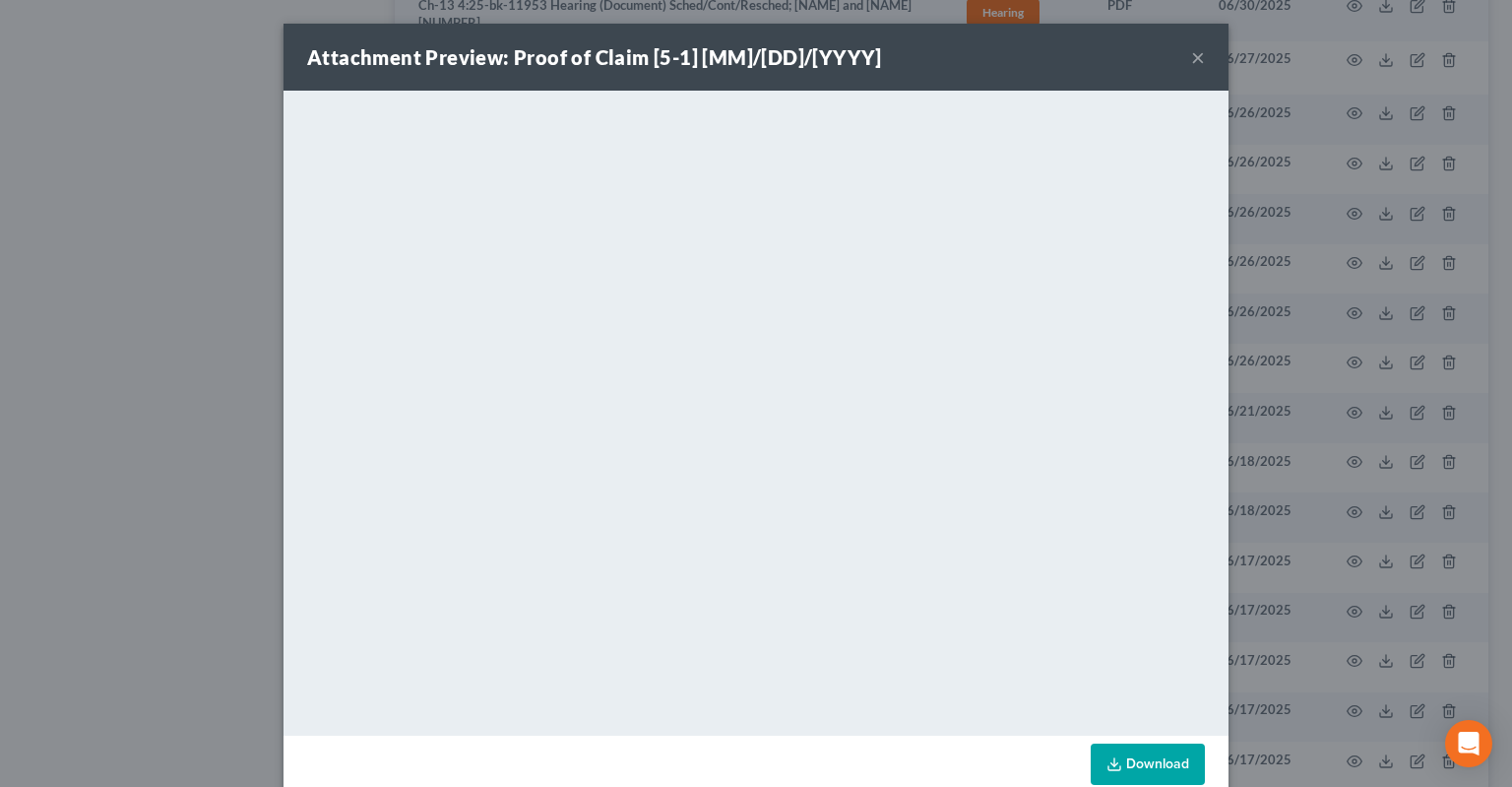 click on "Download" at bounding box center (1148, 764) 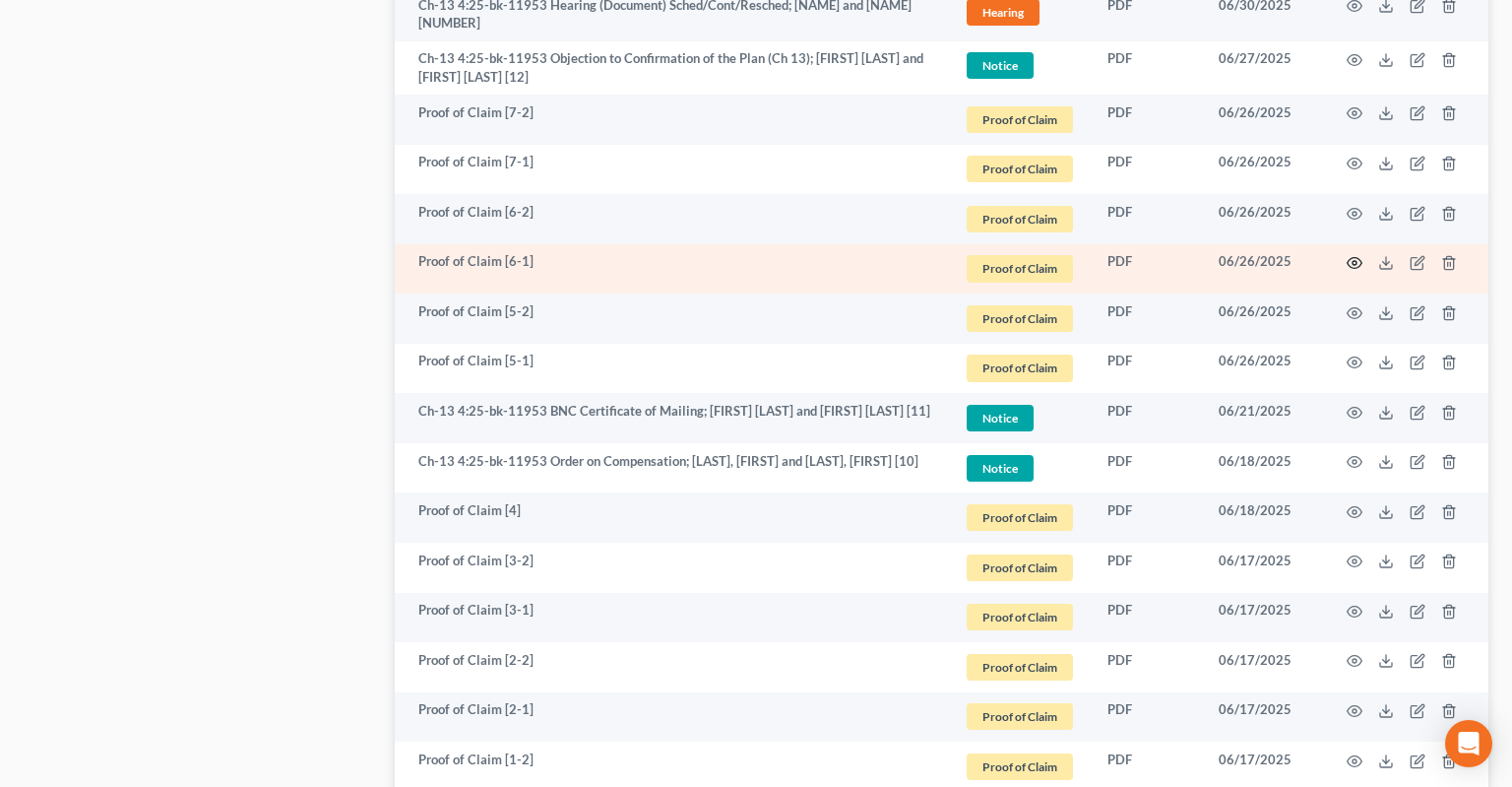 click 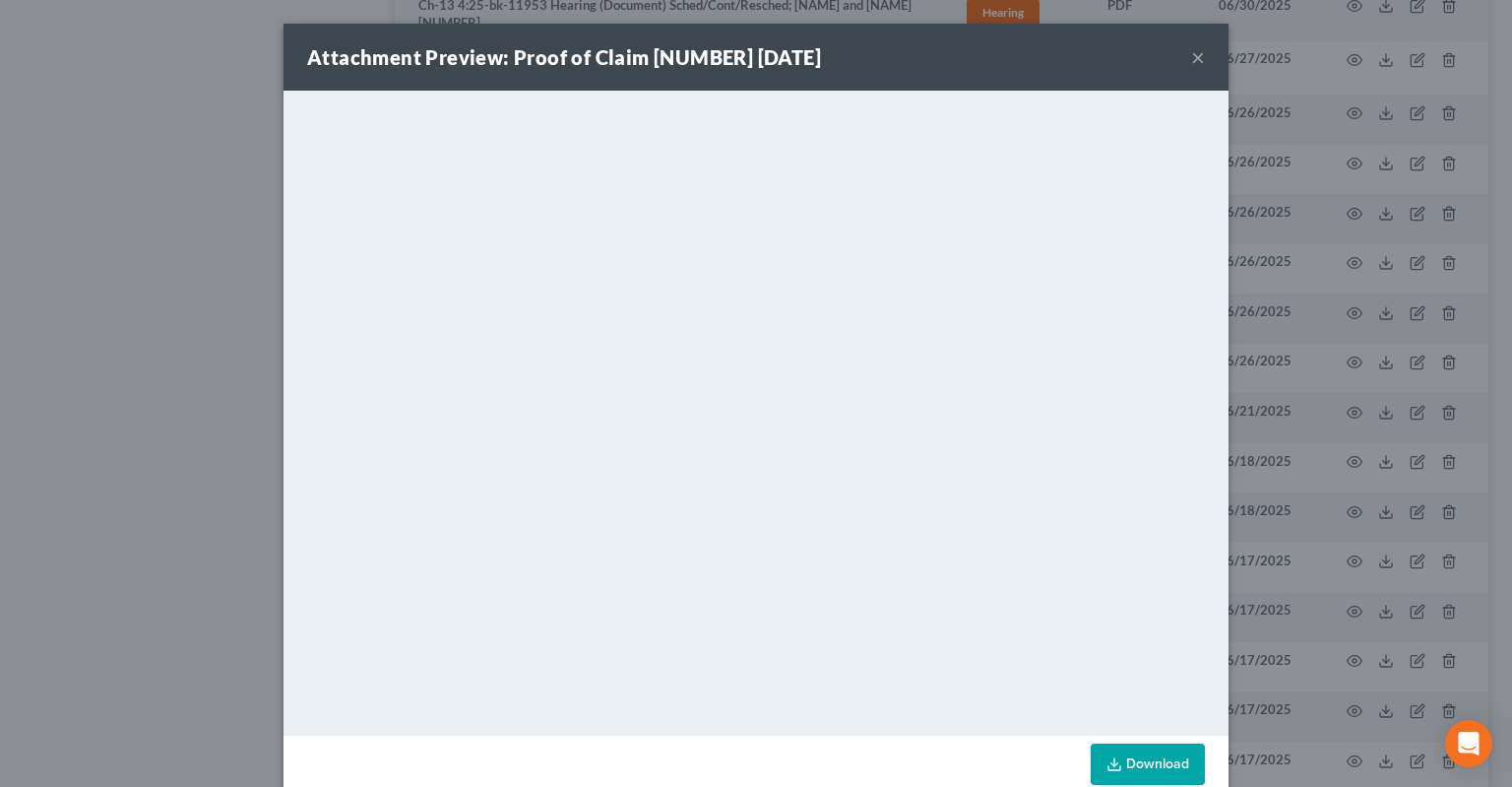 click on "Download" at bounding box center [1148, 764] 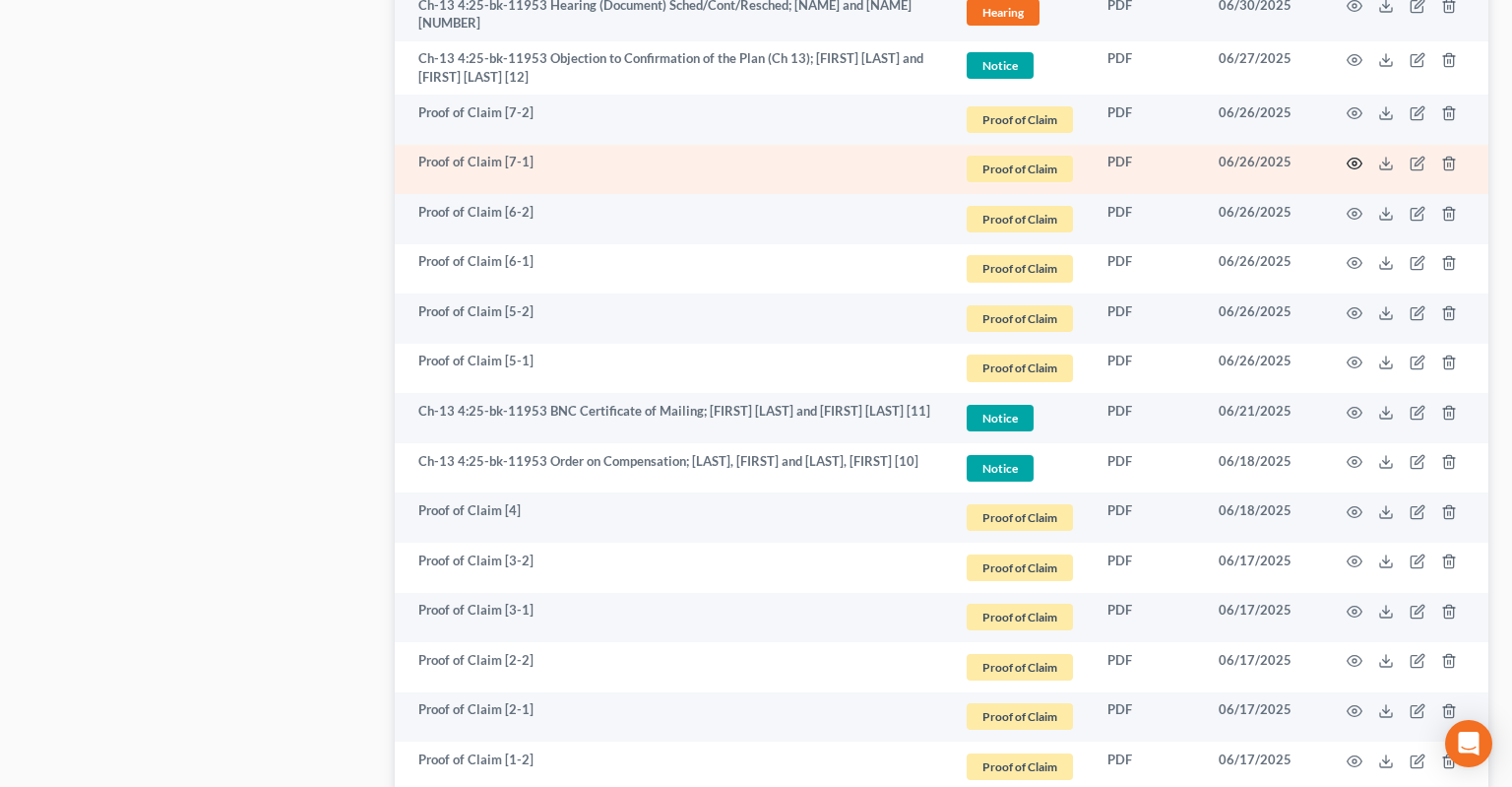 click 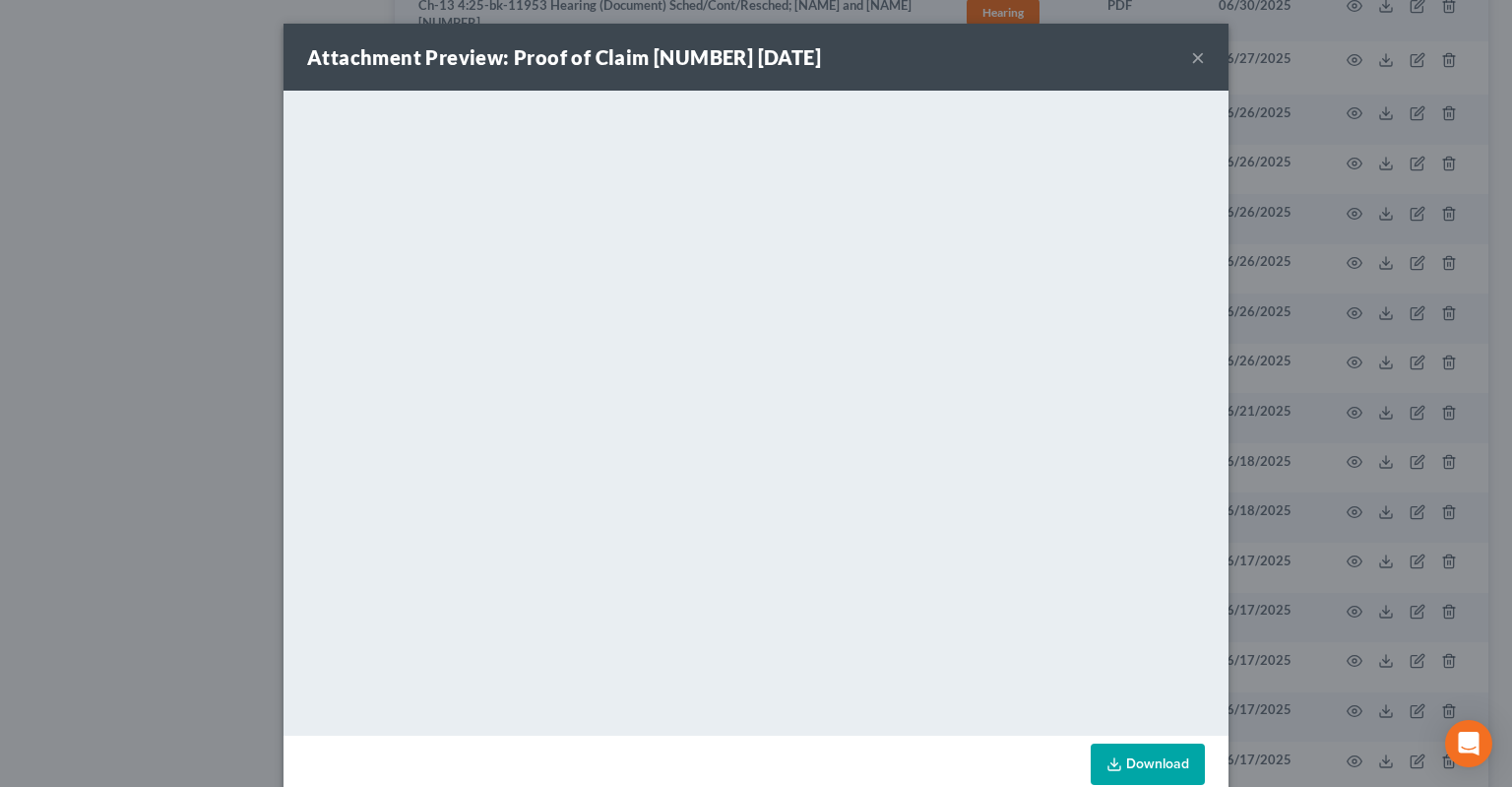 click on "Download" at bounding box center (1148, 764) 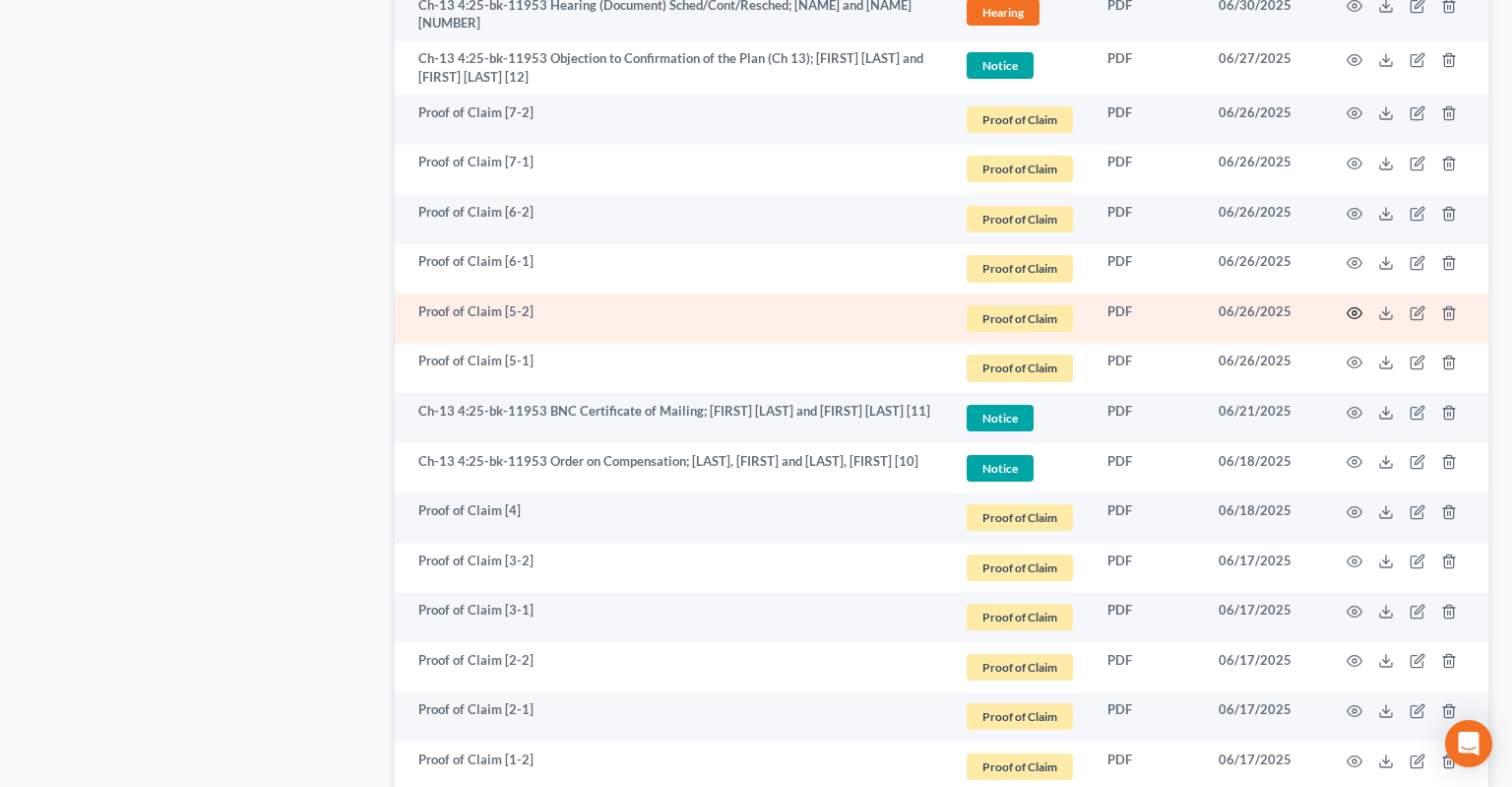 click 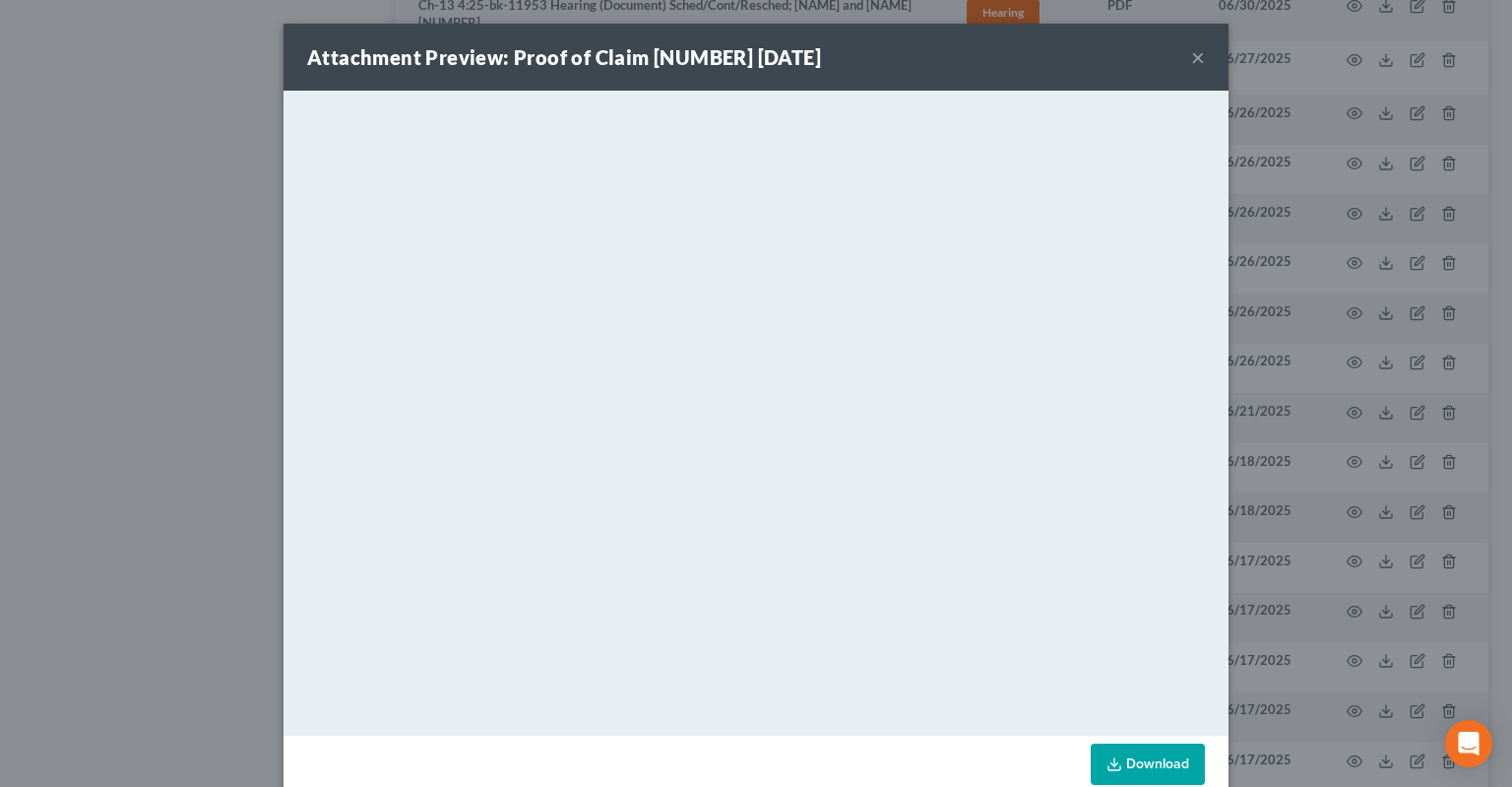 click on "×" at bounding box center (1198, 57) 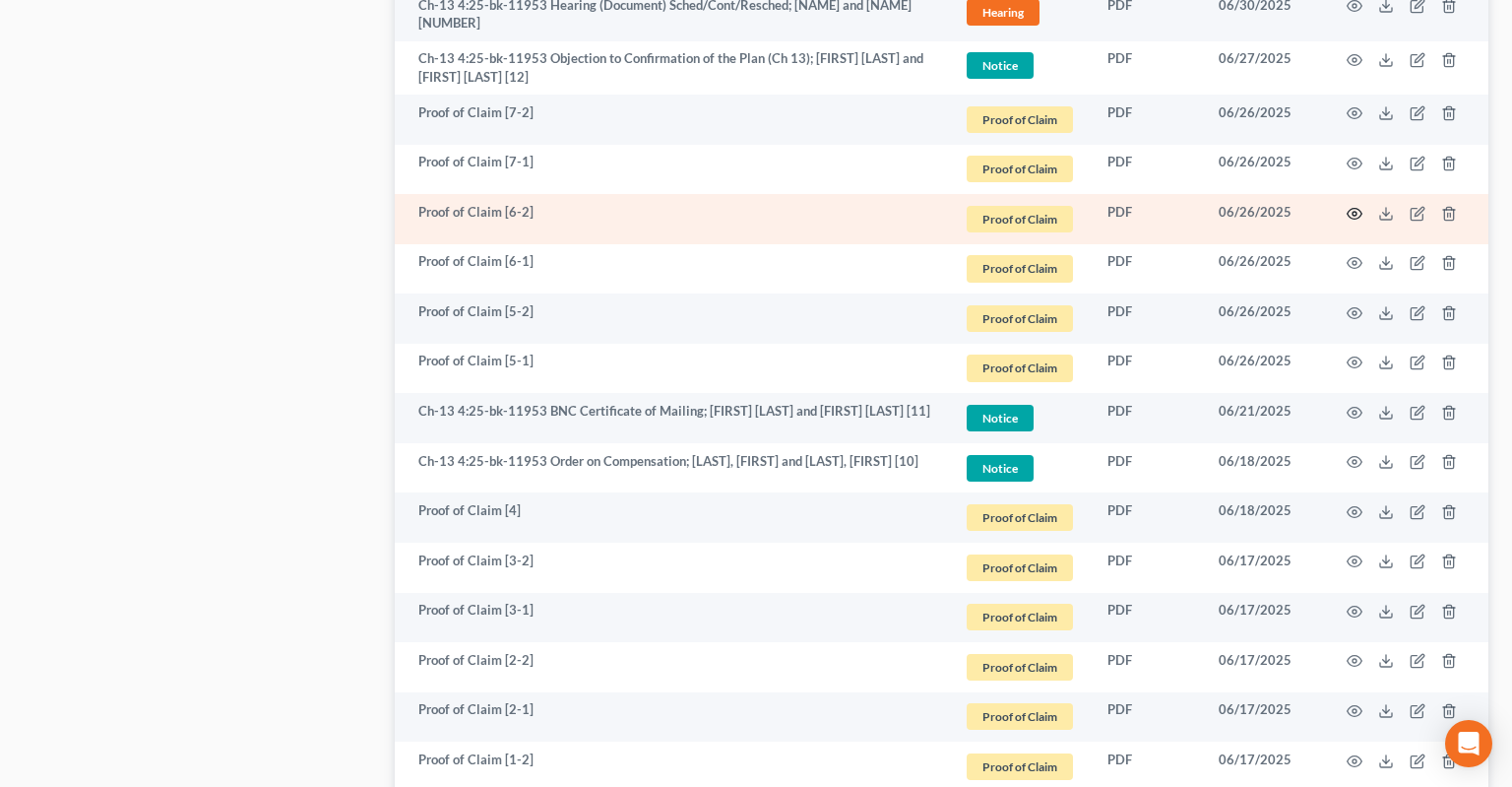 click 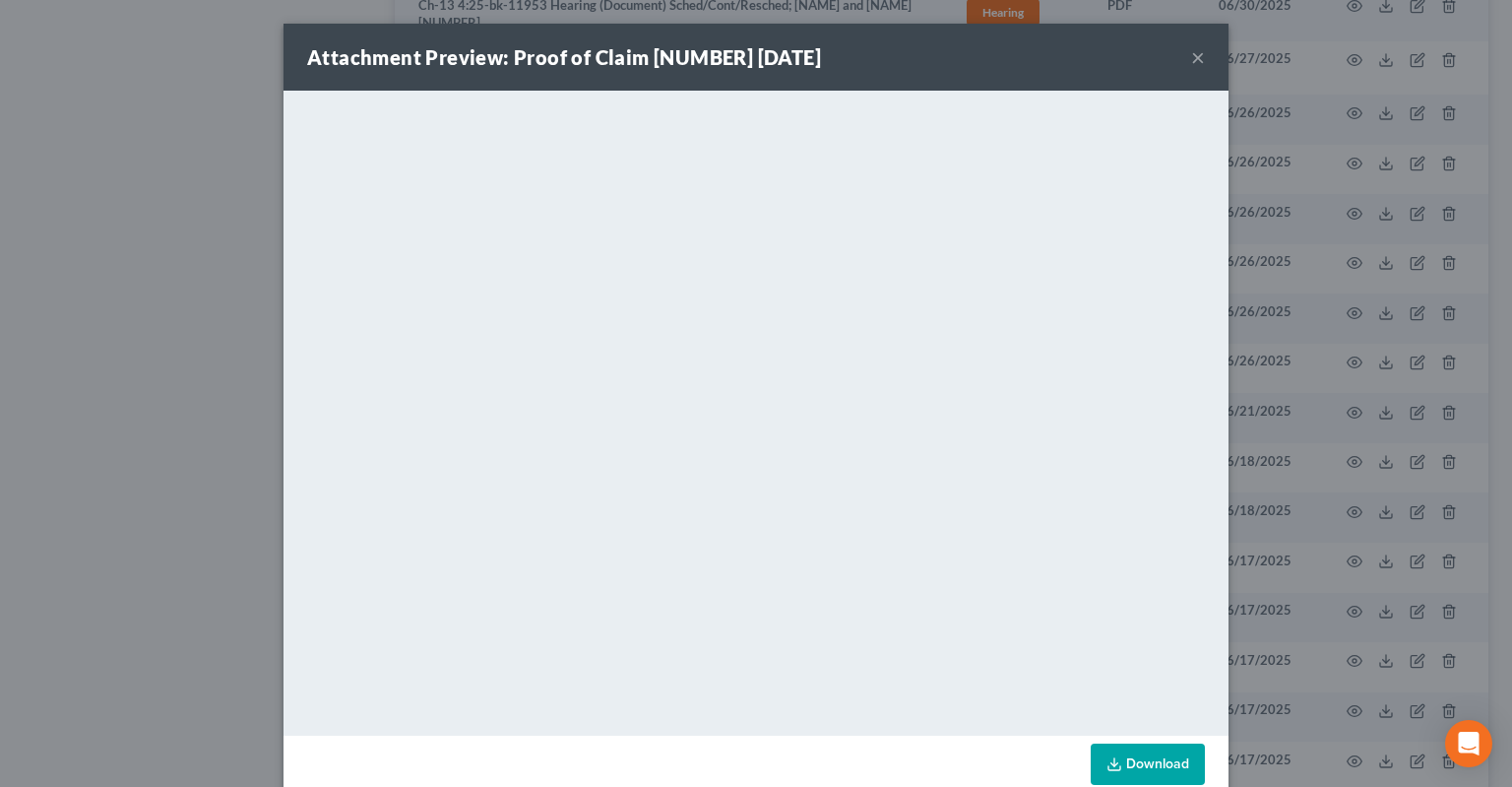 scroll, scrollTop: 36, scrollLeft: 0, axis: vertical 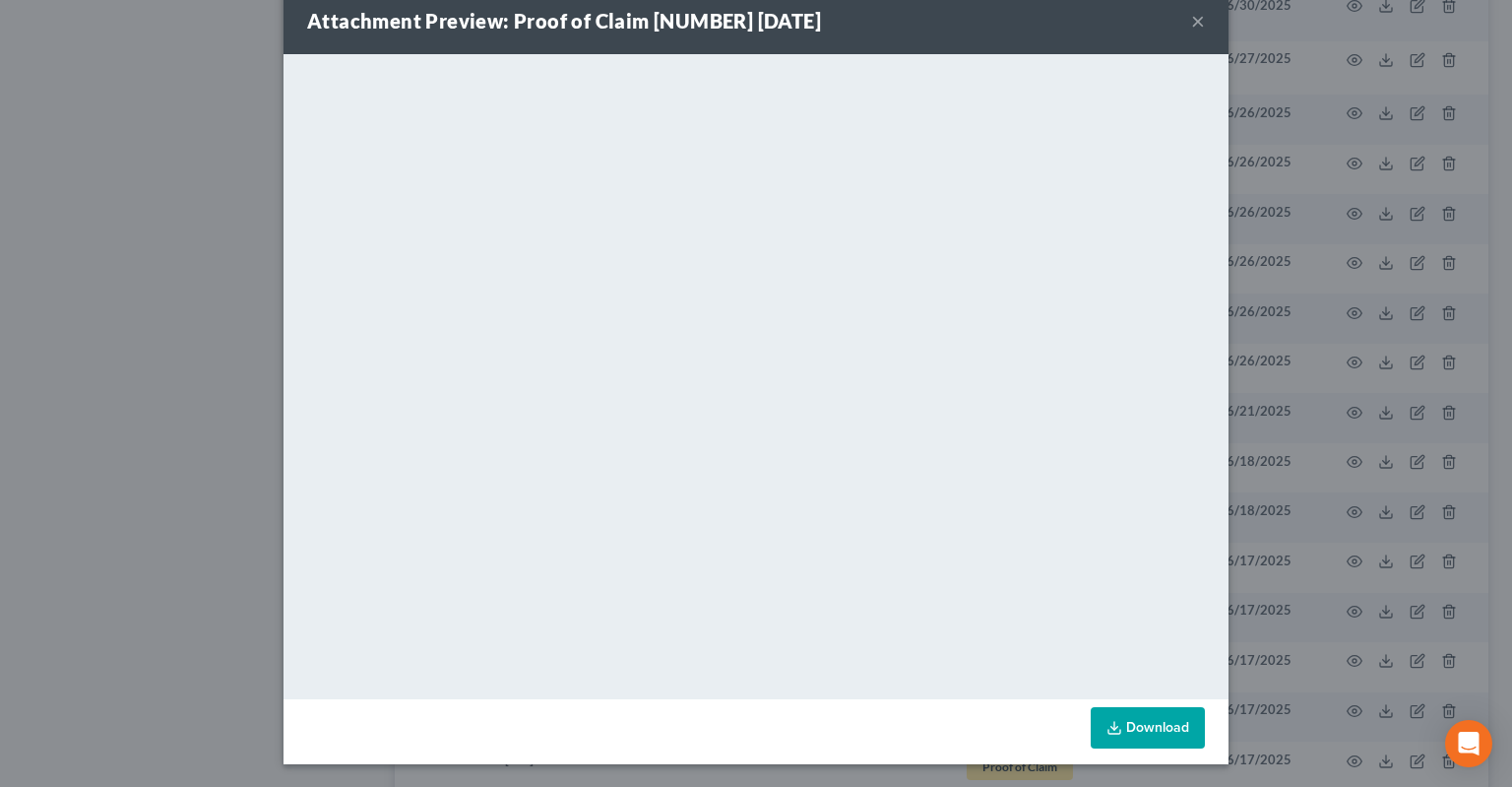 click on "×" at bounding box center (1198, 21) 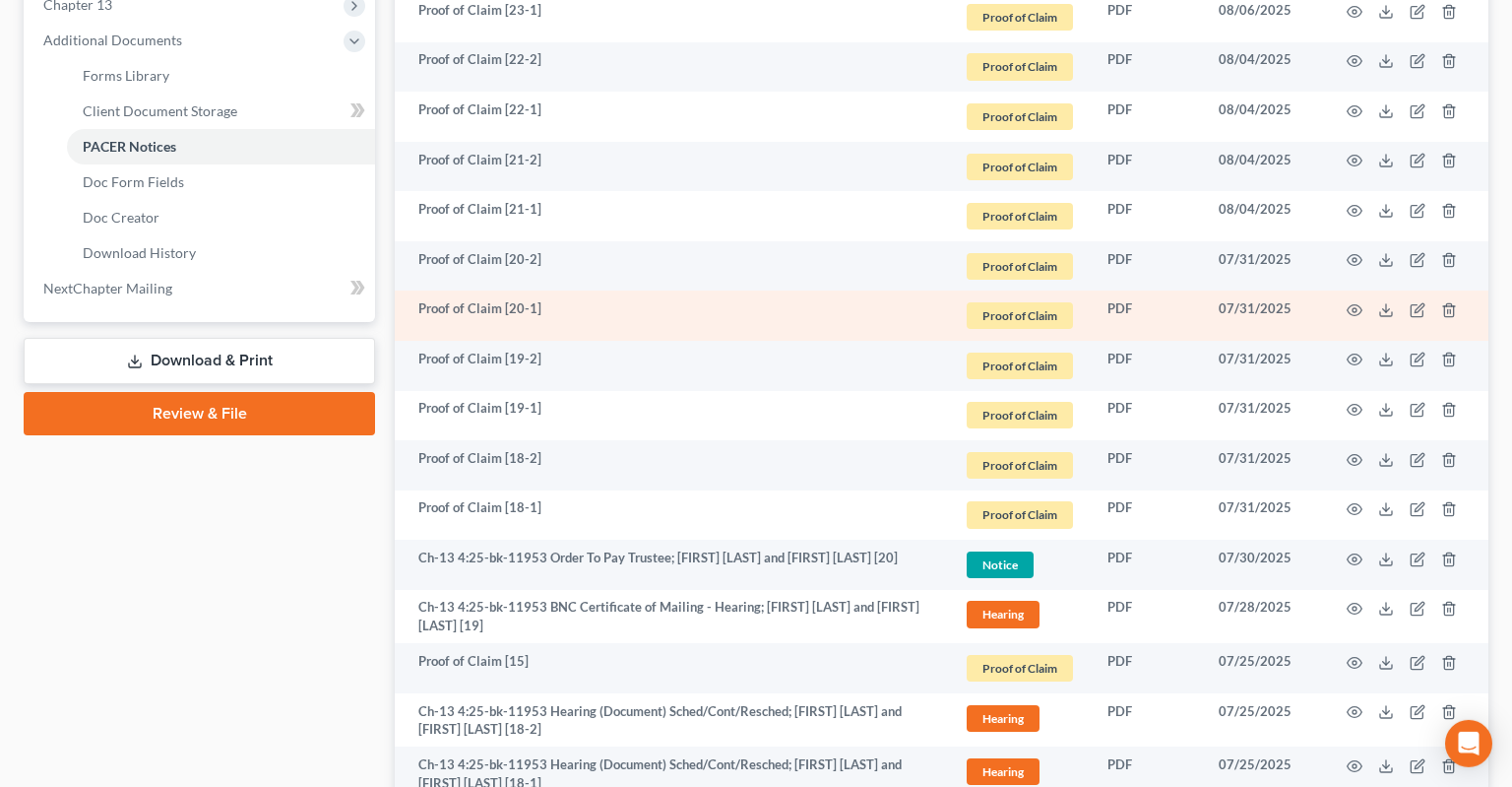 scroll, scrollTop: 936, scrollLeft: 0, axis: vertical 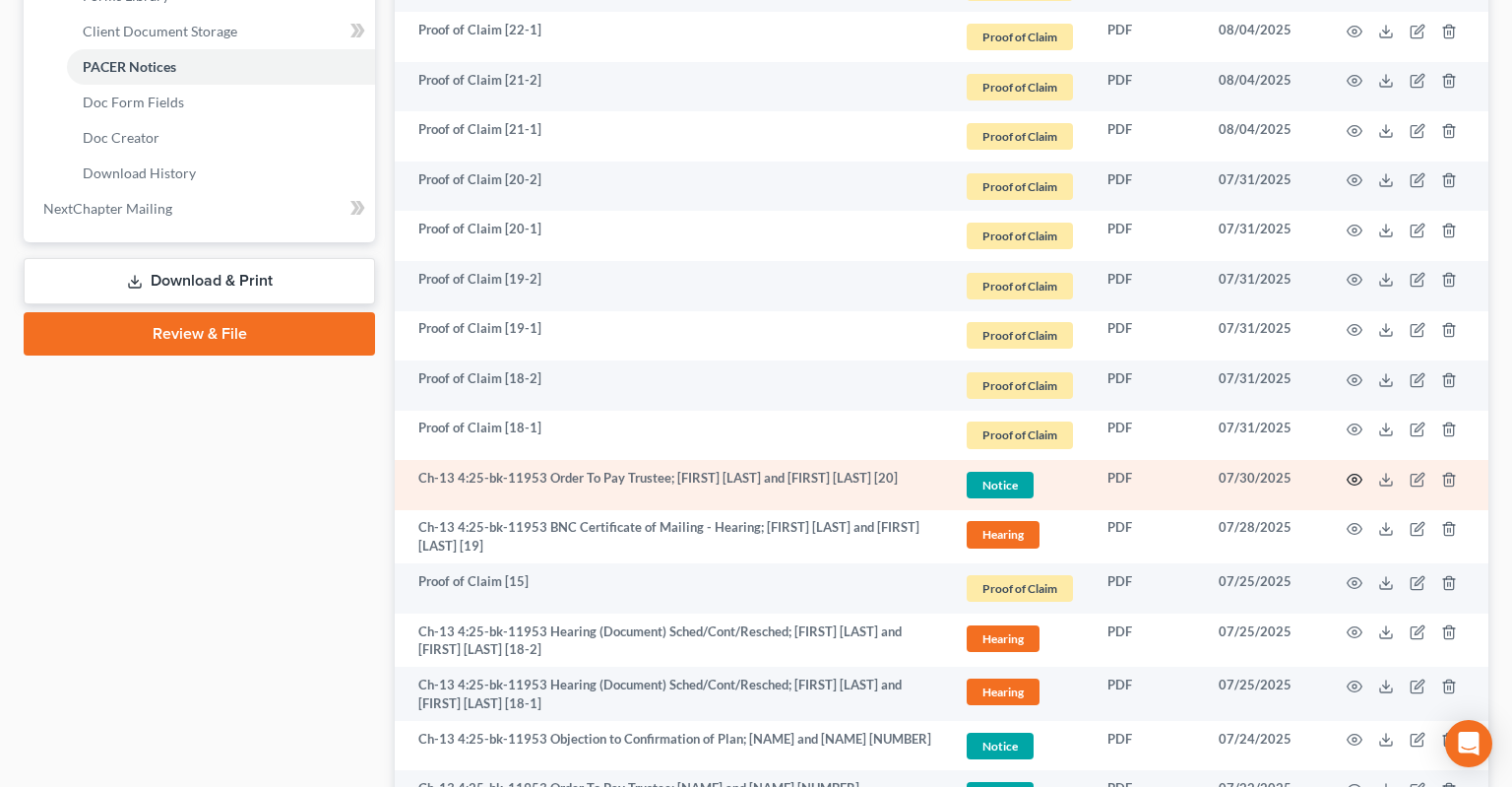 click 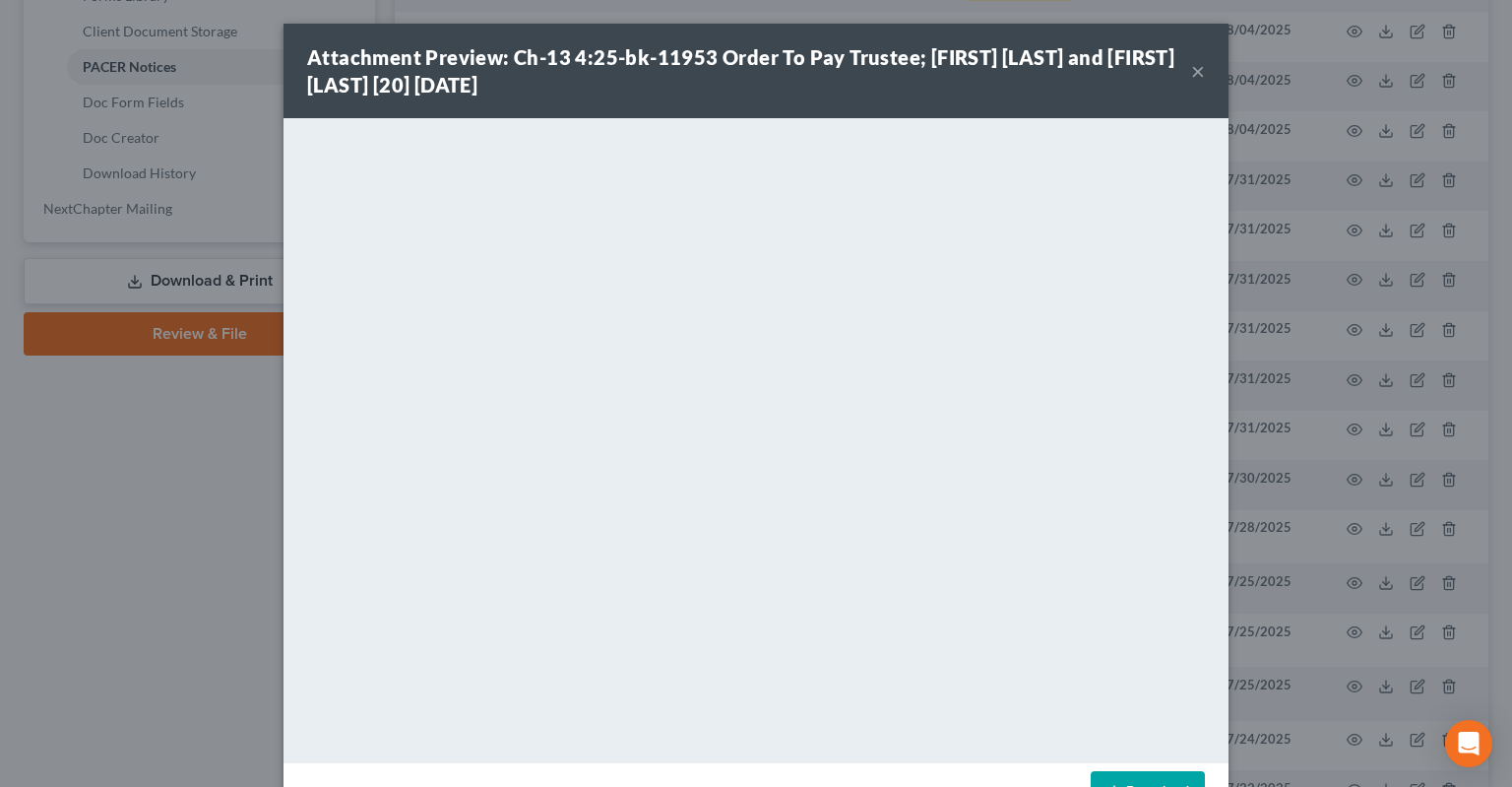 click on "×" at bounding box center (1198, 71) 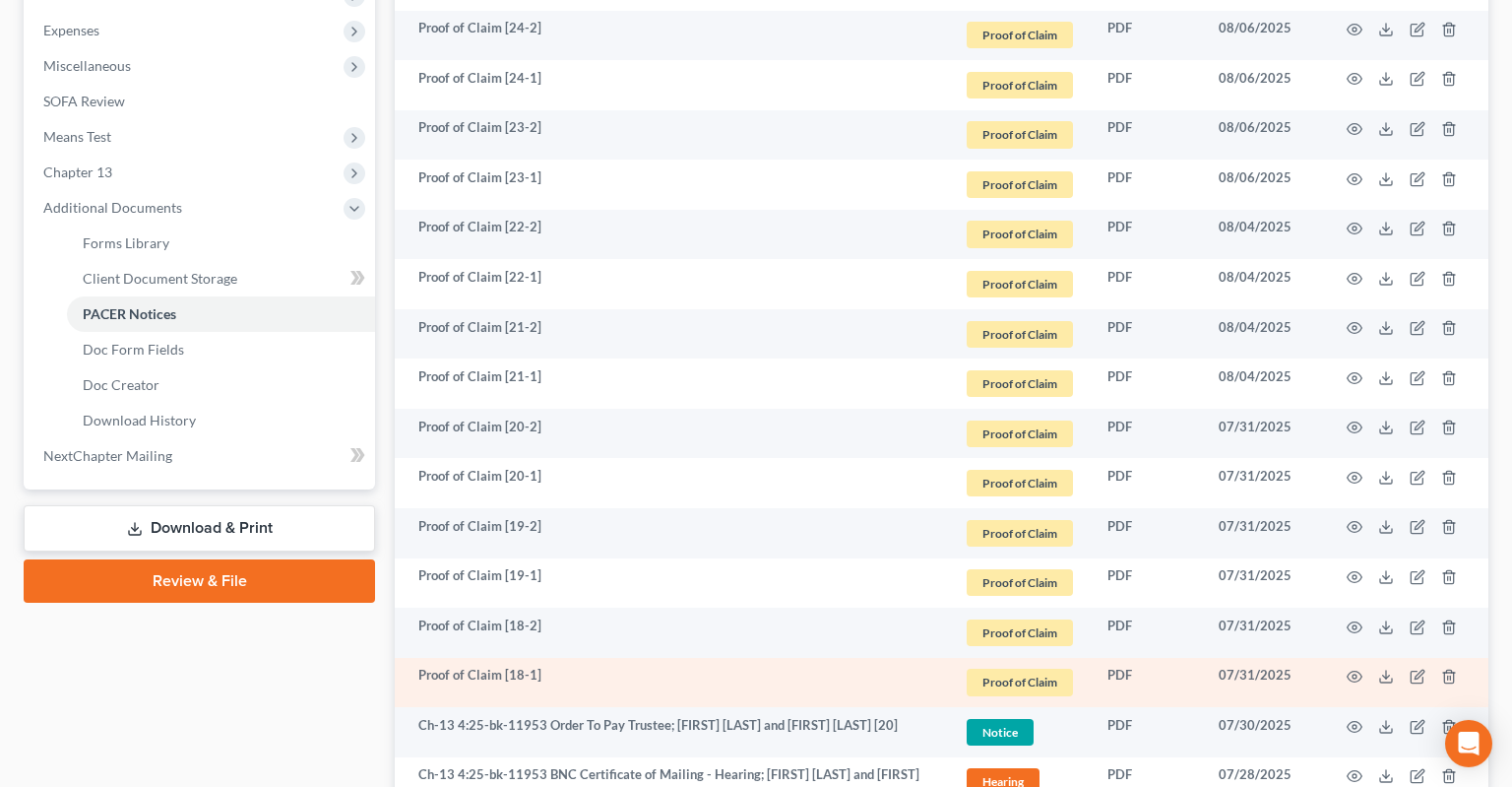 scroll, scrollTop: 728, scrollLeft: 0, axis: vertical 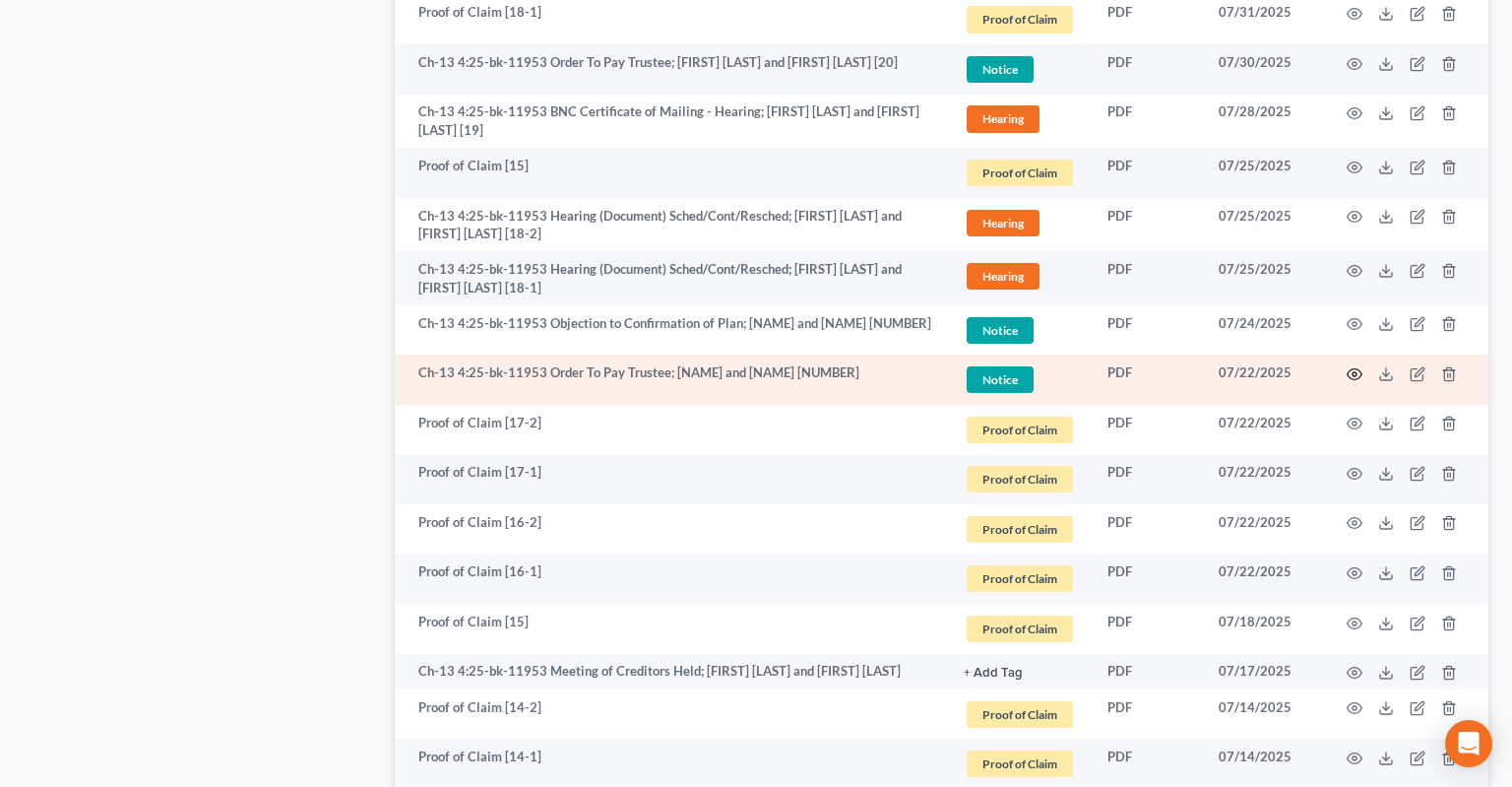 click 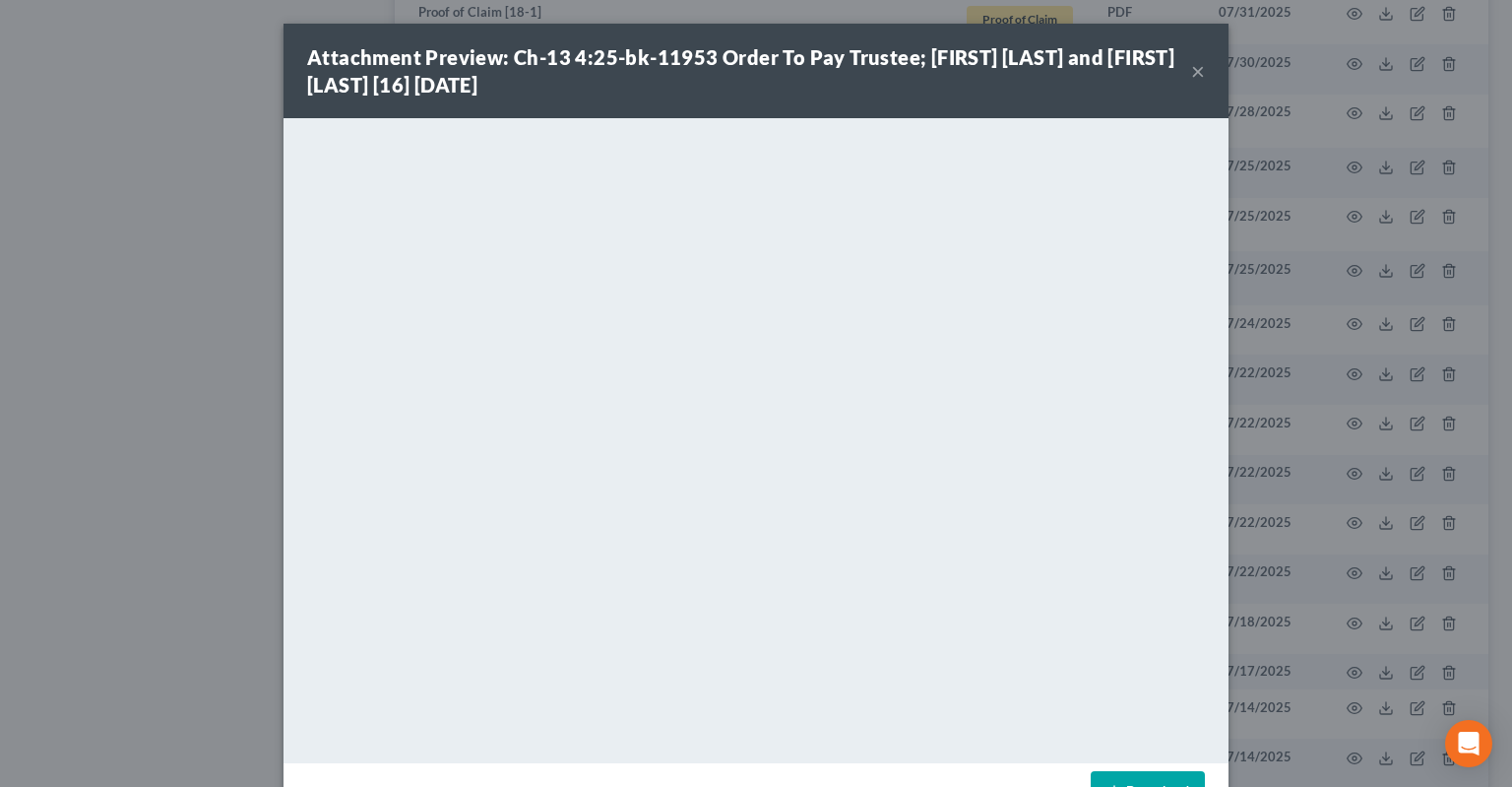 click on "×" at bounding box center (1198, 71) 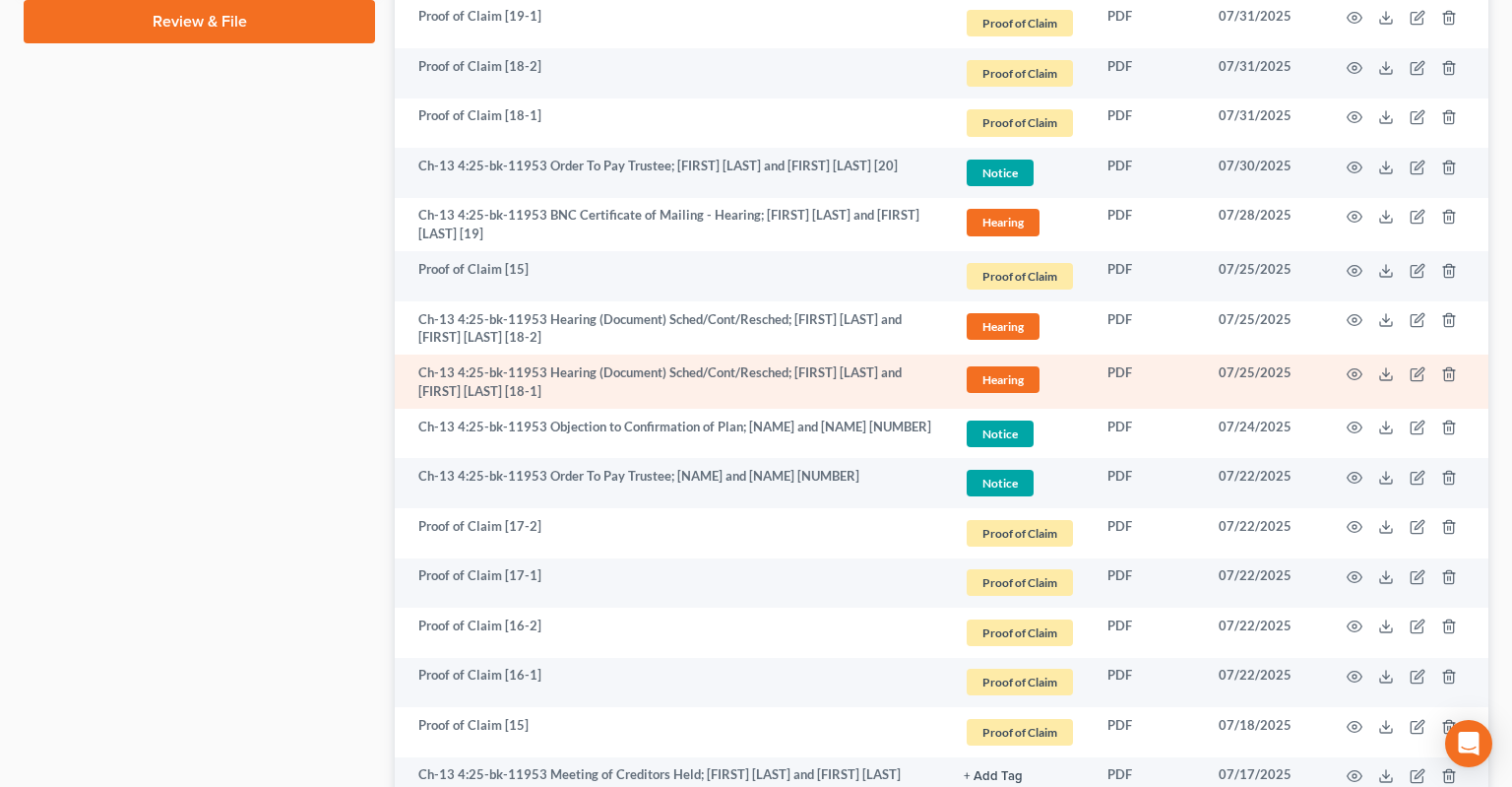 scroll, scrollTop: 1144, scrollLeft: 0, axis: vertical 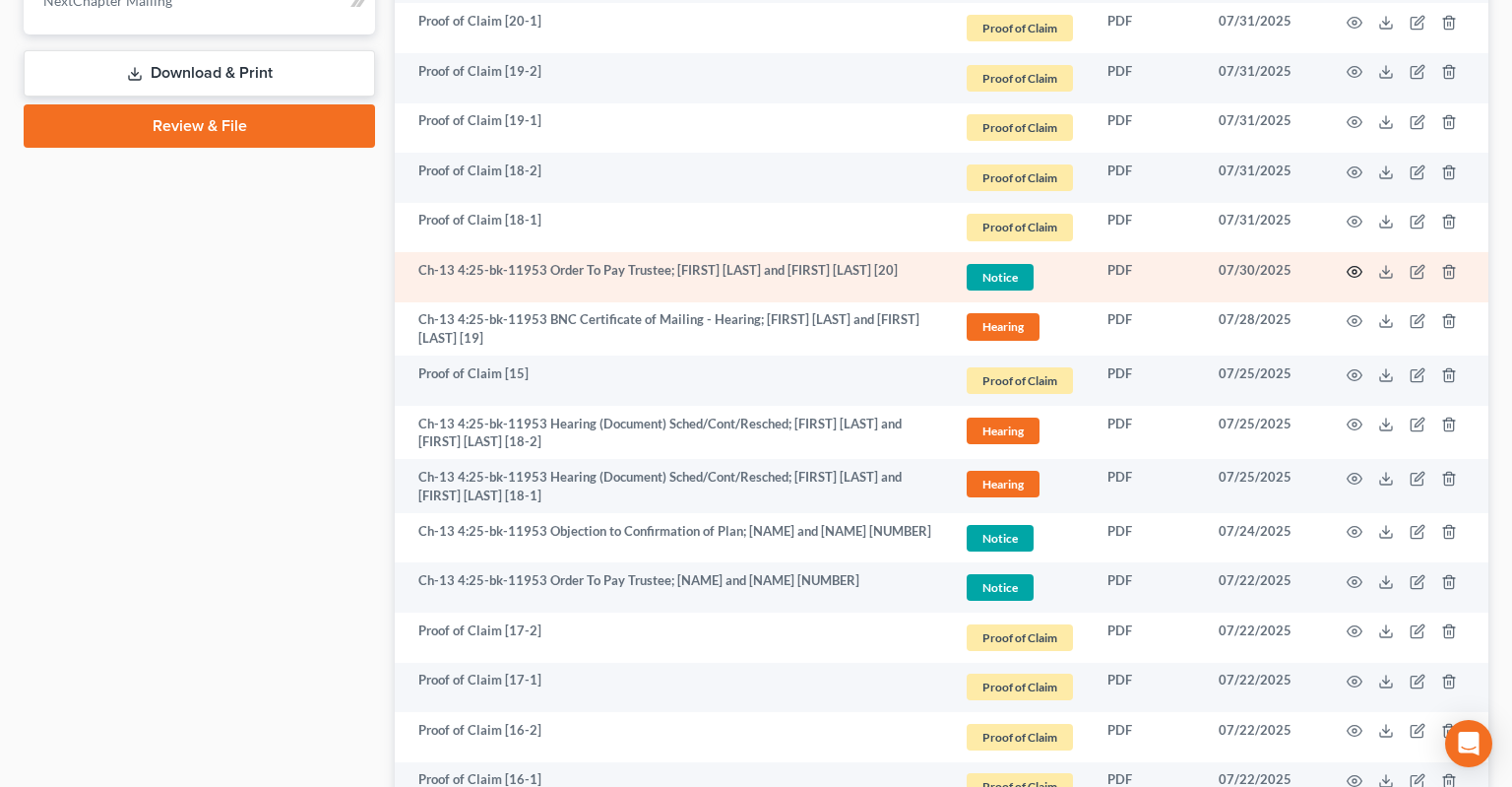 click 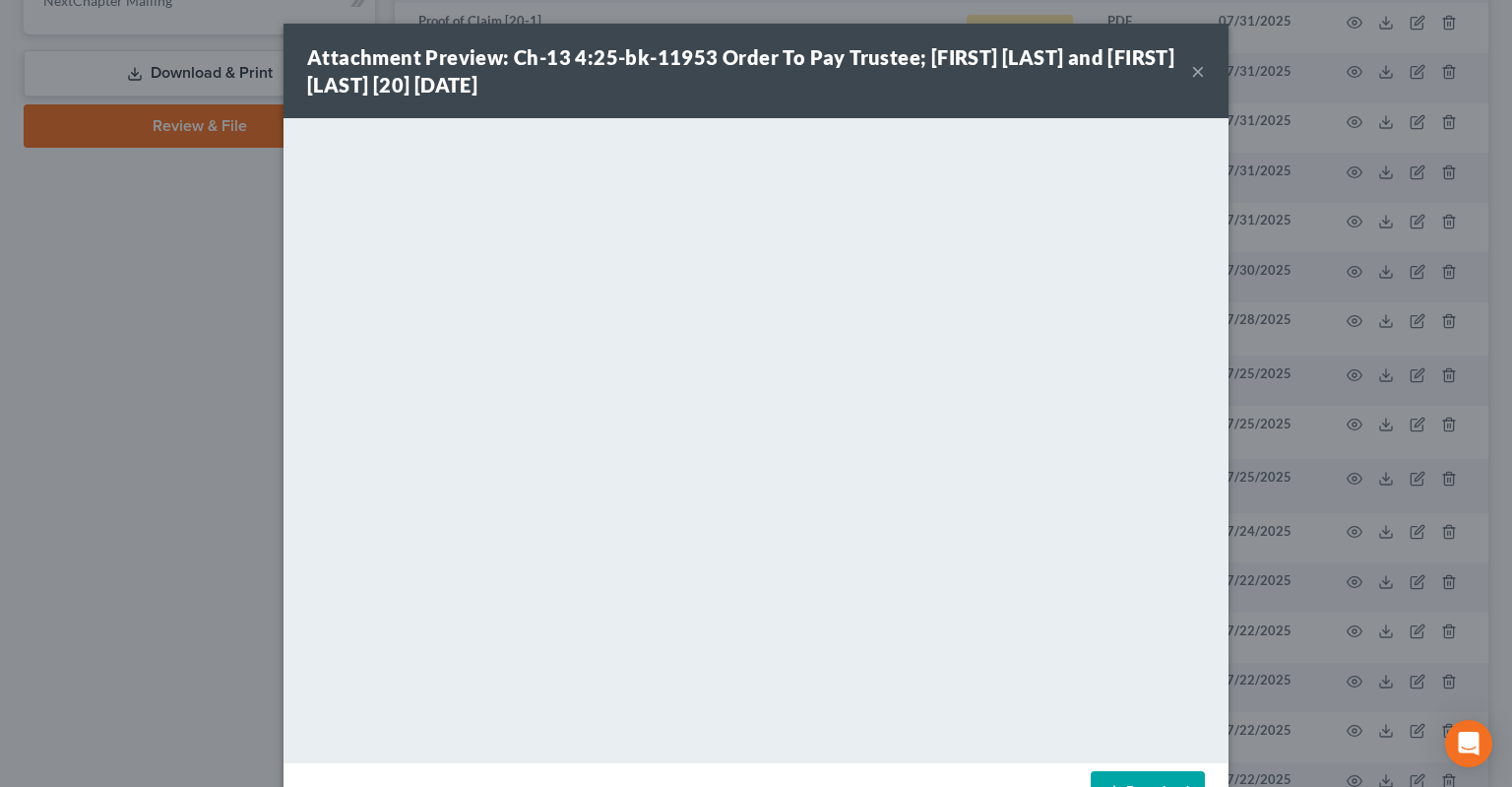 click on "×" at bounding box center (1198, 71) 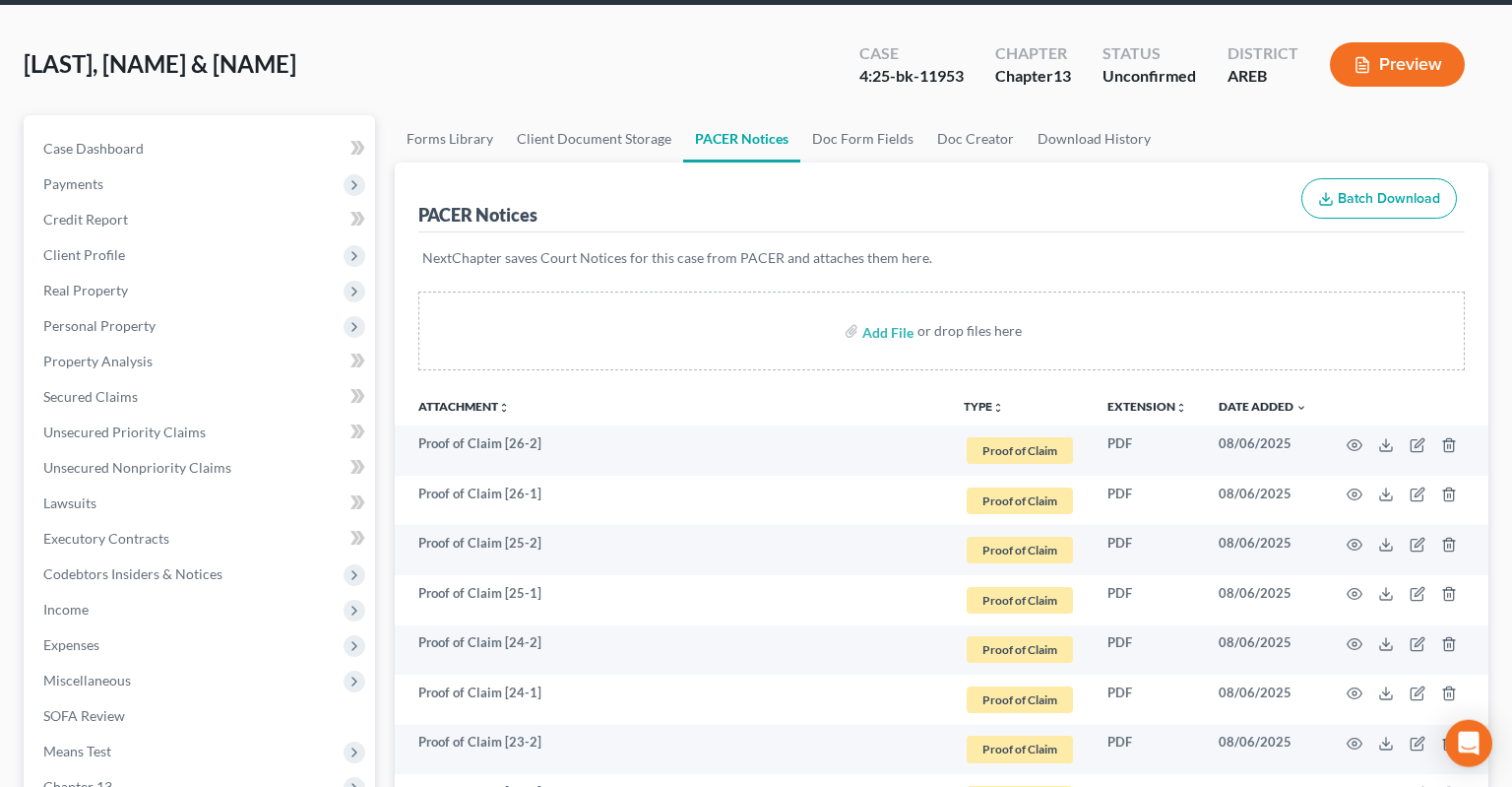 scroll, scrollTop: 0, scrollLeft: 0, axis: both 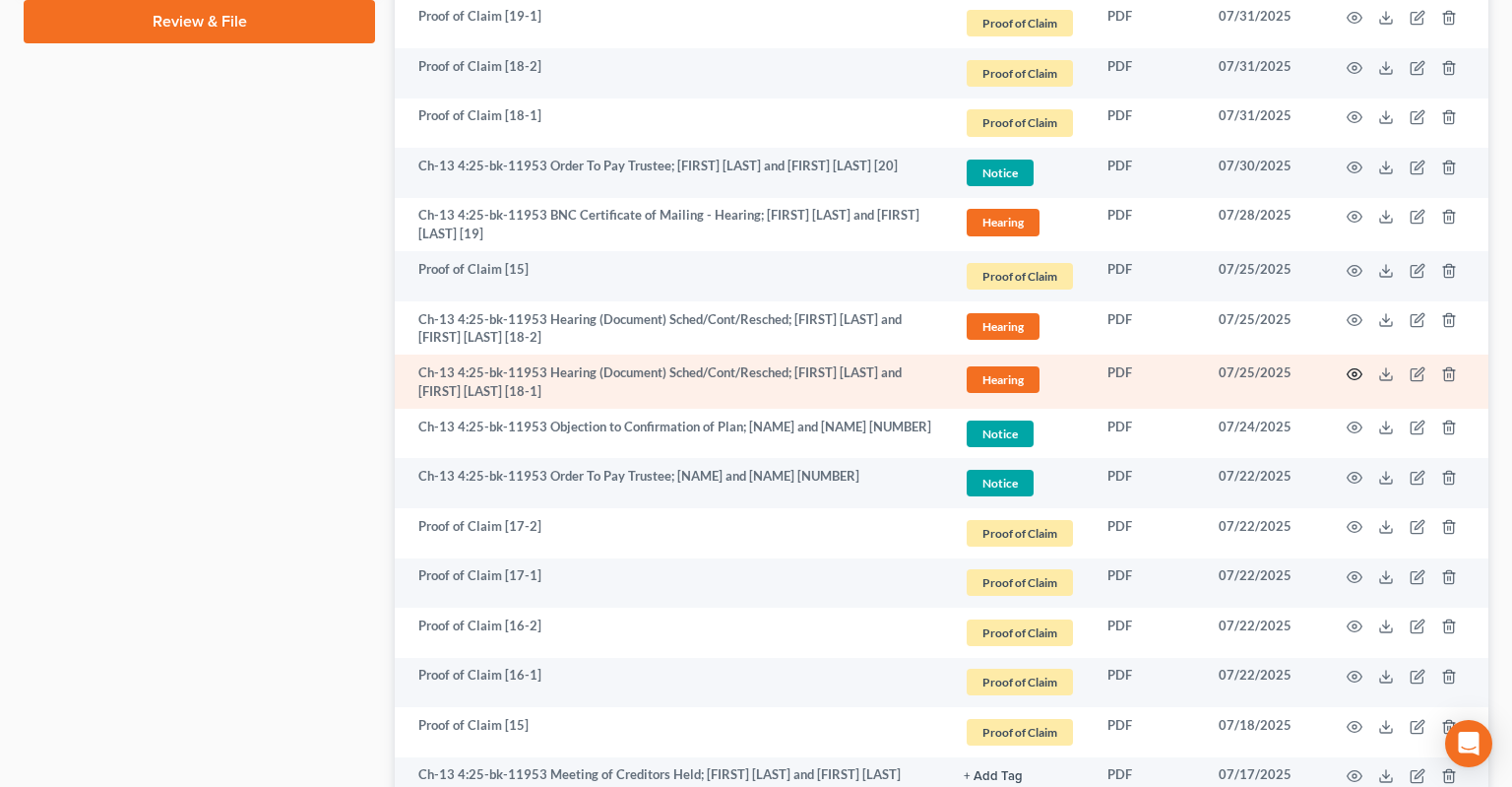 click 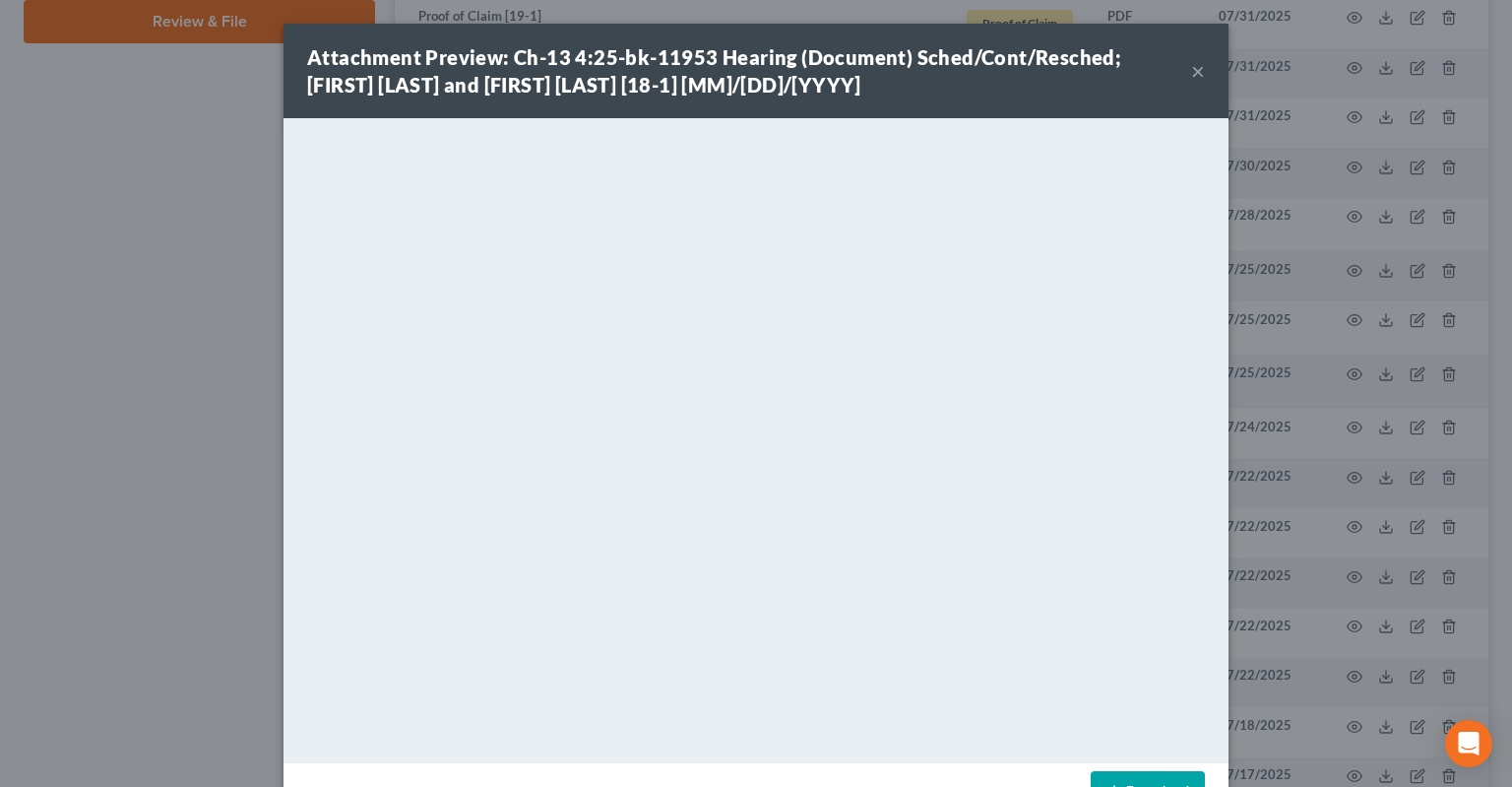 click on "Attachment Preview: Ch-13 4:25-bk-11953 Hearing (Document) Sched/Cont/Resched; [FIRST] [LAST] and [FIRST] [LAST] [18-1] [MM]/[DD]/[YYYY]" at bounding box center (749, 71) 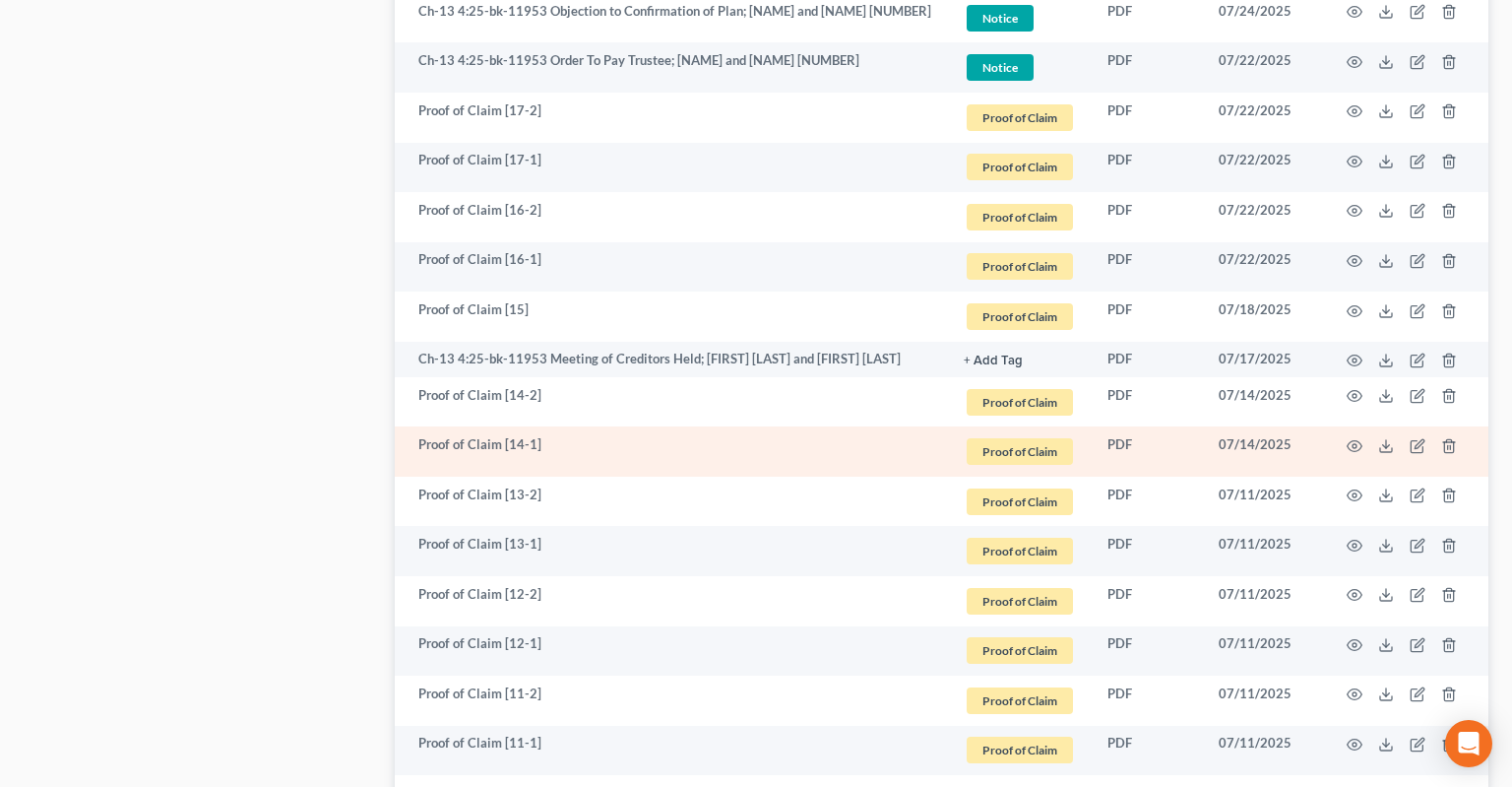 scroll, scrollTop: 2080, scrollLeft: 0, axis: vertical 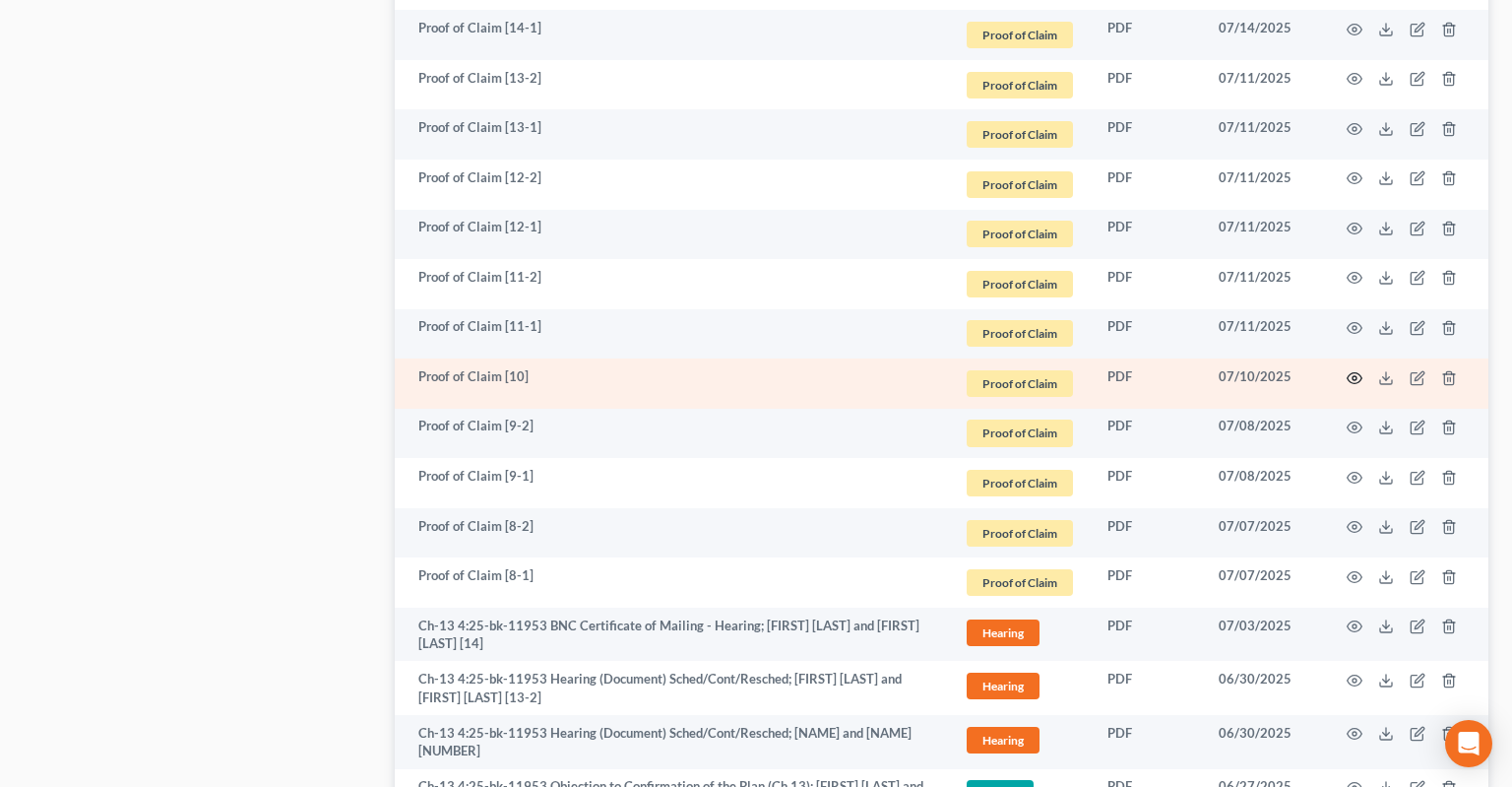 click 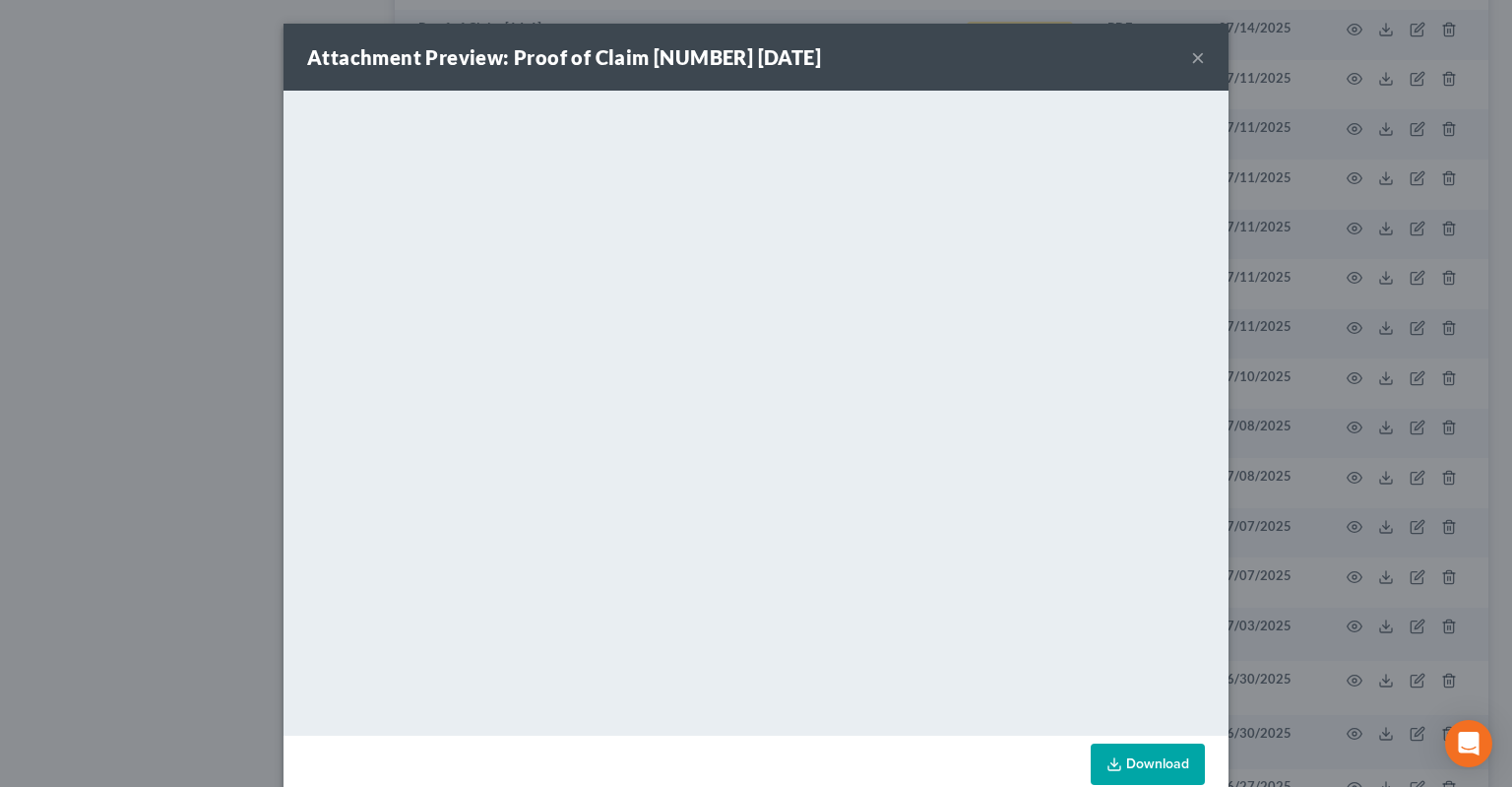 click on "×" at bounding box center (1198, 57) 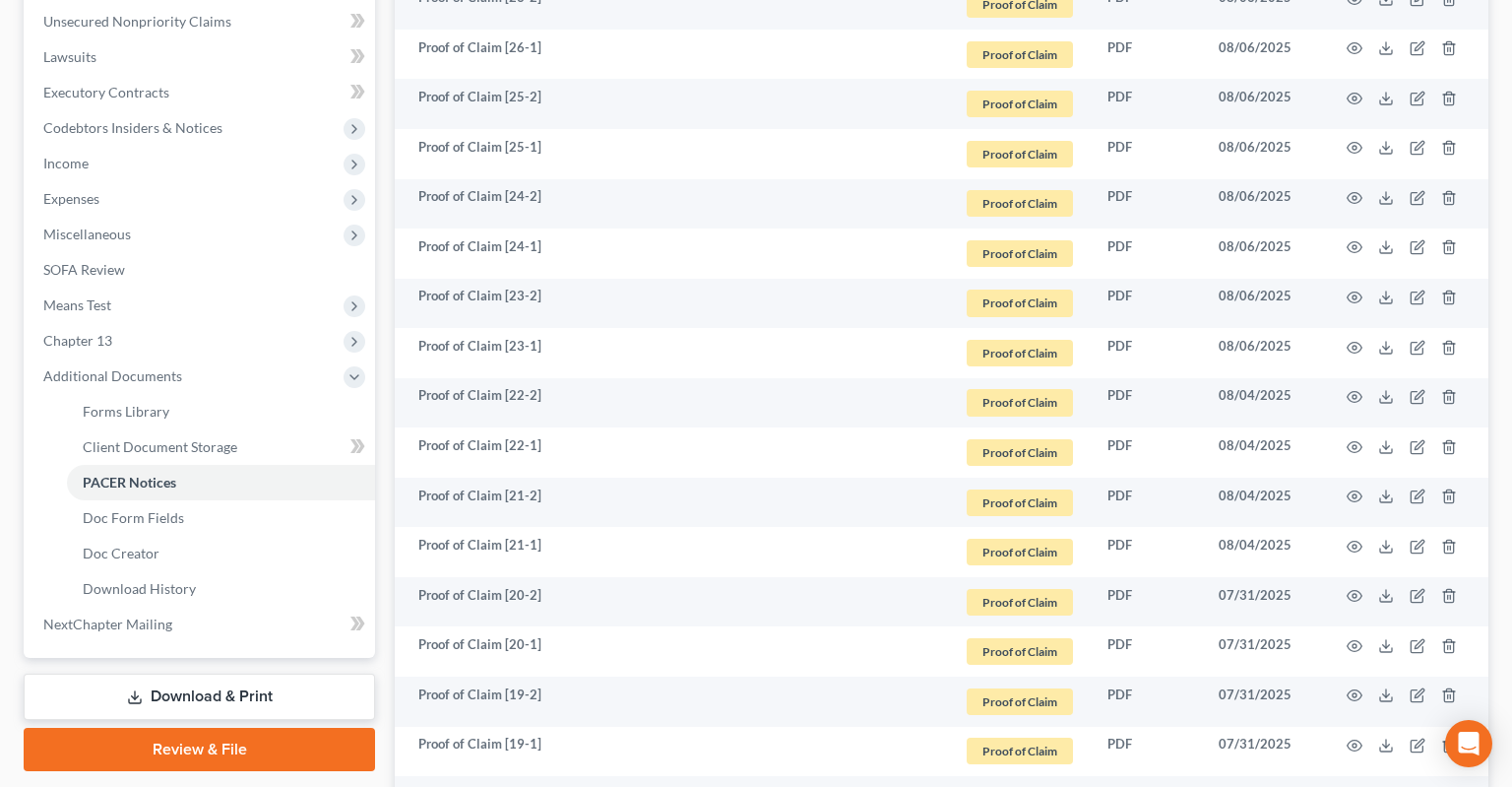 scroll, scrollTop: 0, scrollLeft: 0, axis: both 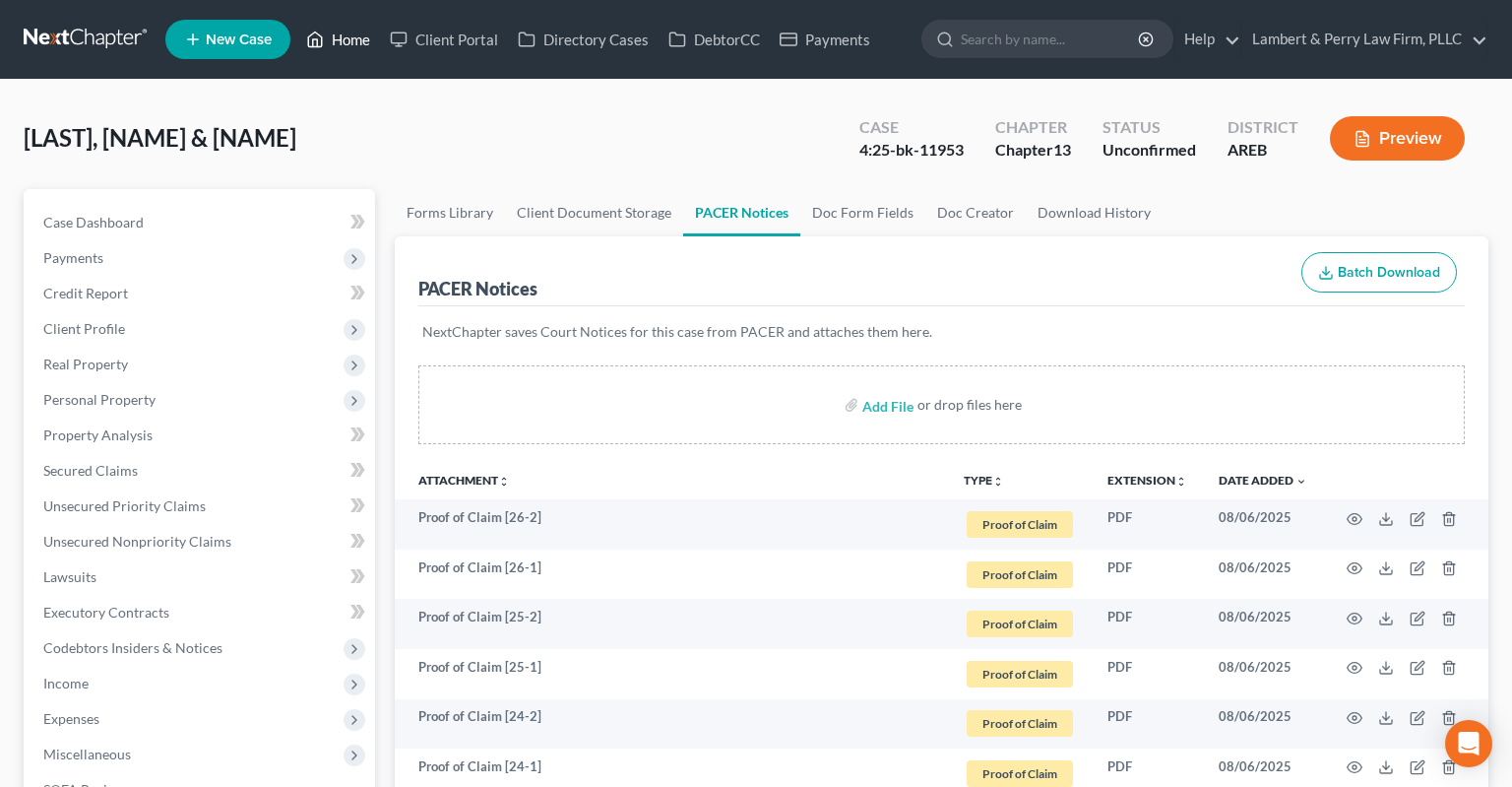 drag, startPoint x: 359, startPoint y: 47, endPoint x: 599, endPoint y: 80, distance: 242.25813 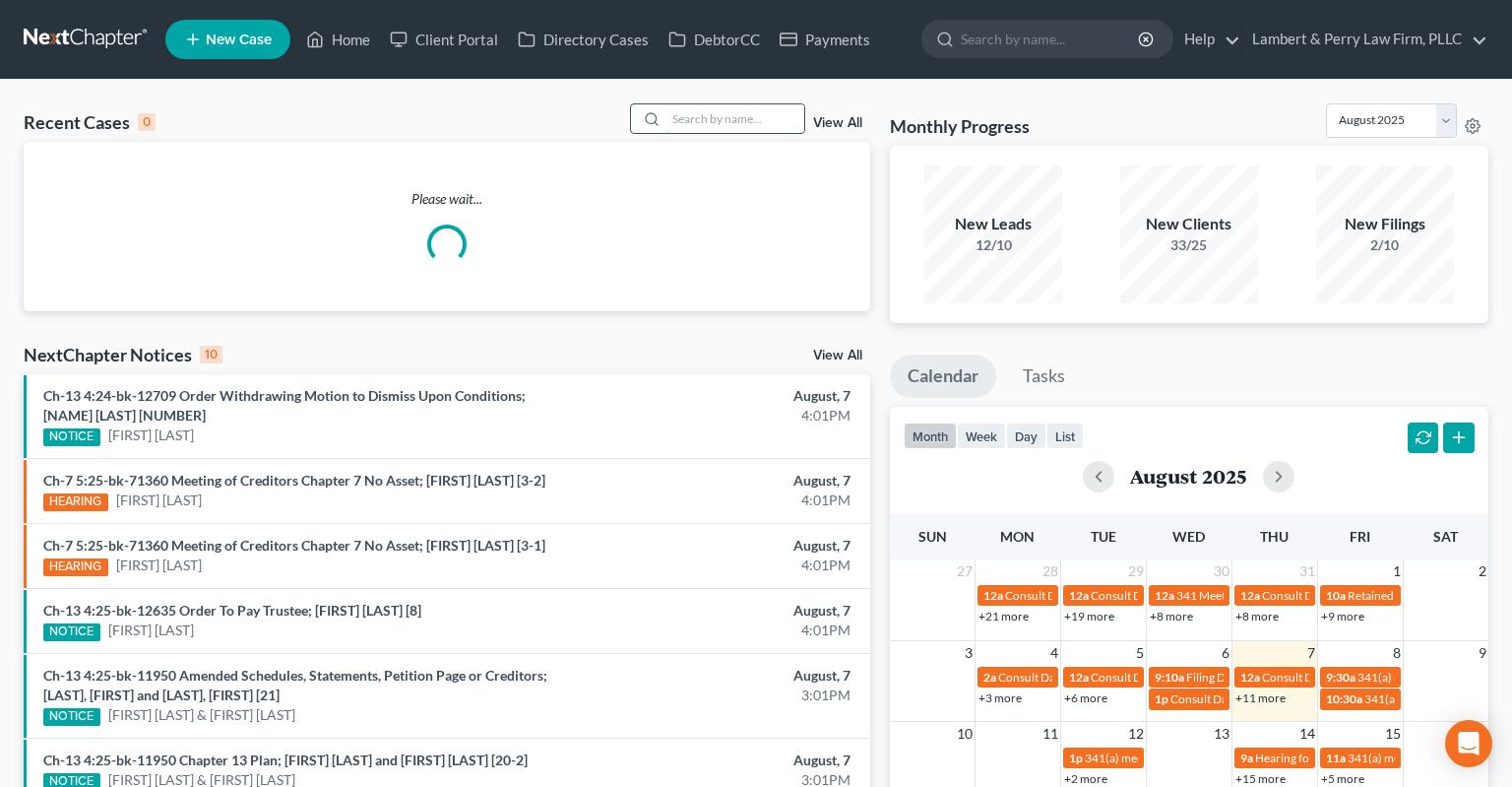 click at bounding box center (735, 118) 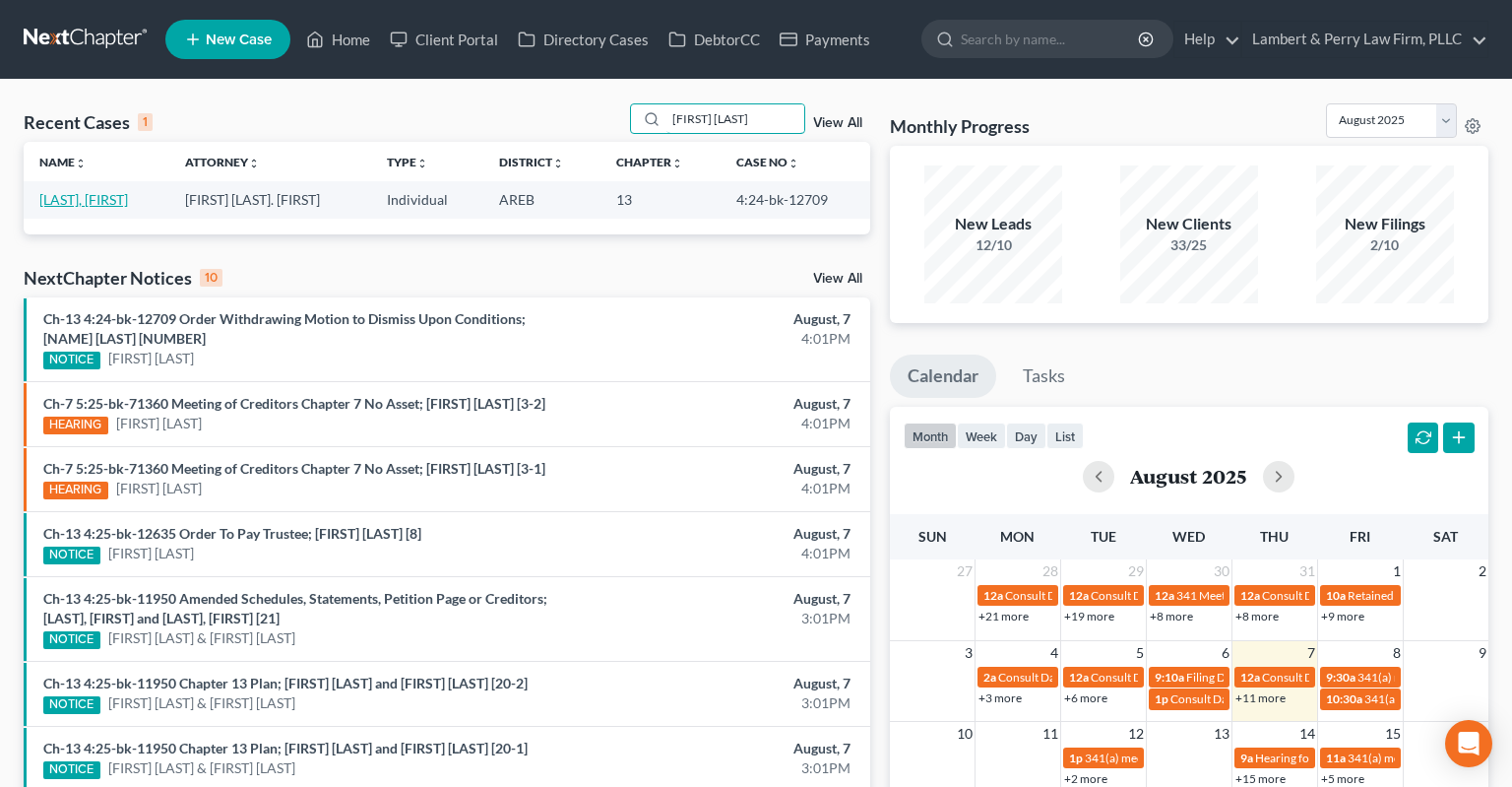 type on "[FIRST] [LAST]" 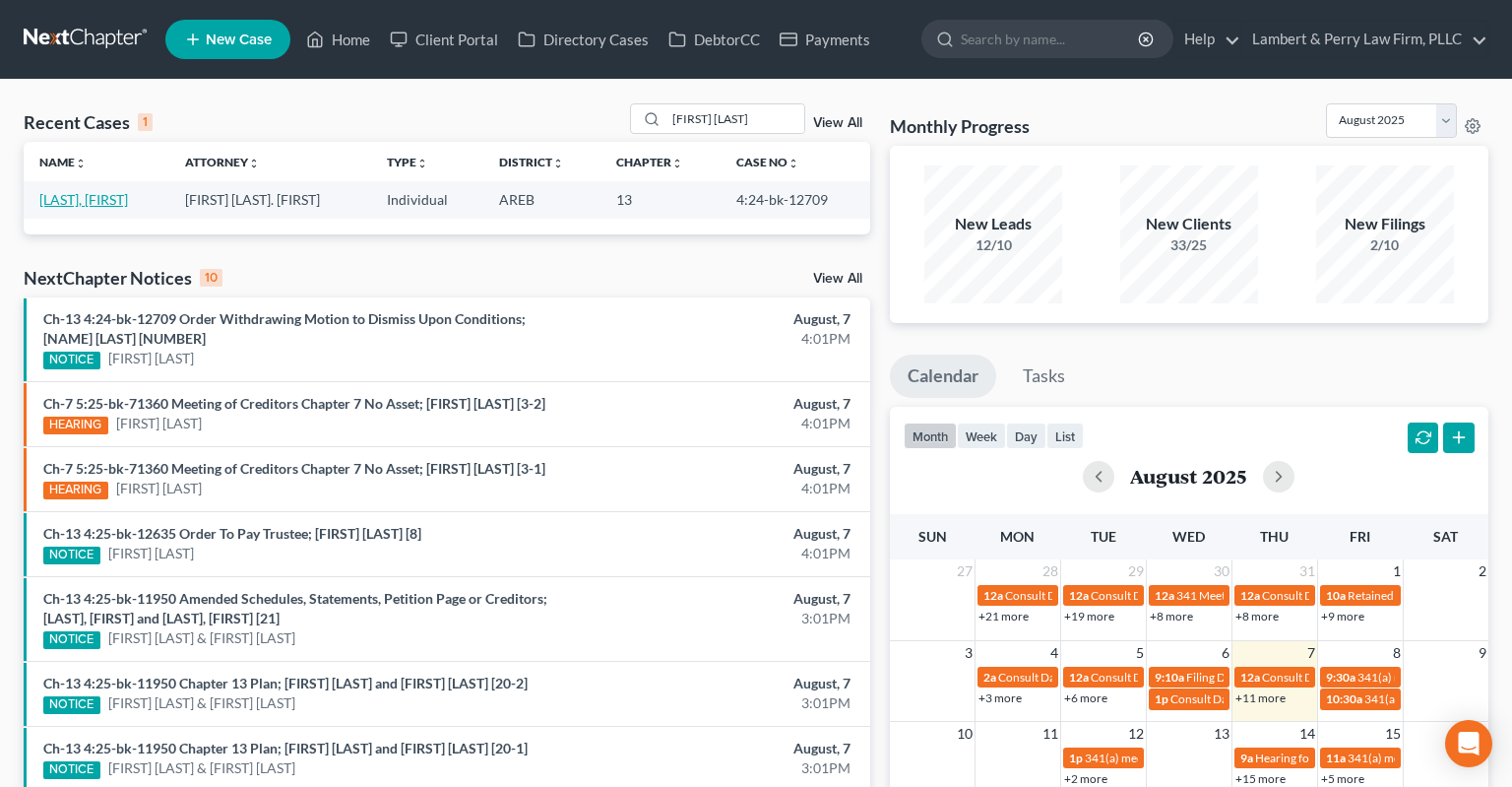 click on "[LAST], [FIRST]" at bounding box center (84, 199) 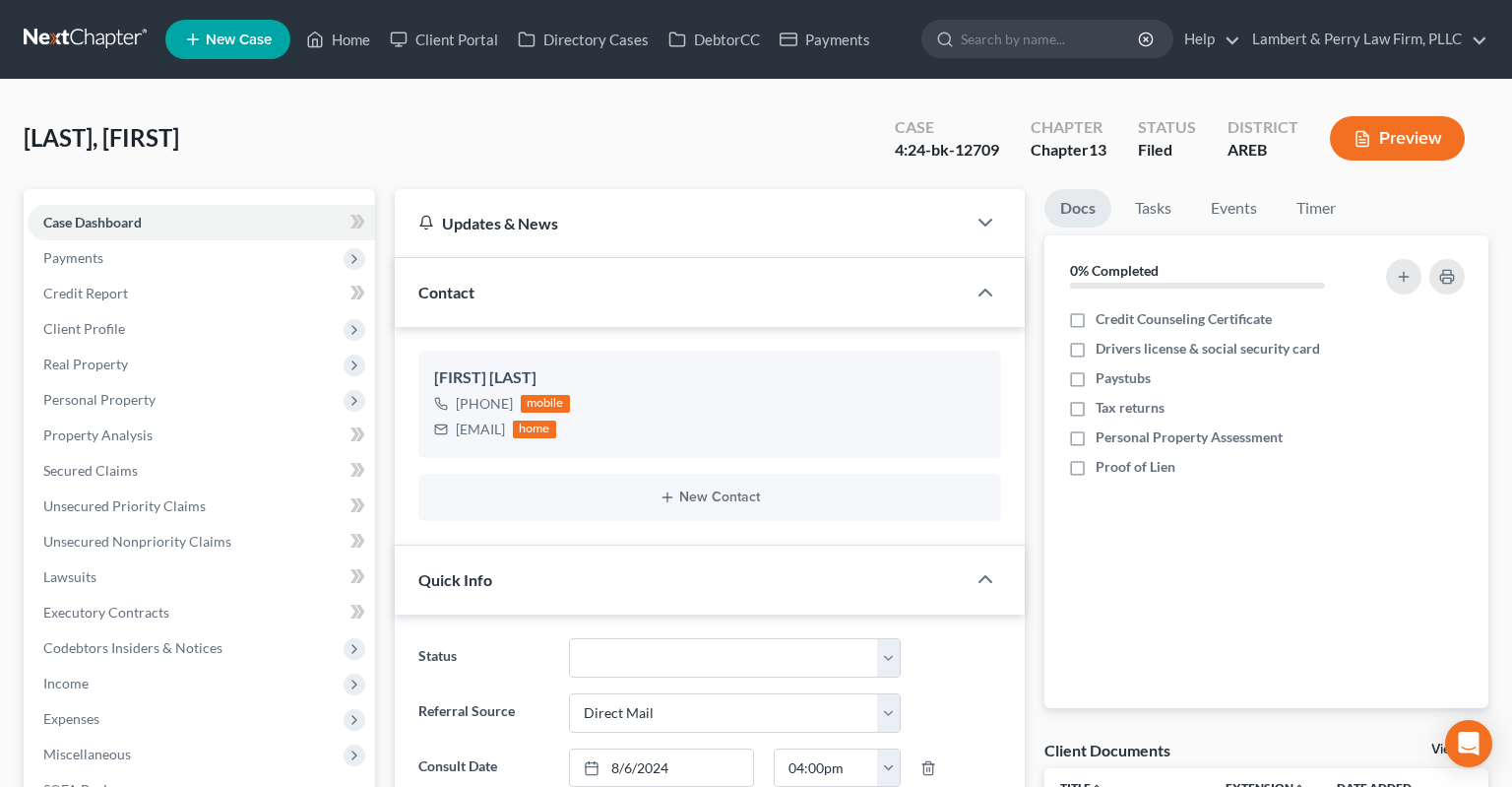 scroll, scrollTop: 416, scrollLeft: 0, axis: vertical 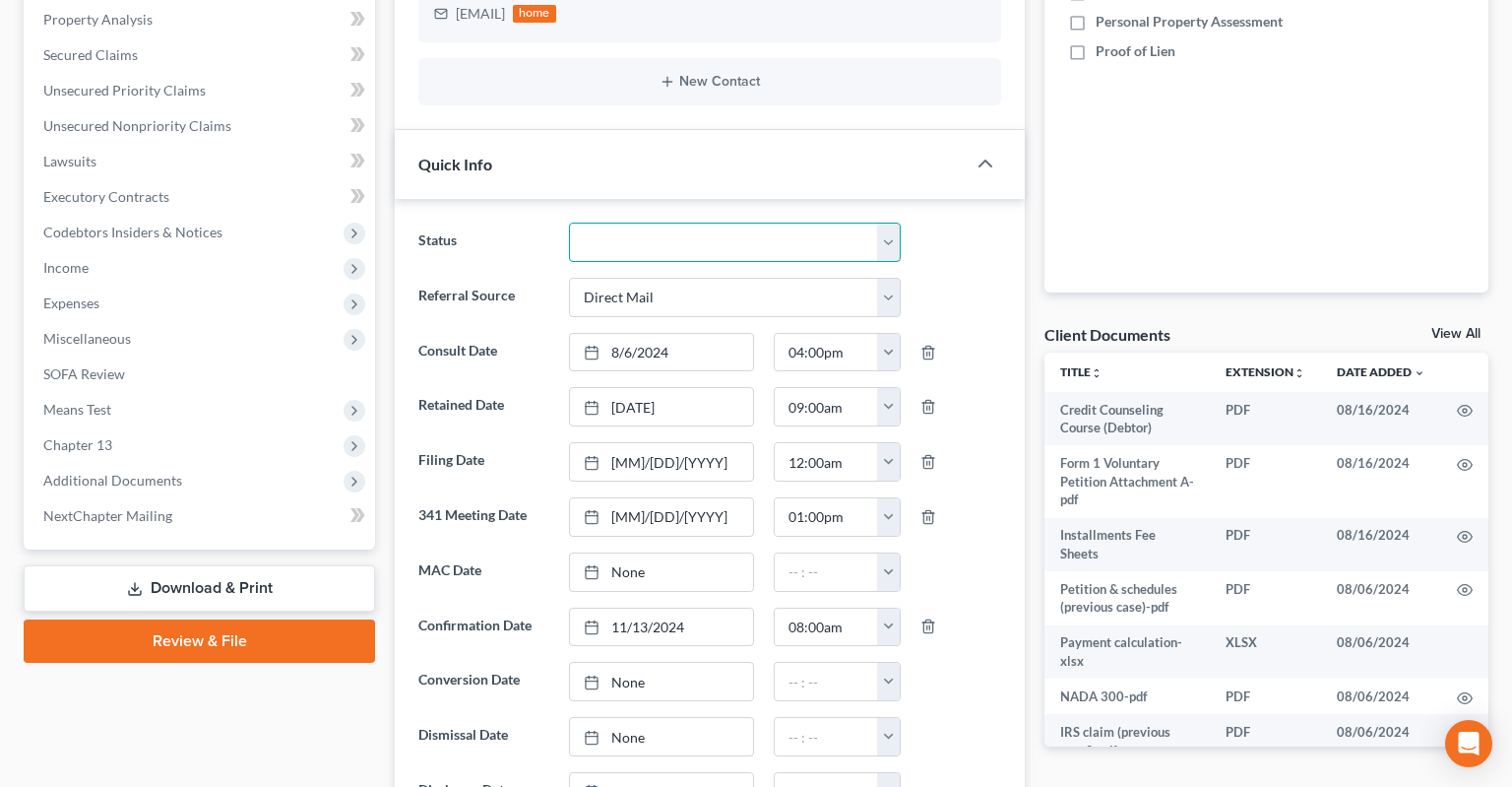 select on "2" 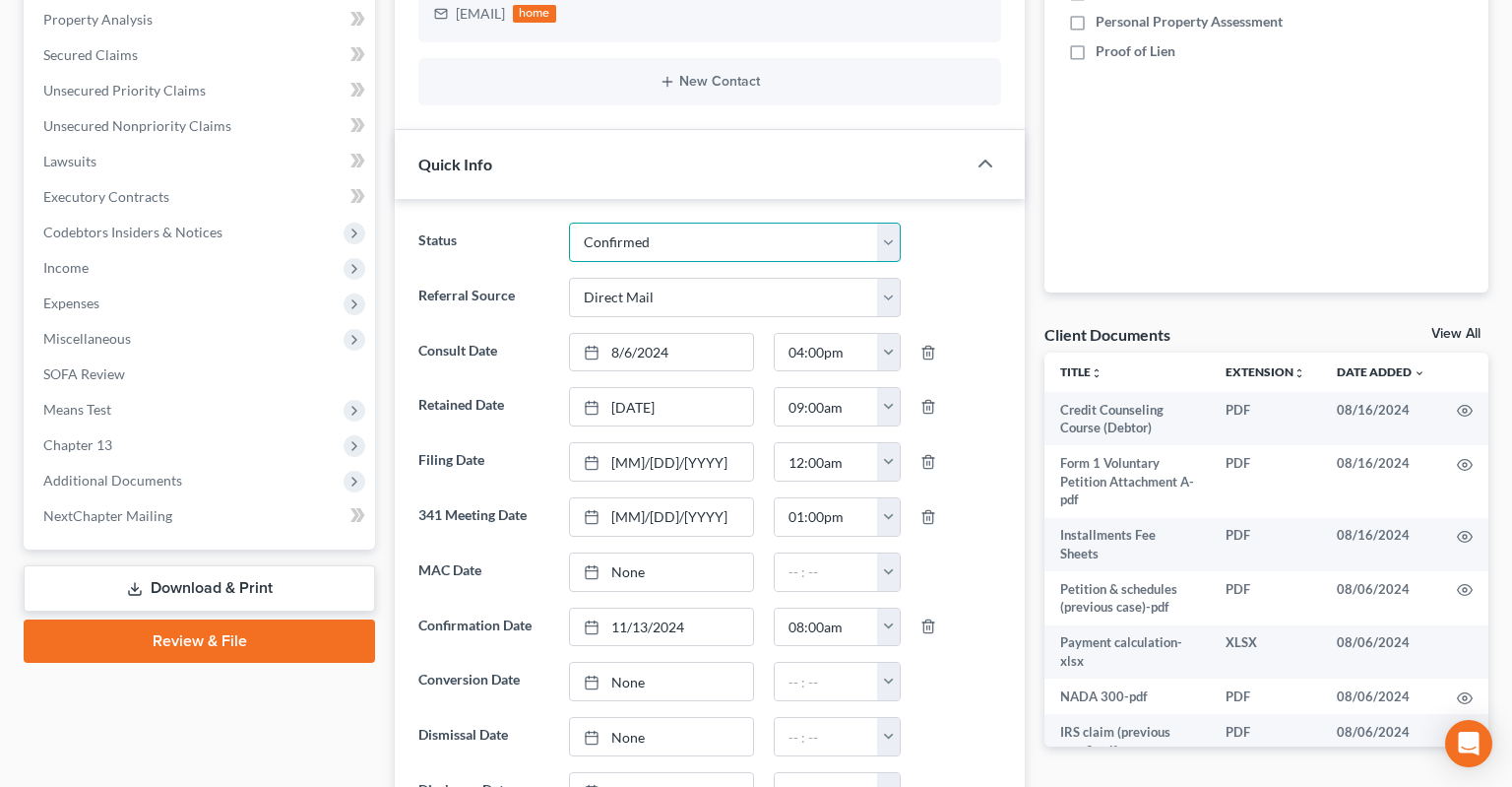 click on "Confirmed" at bounding box center (0, 0) 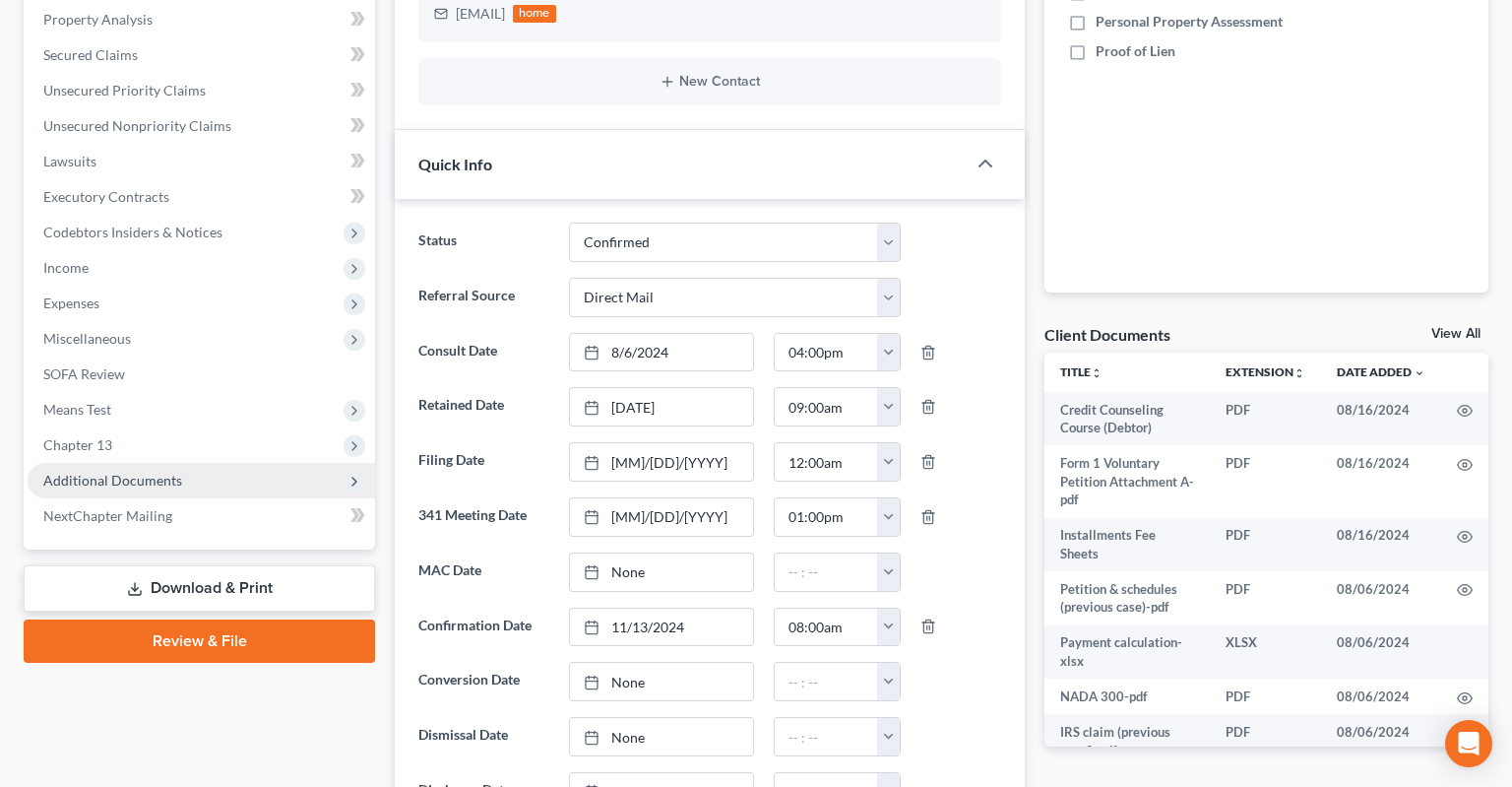 click on "Additional Documents" at bounding box center (201, 481) 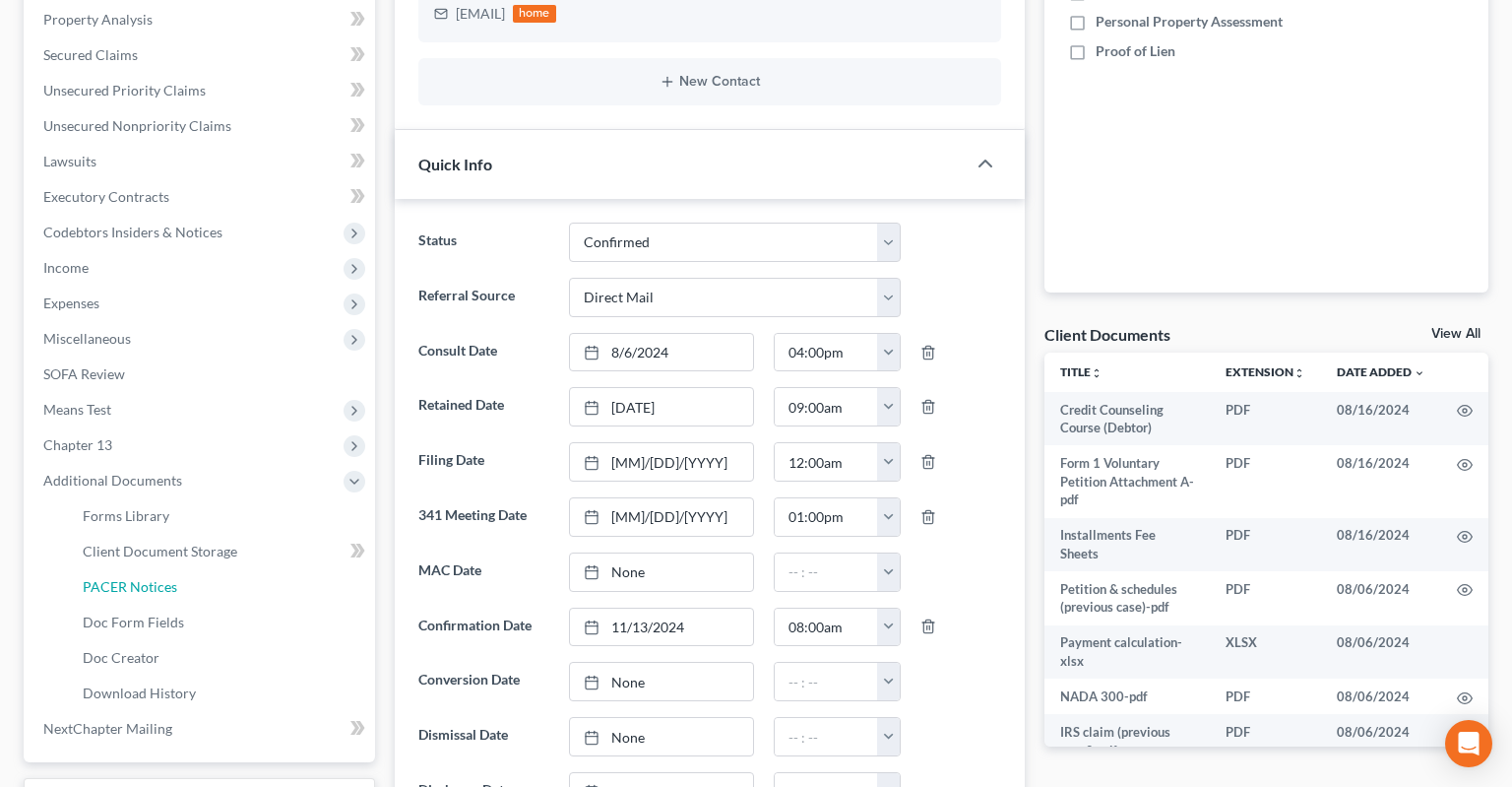 drag, startPoint x: 198, startPoint y: 573, endPoint x: 1041, endPoint y: 520, distance: 844.6644 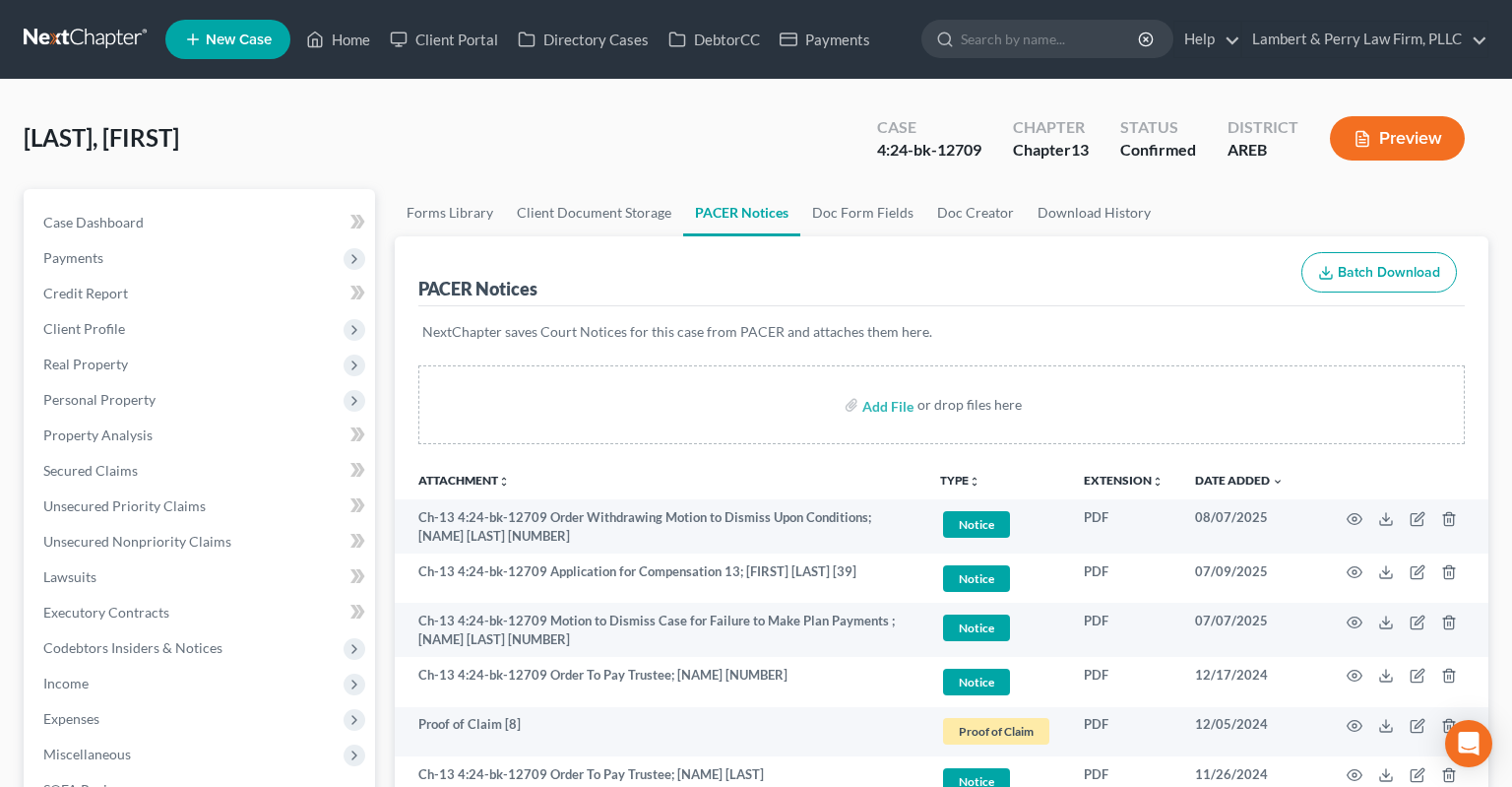 scroll, scrollTop: 103, scrollLeft: 0, axis: vertical 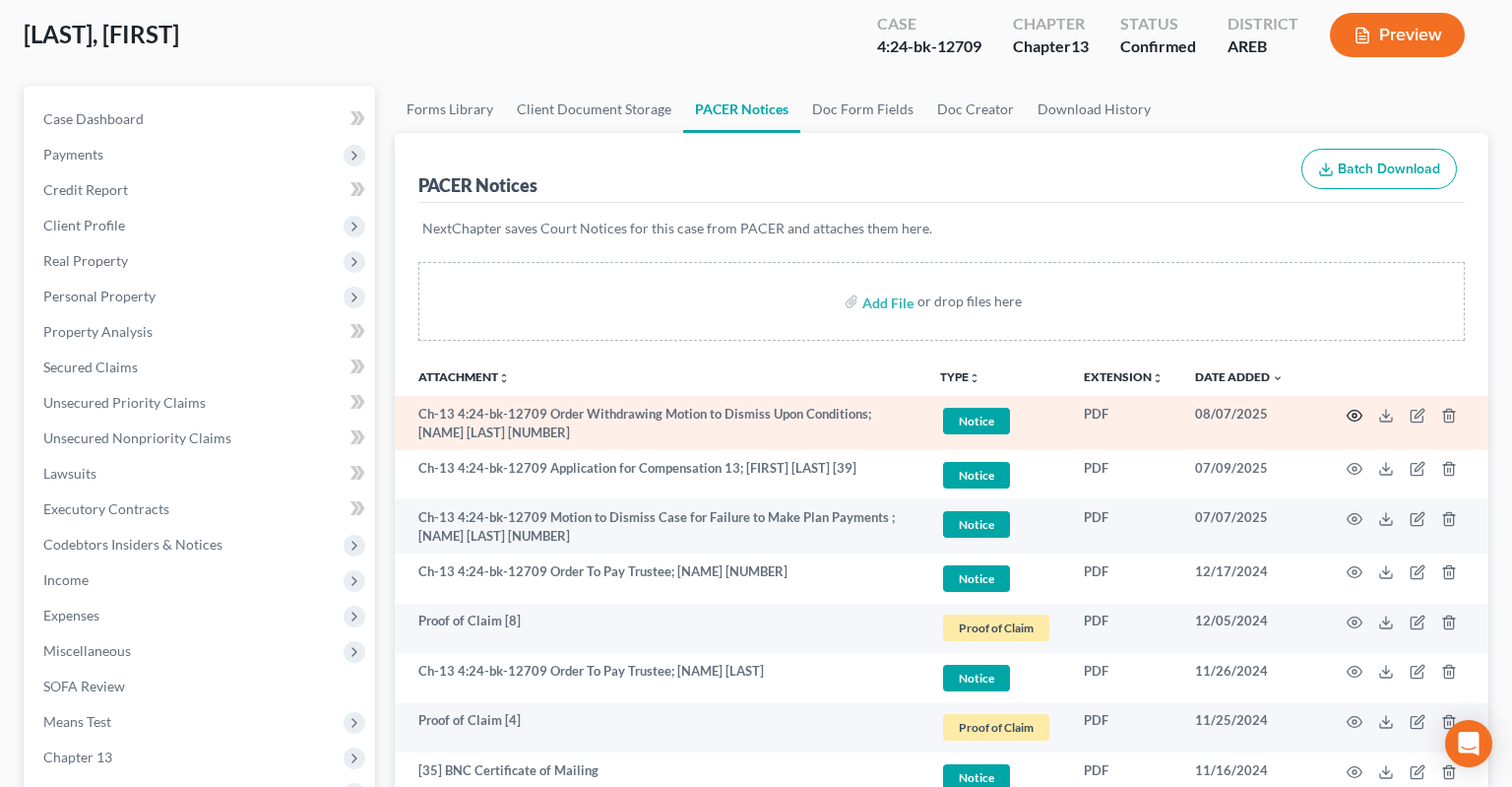 click 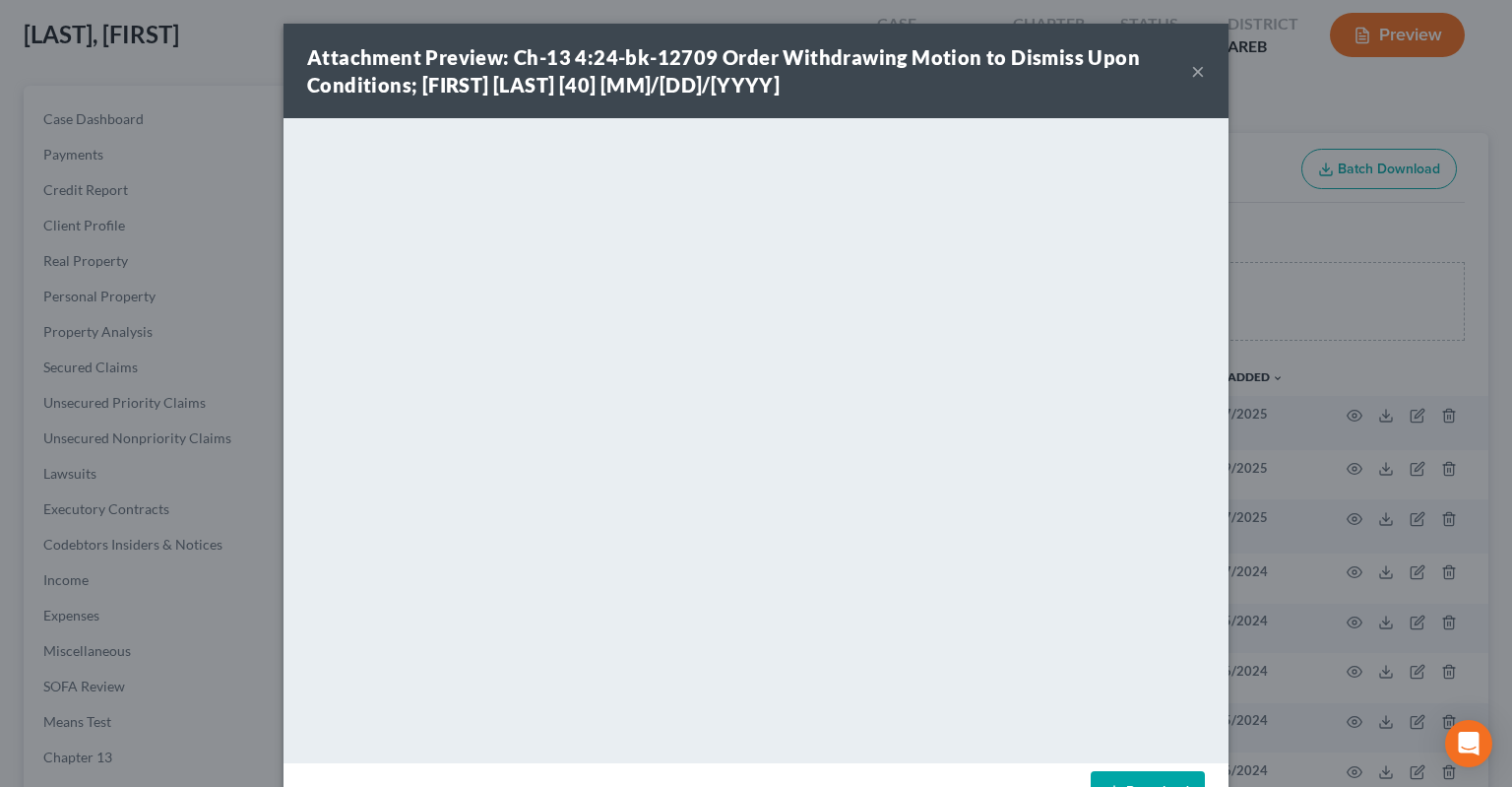 click on "Download" at bounding box center (1148, 792) 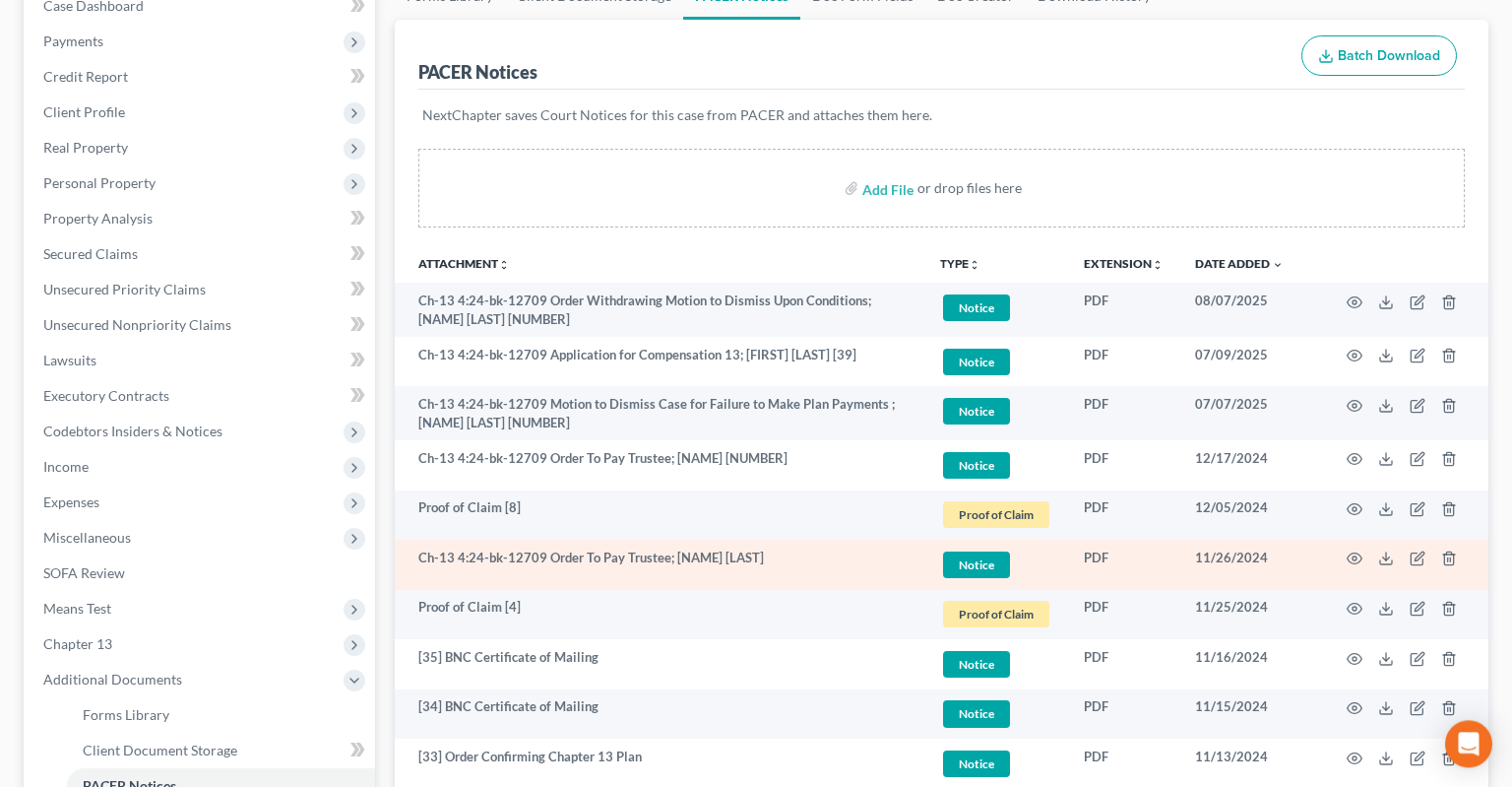 scroll, scrollTop: 416, scrollLeft: 0, axis: vertical 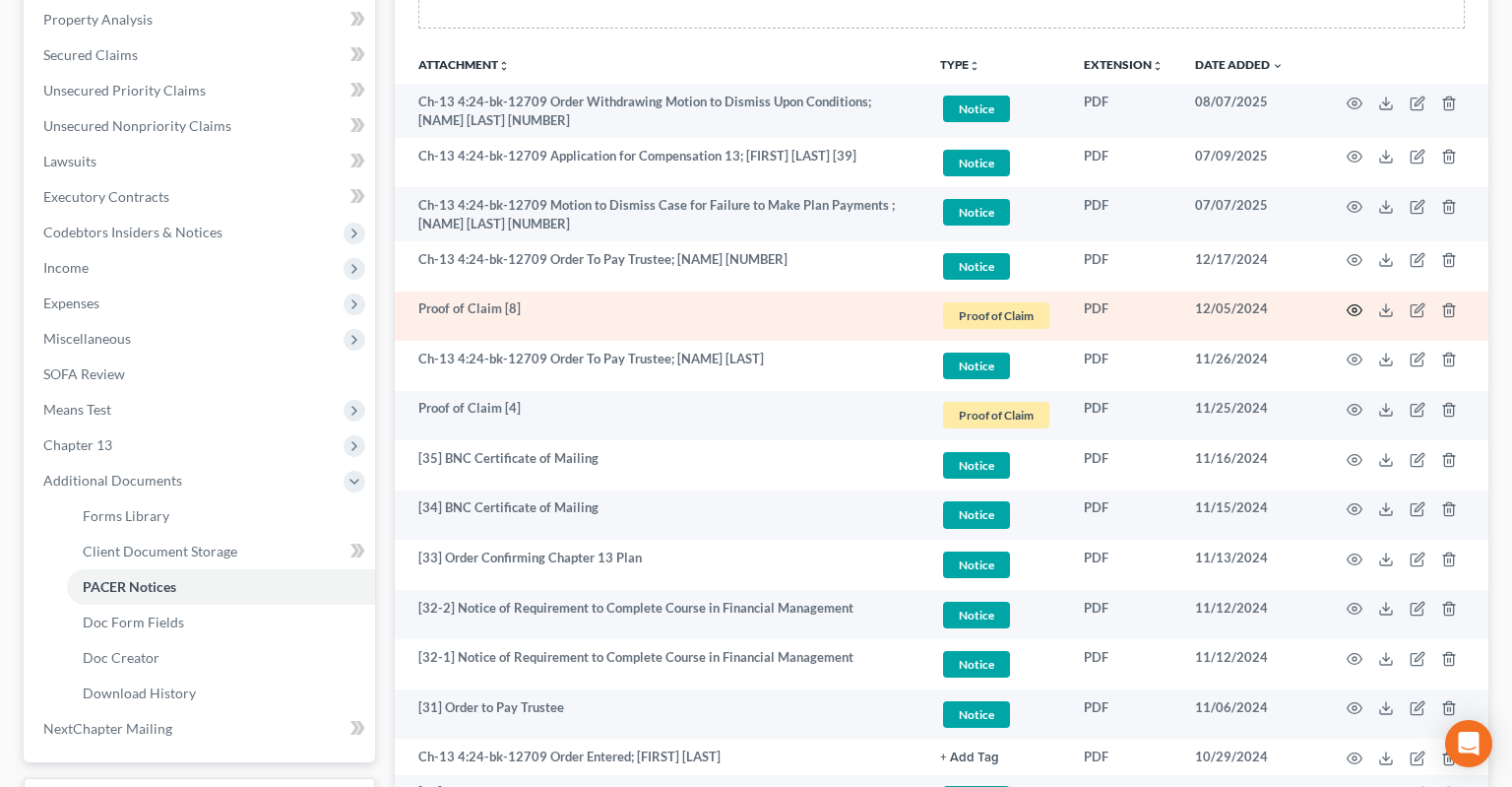 click 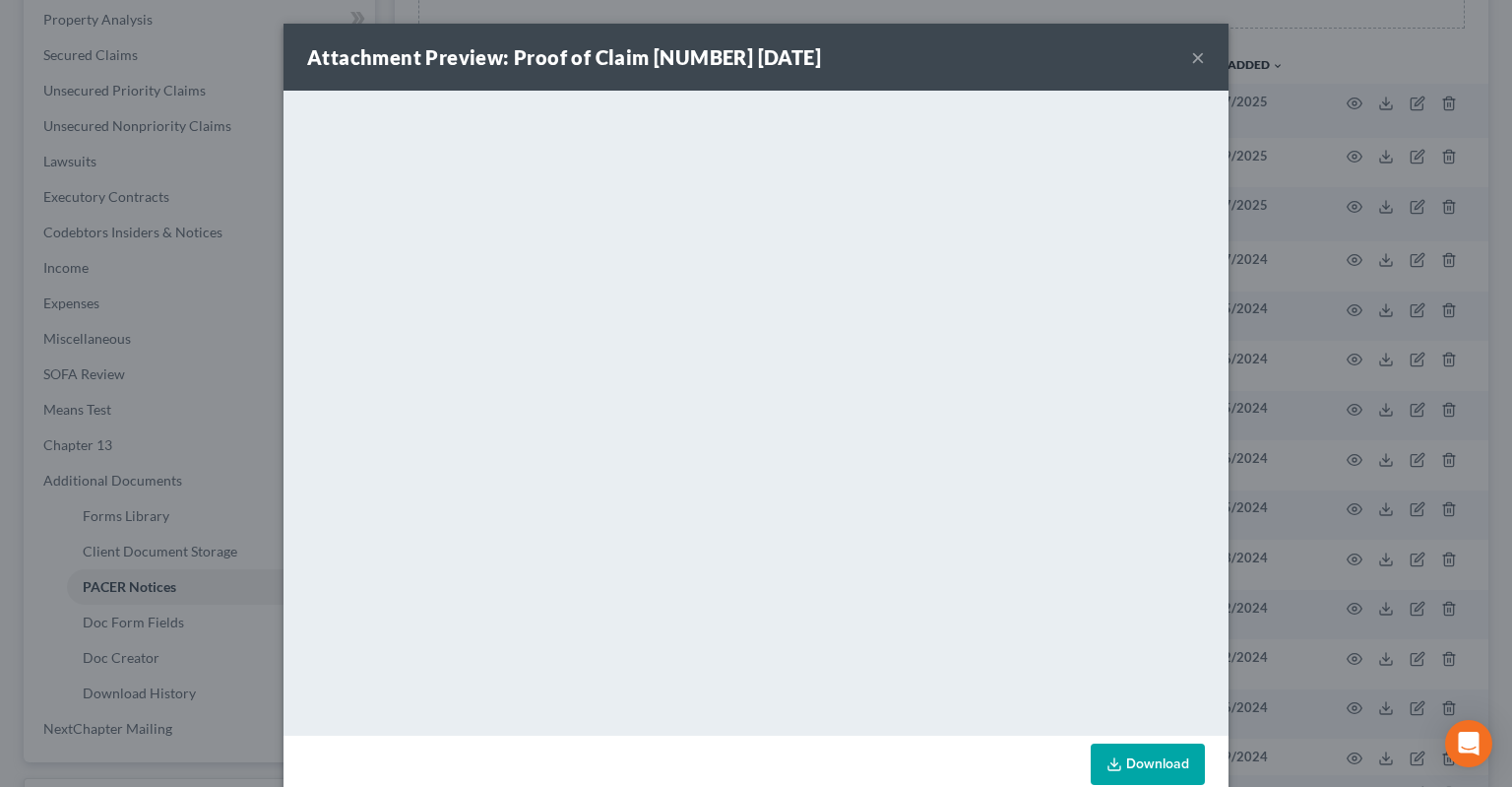 drag, startPoint x: 1104, startPoint y: 758, endPoint x: 1100, endPoint y: 738, distance: 20.396078 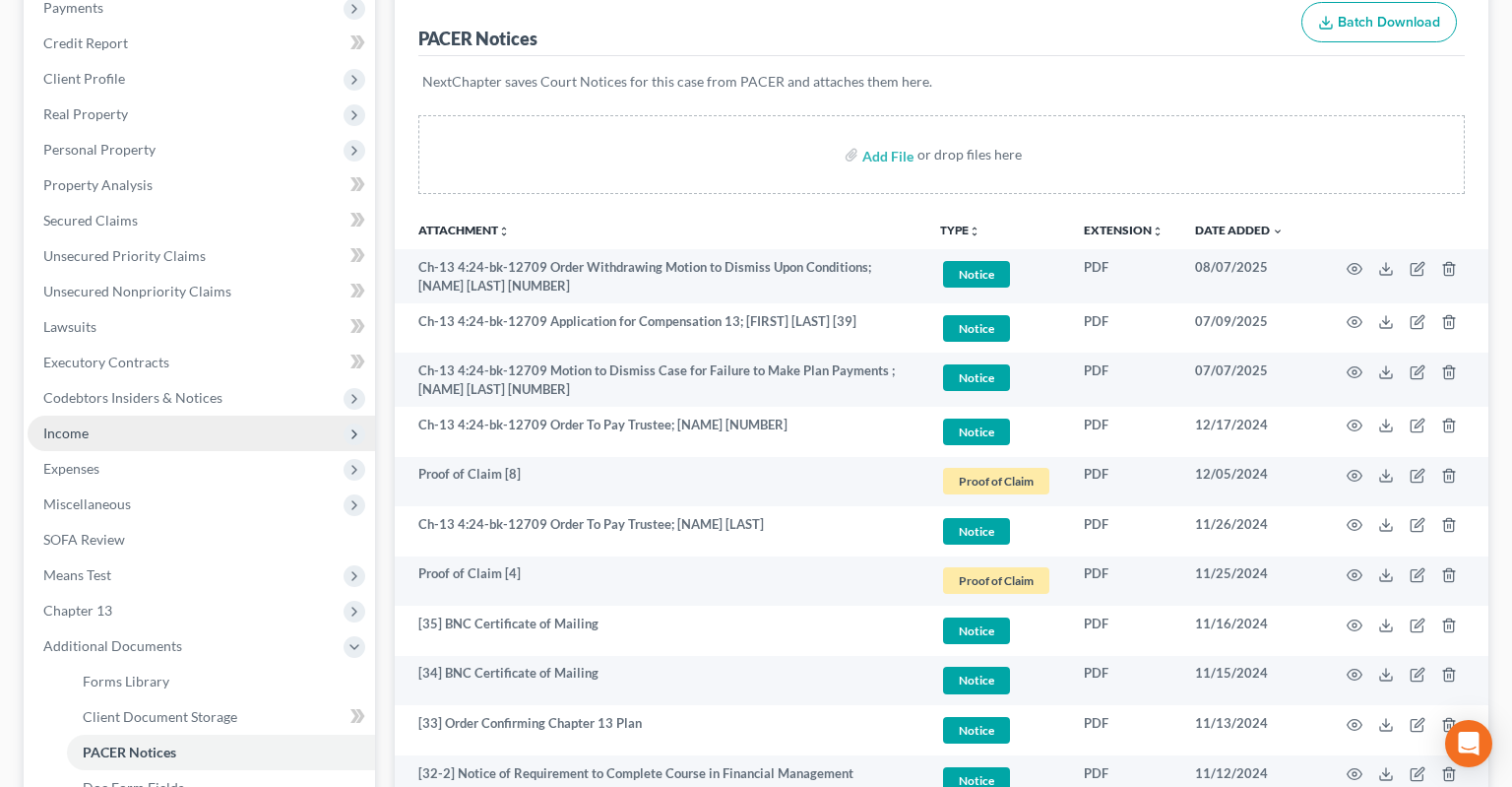 scroll, scrollTop: 311, scrollLeft: 0, axis: vertical 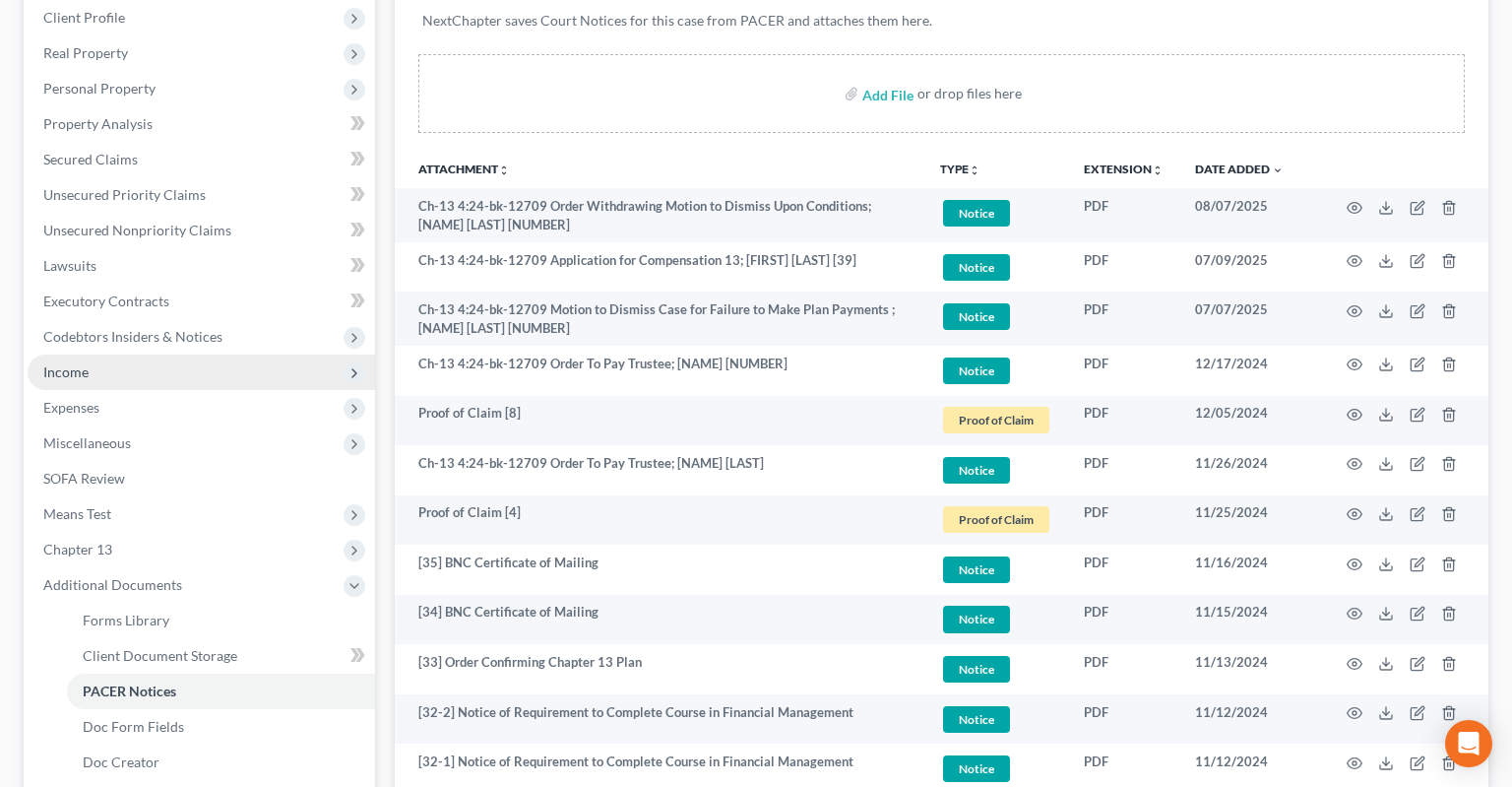 click on "Income" at bounding box center (201, 372) 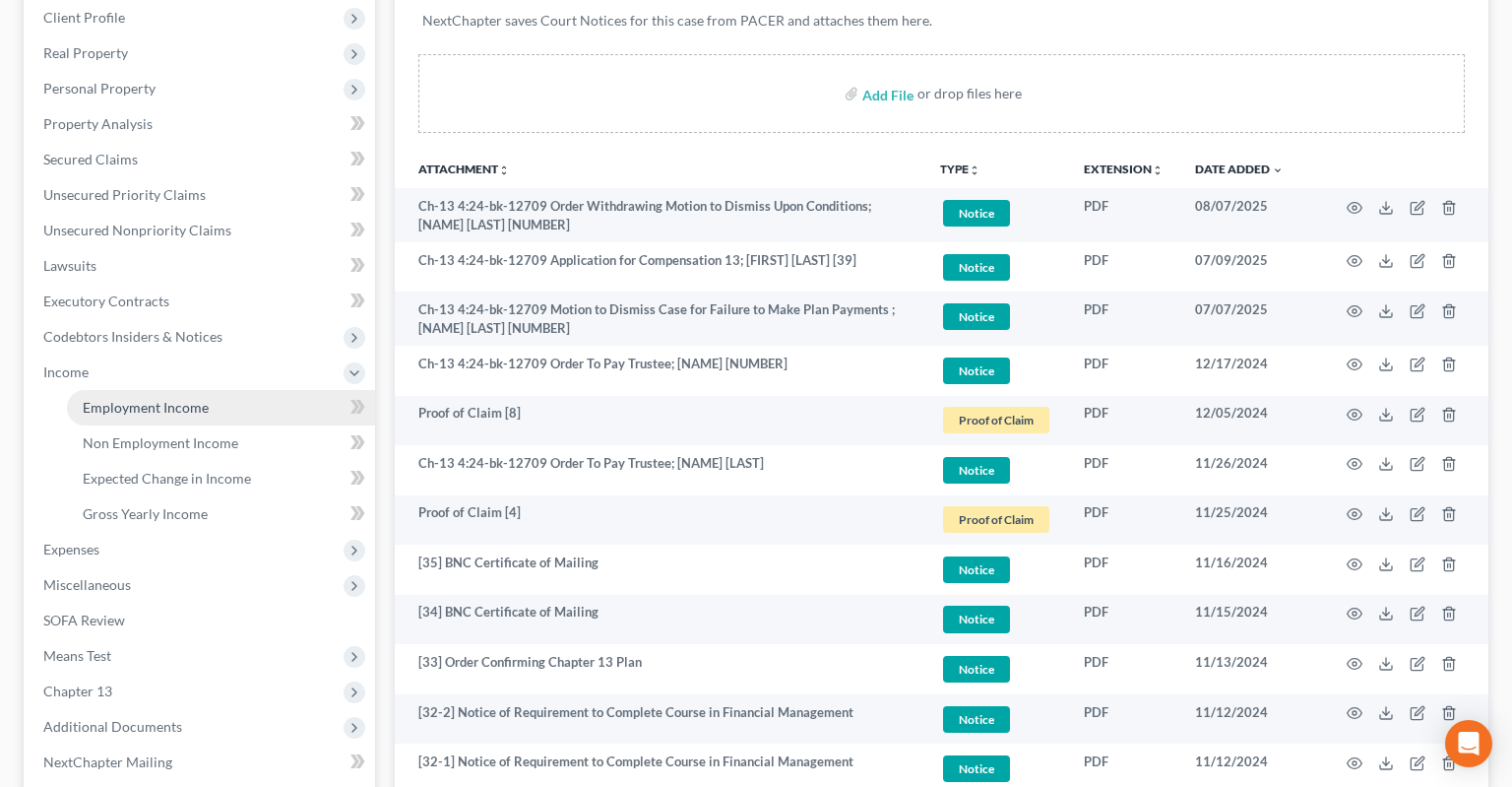 click on "Employment Income" at bounding box center (220, 408) 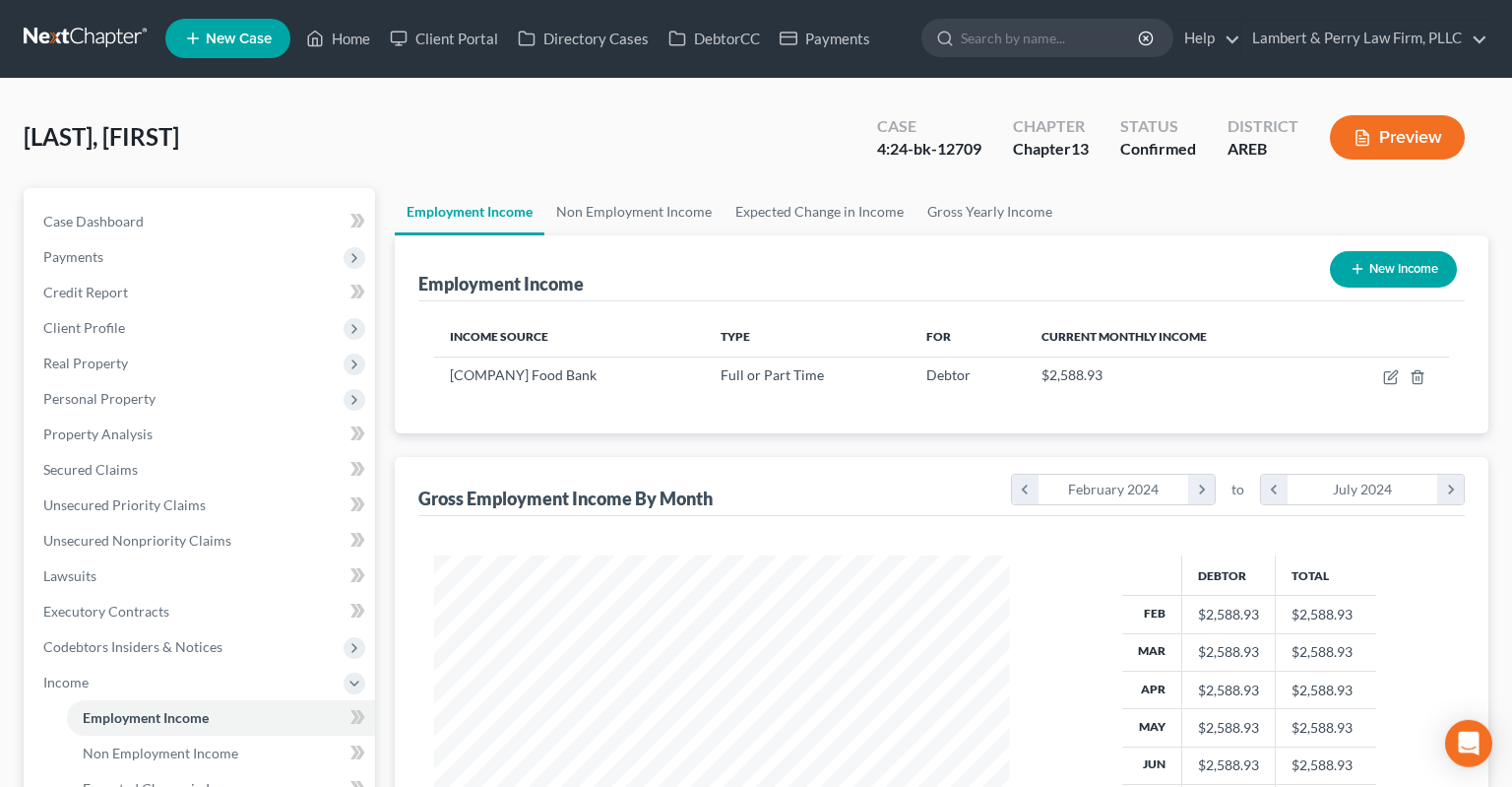 scroll, scrollTop: 0, scrollLeft: 0, axis: both 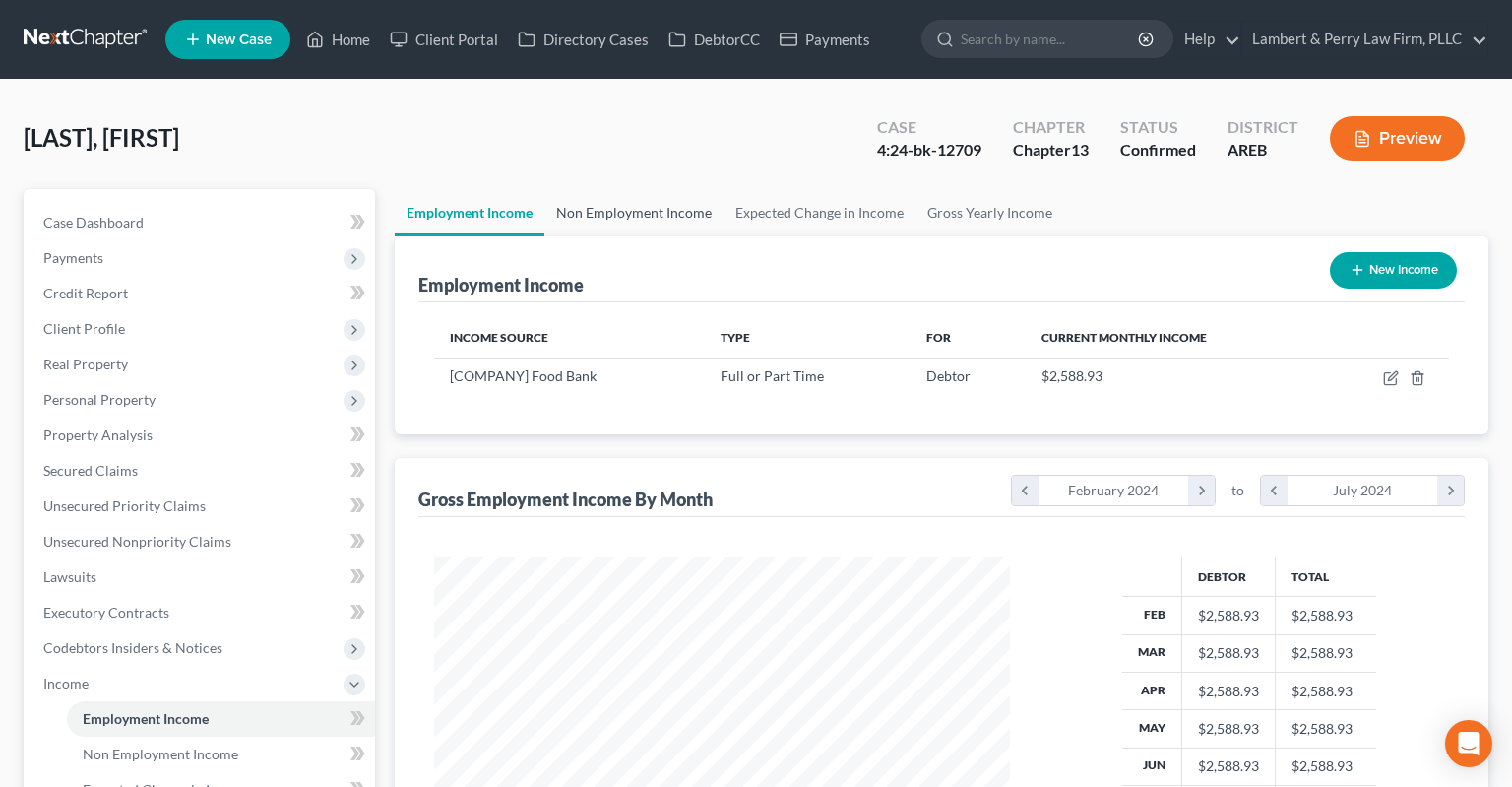 click on "Non Employment Income" at bounding box center (634, 213) 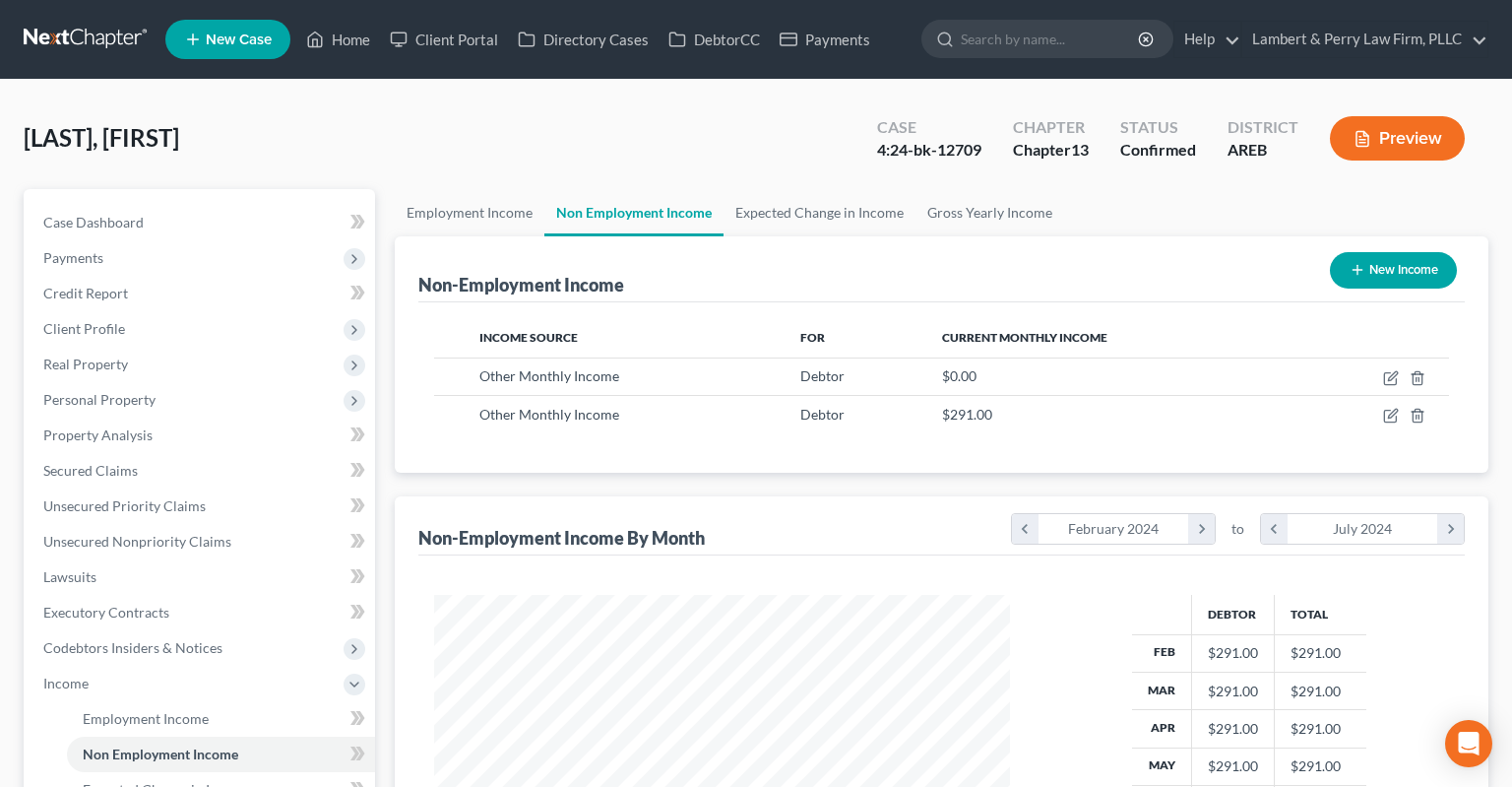 scroll, scrollTop: 984630, scrollLeft: 983760, axis: both 